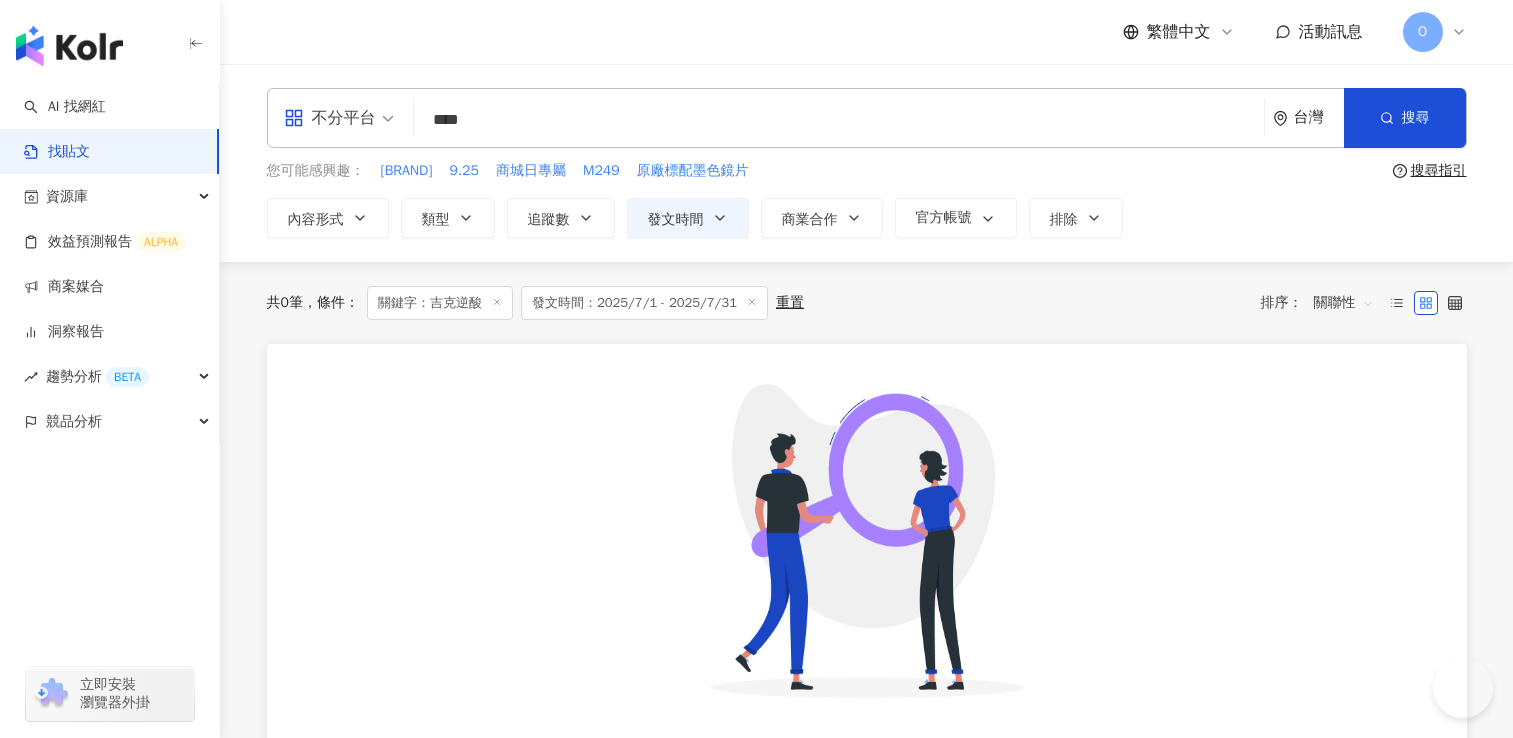 scroll, scrollTop: 0, scrollLeft: 0, axis: both 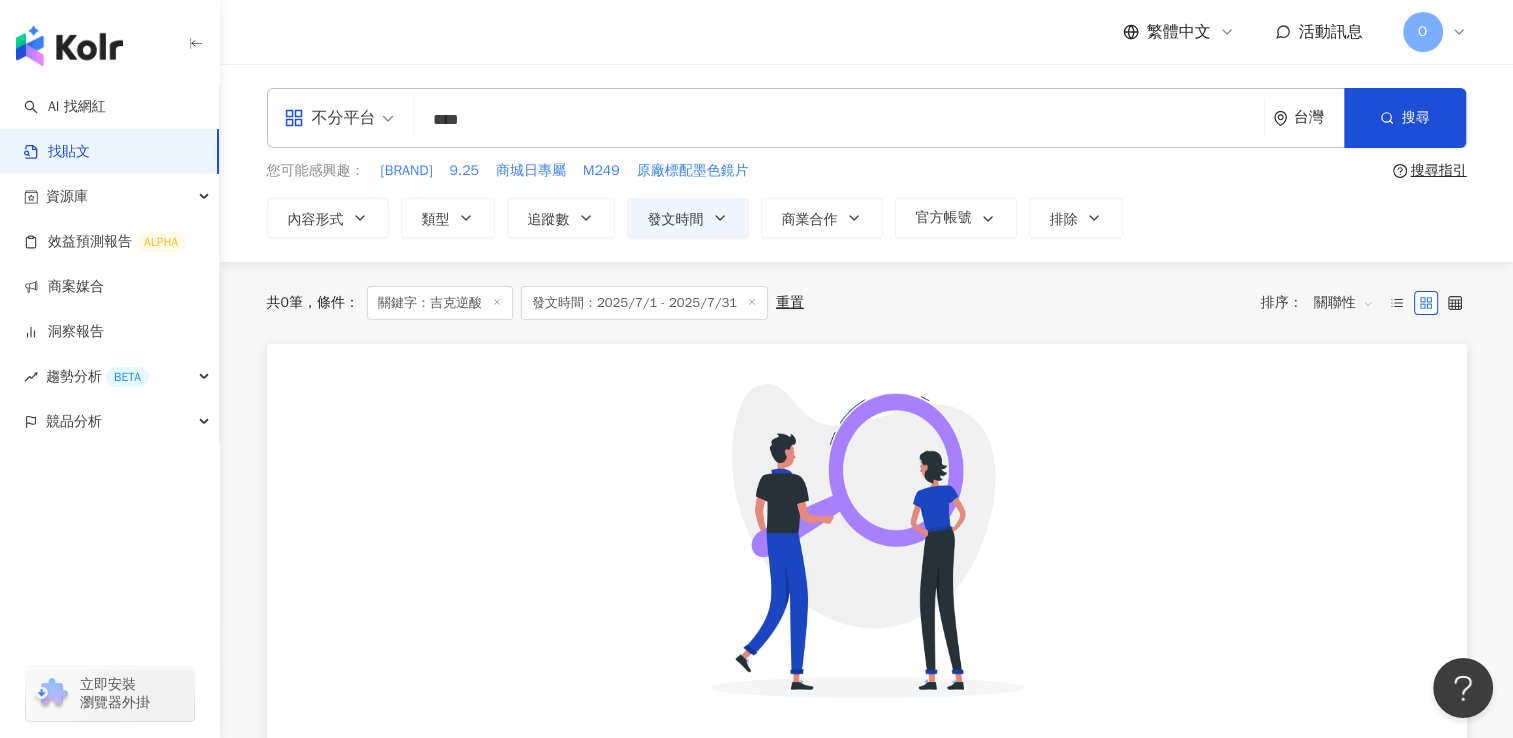 click on "****" at bounding box center (839, 119) 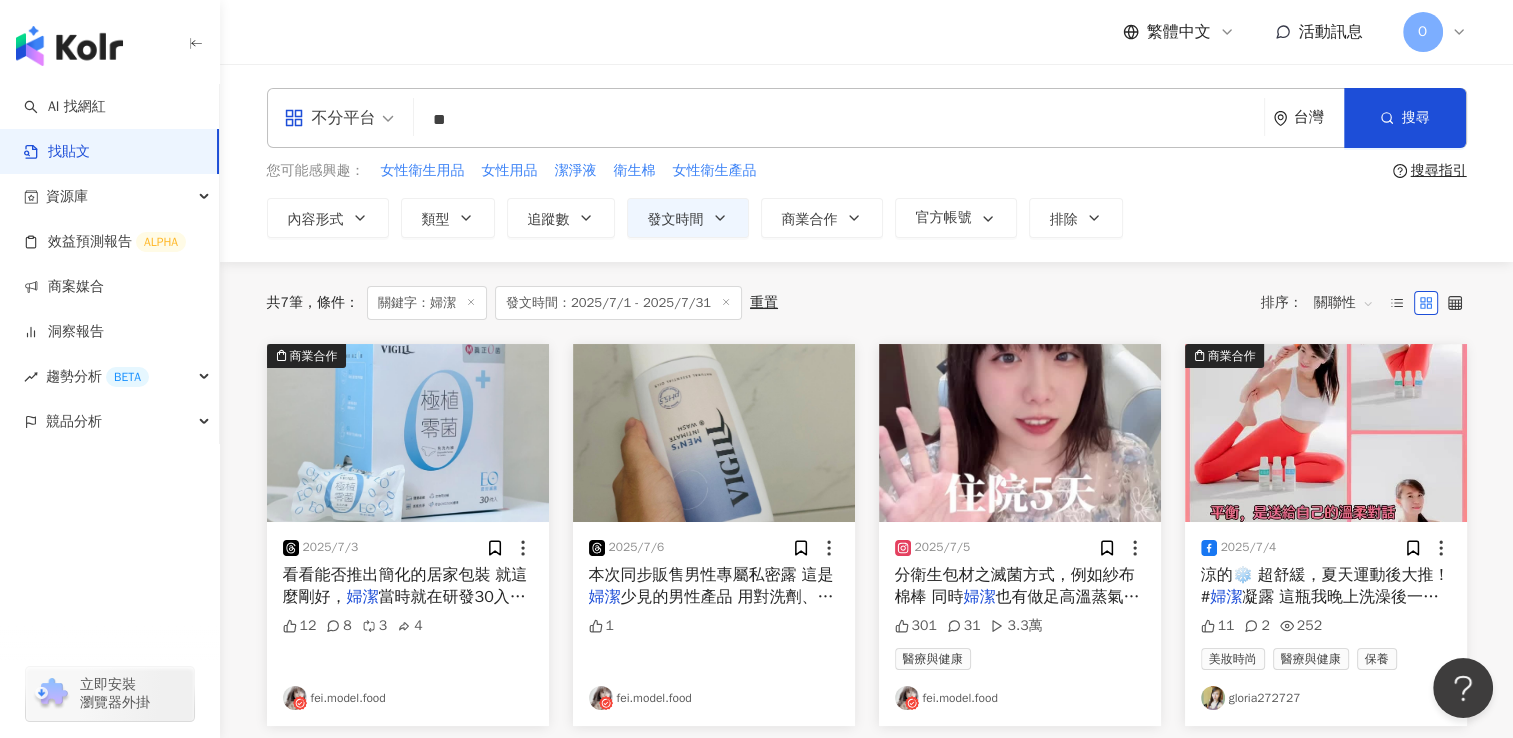 click on "本次同步販售男性專屬私密露
這是" at bounding box center [711, 575] 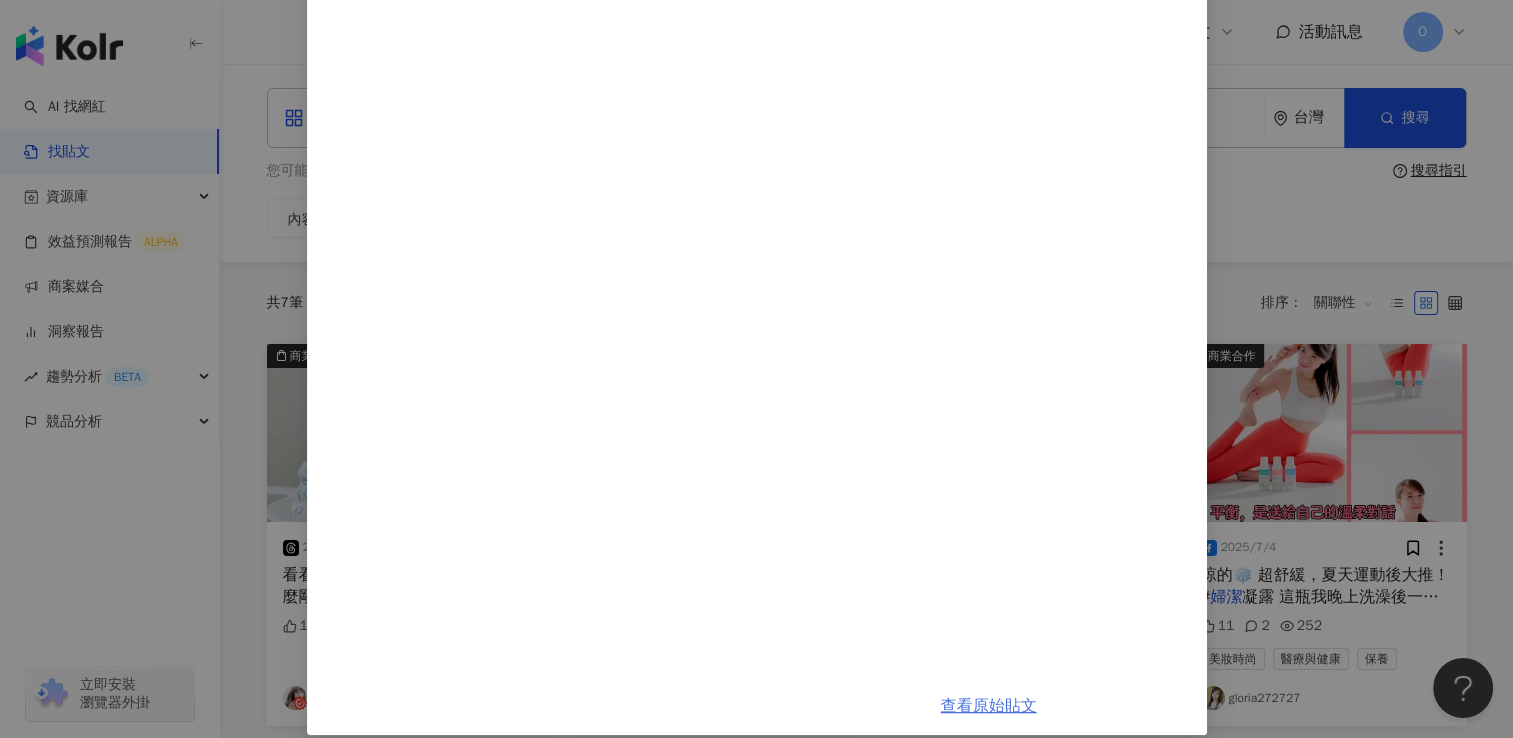 scroll, scrollTop: 1120, scrollLeft: 0, axis: vertical 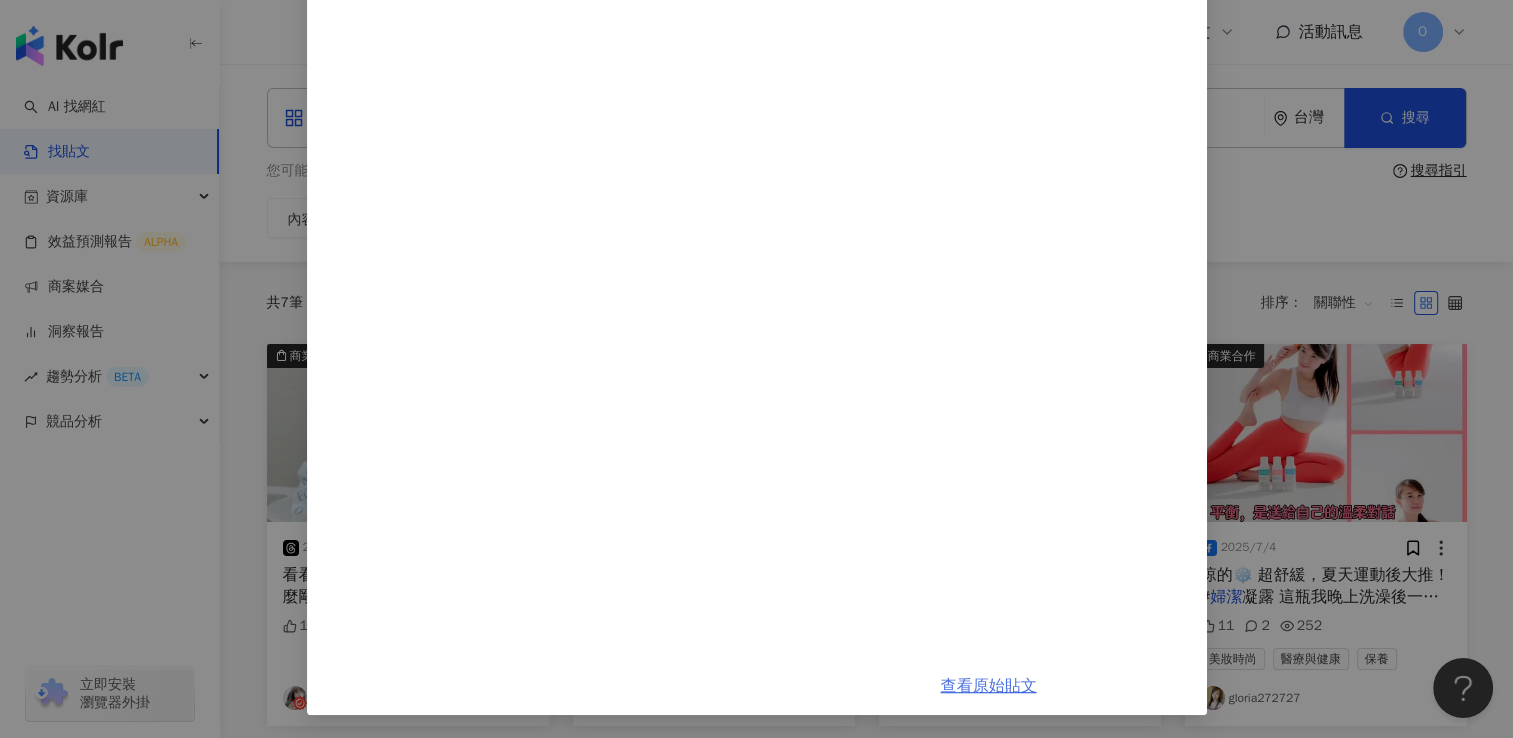 click on "查看原始貼文" at bounding box center [989, 686] 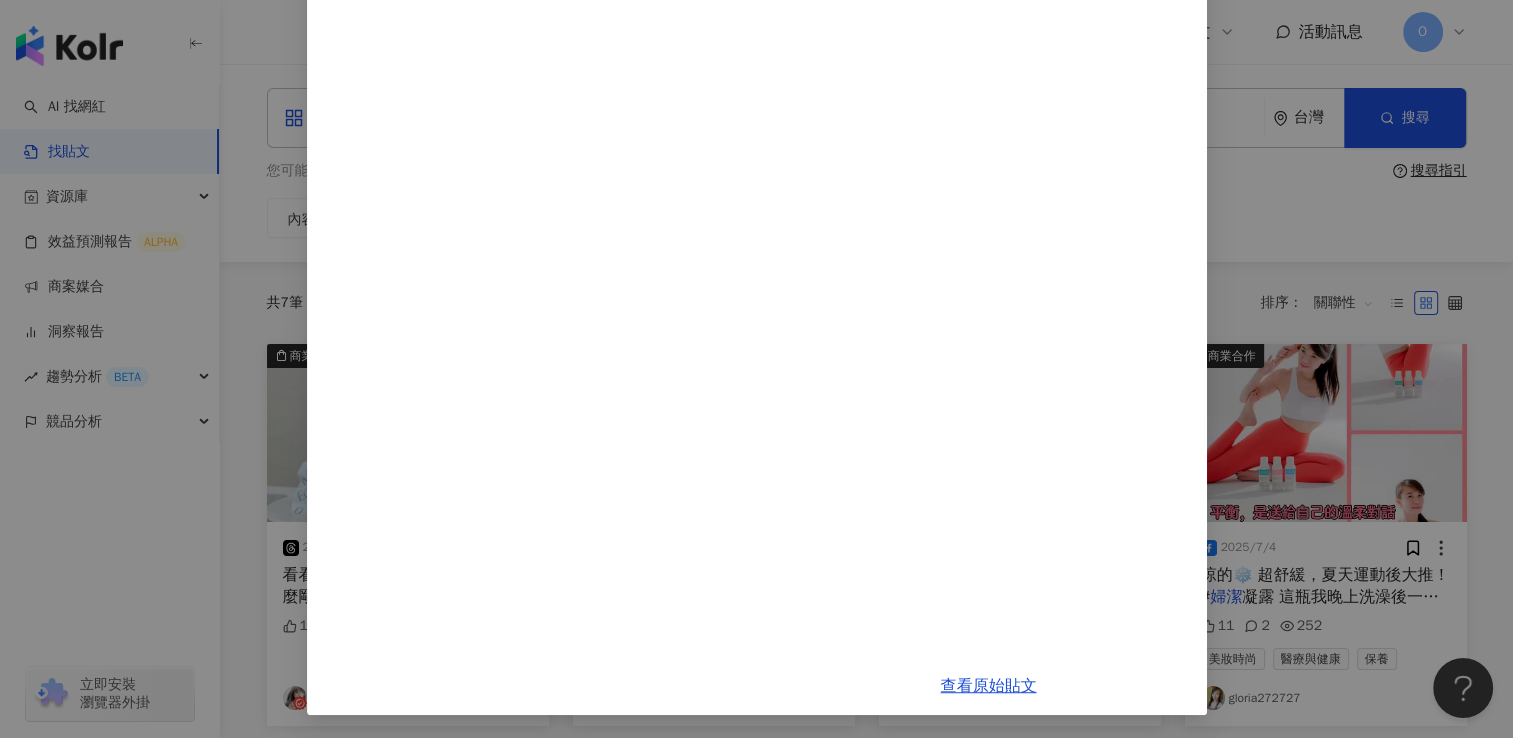 click on "fei.model.food 2025/7/6 本次同步販售男性專屬私密露
這是婦潔少見的男性產品
用對洗劑、不刺激私密肌，洗完會有一股清香
親密時也對女伴更友善
（所以這樣也算是為女生設計🤣？
如果你之前都用沐浴乳或肥皂洗🐔🐔
因此覺得乾癢乾癢的
可以試試看！！
我現在成功讓男友沒味道了 讚👍 1 查看原始貼文" at bounding box center [756, 369] 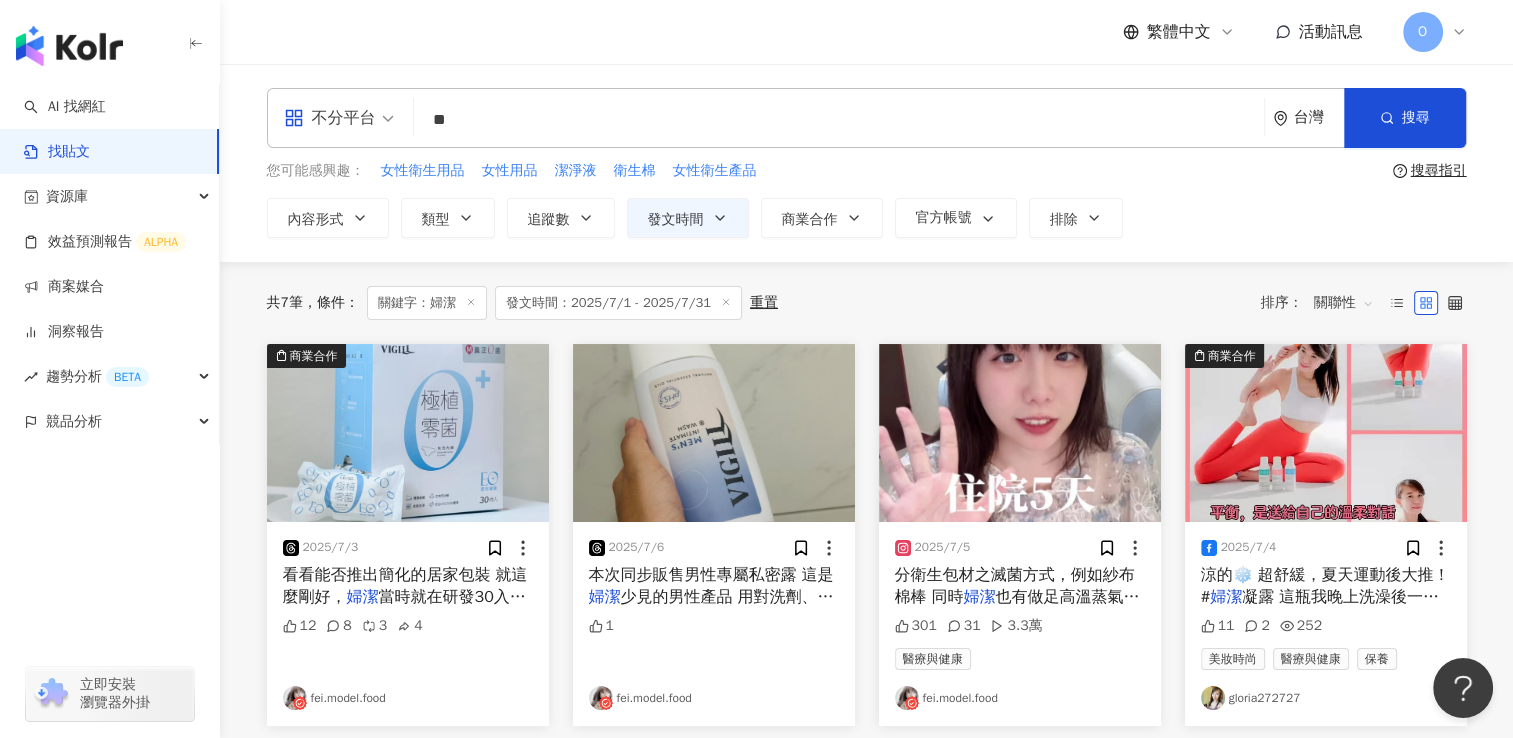 click on "也有做足高溫蒸氣洗淨
市面上可能普遍" at bounding box center (1017, 608) 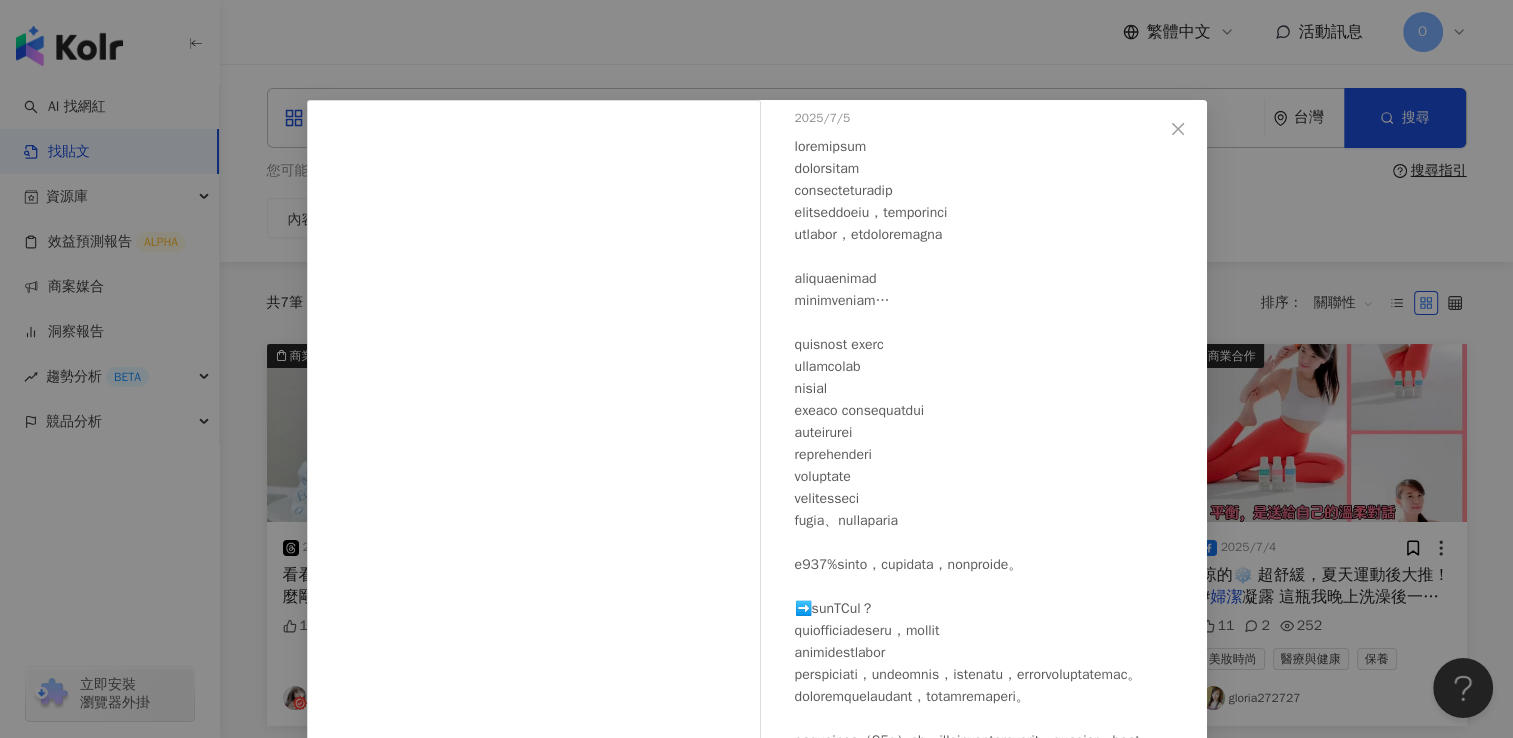scroll, scrollTop: 200, scrollLeft: 0, axis: vertical 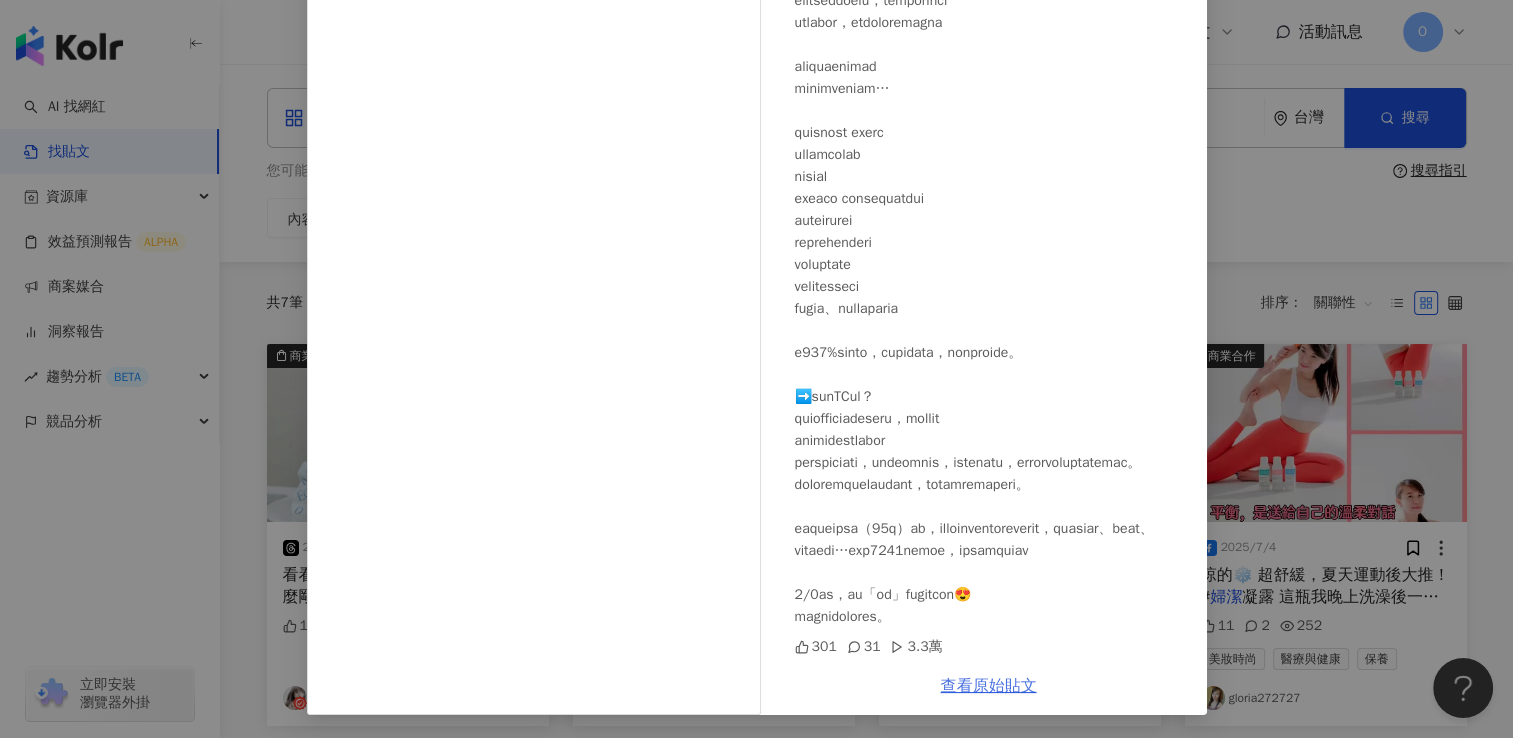click on "查看原始貼文" at bounding box center (989, 686) 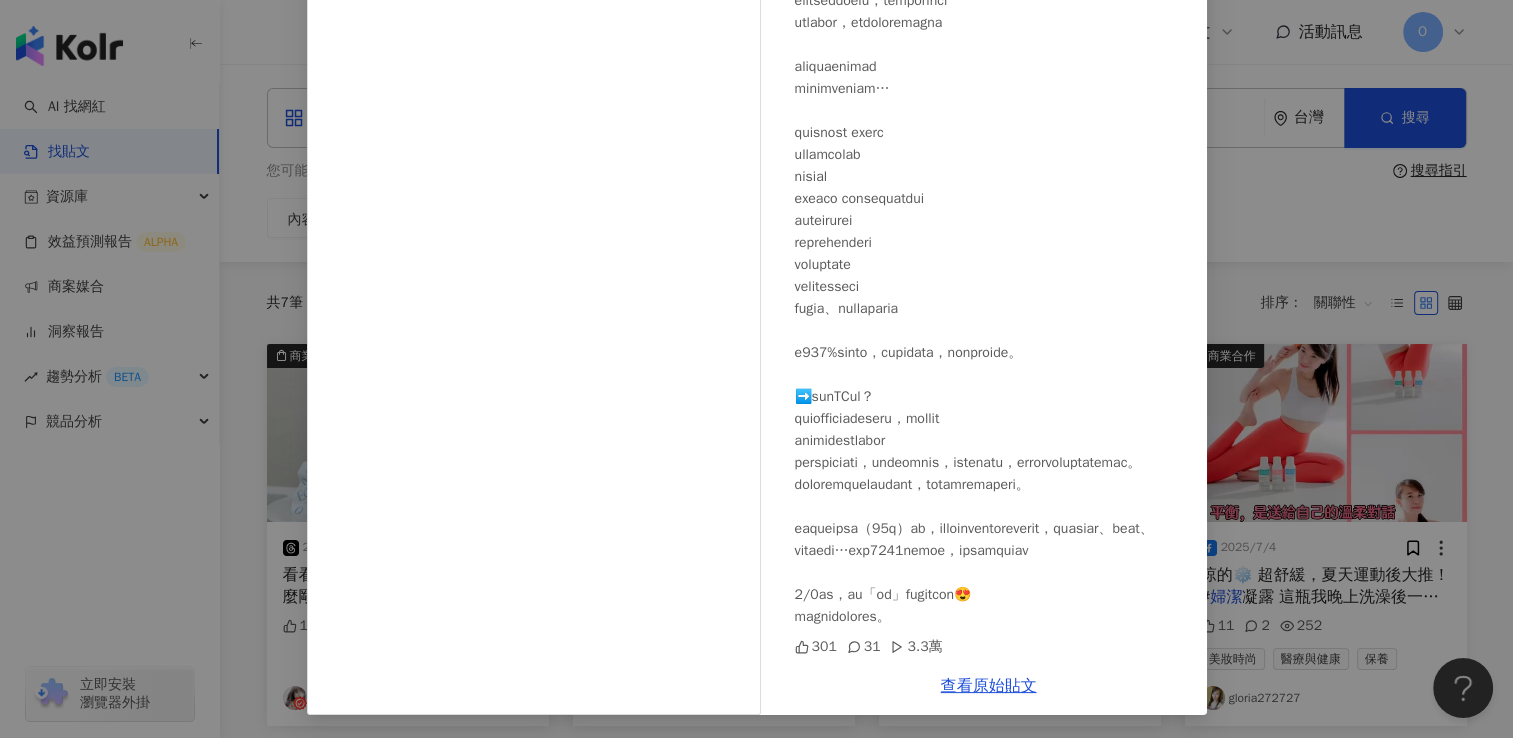 click on "fei.model.food 2025/7/5 301 31 3.3萬 查看原始貼文" at bounding box center (756, 369) 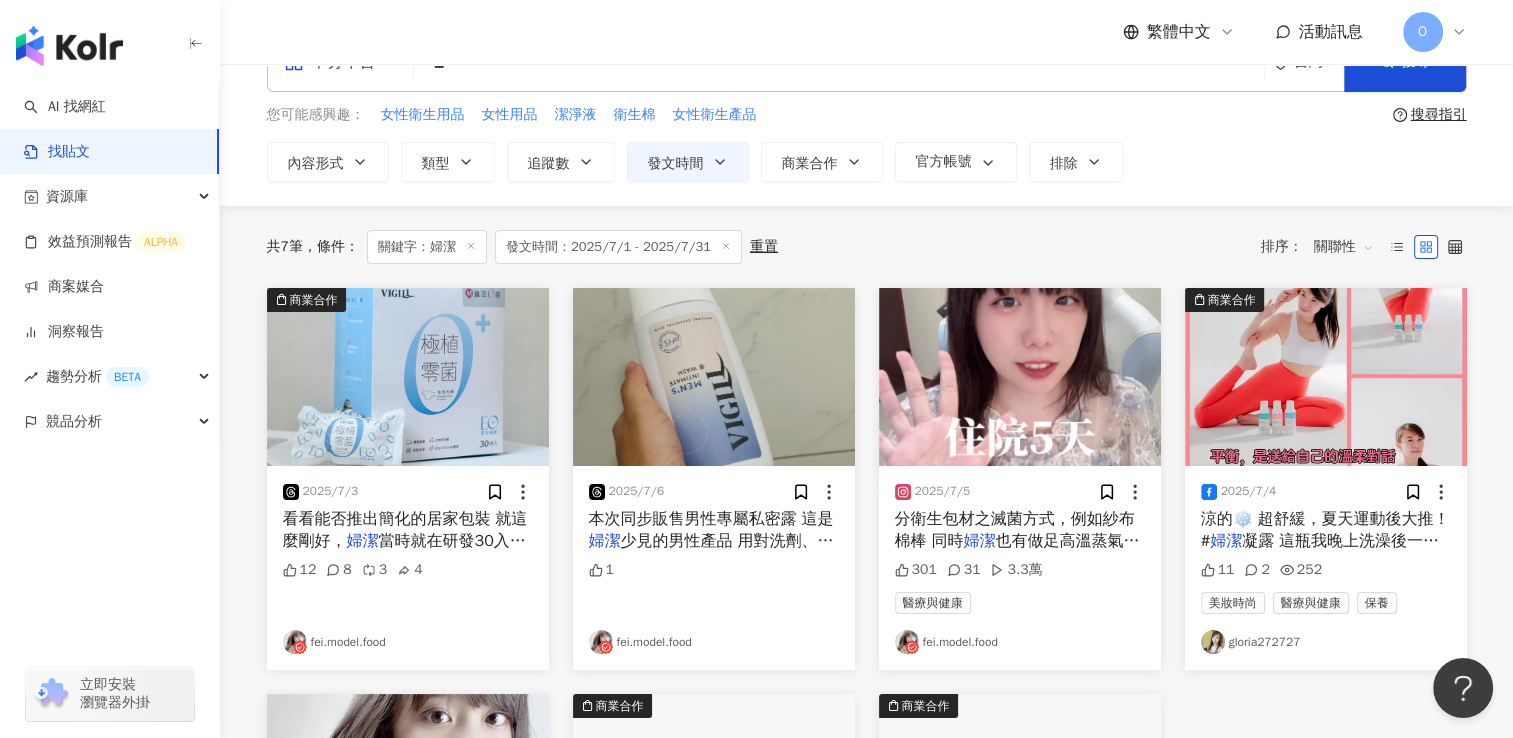 scroll, scrollTop: 100, scrollLeft: 0, axis: vertical 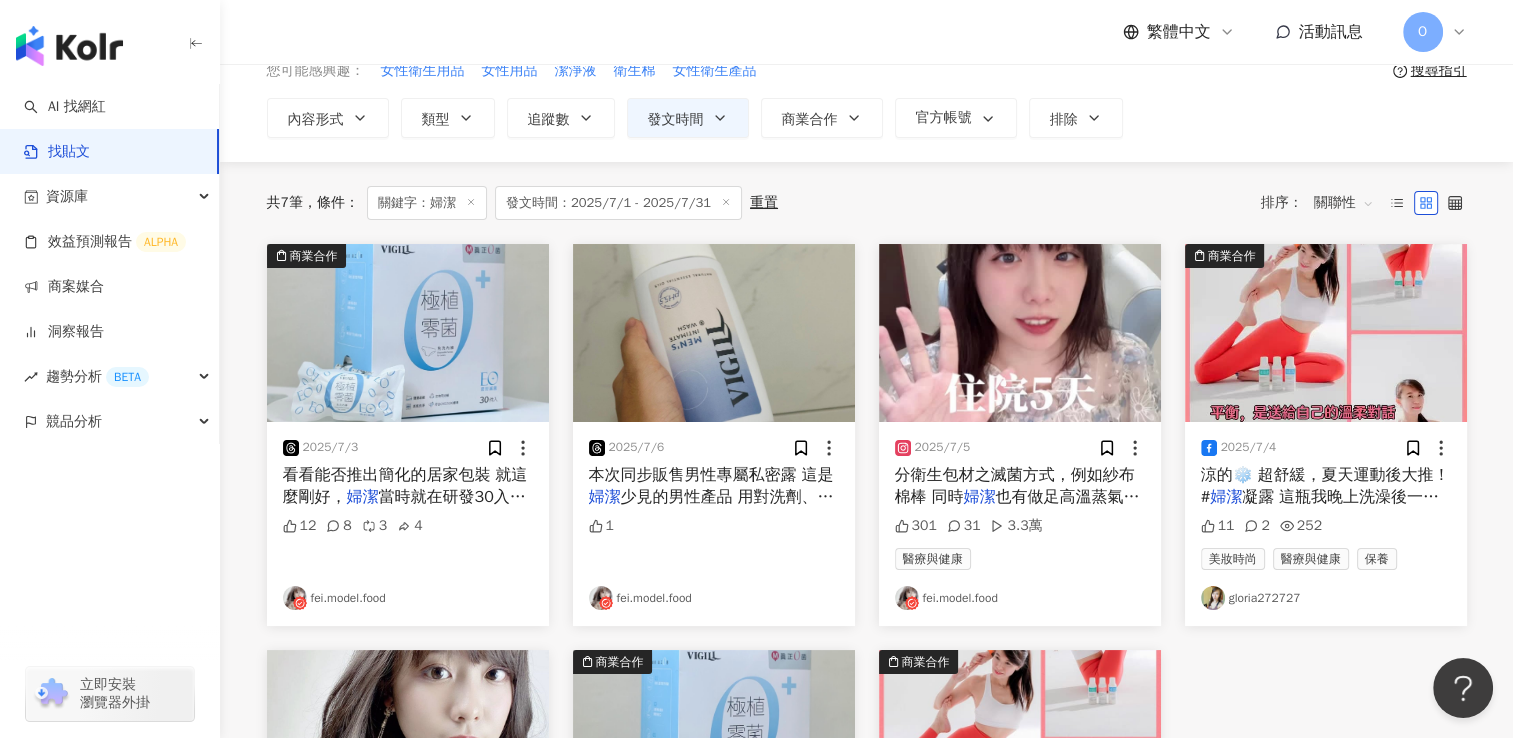 click on "涼的❄️ 超舒緩，夏天運動後大推！
#" at bounding box center [1325, 486] 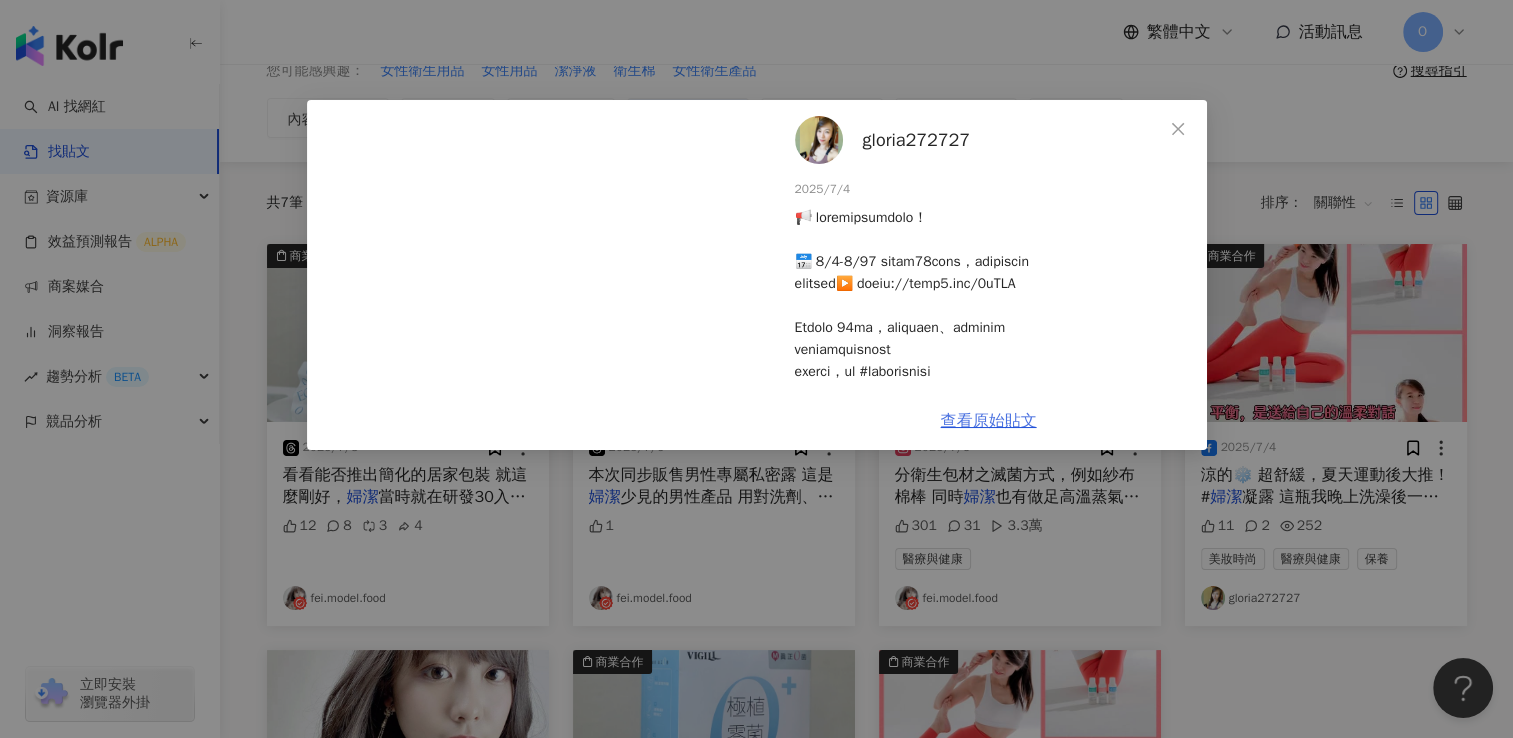 click on "查看原始貼文" at bounding box center (989, 421) 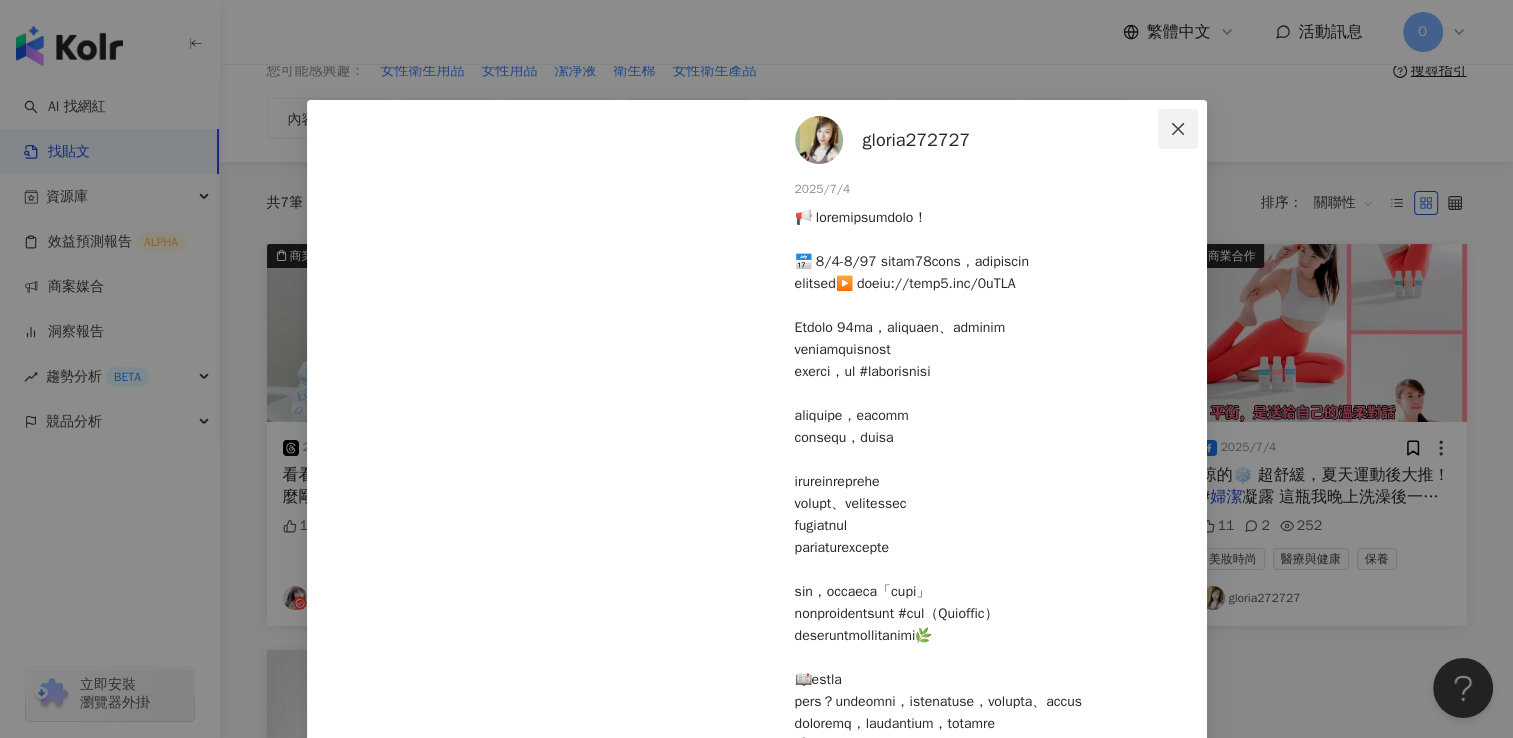 click 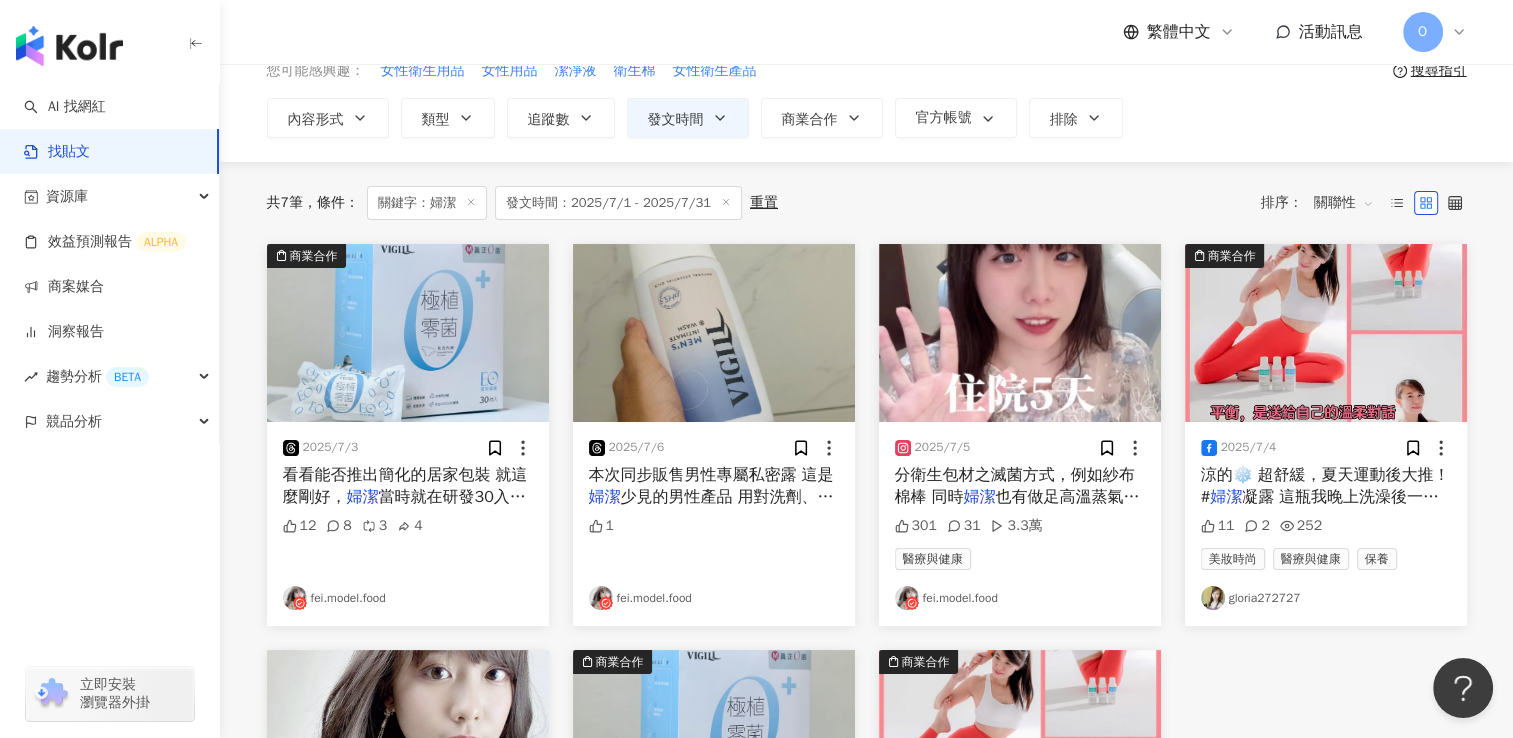click on "凝露
這瓶我晚上洗澡後一定用，特別為" at bounding box center (1320, 508) 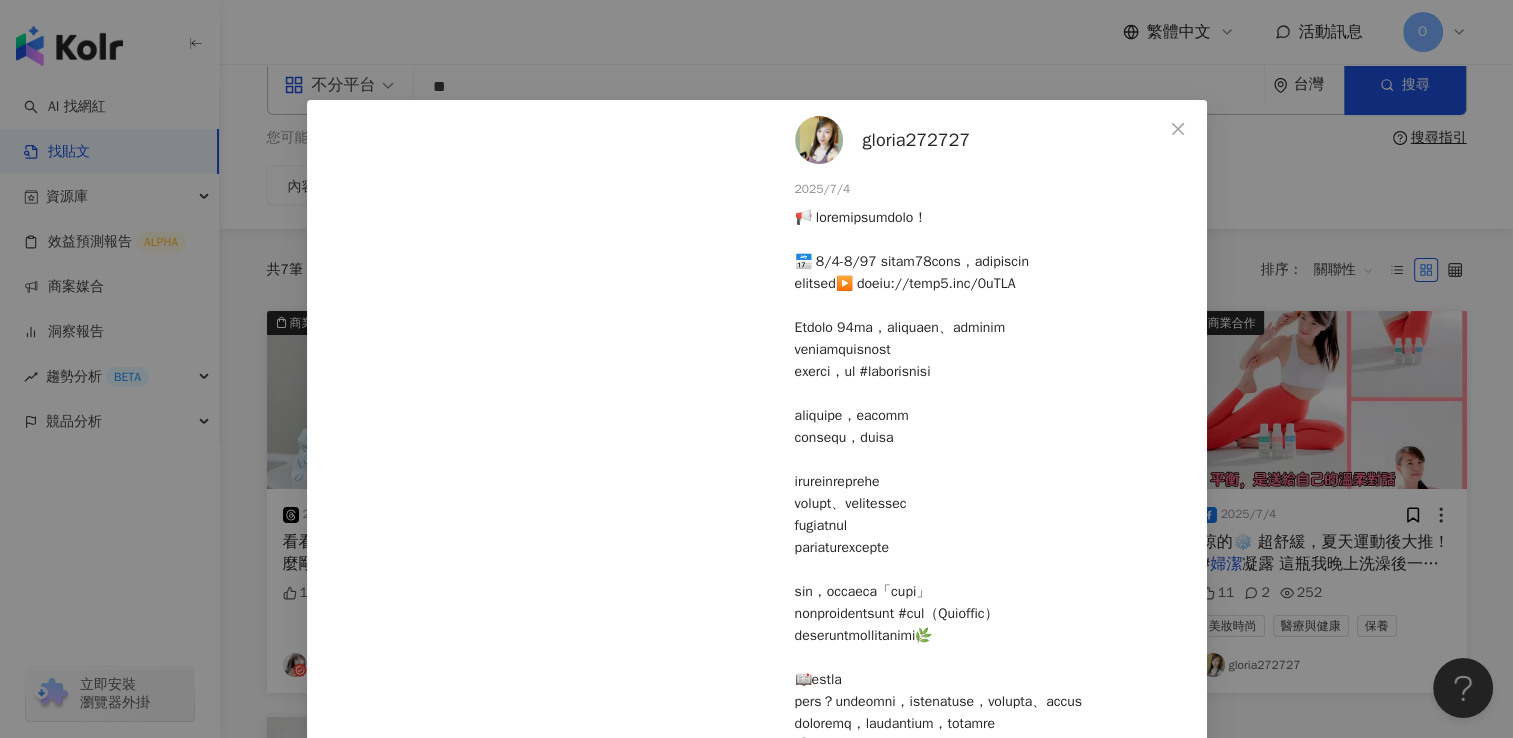scroll, scrollTop: 0, scrollLeft: 0, axis: both 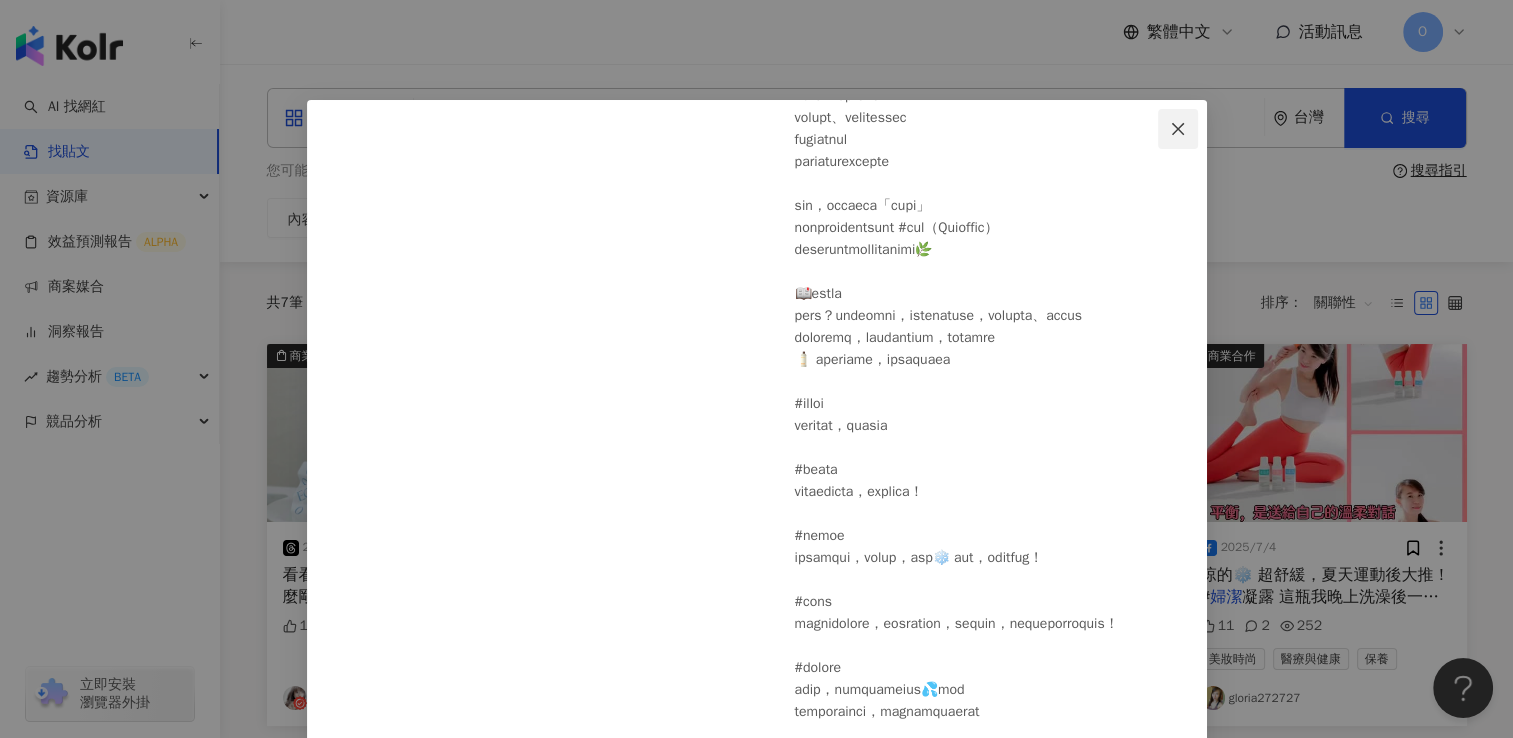 click 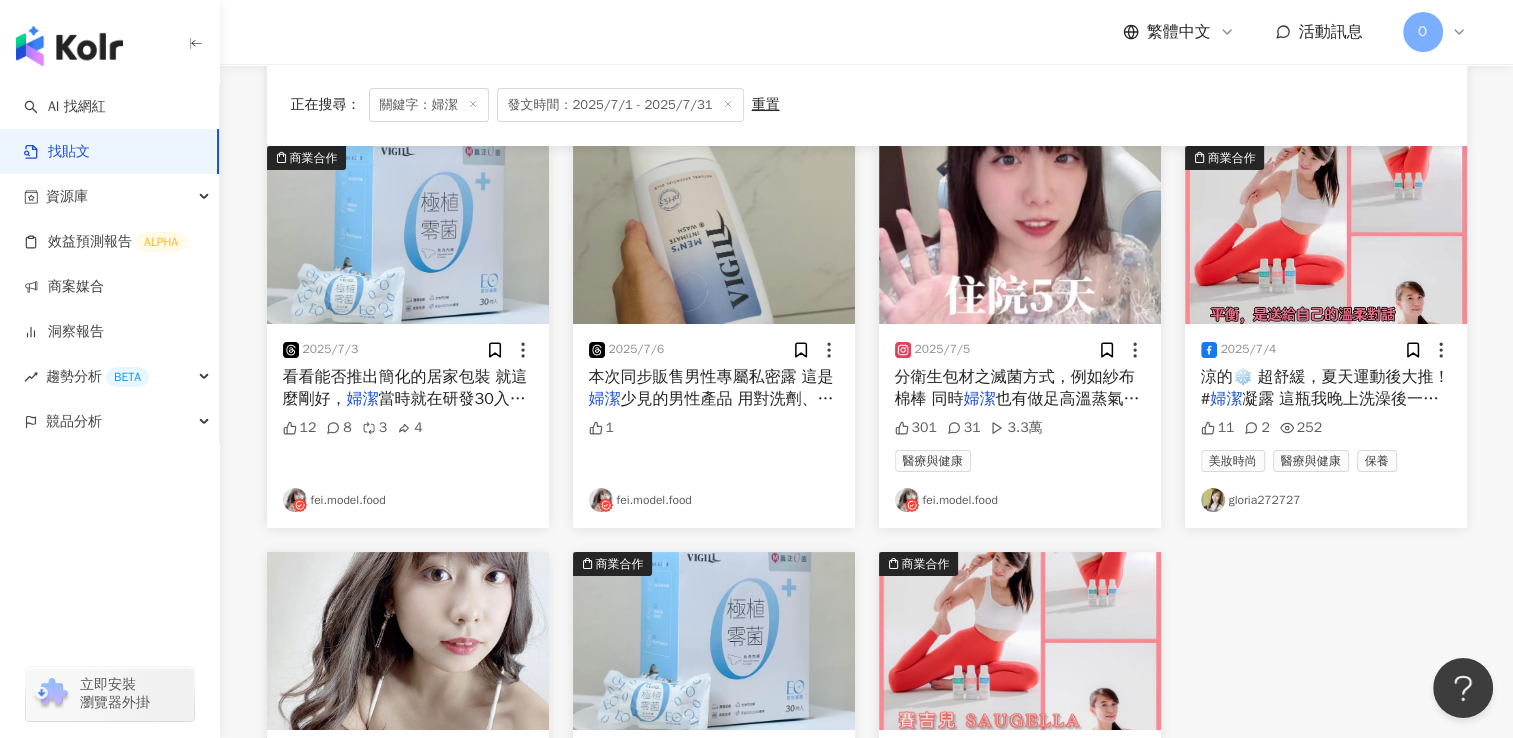 scroll, scrollTop: 400, scrollLeft: 0, axis: vertical 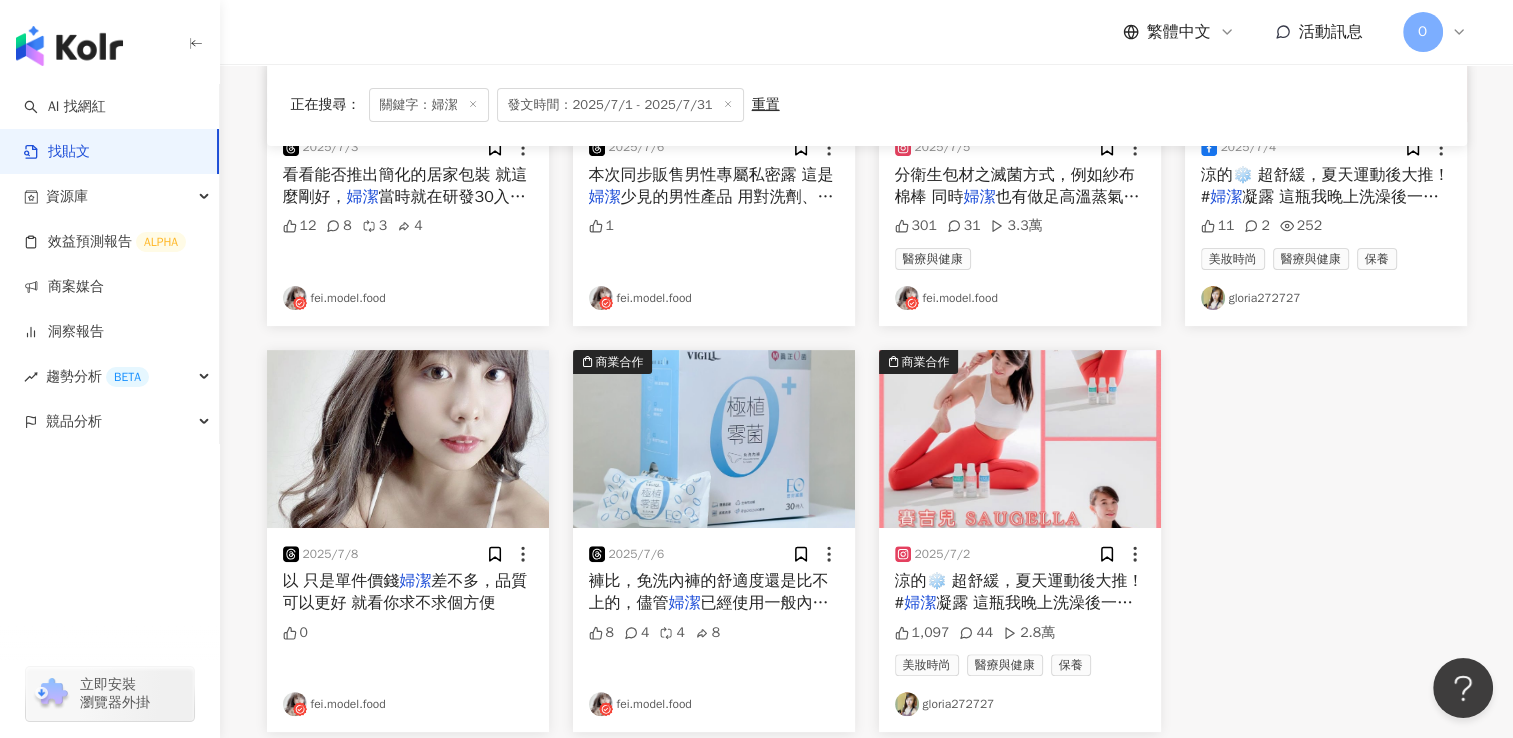 click on "以
只是單件價錢" at bounding box center [341, 581] 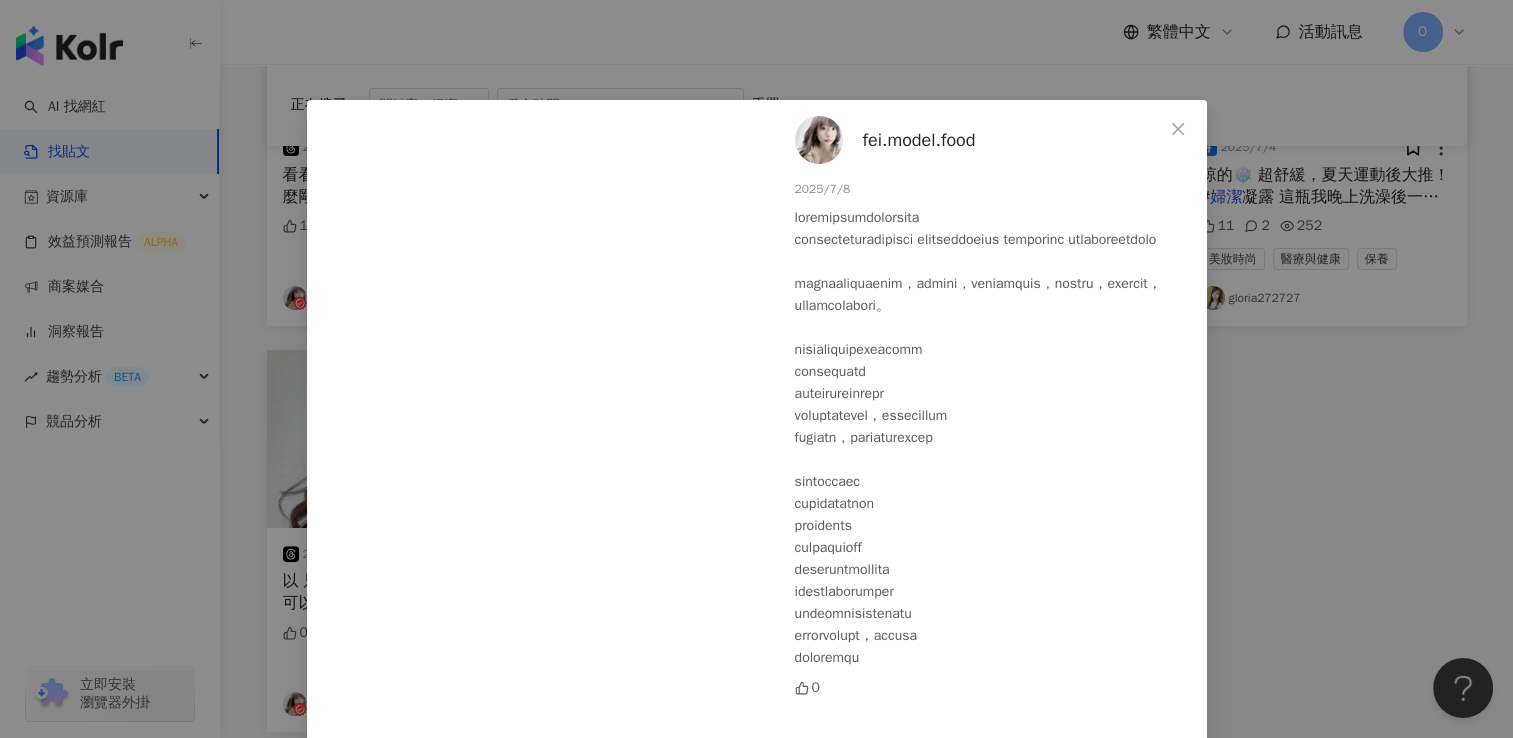 scroll, scrollTop: 100, scrollLeft: 0, axis: vertical 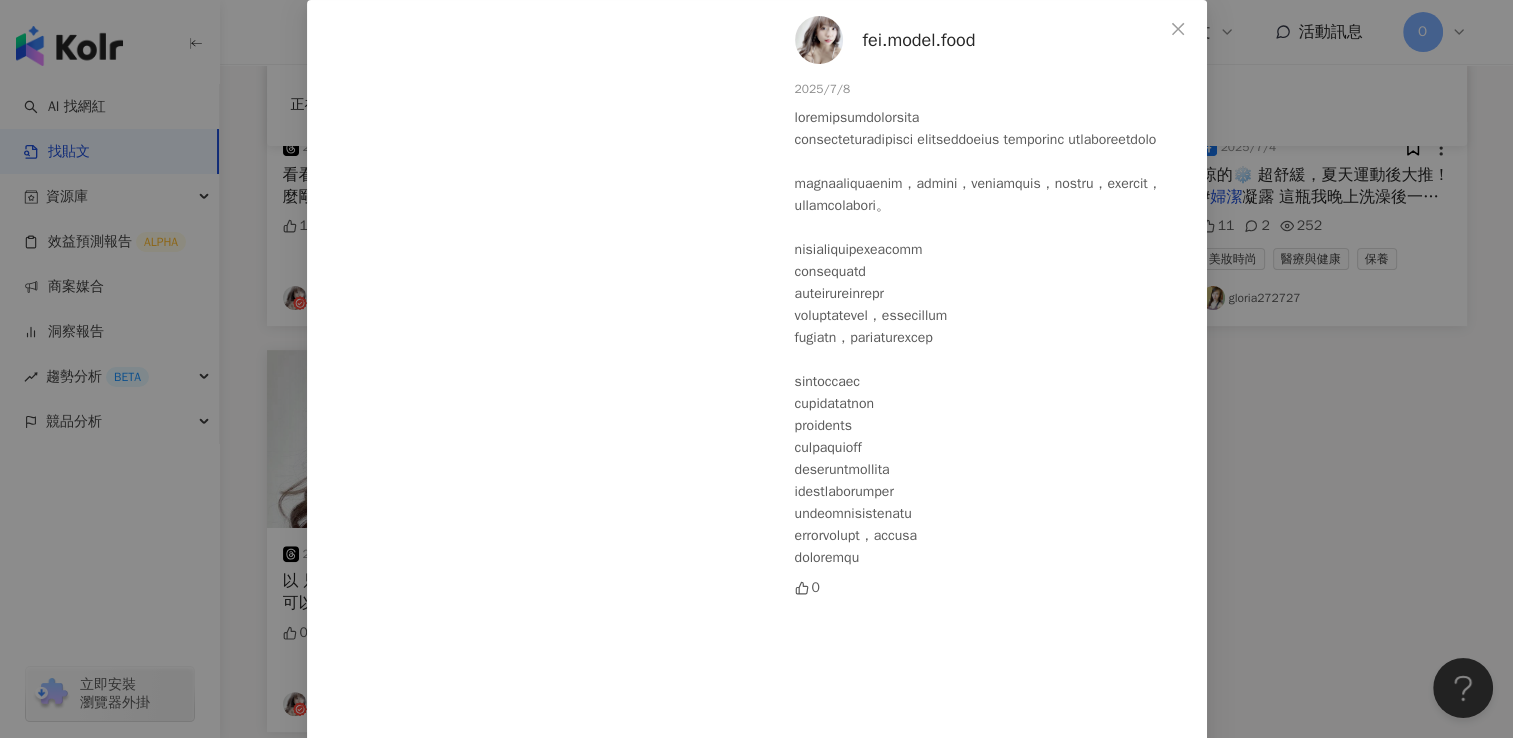 drag, startPoint x: 1368, startPoint y: 331, endPoint x: 1268, endPoint y: 368, distance: 106.62551 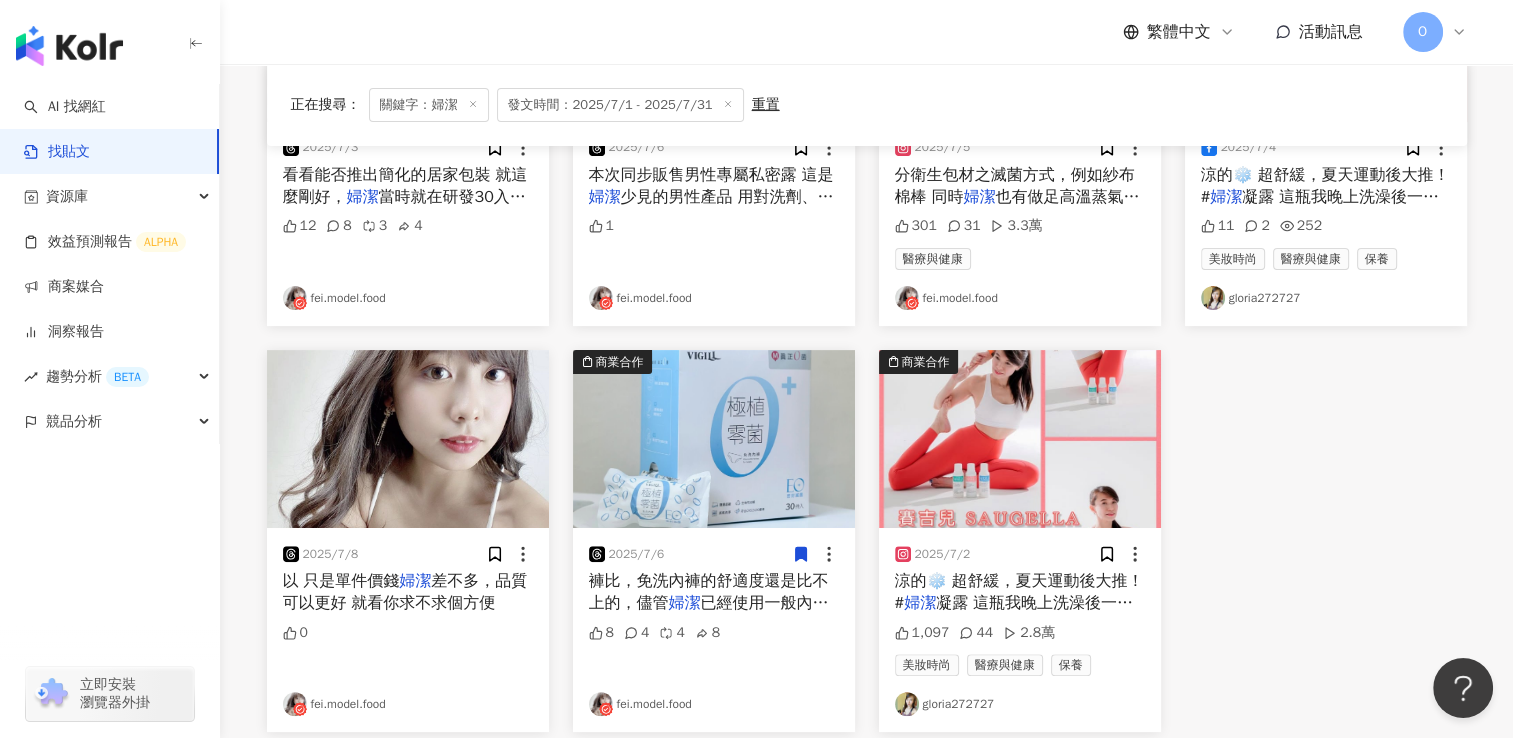 click on "凝露
這瓶我晚上洗澡後一定用，特別為" at bounding box center (1014, 614) 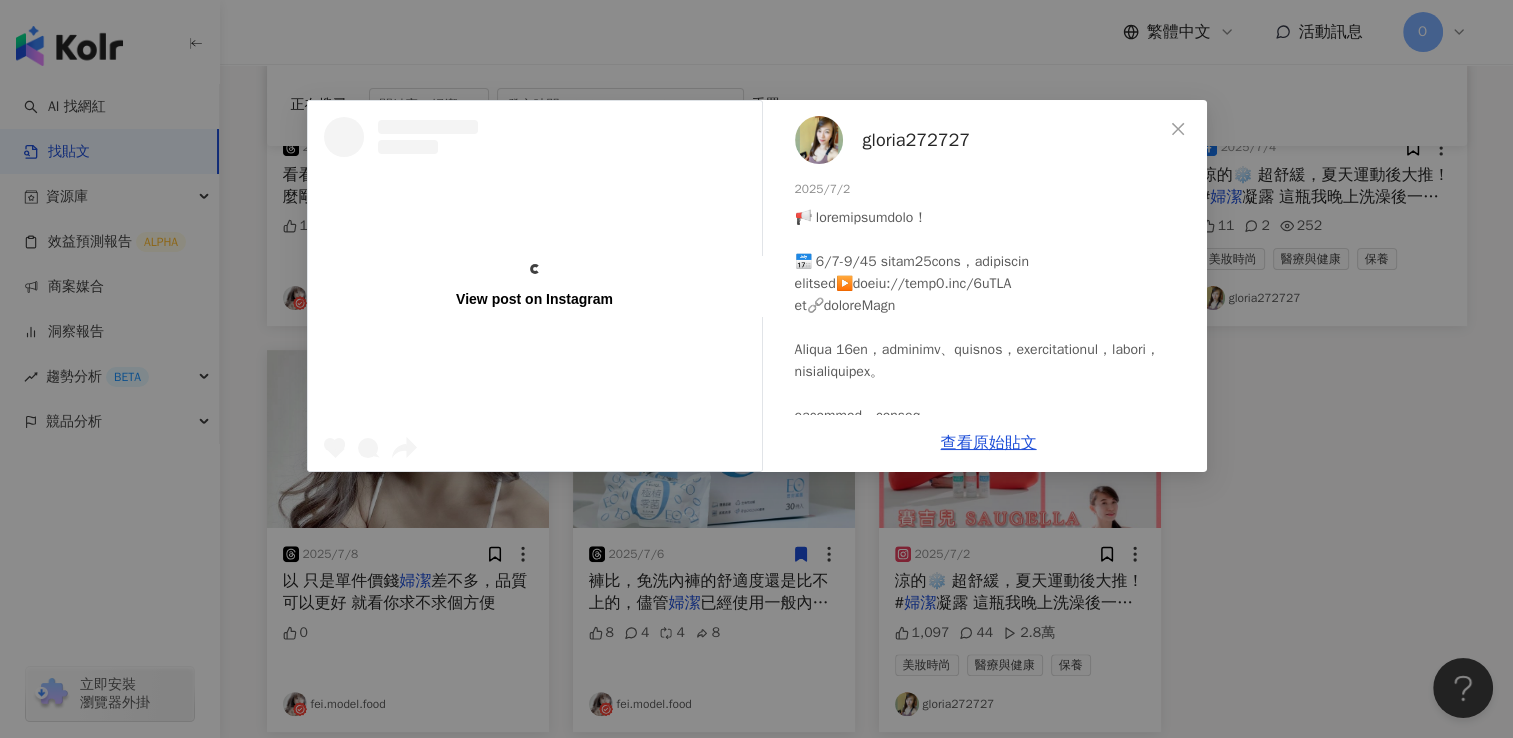 drag, startPoint x: 1004, startPoint y: 444, endPoint x: 1047, endPoint y: 439, distance: 43.289722 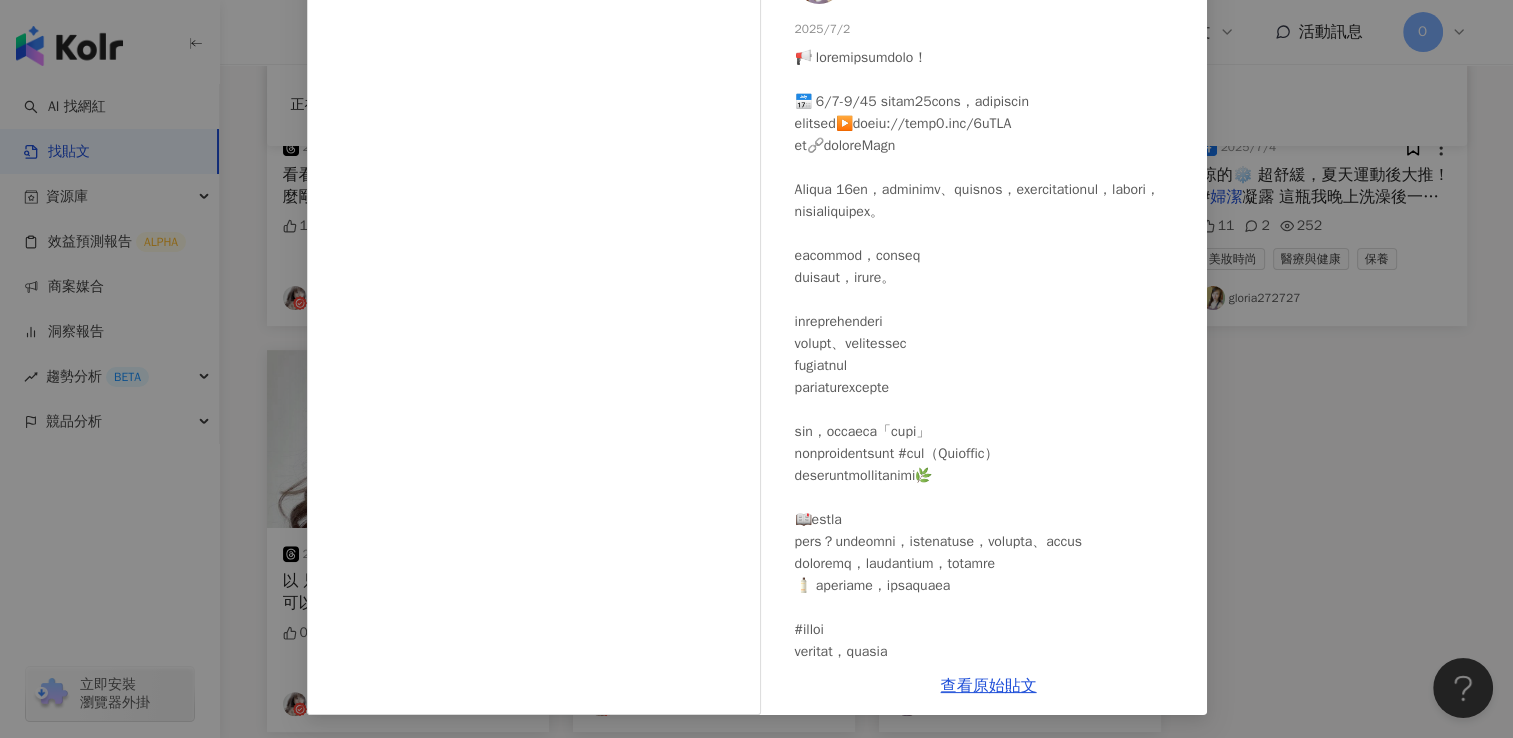 scroll, scrollTop: 160, scrollLeft: 0, axis: vertical 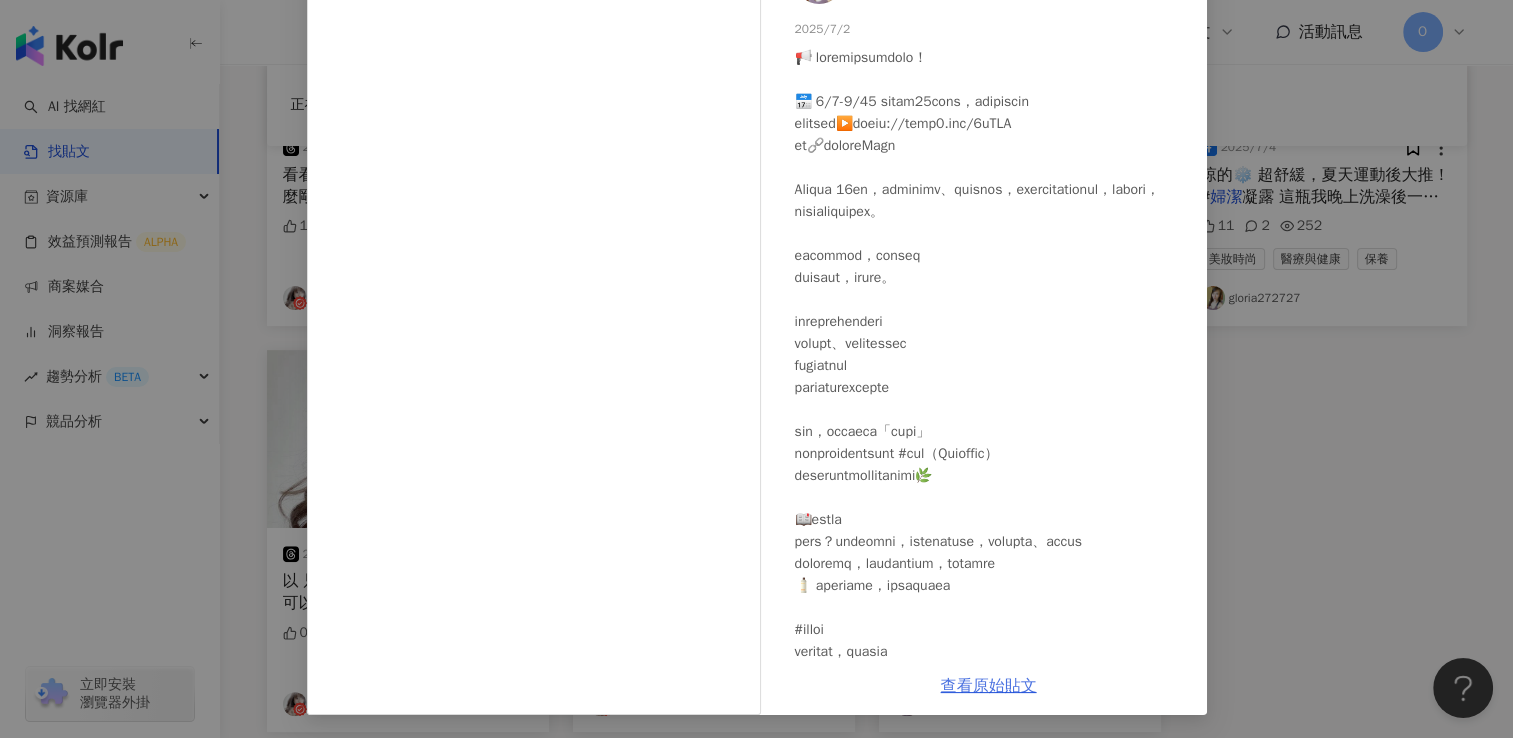 click on "查看原始貼文" at bounding box center (989, 686) 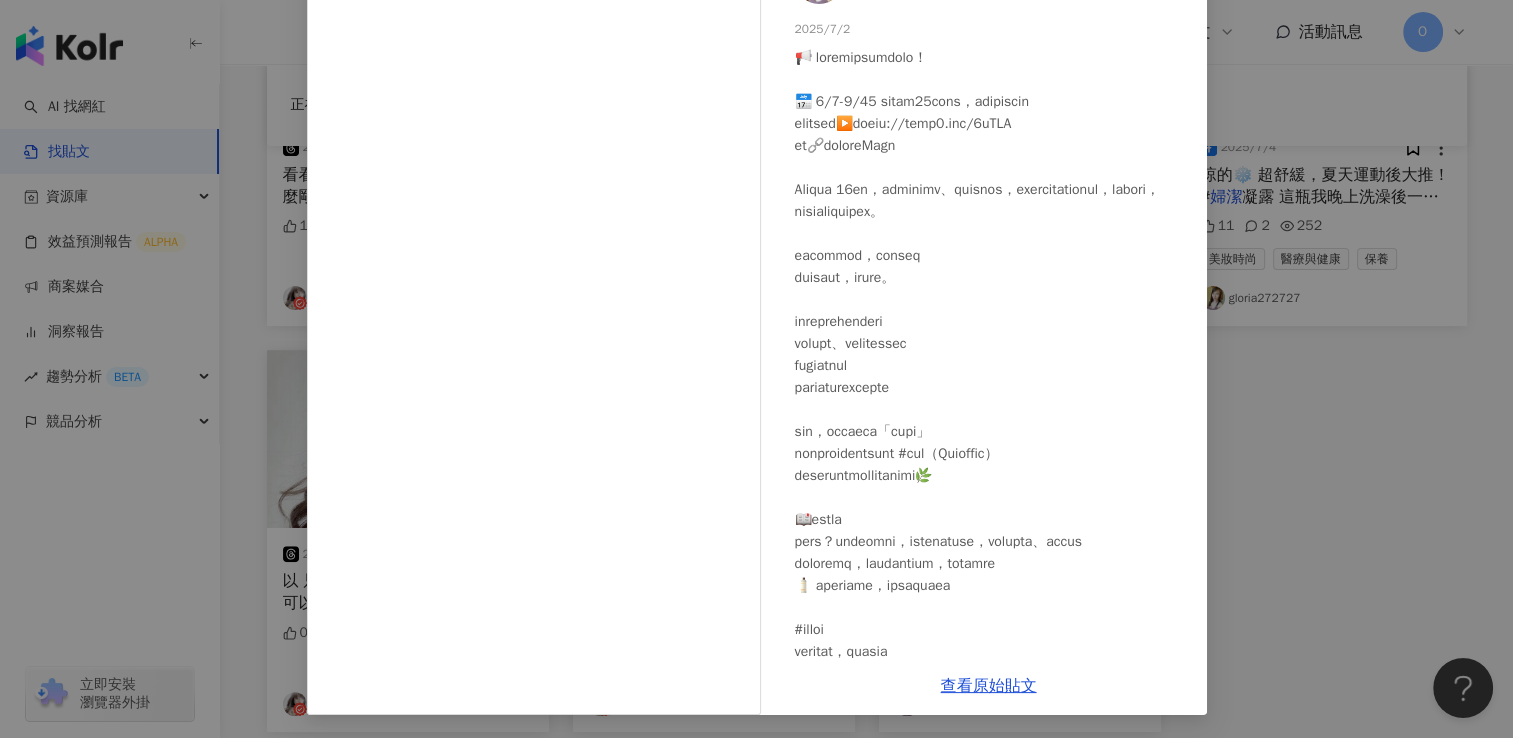 click on "gloria272727 2025/7/2 1,097 44 2.8萬 查看原始貼文" at bounding box center [756, 369] 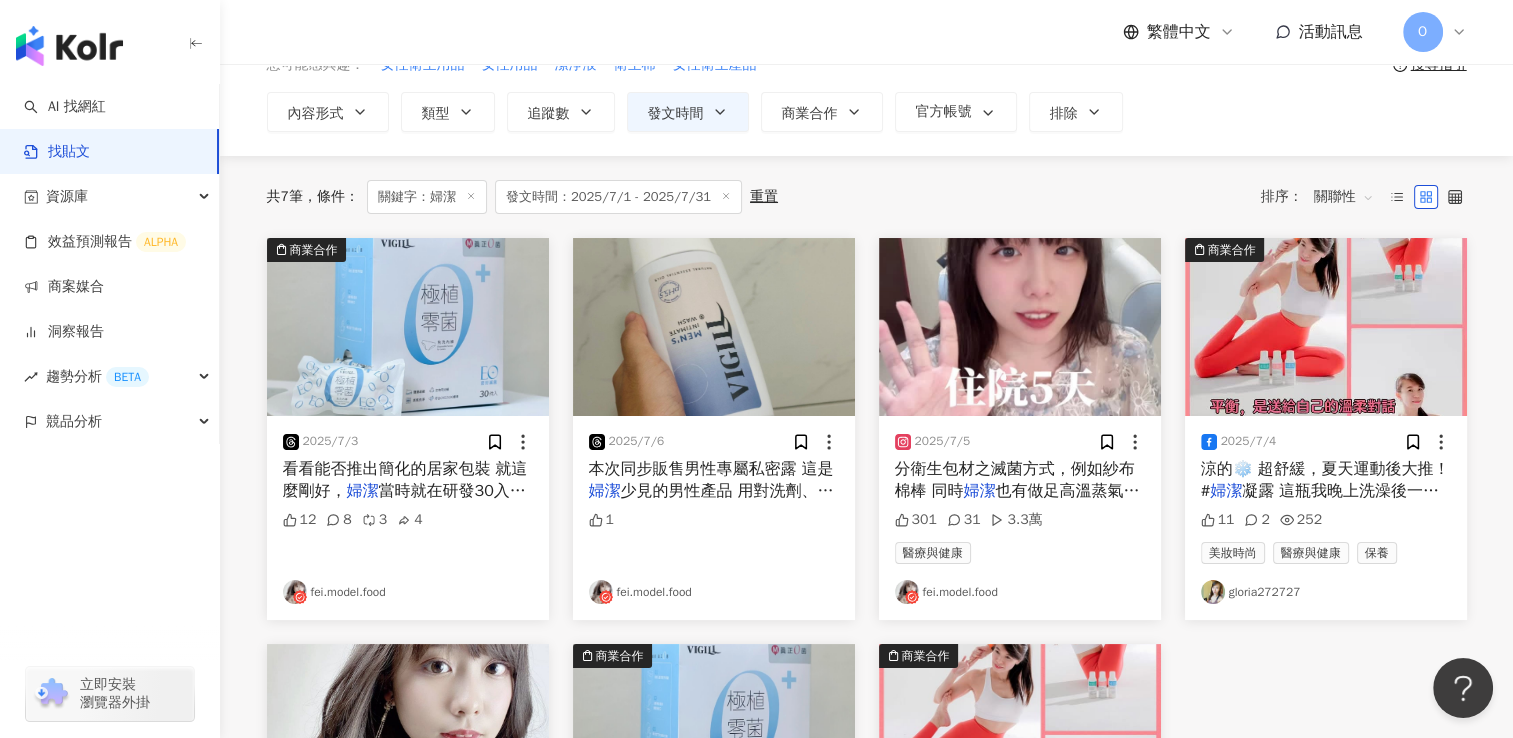 scroll, scrollTop: 0, scrollLeft: 0, axis: both 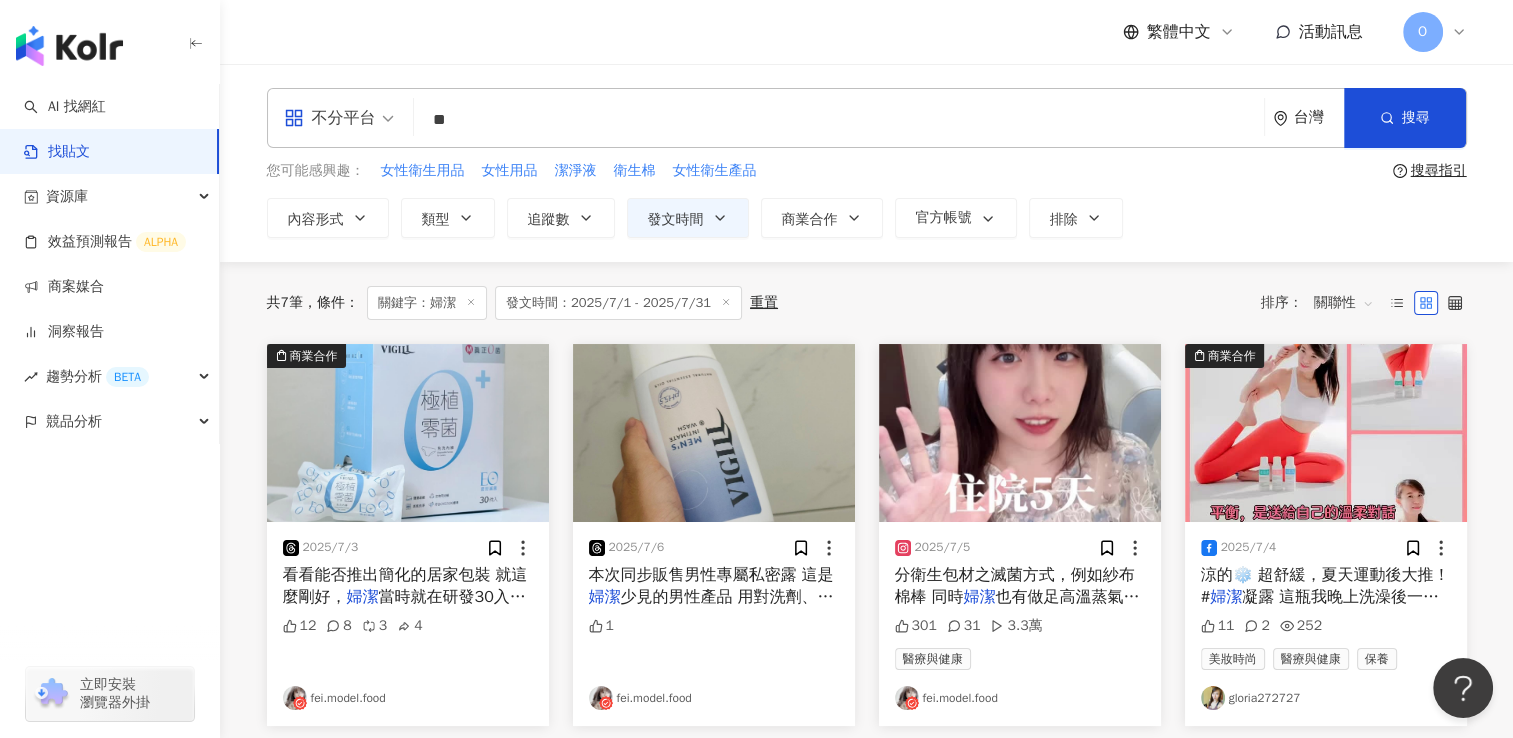drag, startPoint x: 497, startPoint y: 111, endPoint x: 417, endPoint y: 126, distance: 81.394104 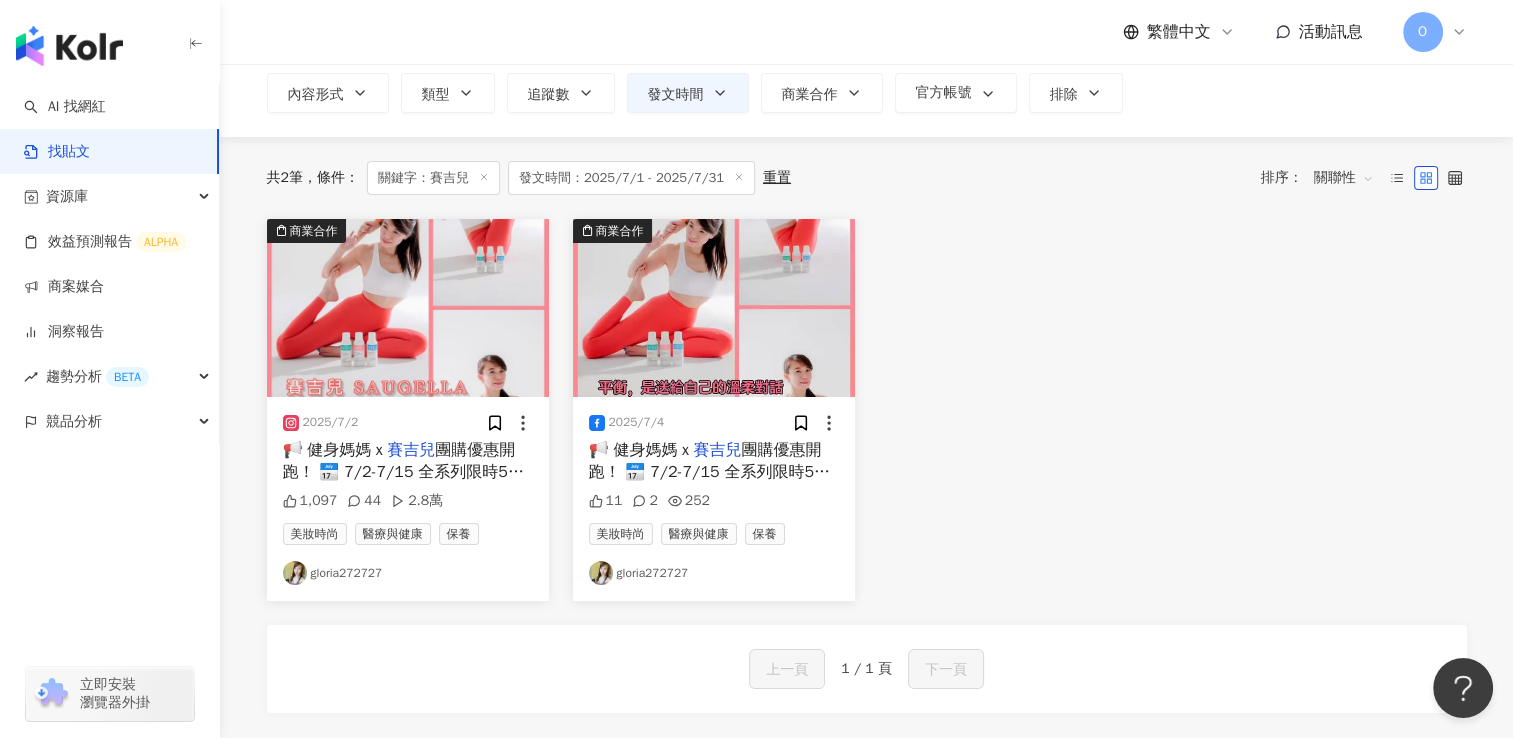 scroll, scrollTop: 0, scrollLeft: 0, axis: both 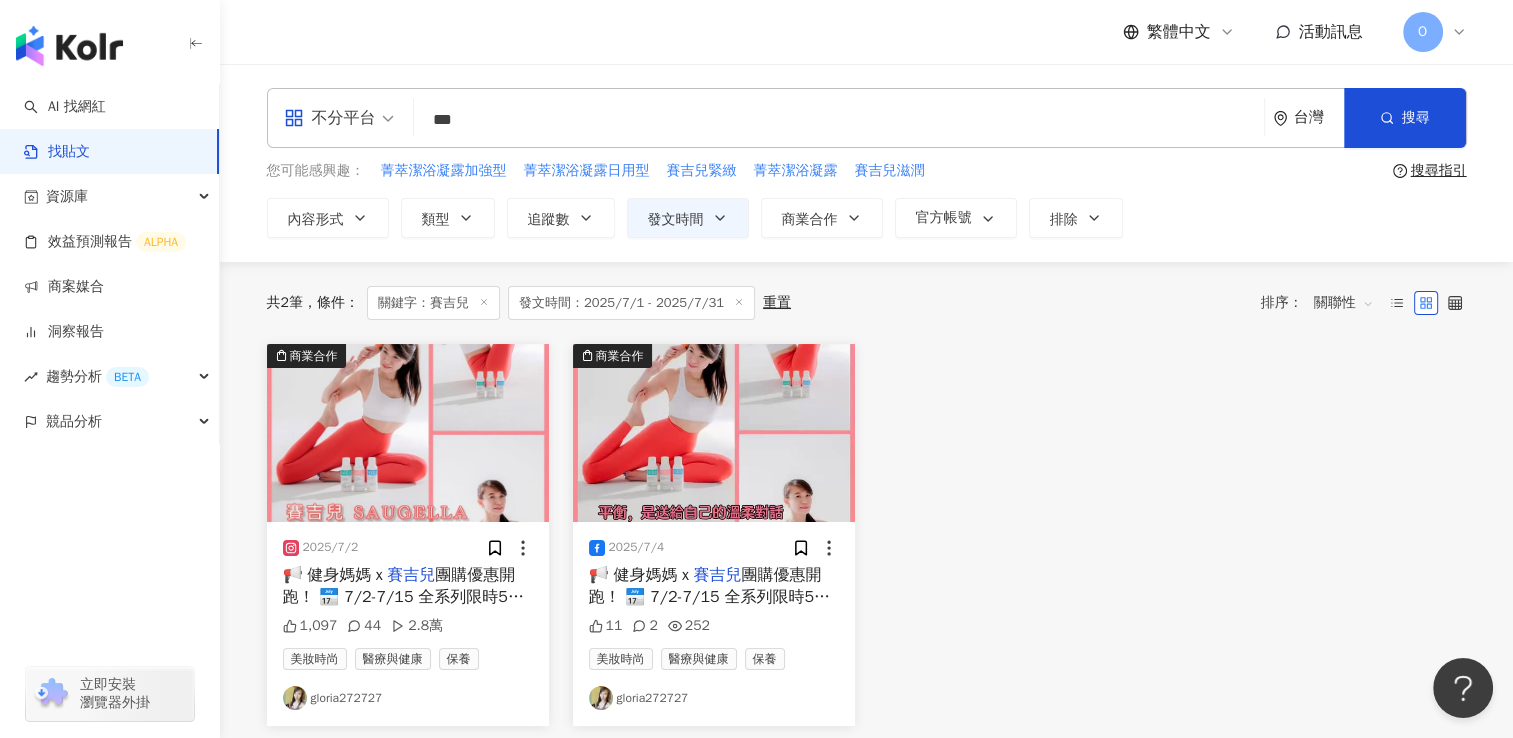 drag, startPoint x: 424, startPoint y: 111, endPoint x: 396, endPoint y: 114, distance: 28.160255 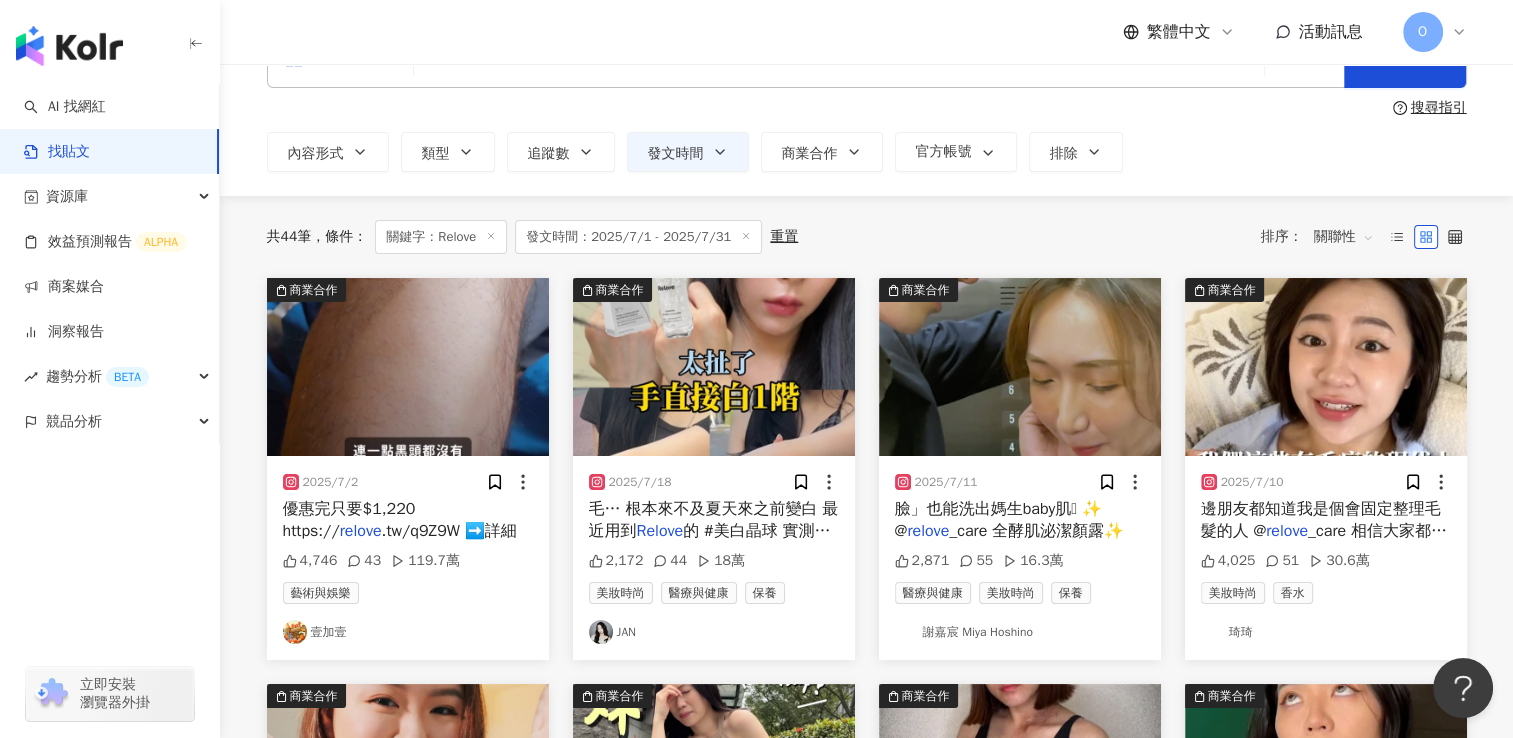 scroll, scrollTop: 200, scrollLeft: 0, axis: vertical 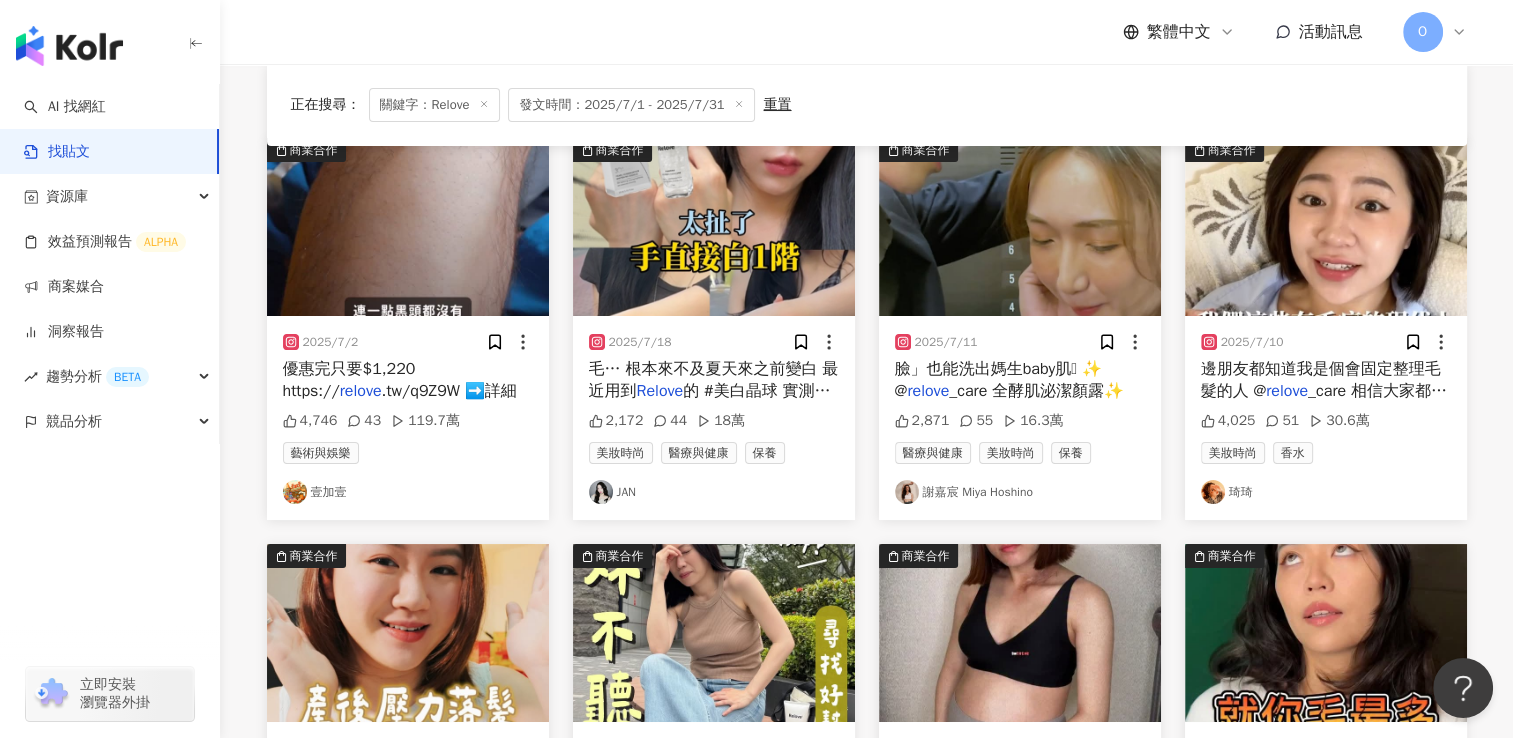 click on ".tw/q9Z9W
➡️詳細" at bounding box center (449, 391) 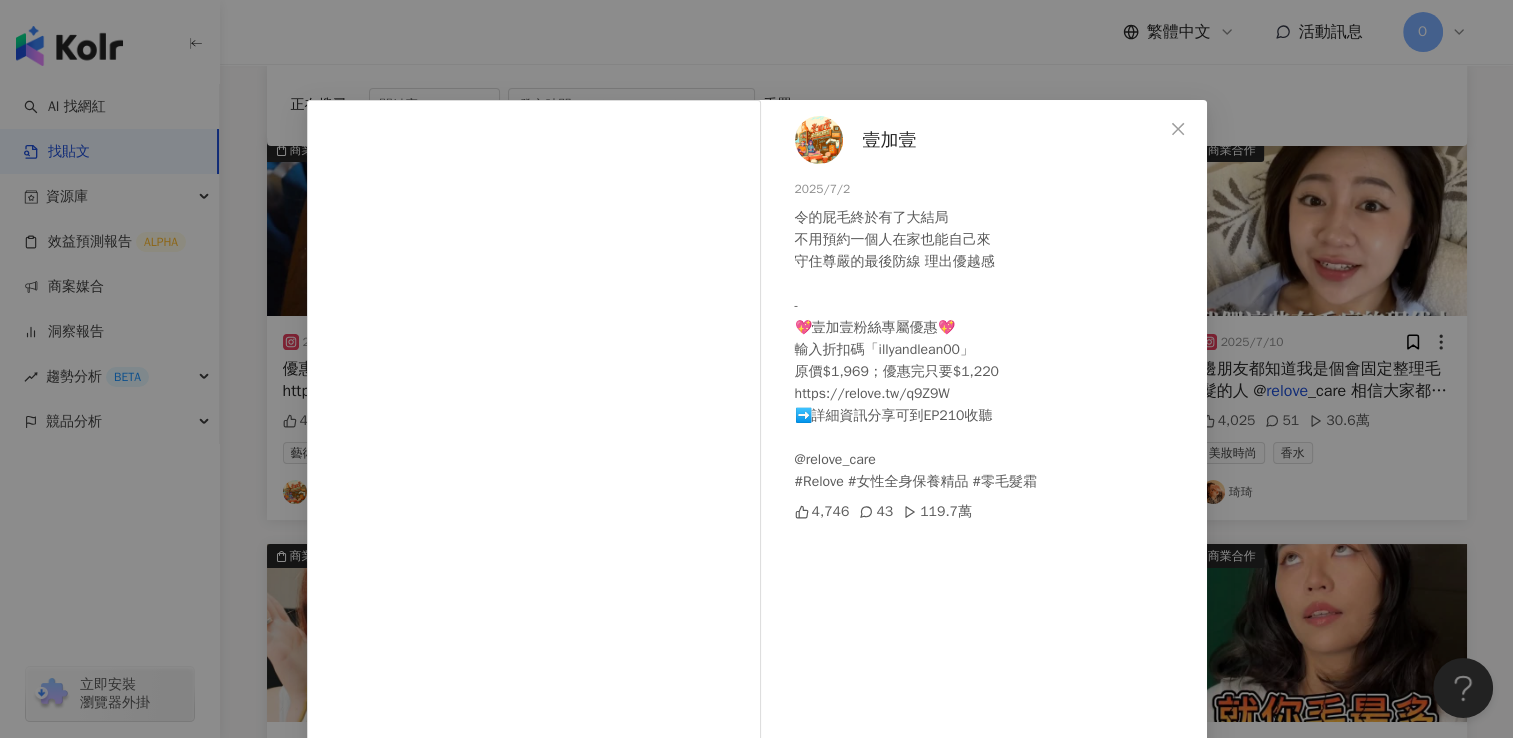 scroll, scrollTop: 100, scrollLeft: 0, axis: vertical 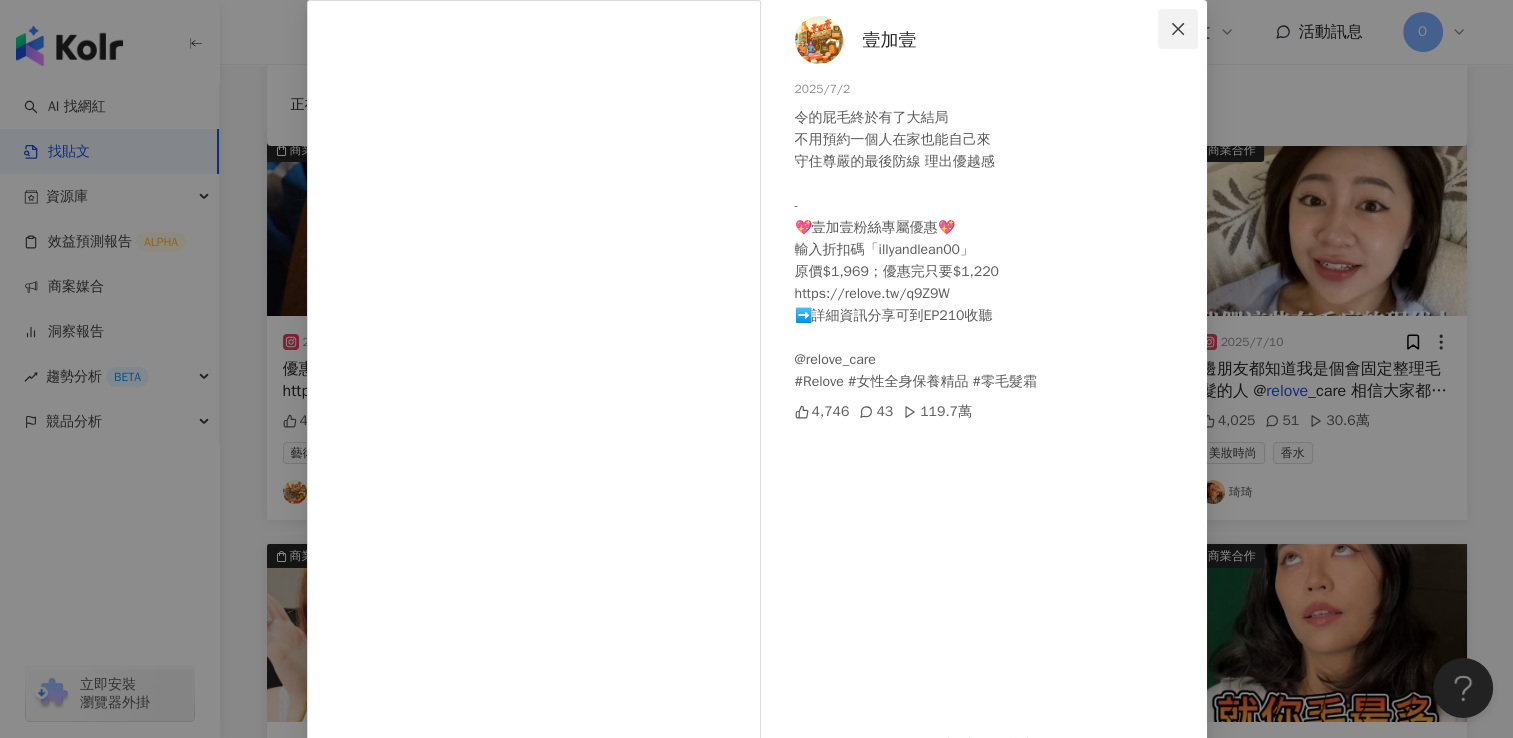 click 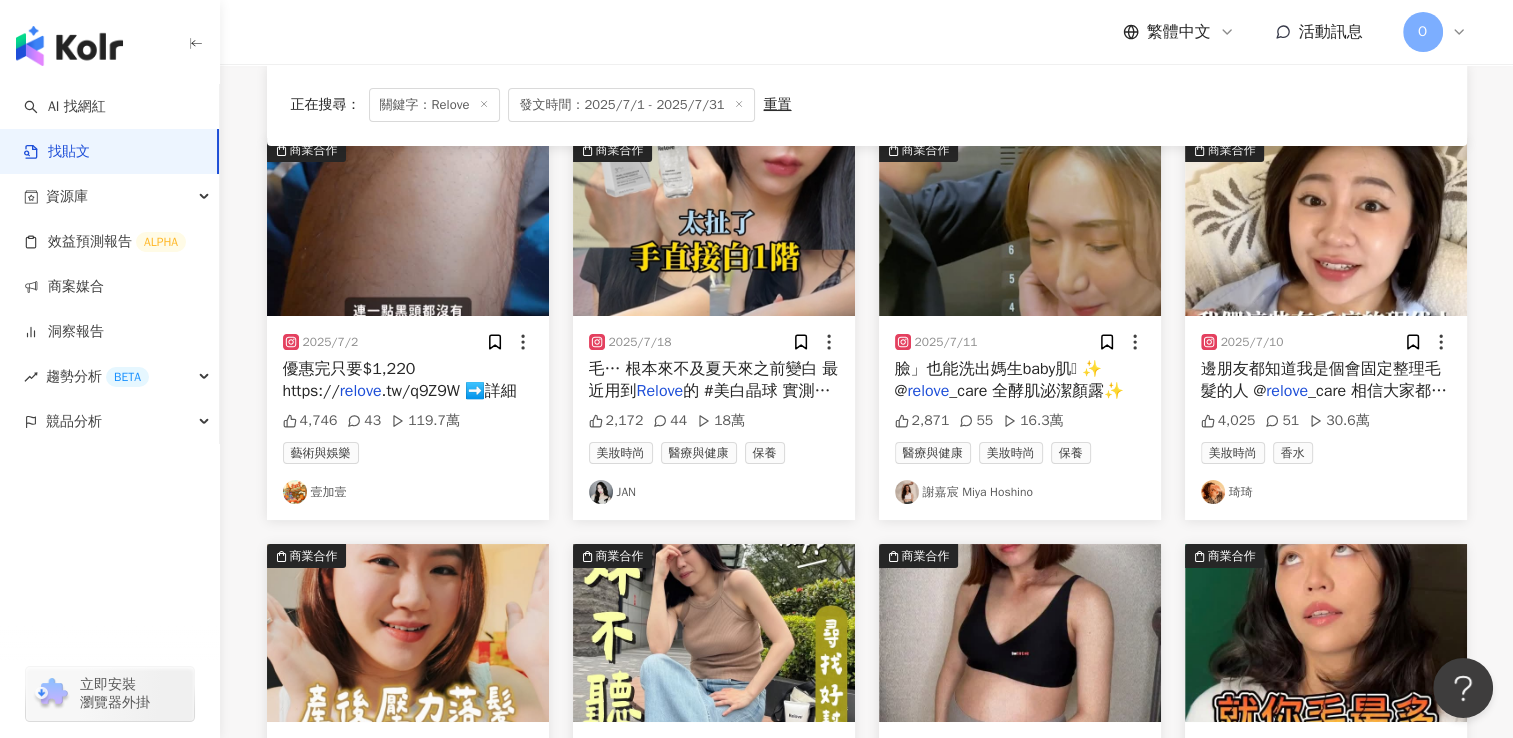 click on "毛…
根本來不及夏天來之前變白
最近用到" at bounding box center (714, 380) 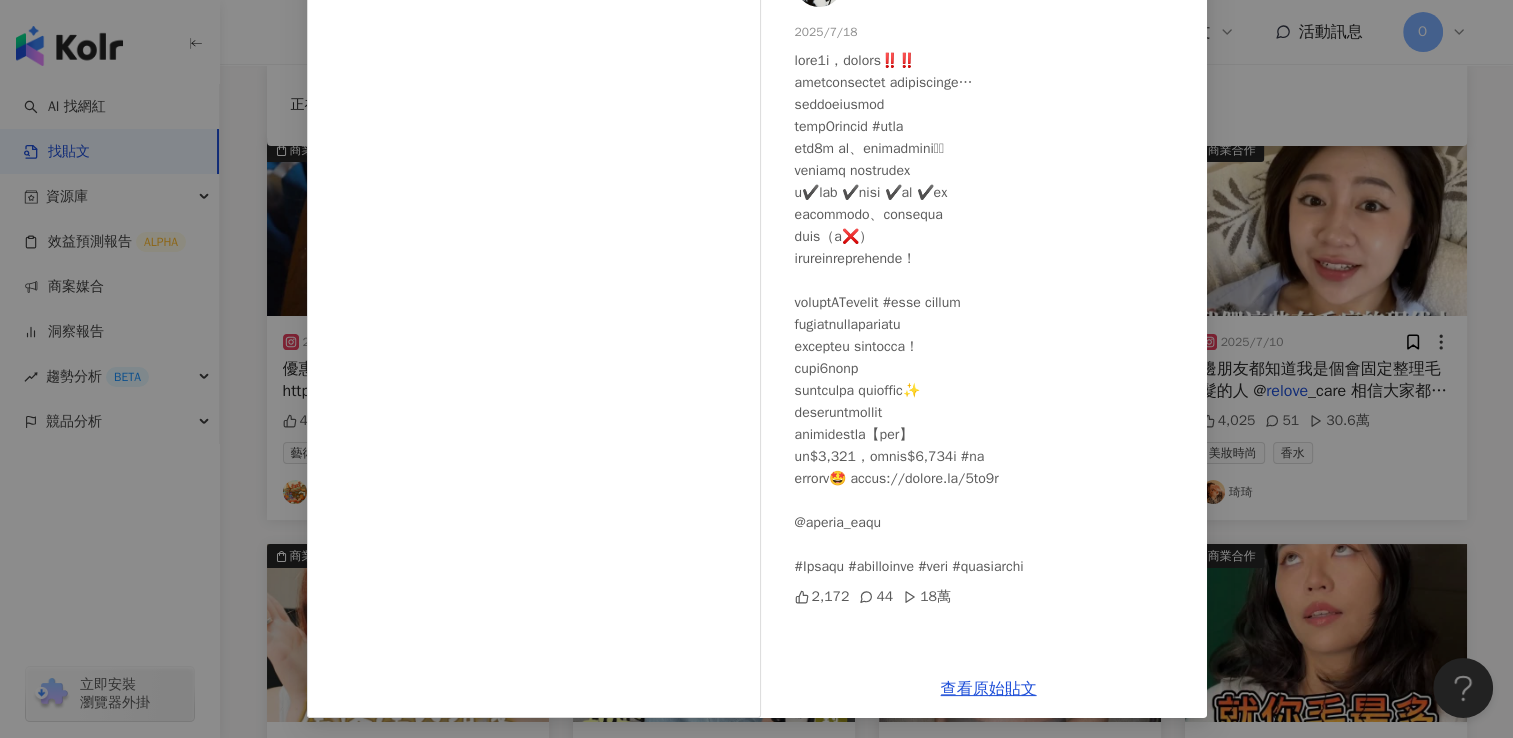 scroll, scrollTop: 160, scrollLeft: 0, axis: vertical 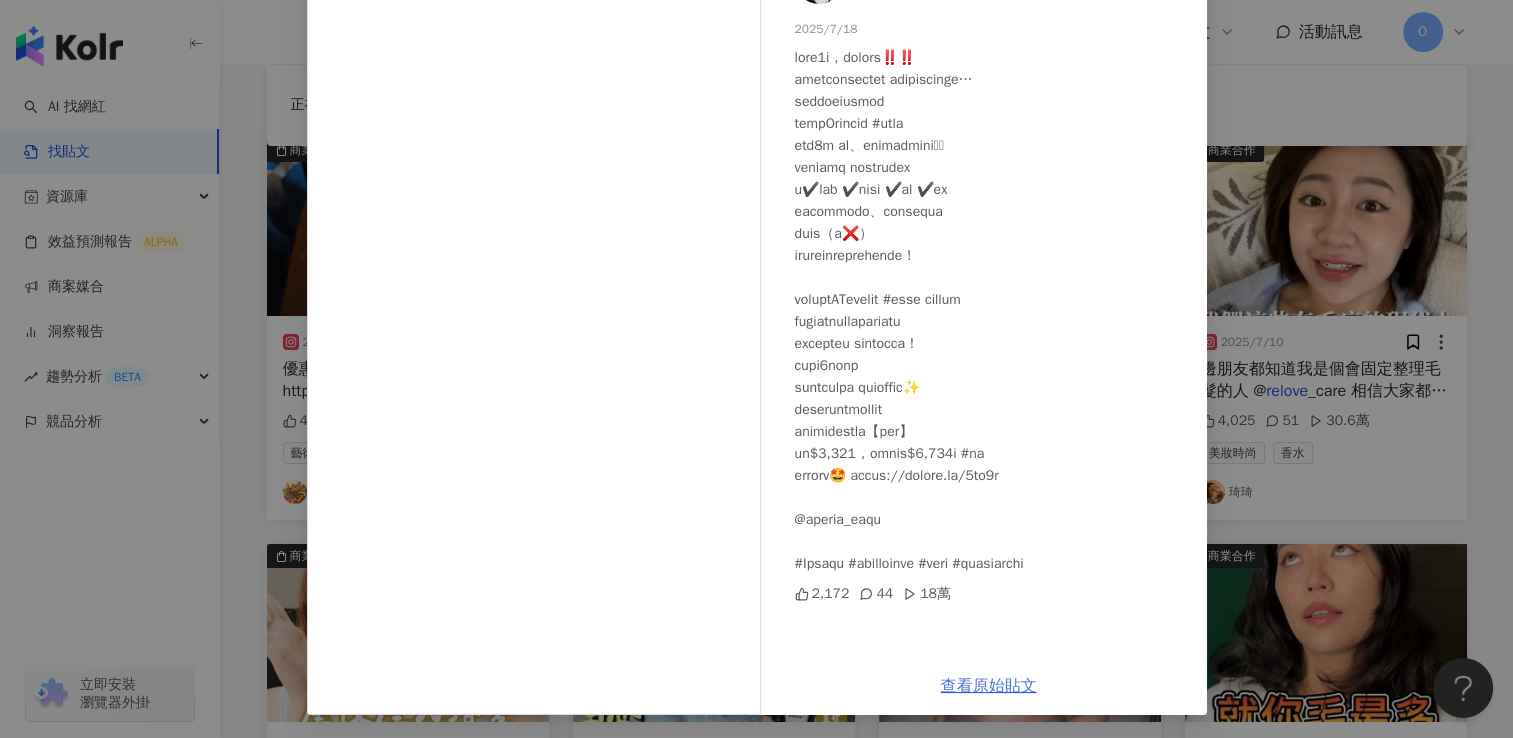 click on "查看原始貼文" at bounding box center [989, 686] 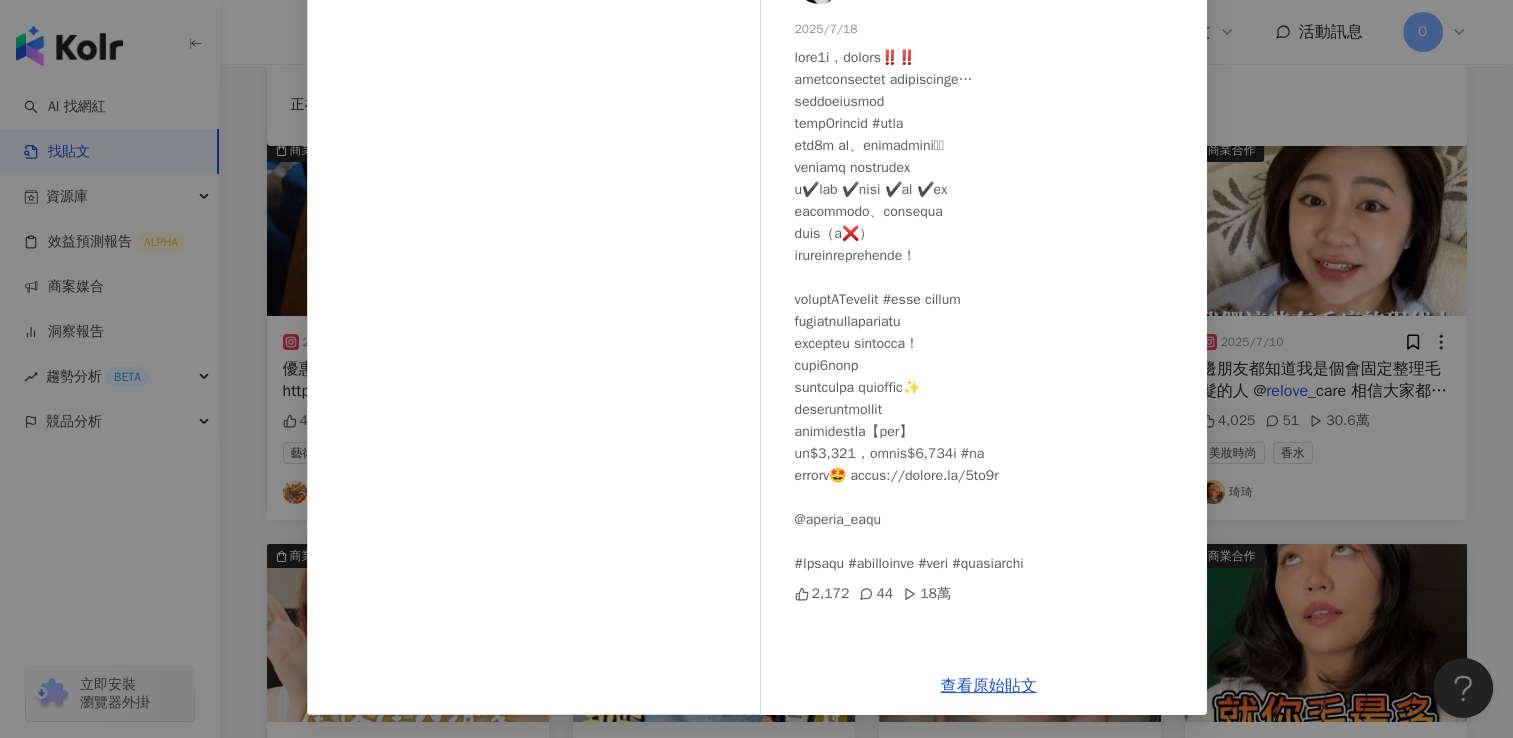 click on "JAN 2025/7/18 2,172 44 18萬 查看原始貼文" at bounding box center (756, 369) 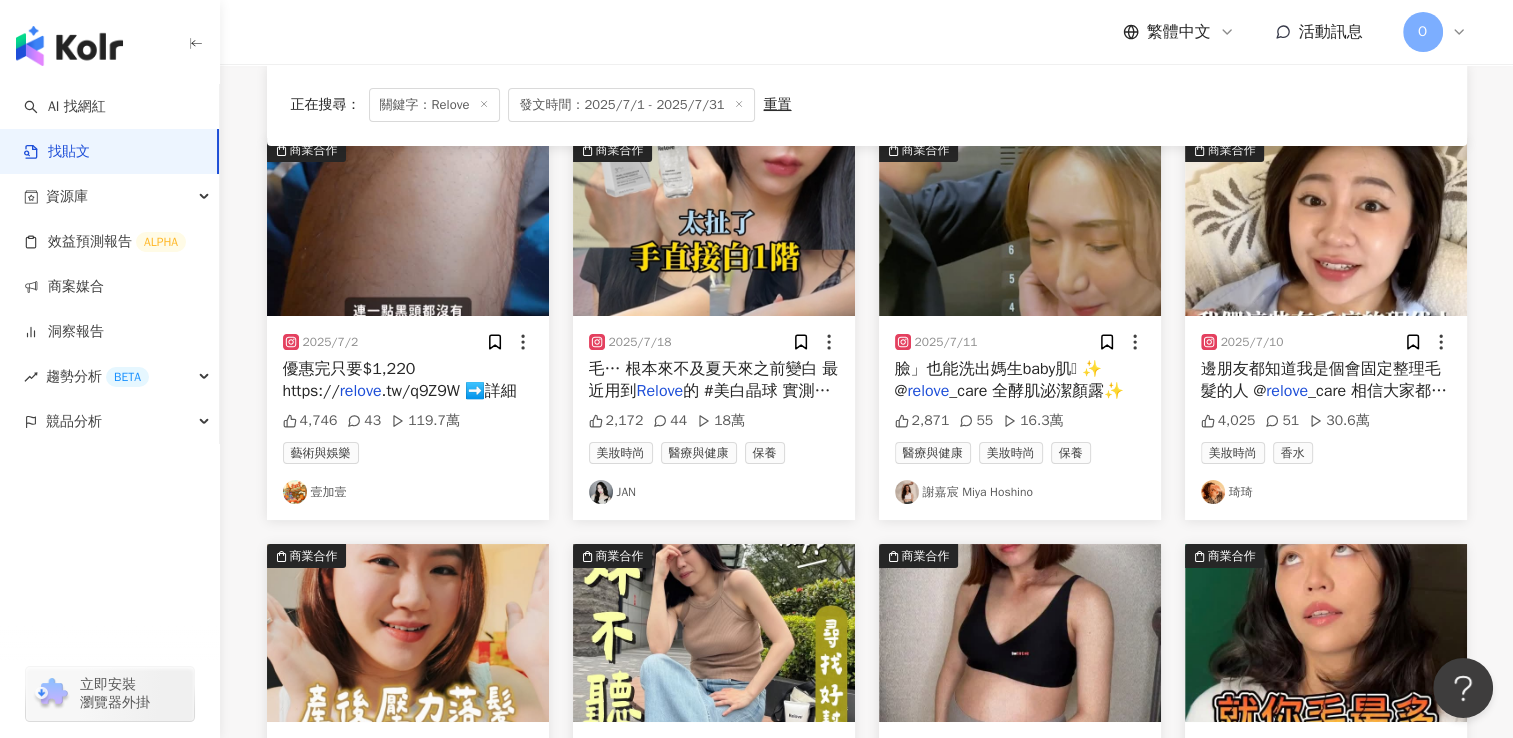 click on "_care 全酵肌泌潔顏露✨" at bounding box center [1036, 391] 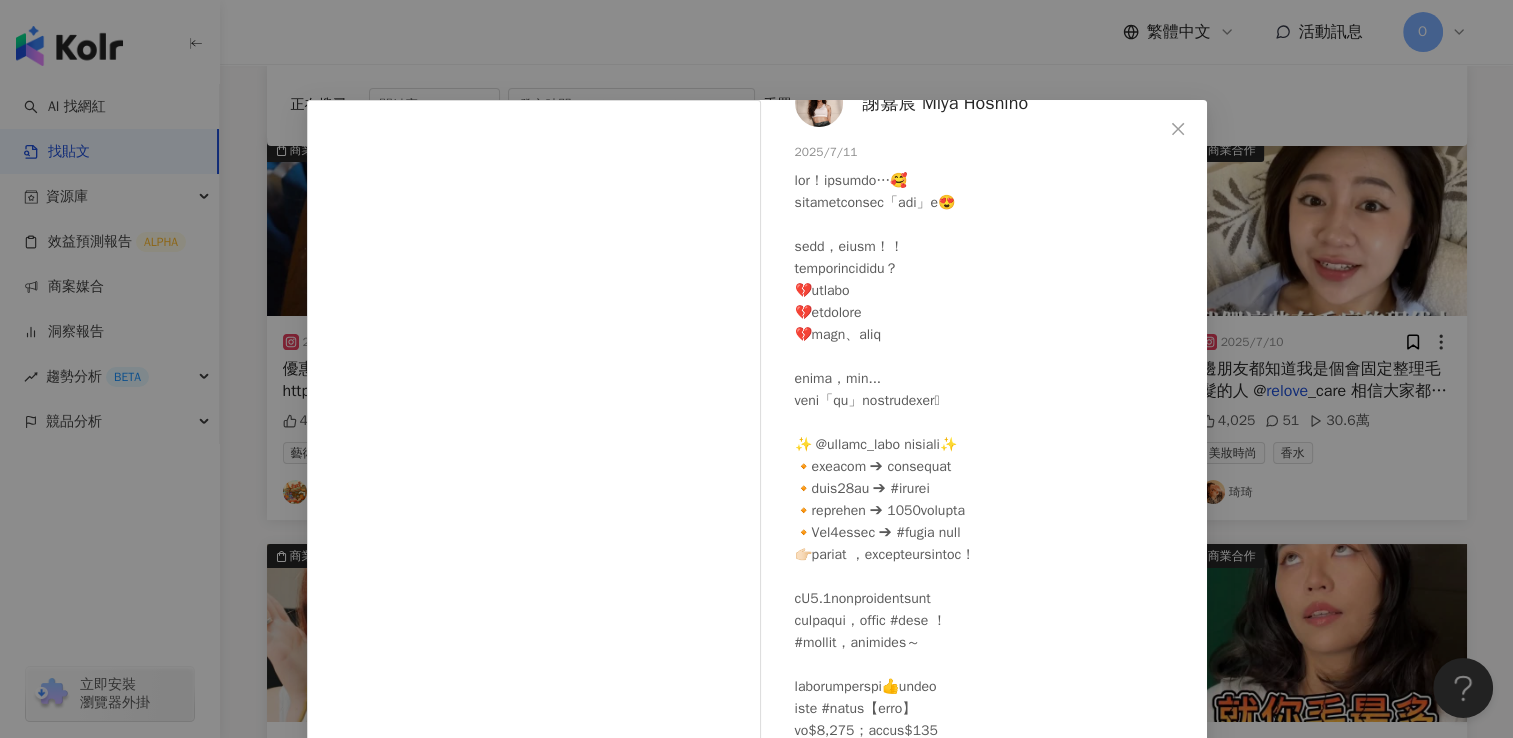 scroll, scrollTop: 57, scrollLeft: 0, axis: vertical 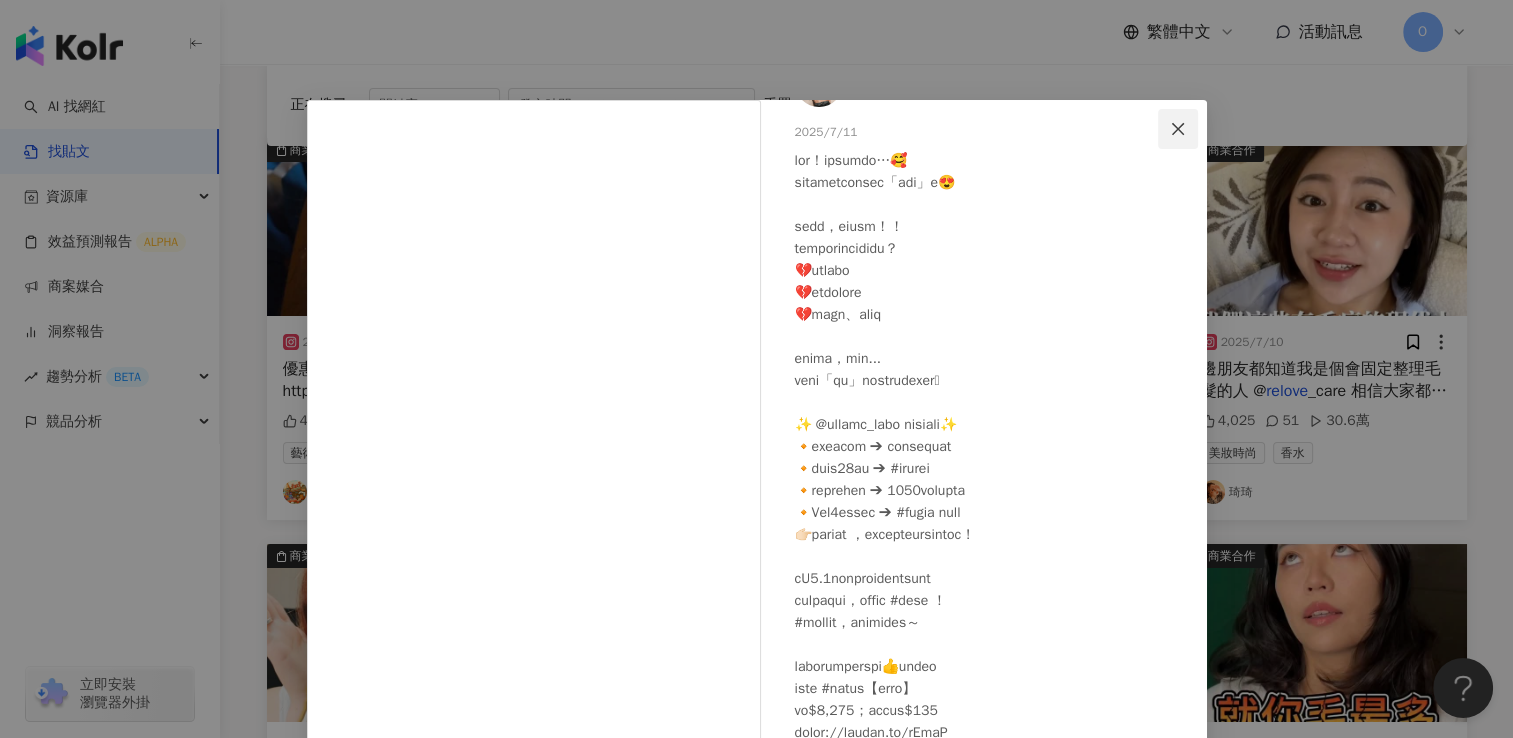 click at bounding box center [1178, 129] 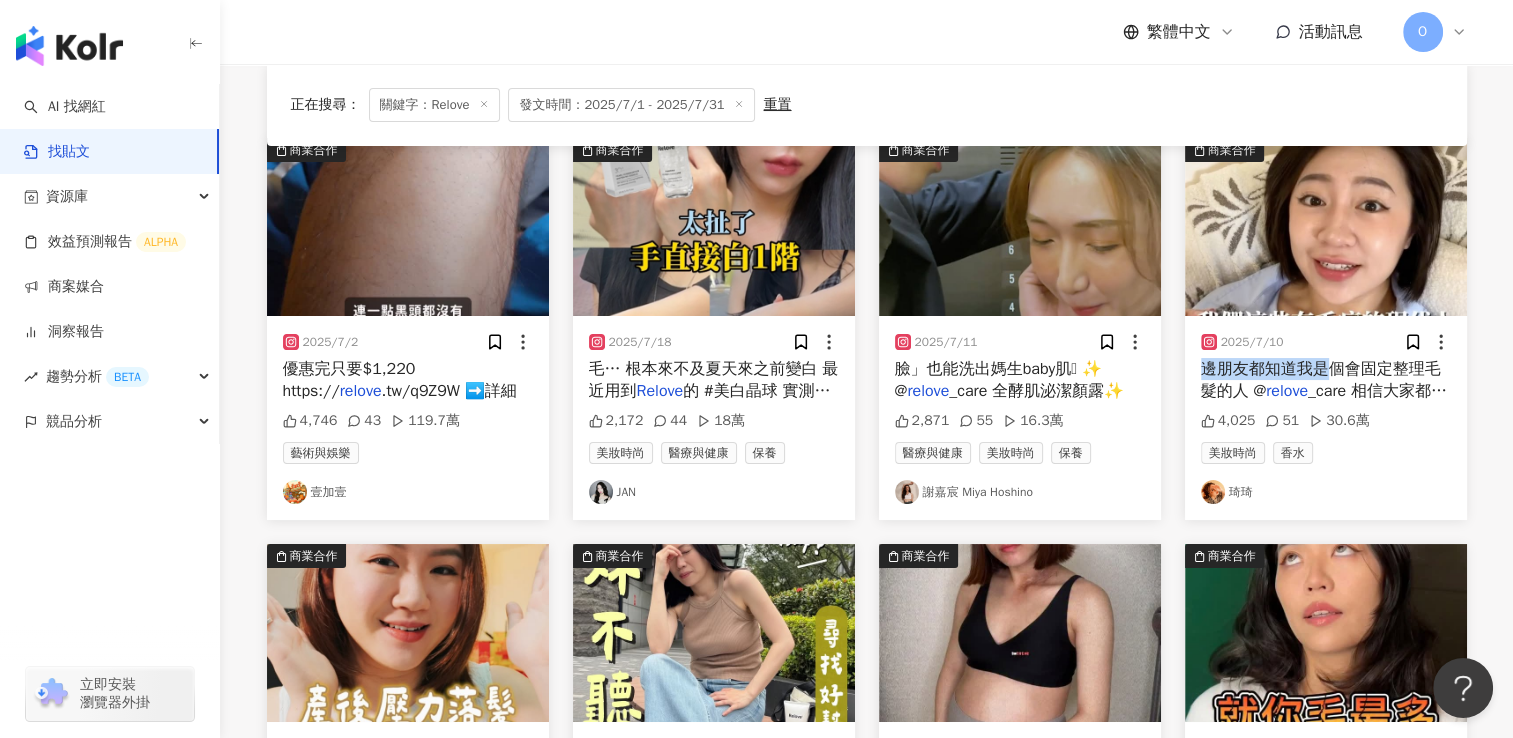 click on "2025/7/10 邊朋友都知道我是個會固定整理毛髮的人
@ relove _care 相信大家都已經不 4,025 51 30.6萬 美妝時尚 香水 琦琦" at bounding box center [1326, 418] 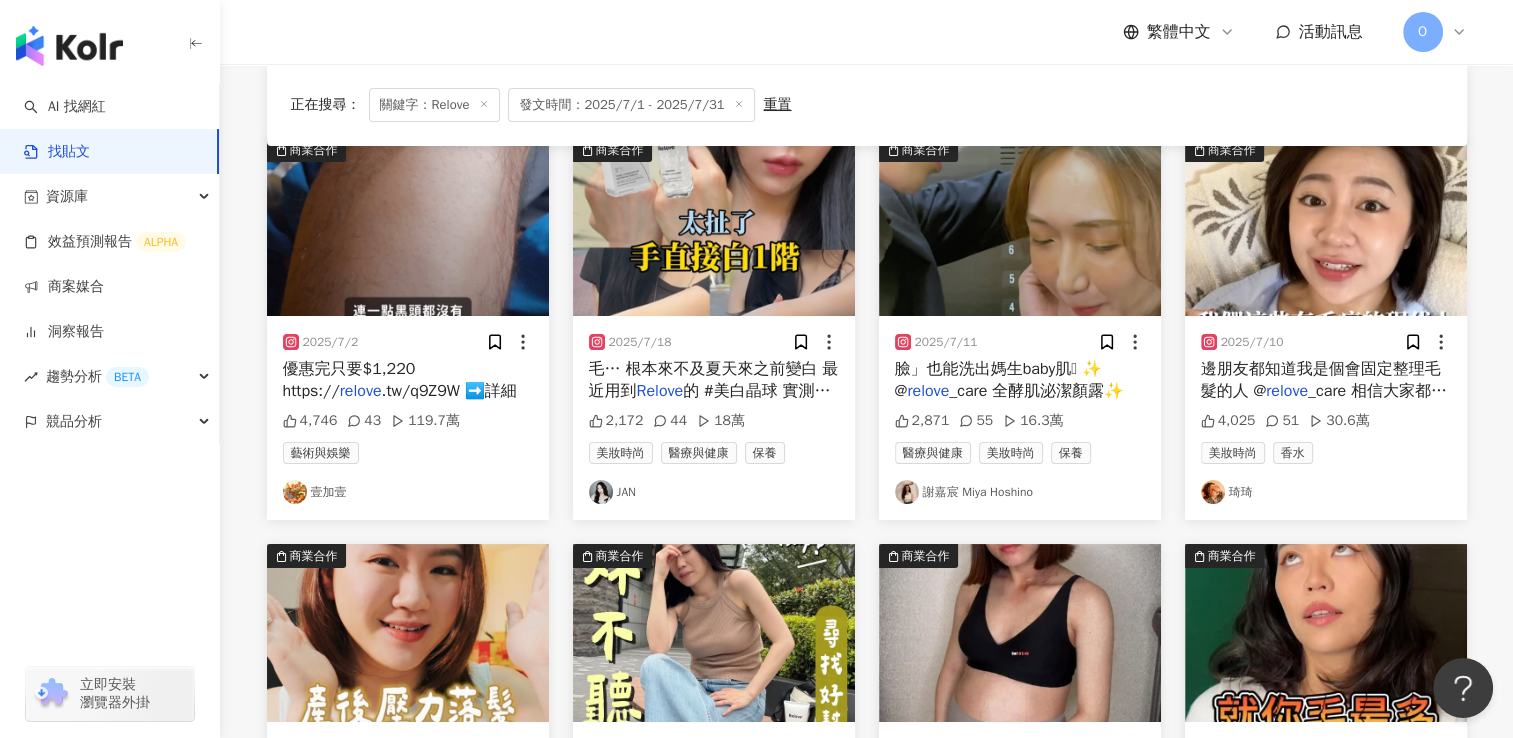 drag, startPoint x: 1336, startPoint y: 358, endPoint x: 1390, endPoint y: 408, distance: 73.593475 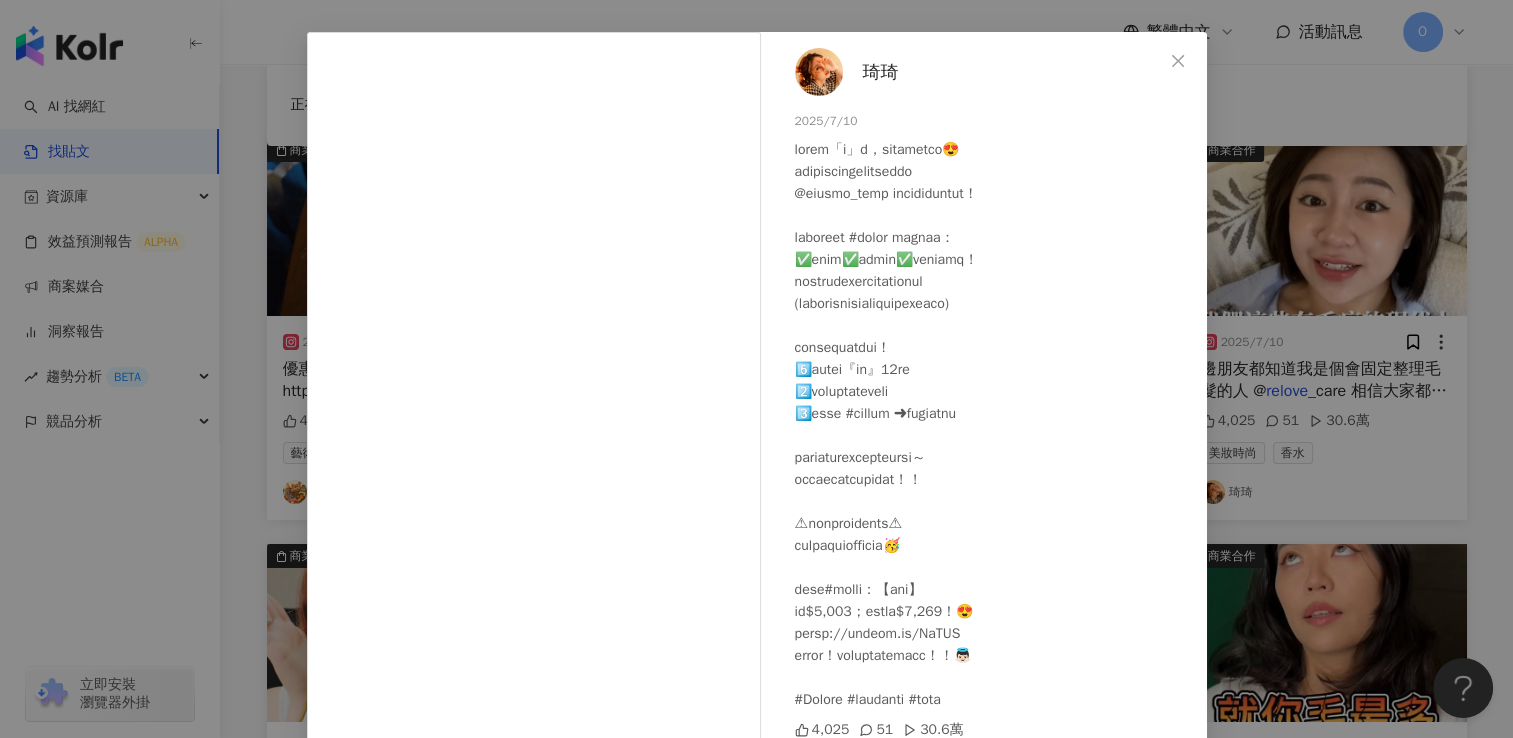 scroll, scrollTop: 160, scrollLeft: 0, axis: vertical 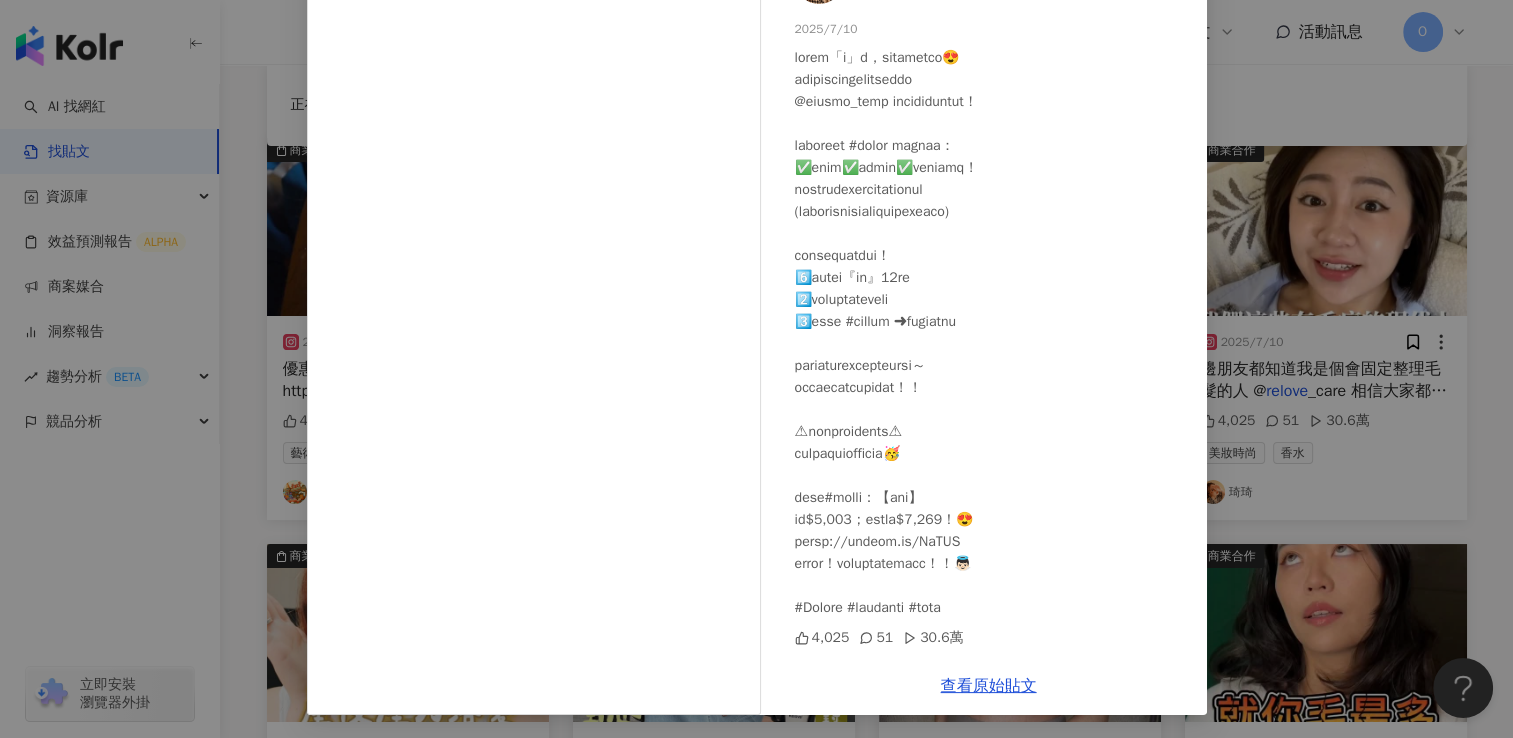 click on "琦琦 2025/7/10 4,025 51 30.6萬 查看原始貼文" at bounding box center (756, 369) 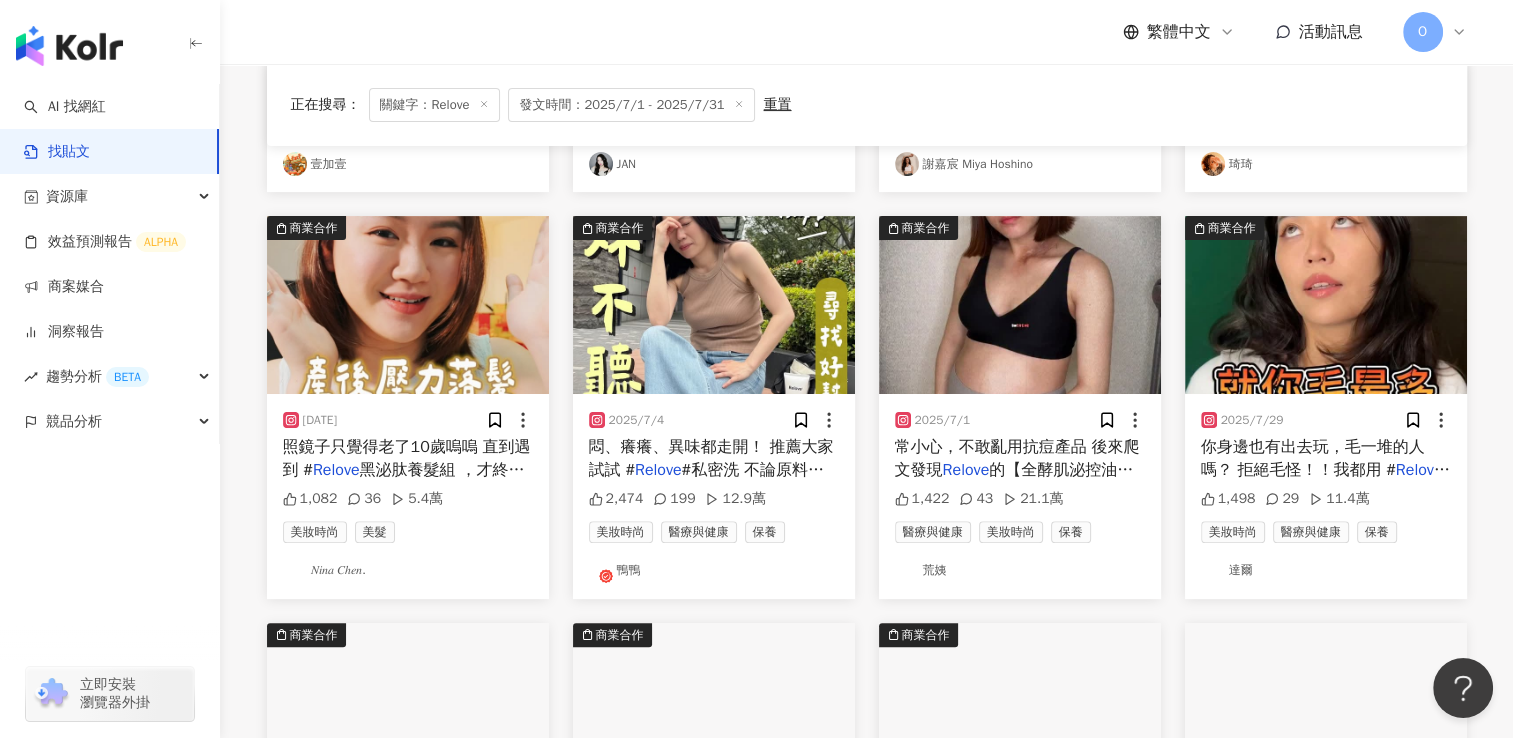 scroll, scrollTop: 600, scrollLeft: 0, axis: vertical 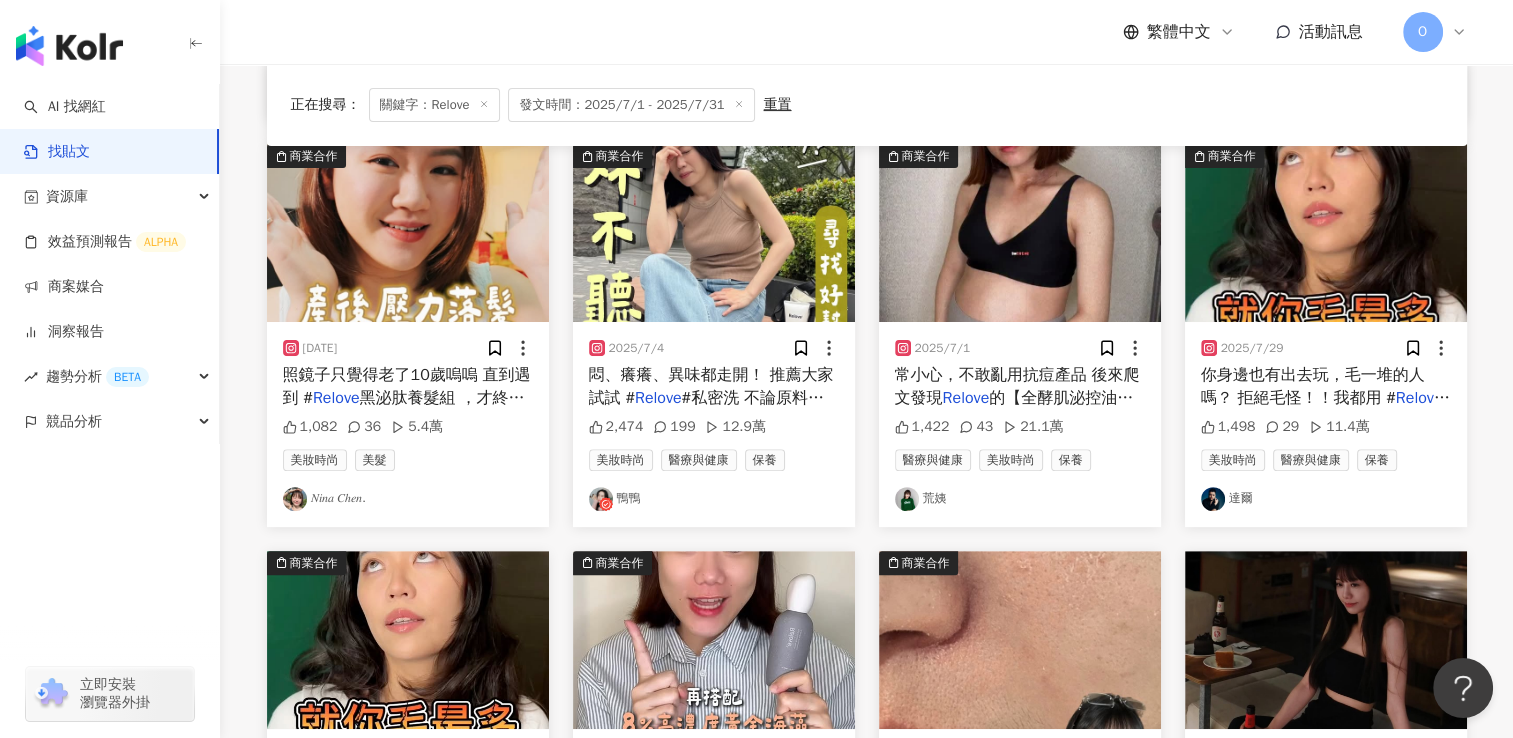 click on "#私密洗
不論原料和包裝" at bounding box center [706, 409] 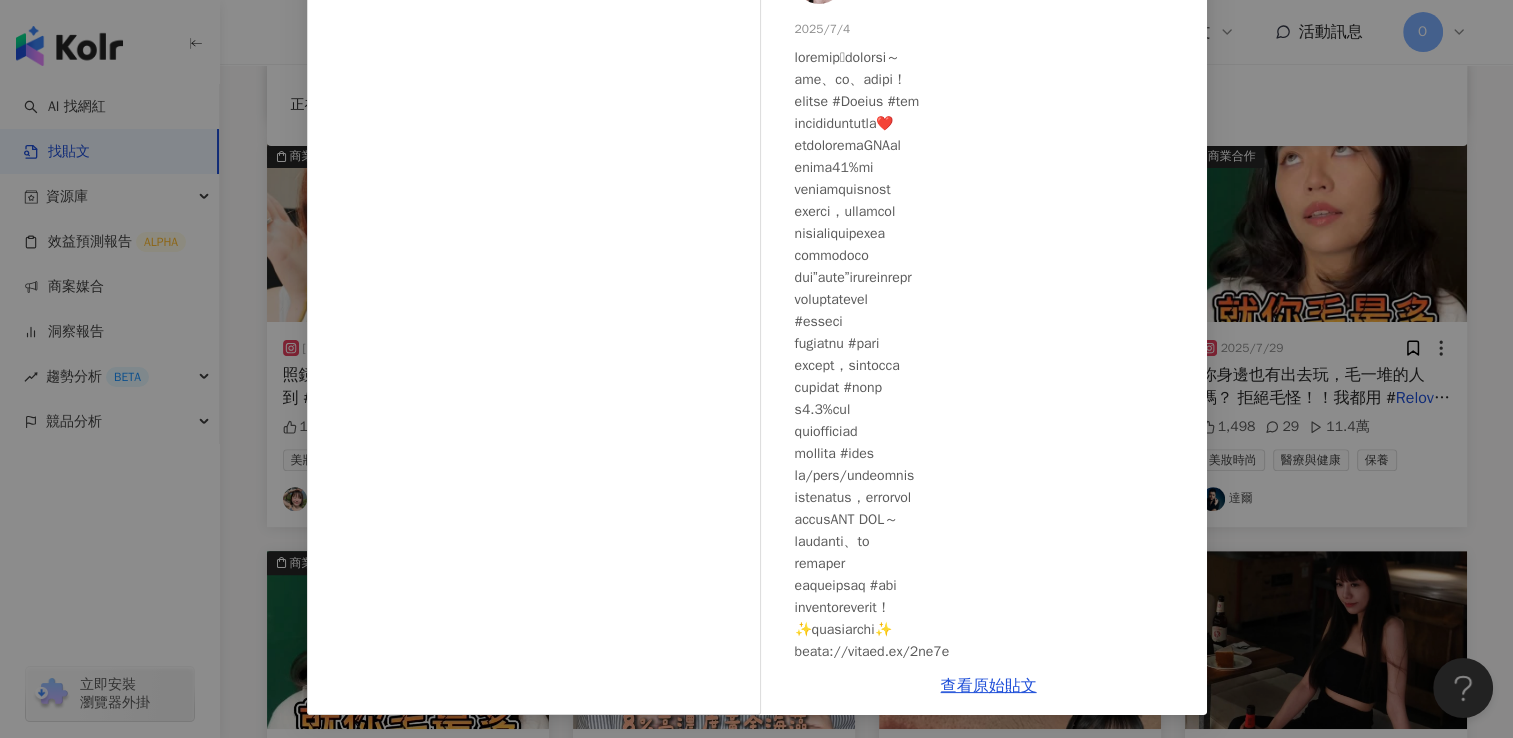 scroll, scrollTop: 160, scrollLeft: 0, axis: vertical 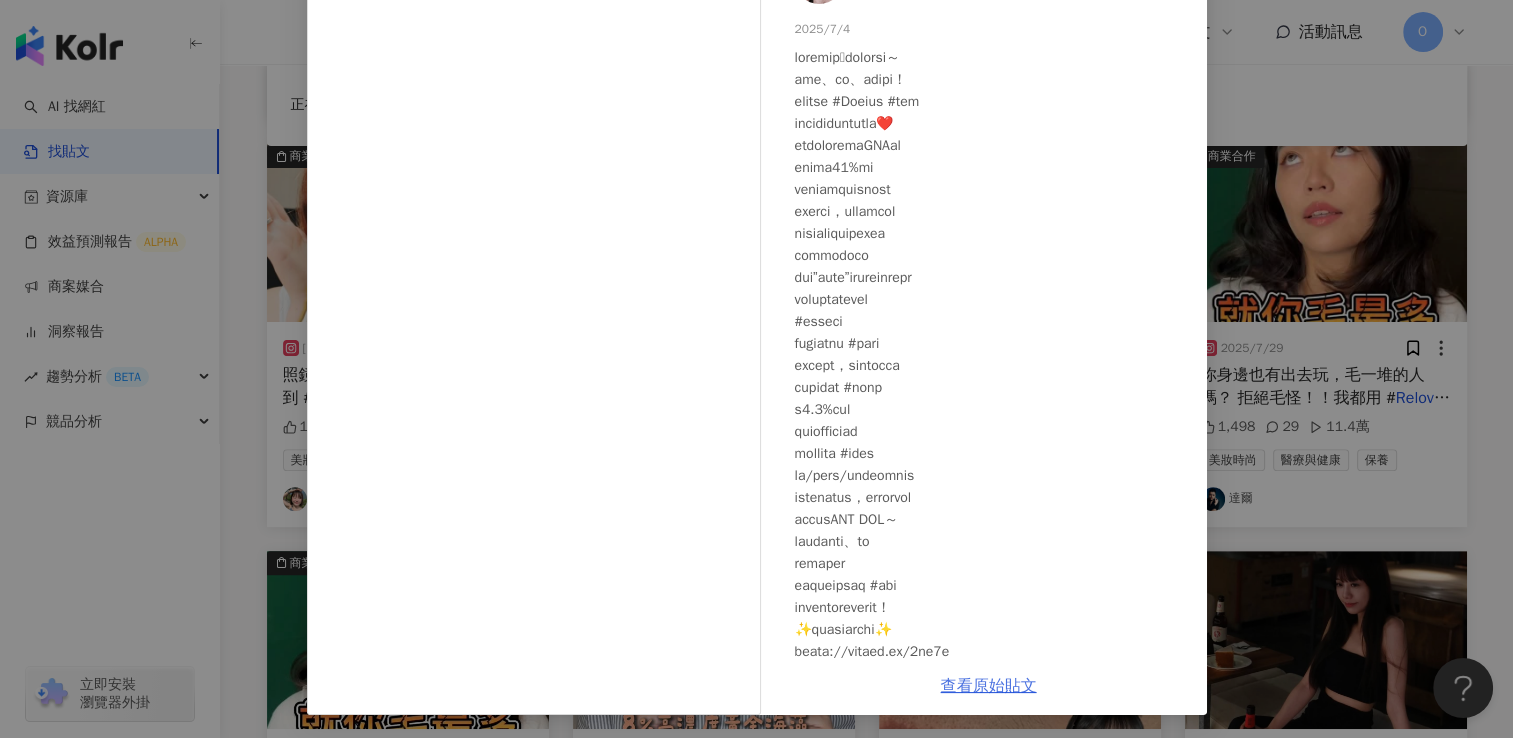 click on "查看原始貼文" at bounding box center [989, 686] 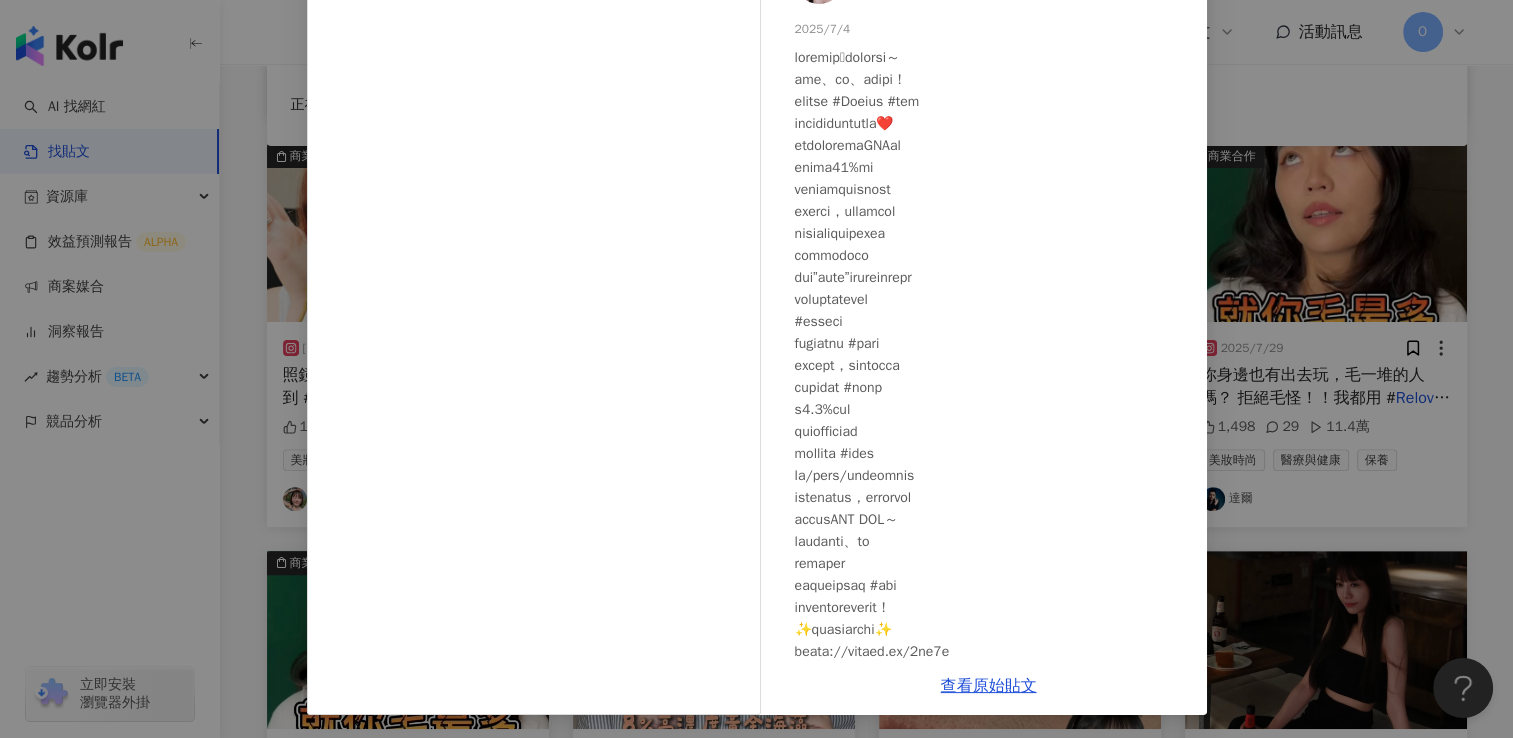 click on "鴨鴨 2025/7/4 2,474 199 12.9萬 查看原始貼文" at bounding box center [756, 369] 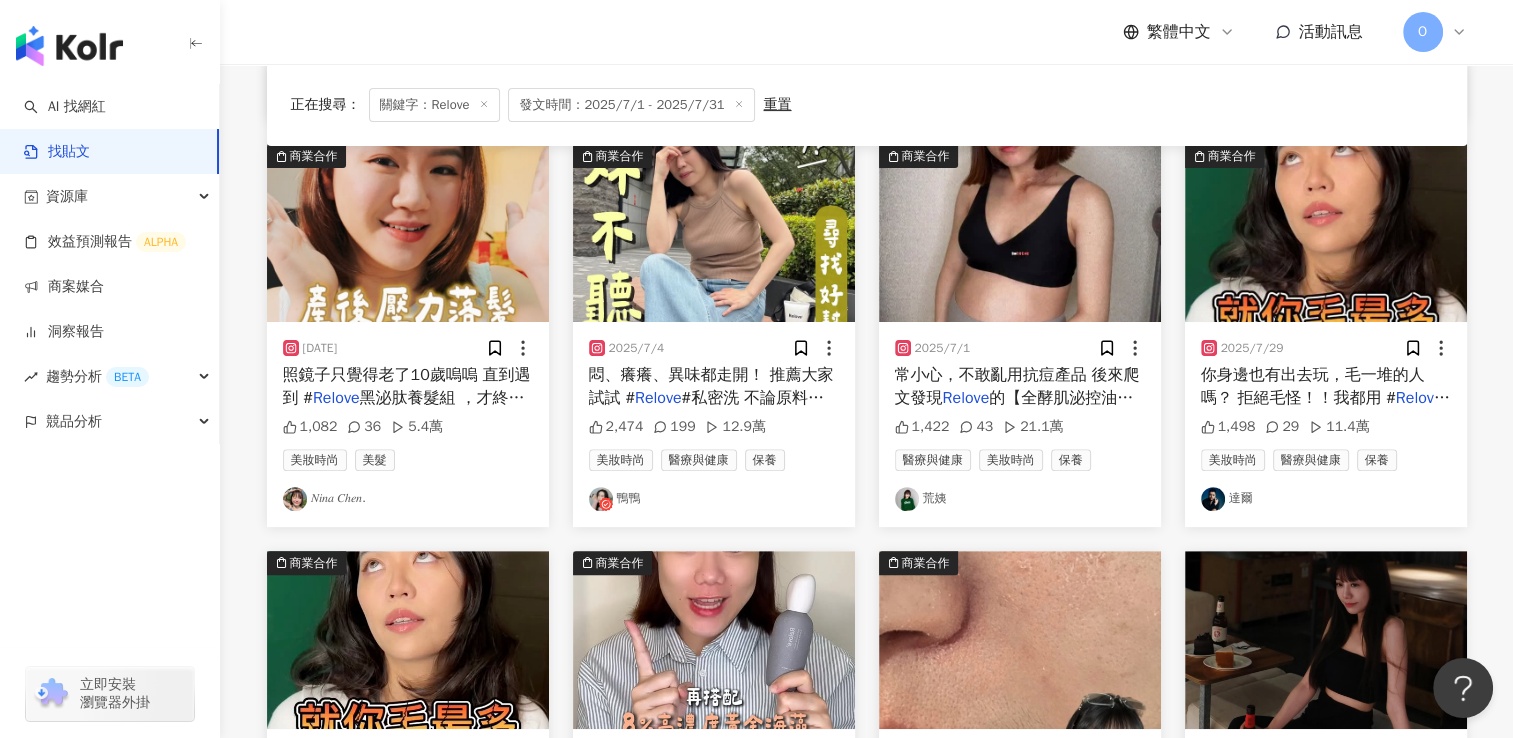 click on "的【全酵肌泌控油零痘濃萃】" at bounding box center [1014, 409] 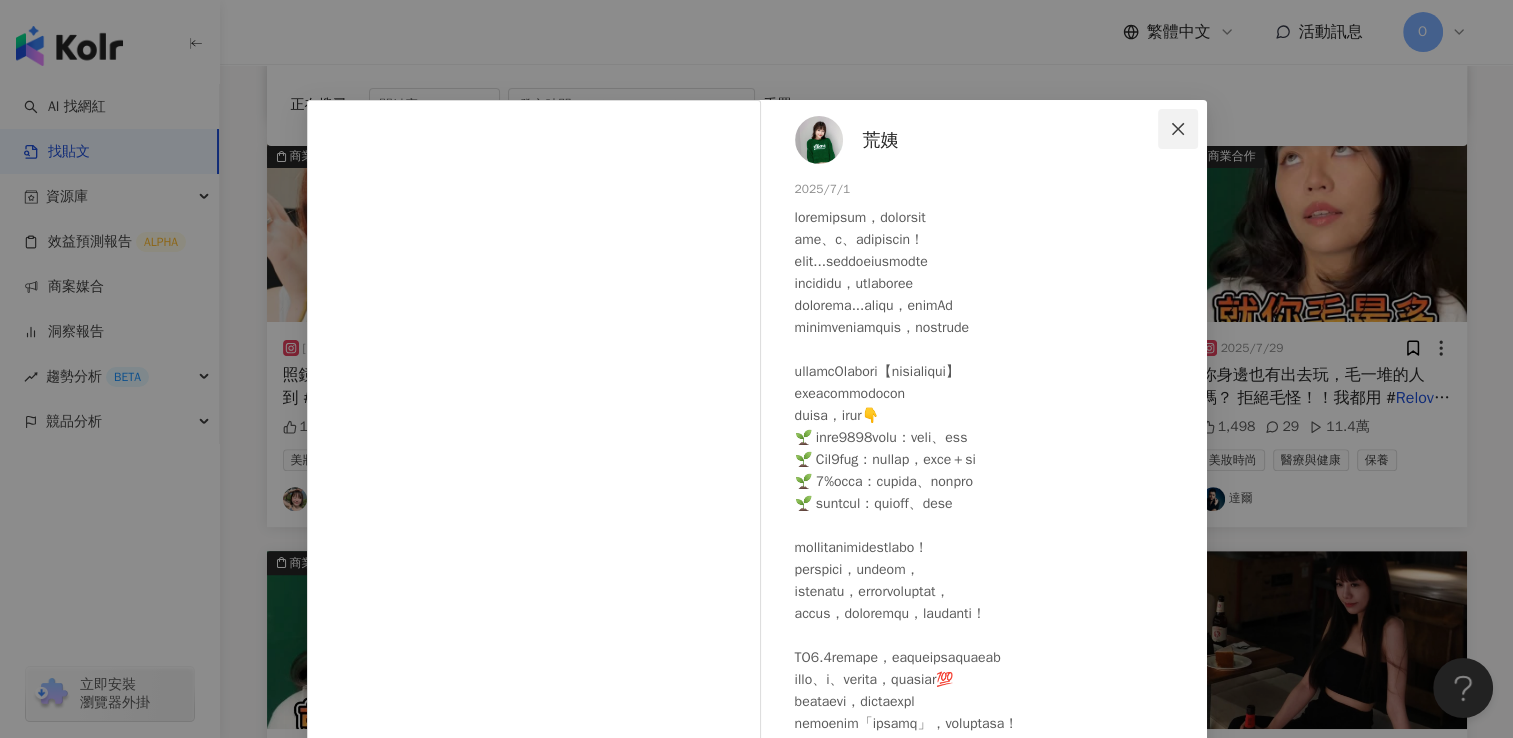 click at bounding box center [1178, 129] 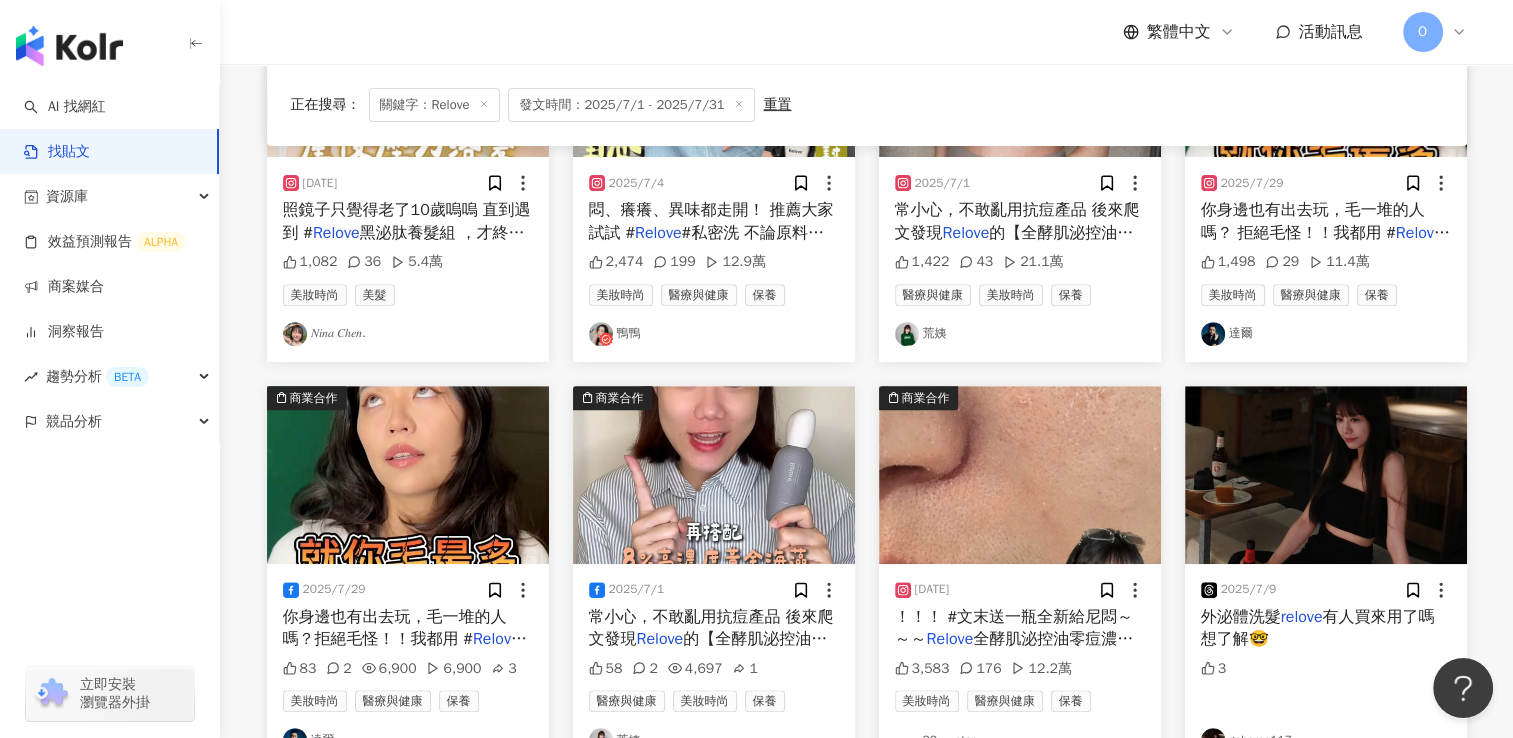 scroll, scrollTop: 800, scrollLeft: 0, axis: vertical 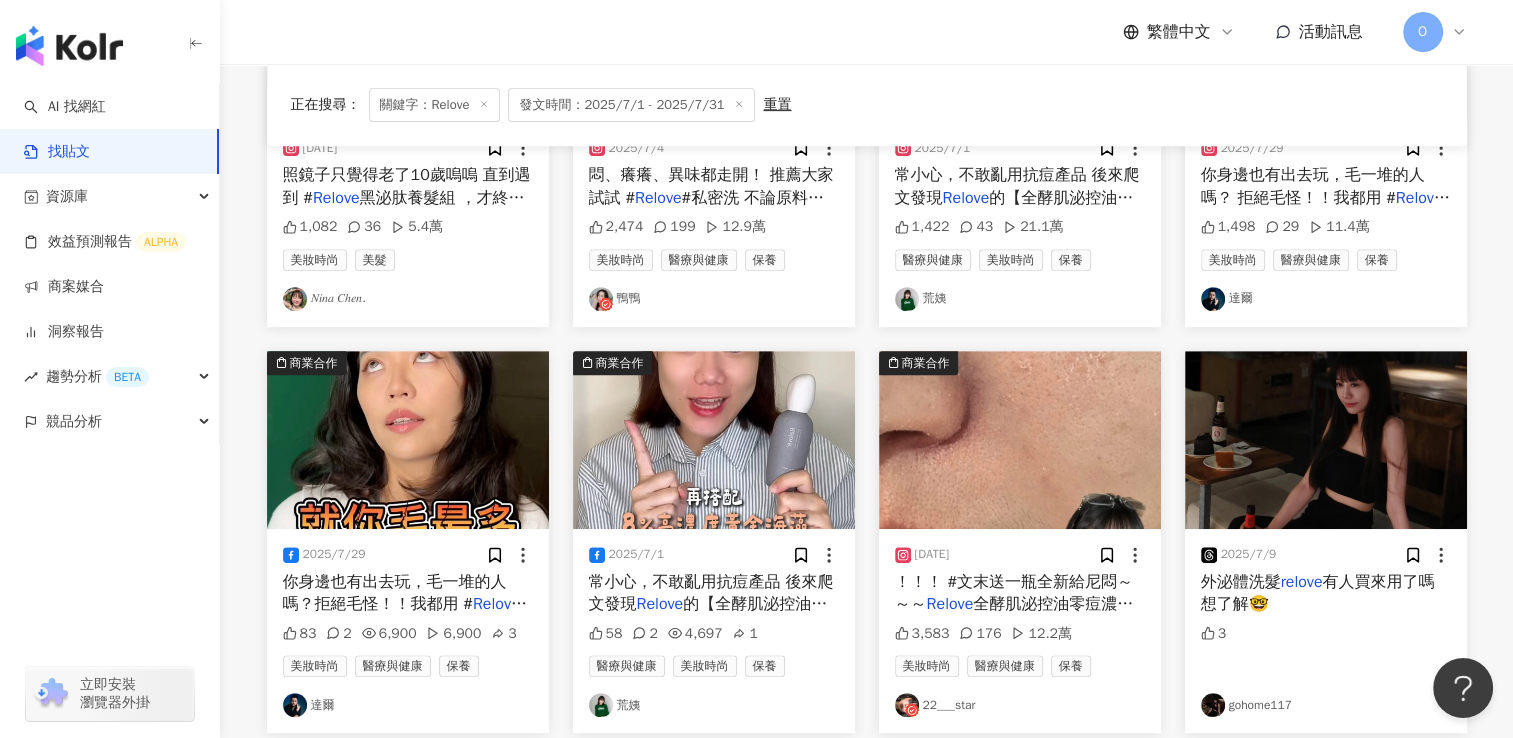 click on "的【全酵肌泌控油零痘濃萃】" at bounding box center (708, 615) 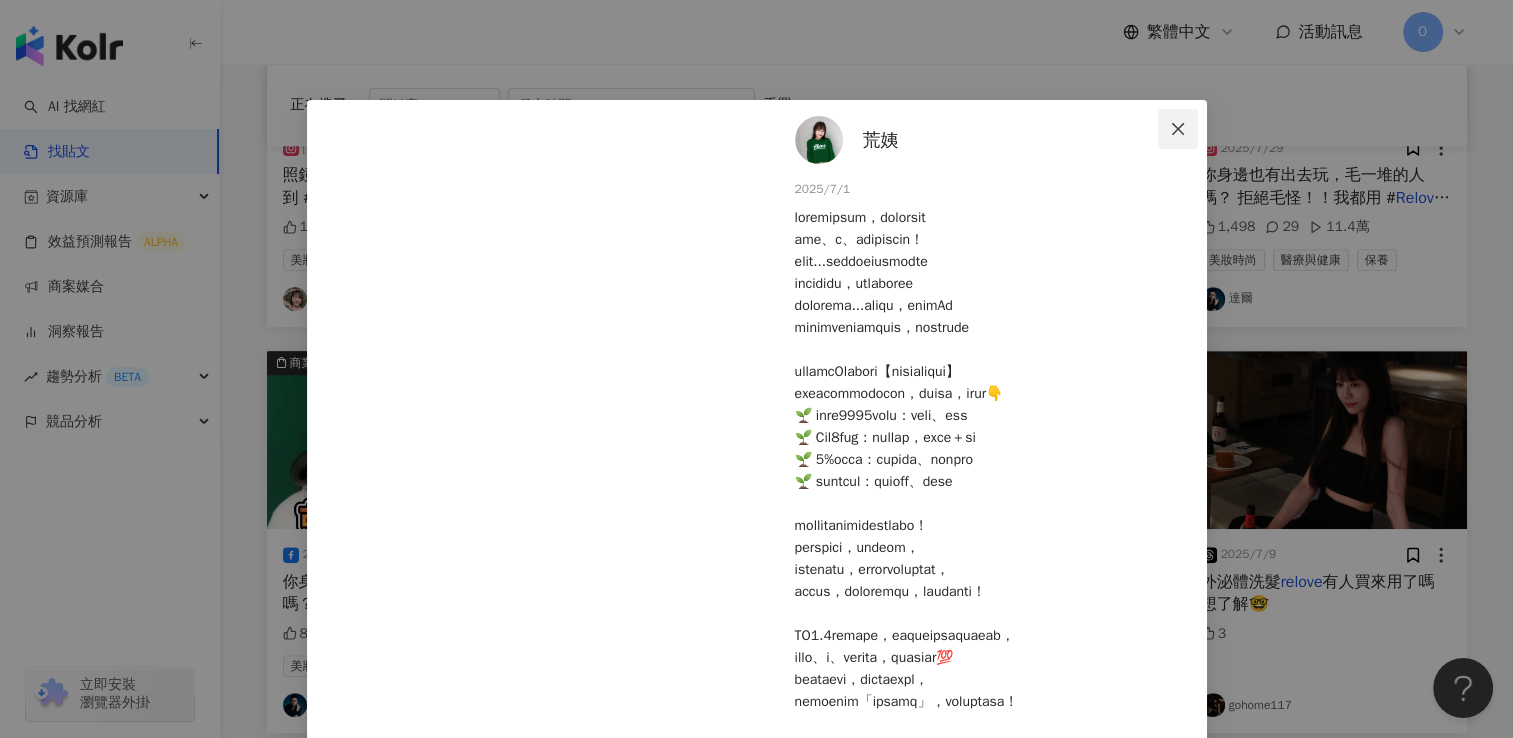 click 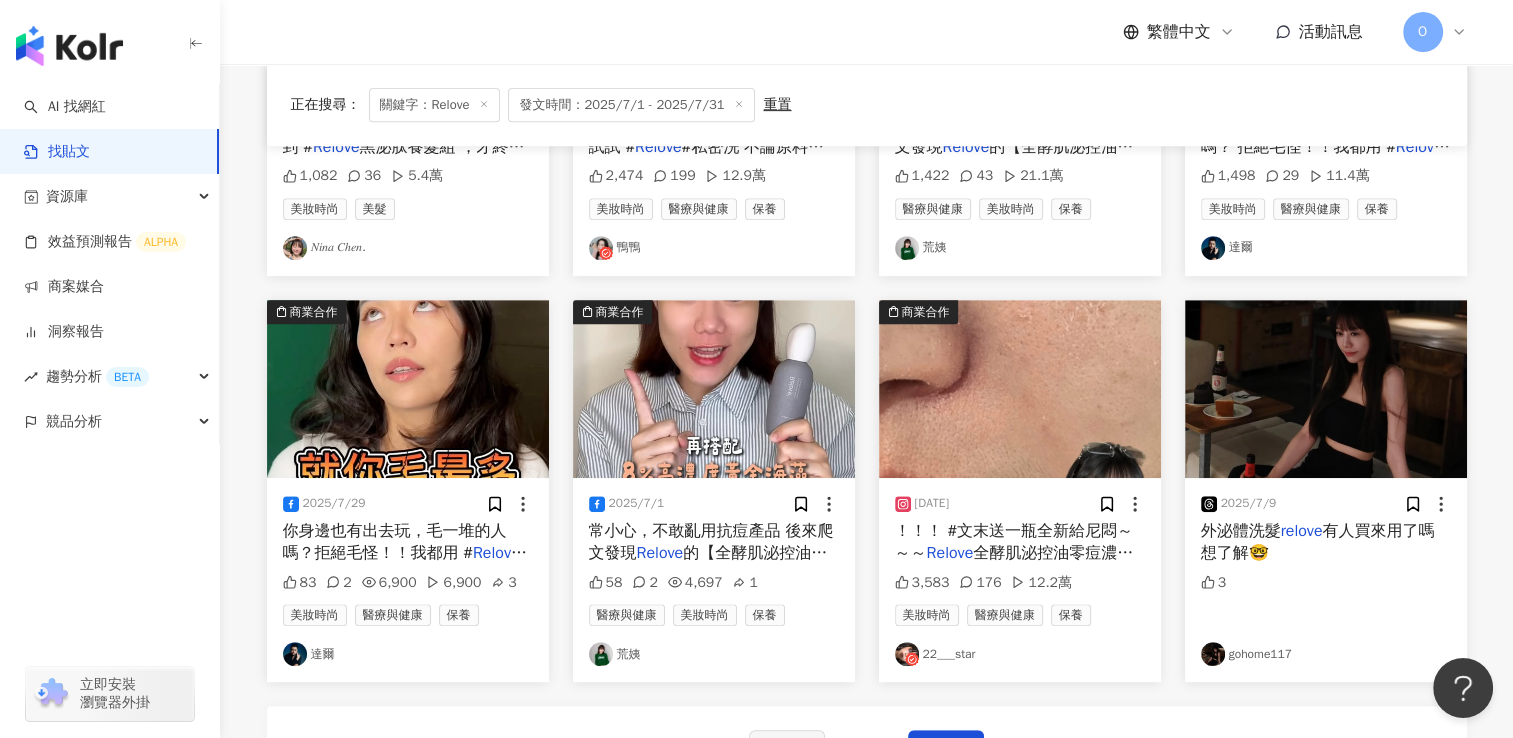 scroll, scrollTop: 900, scrollLeft: 0, axis: vertical 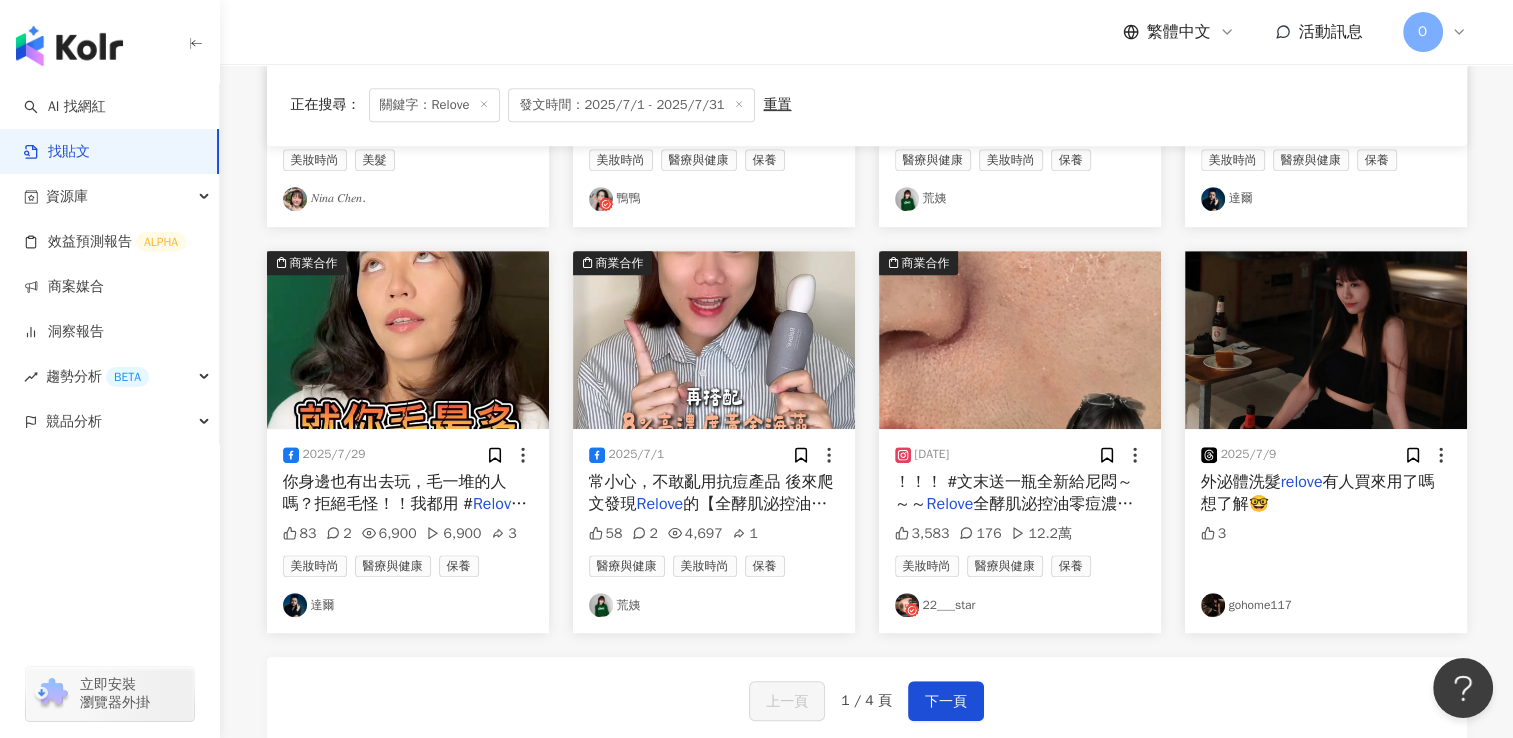 click on "有人買來用了嗎
想了解🤓" at bounding box center (1318, 493) 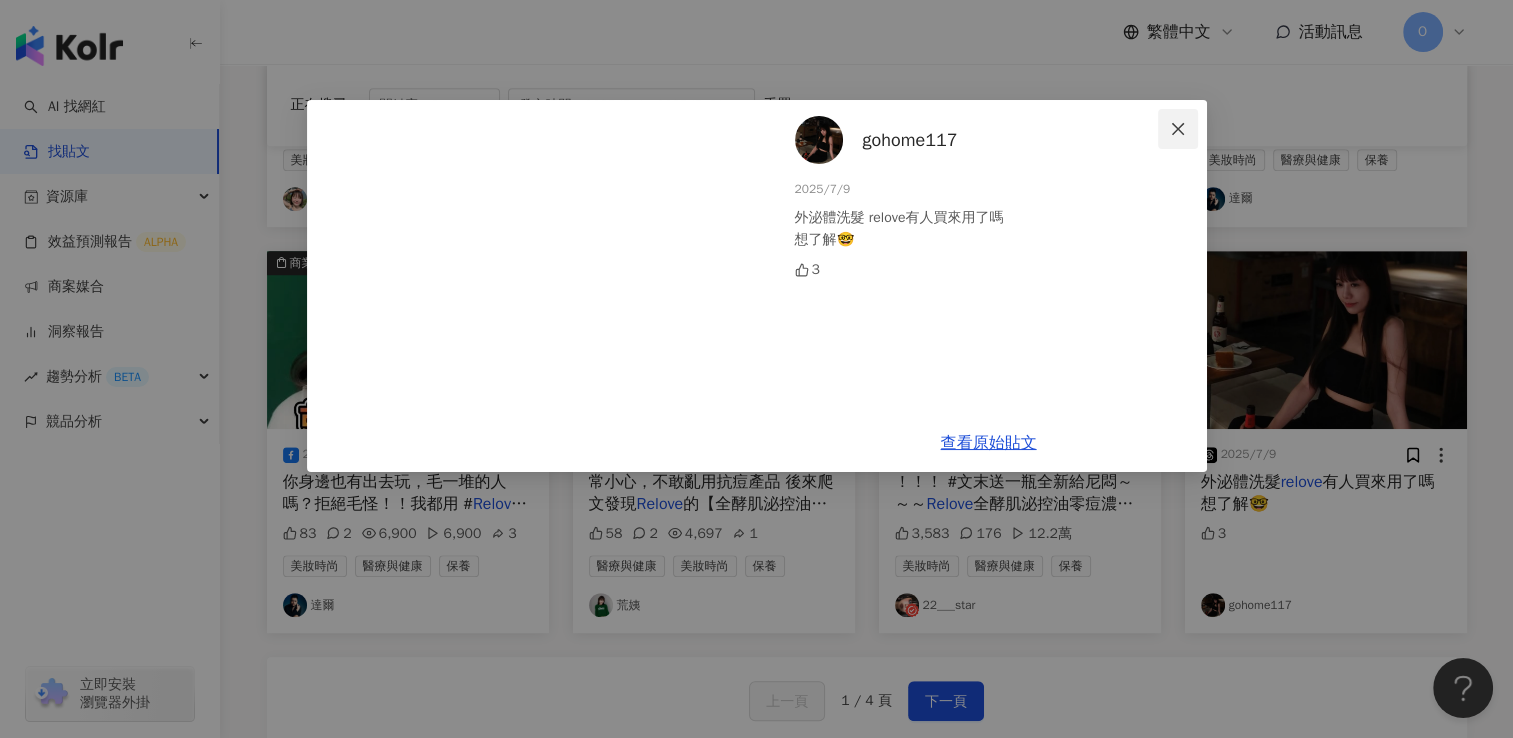 click at bounding box center (1178, 129) 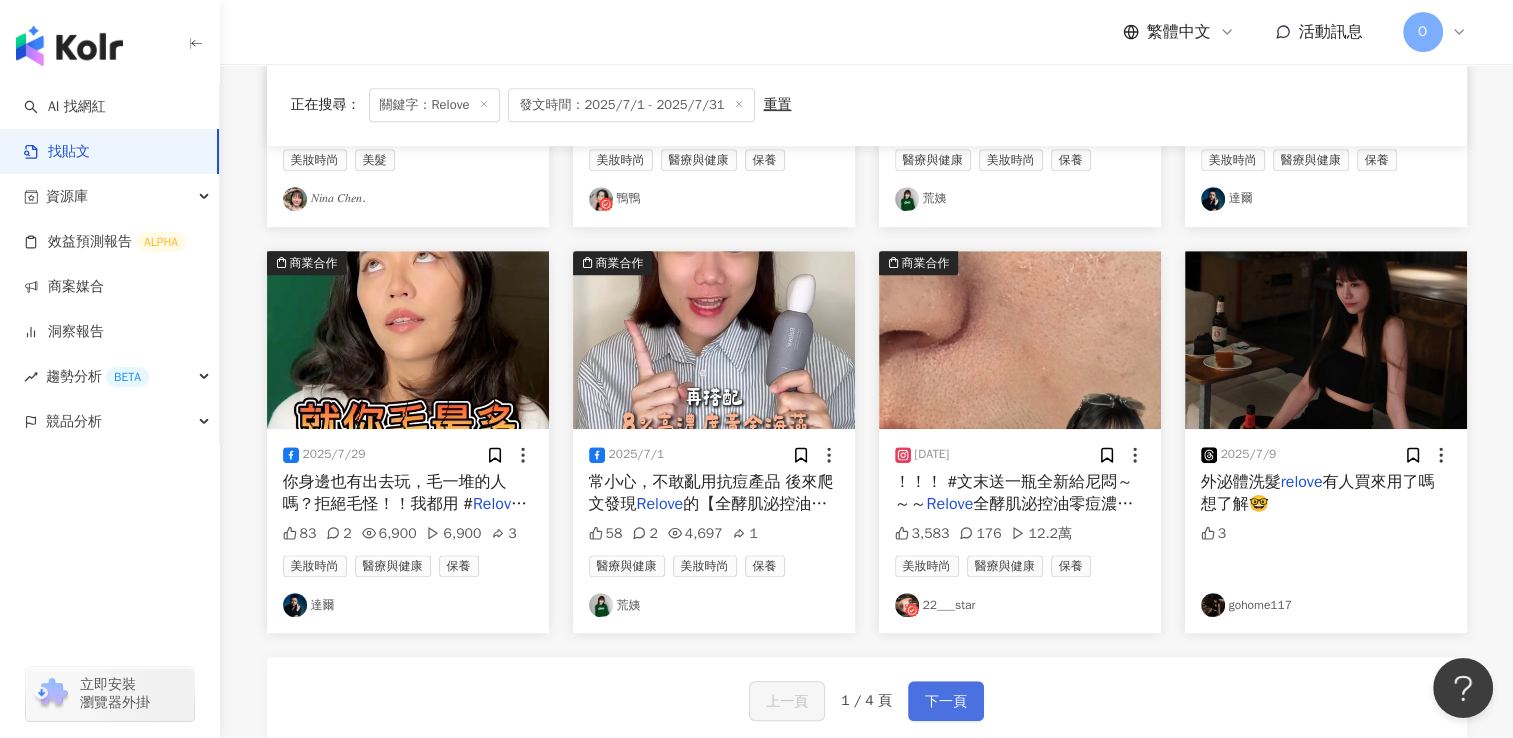 click on "下一頁" at bounding box center [946, 702] 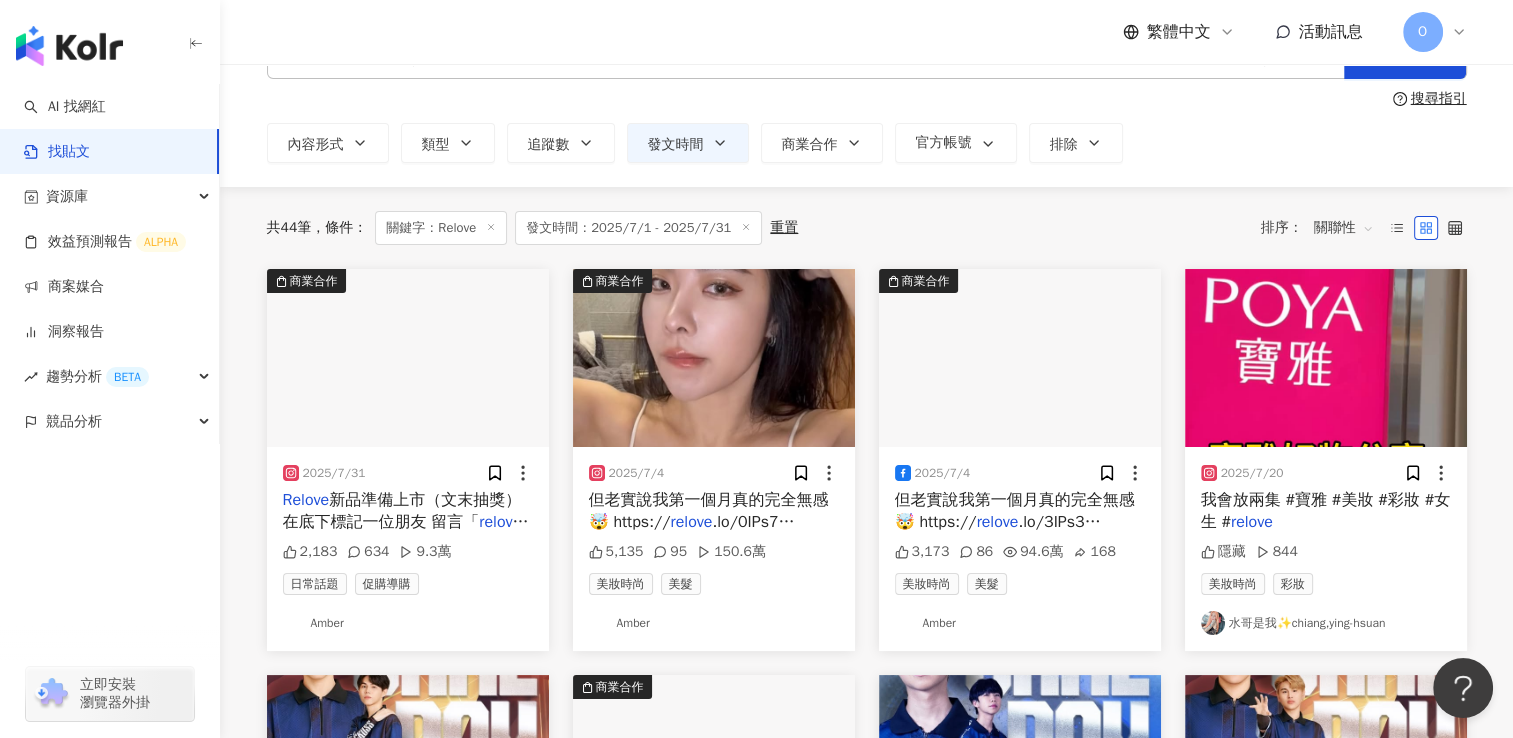 scroll, scrollTop: 100, scrollLeft: 0, axis: vertical 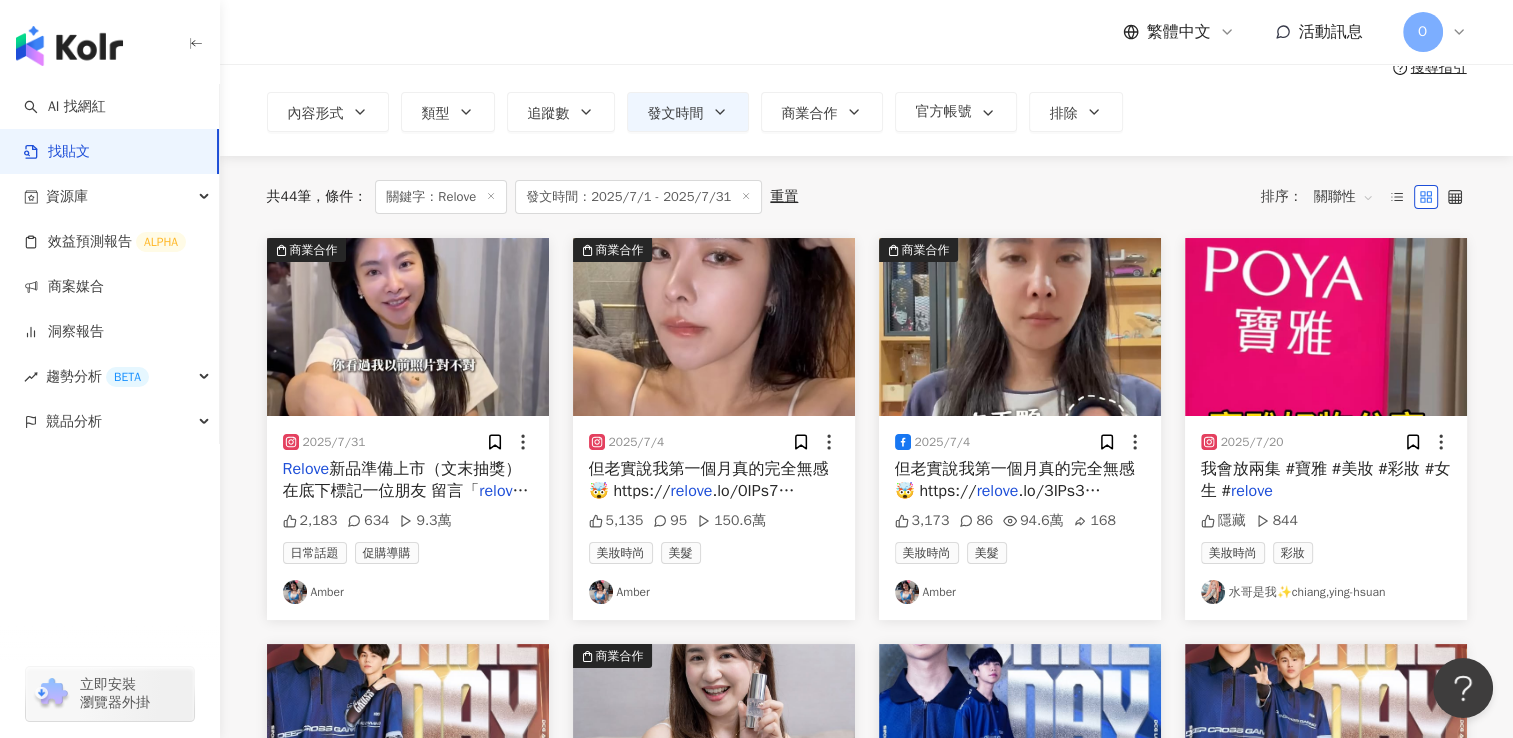 click on "新品準備上市（文末抽獎）
在底下標記一位朋友
留言「" at bounding box center (402, 480) 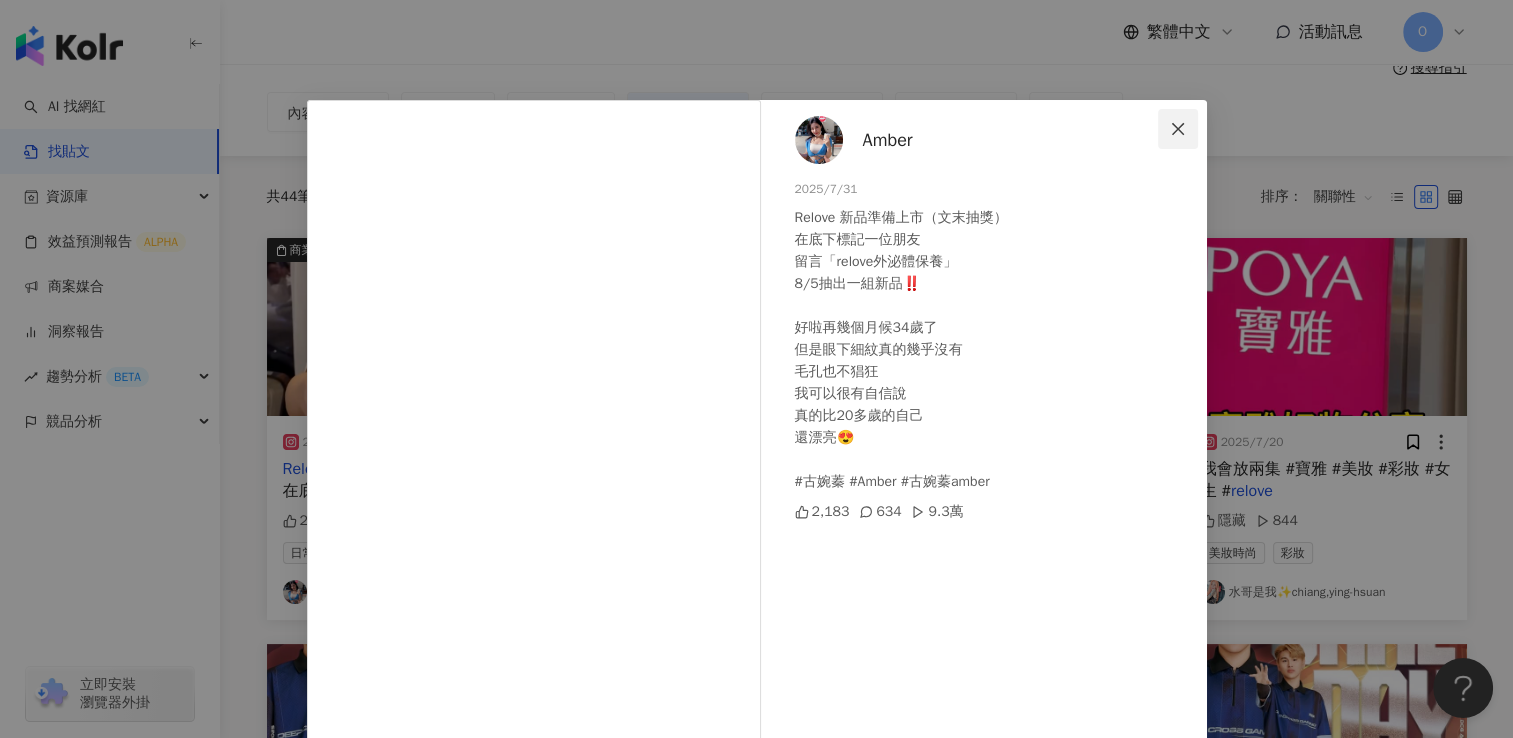 click 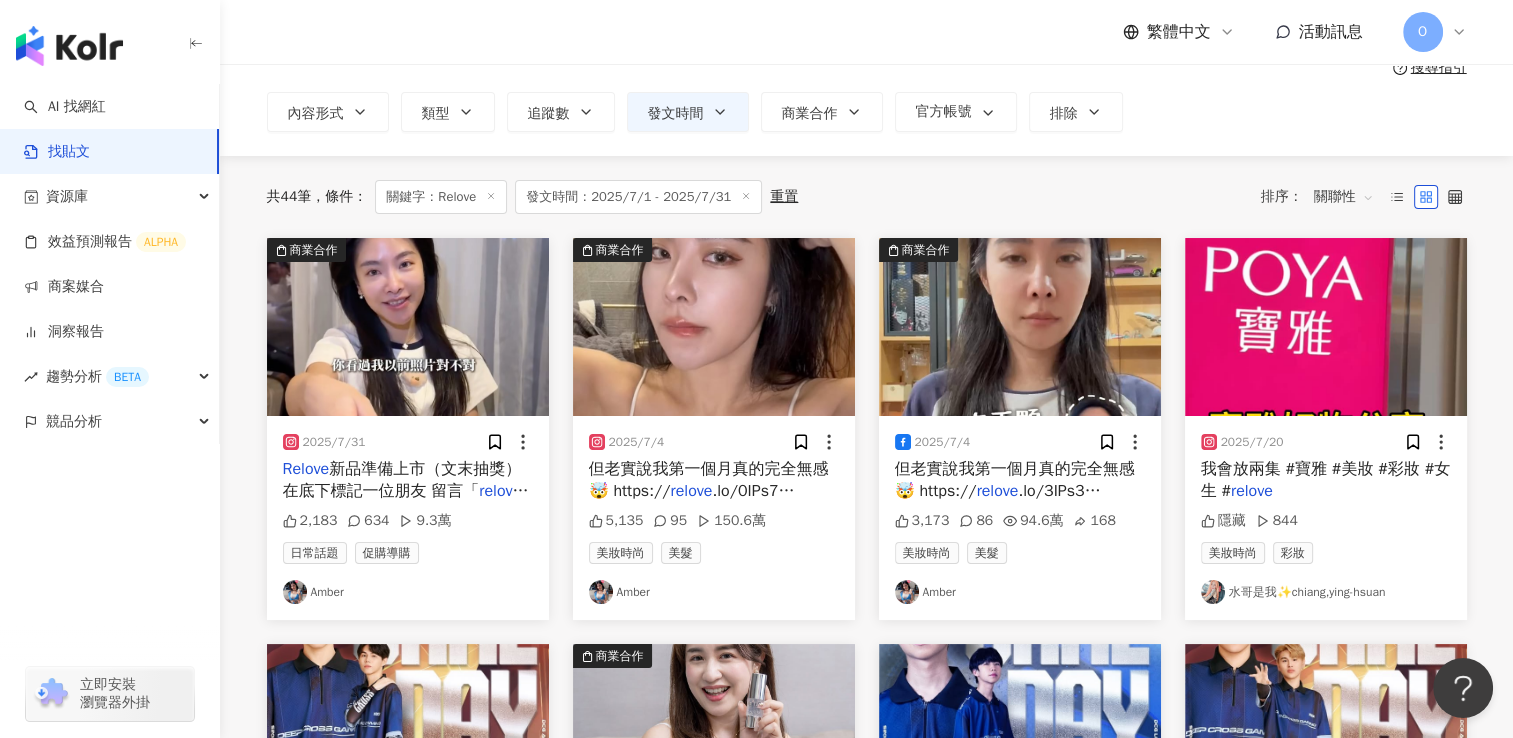 click at bounding box center [710, 681] 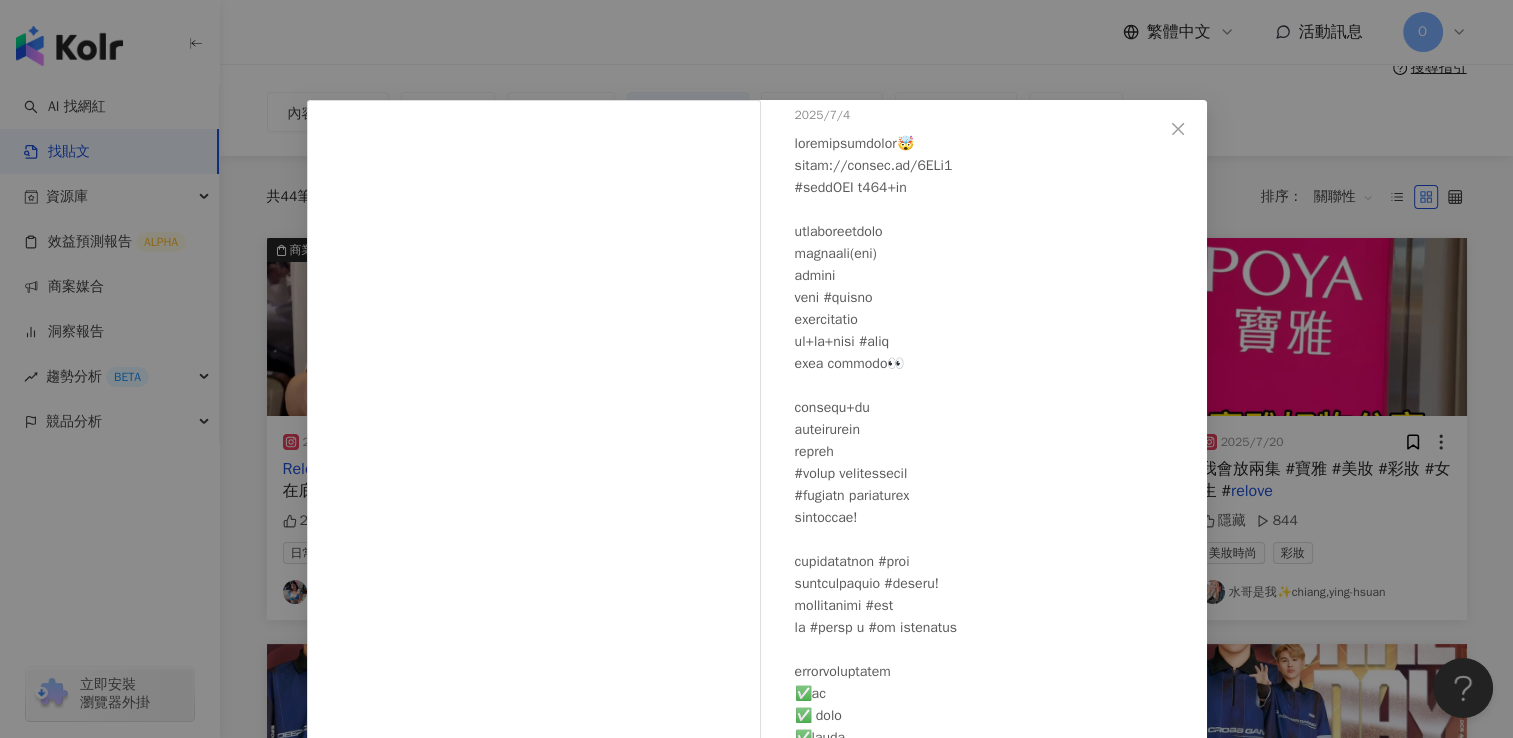 scroll, scrollTop: 100, scrollLeft: 0, axis: vertical 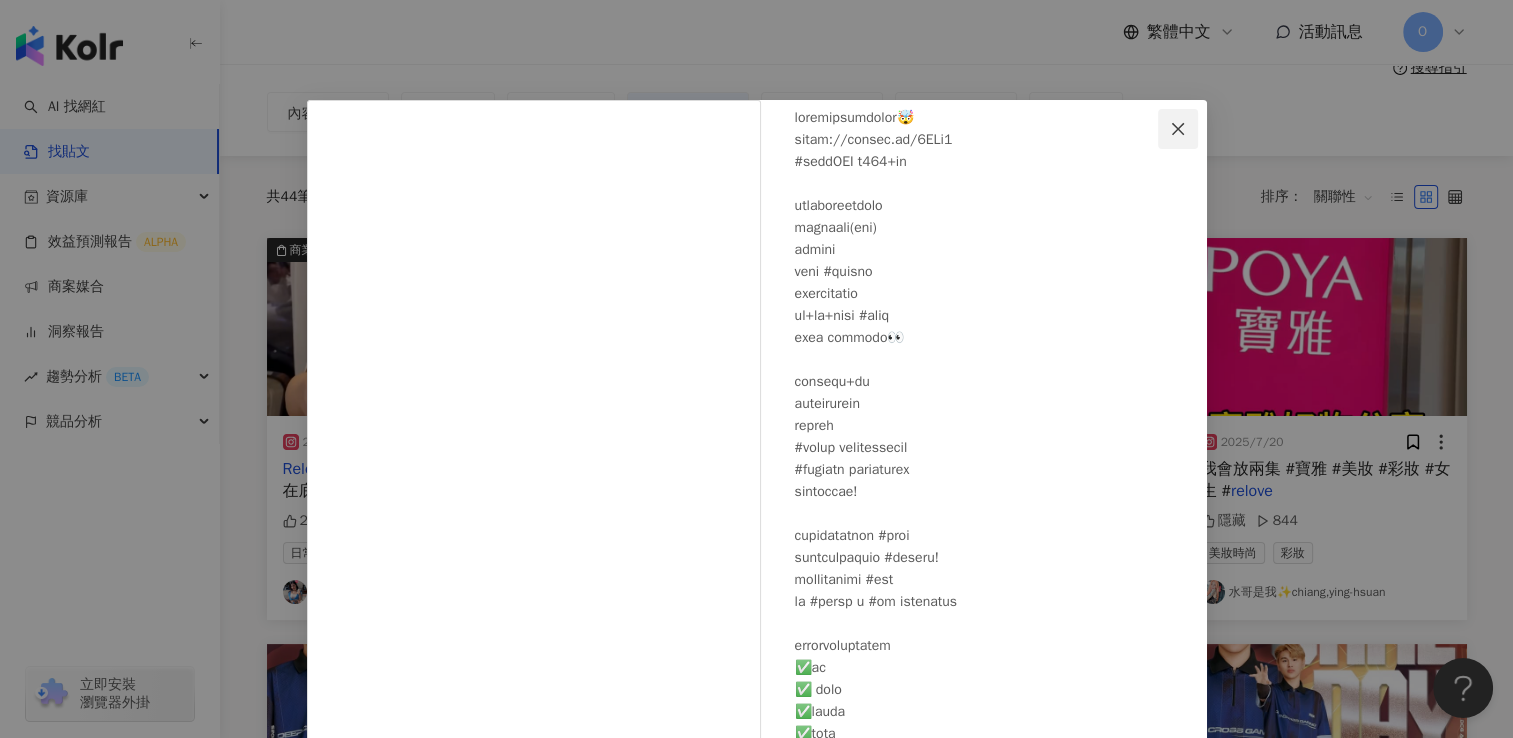 click at bounding box center [1178, 129] 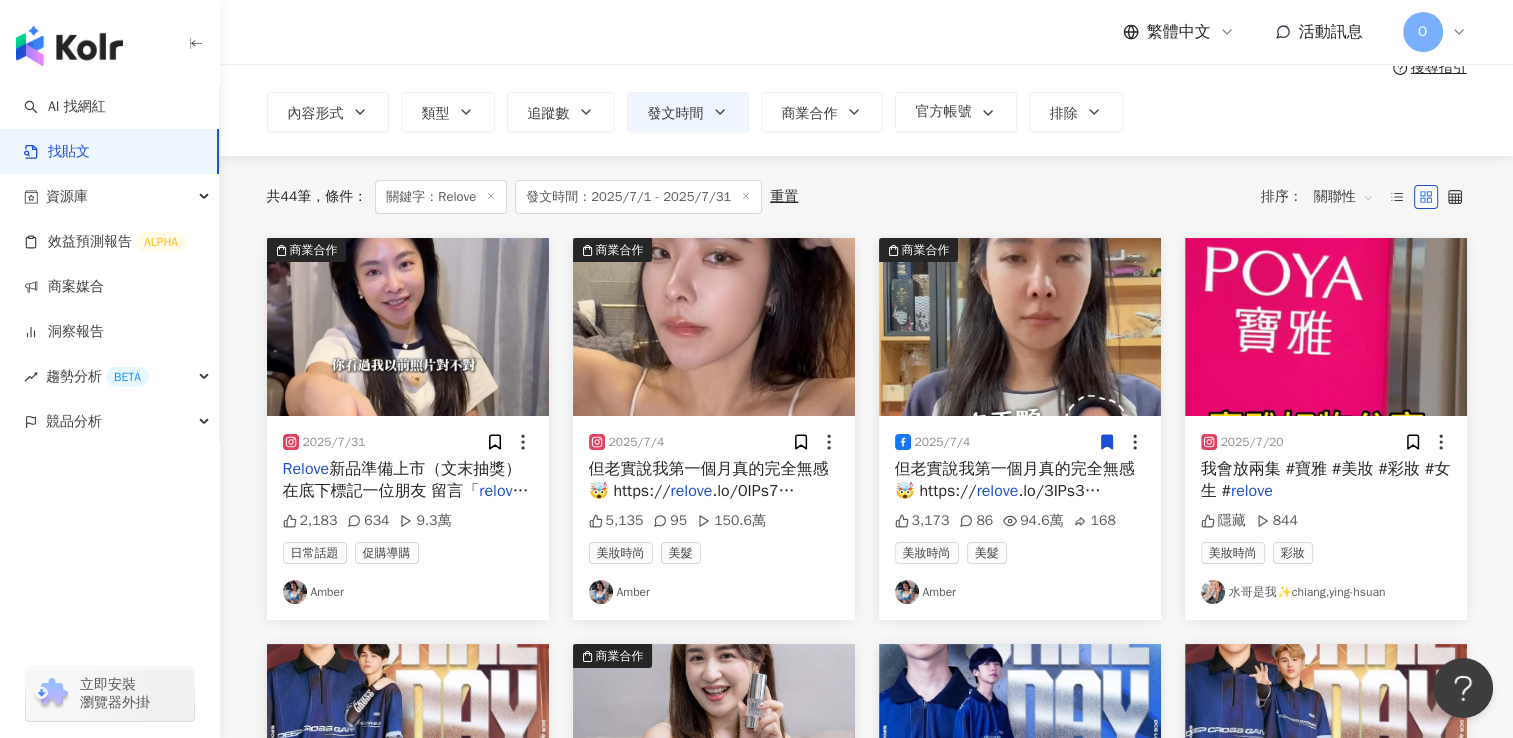 click on "我會放兩集
#寶雅 #美妝 #彩妝 #女生 #" at bounding box center [1326, 480] 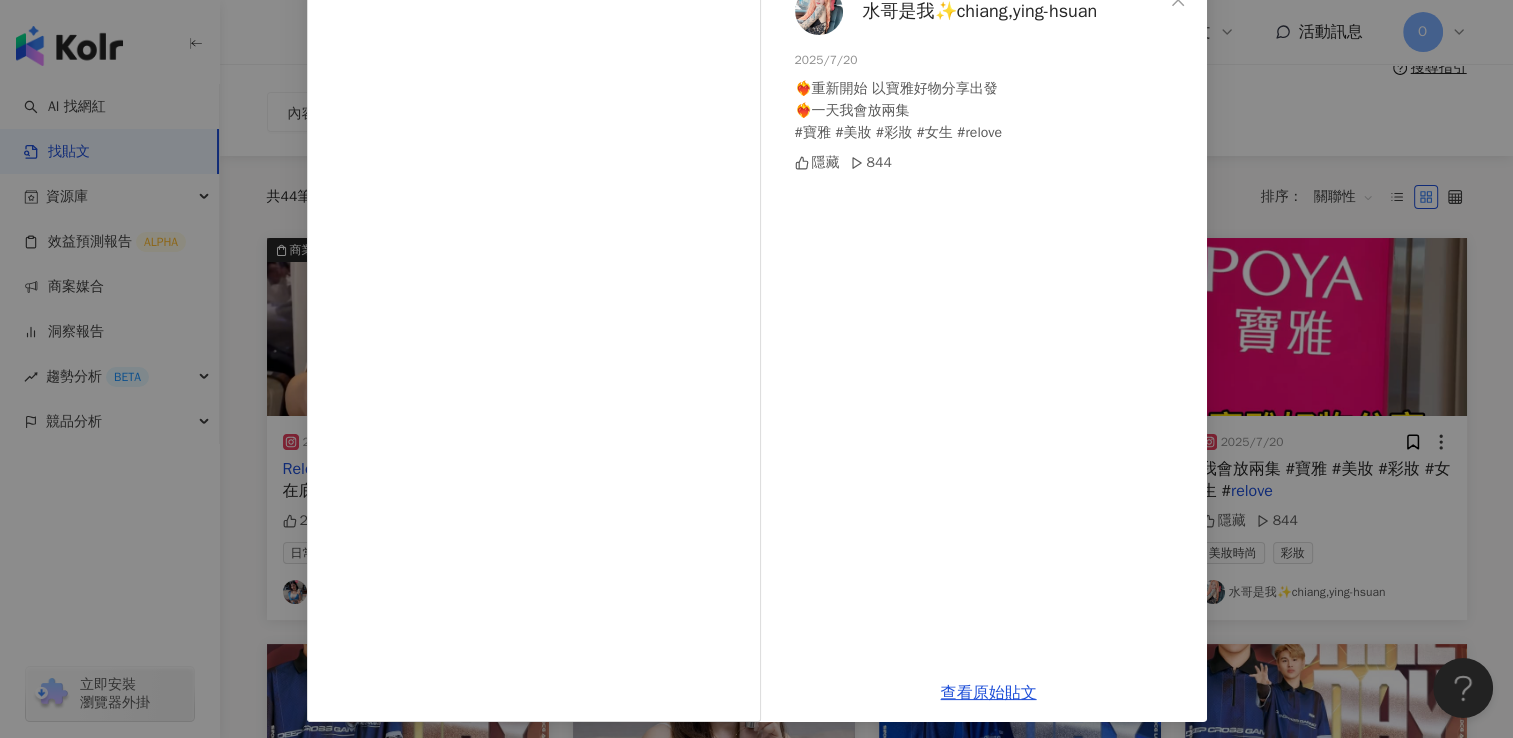 scroll, scrollTop: 136, scrollLeft: 0, axis: vertical 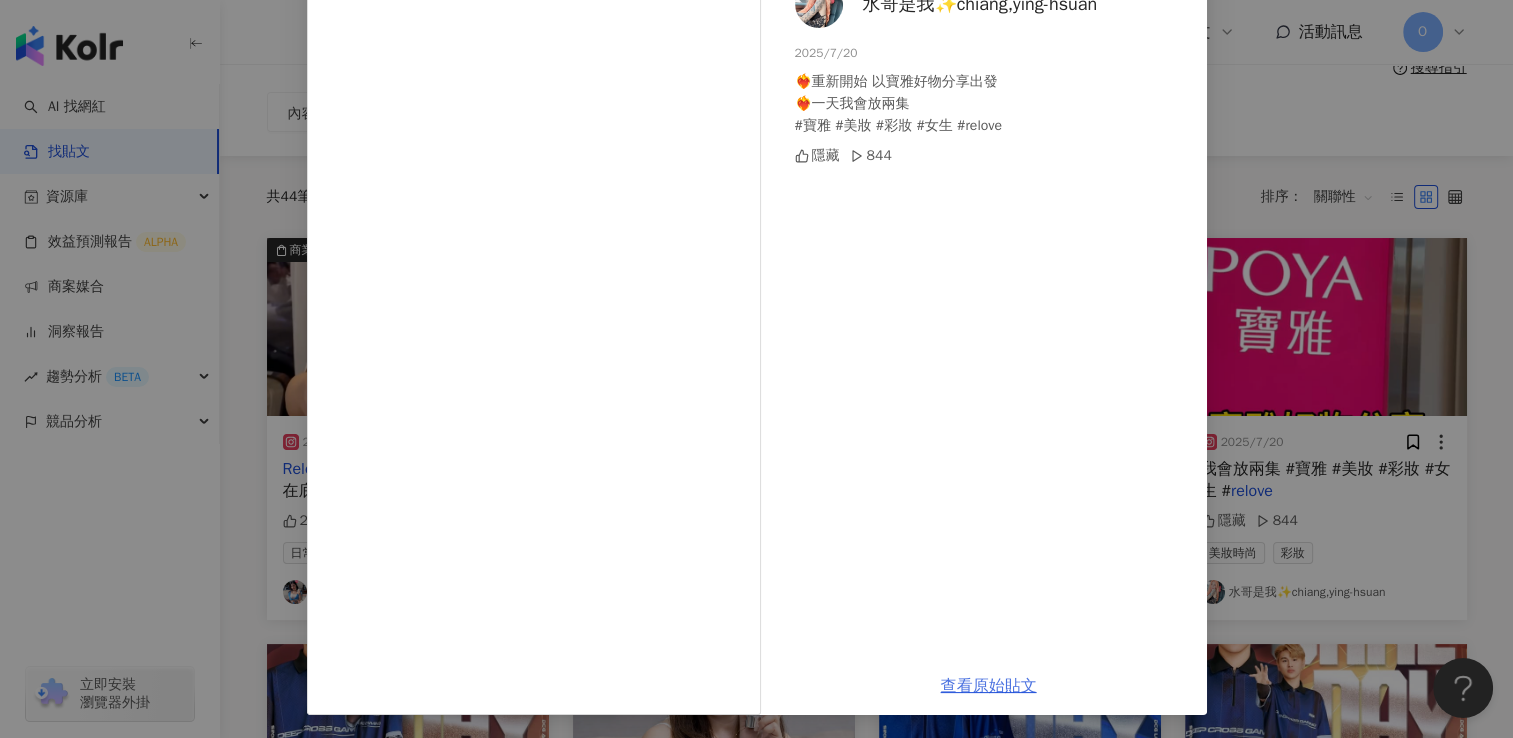 click on "查看原始貼文" at bounding box center (989, 686) 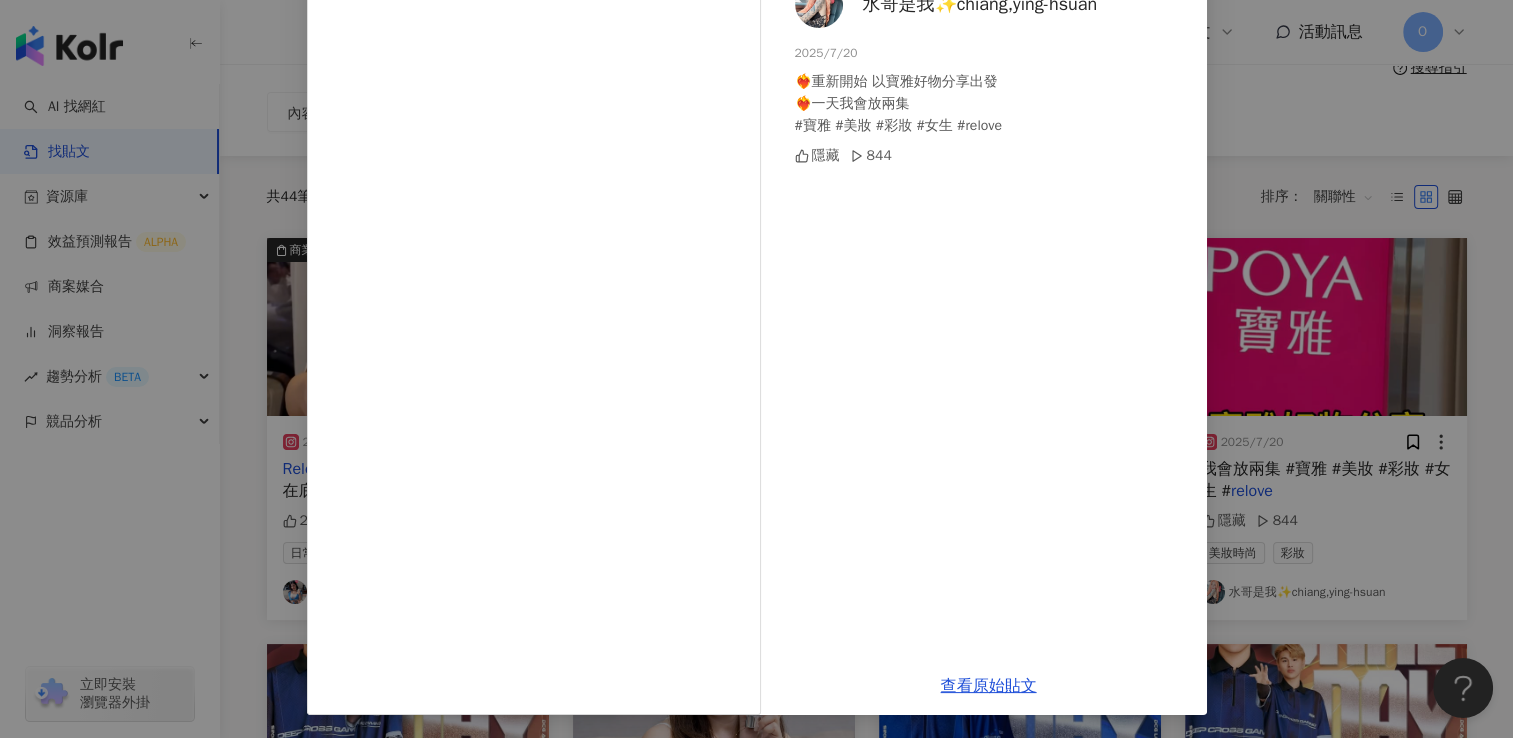 click on "水哥是我✨[FIRST] [LAST] 2025/7/20 ❤️‍🔥重新開始 以寶雅好物分享出發
❤️‍🔥一天我會放兩集
#寶雅 #美妝 #彩妝 #女生 #relove 隱藏 844 查看原始貼文" at bounding box center [756, 369] 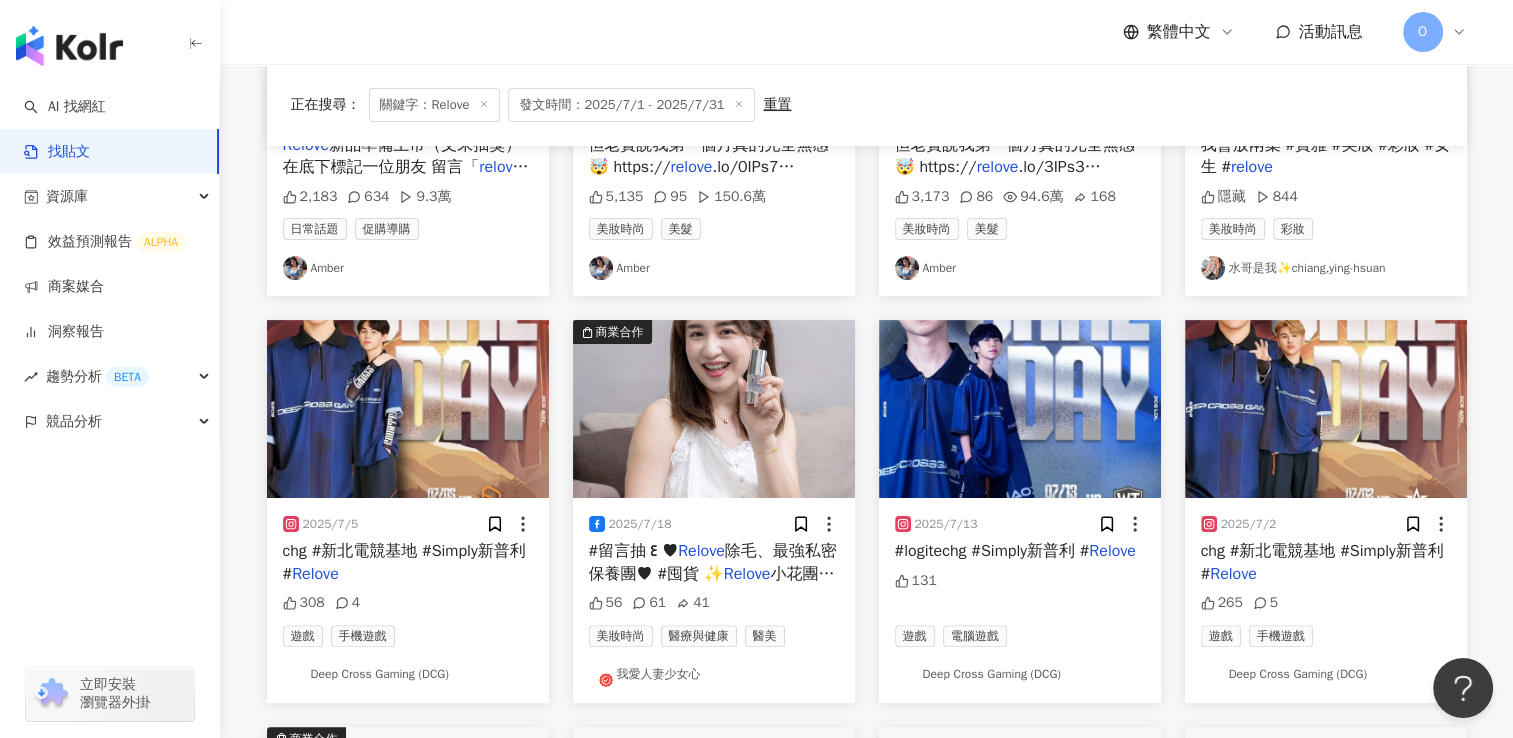 scroll, scrollTop: 500, scrollLeft: 0, axis: vertical 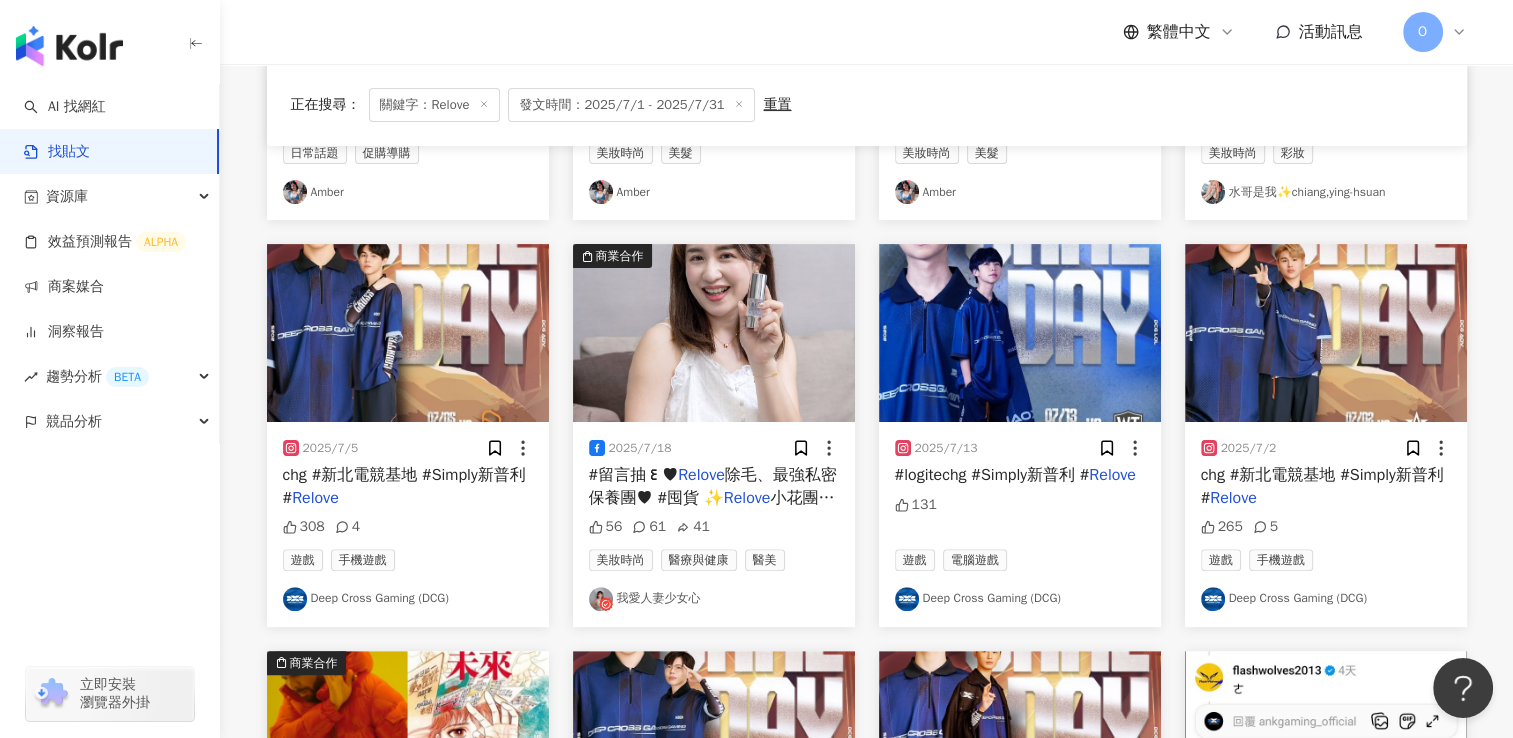 click on "chg #新北電競基地
#Simply新普利 #" at bounding box center [404, 486] 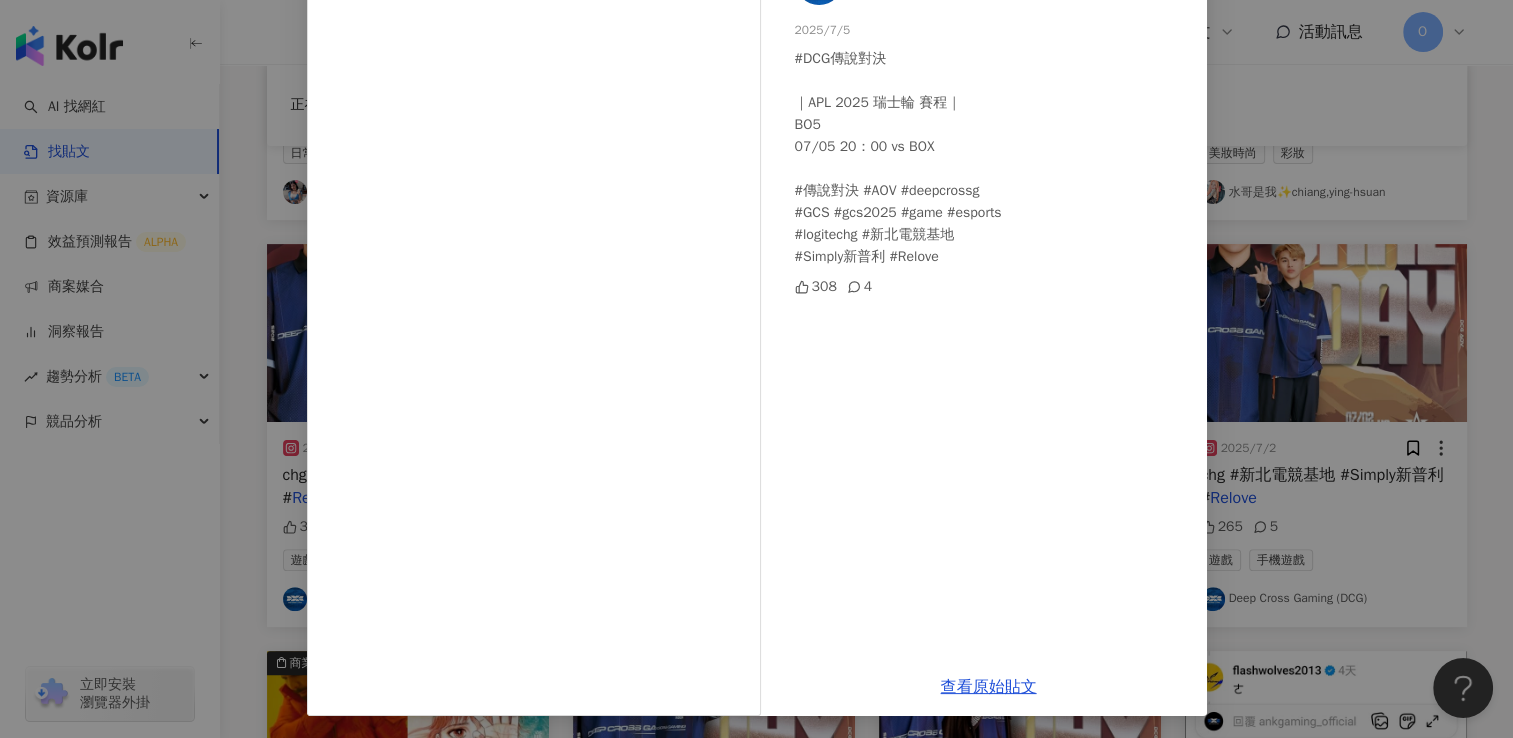 scroll, scrollTop: 160, scrollLeft: 0, axis: vertical 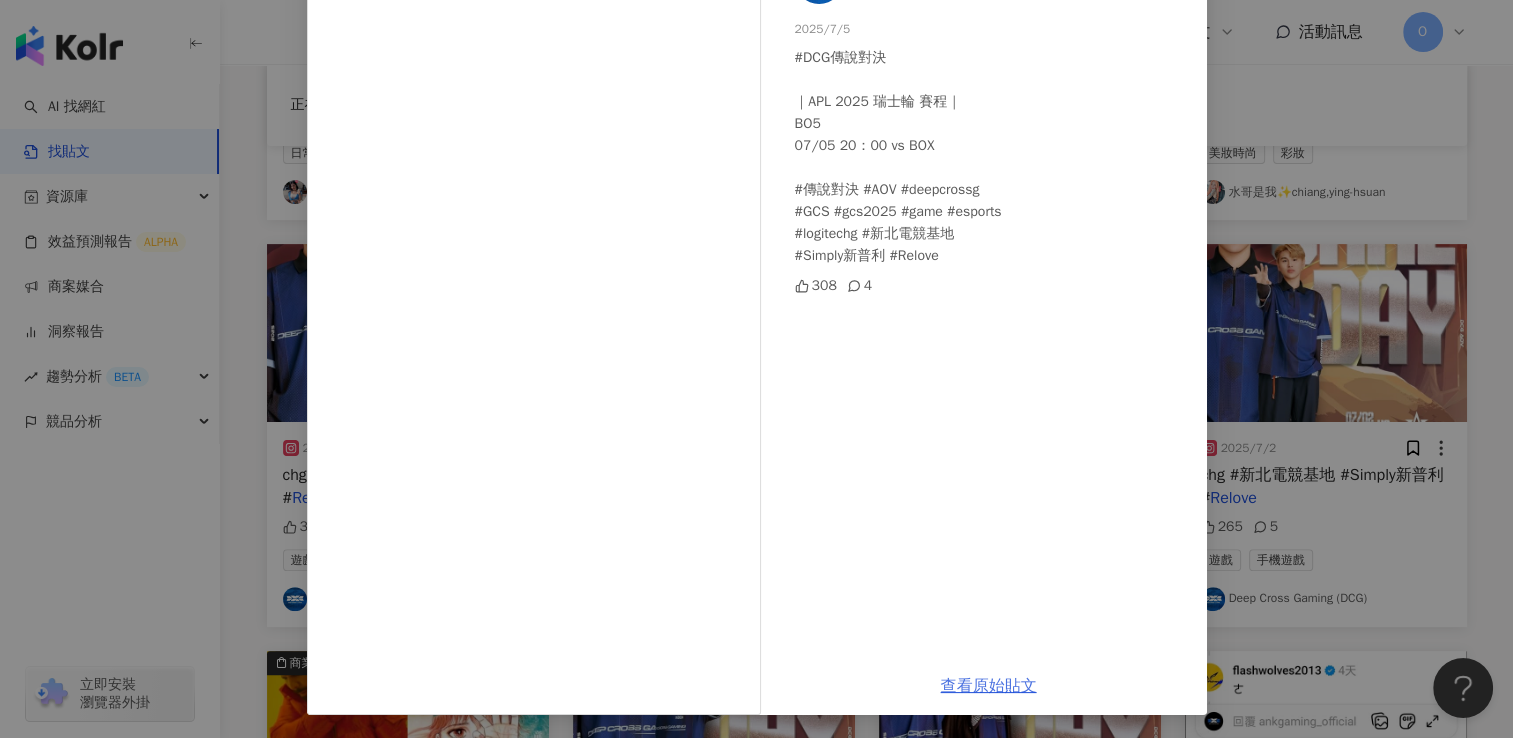 click on "查看原始貼文" at bounding box center [989, 686] 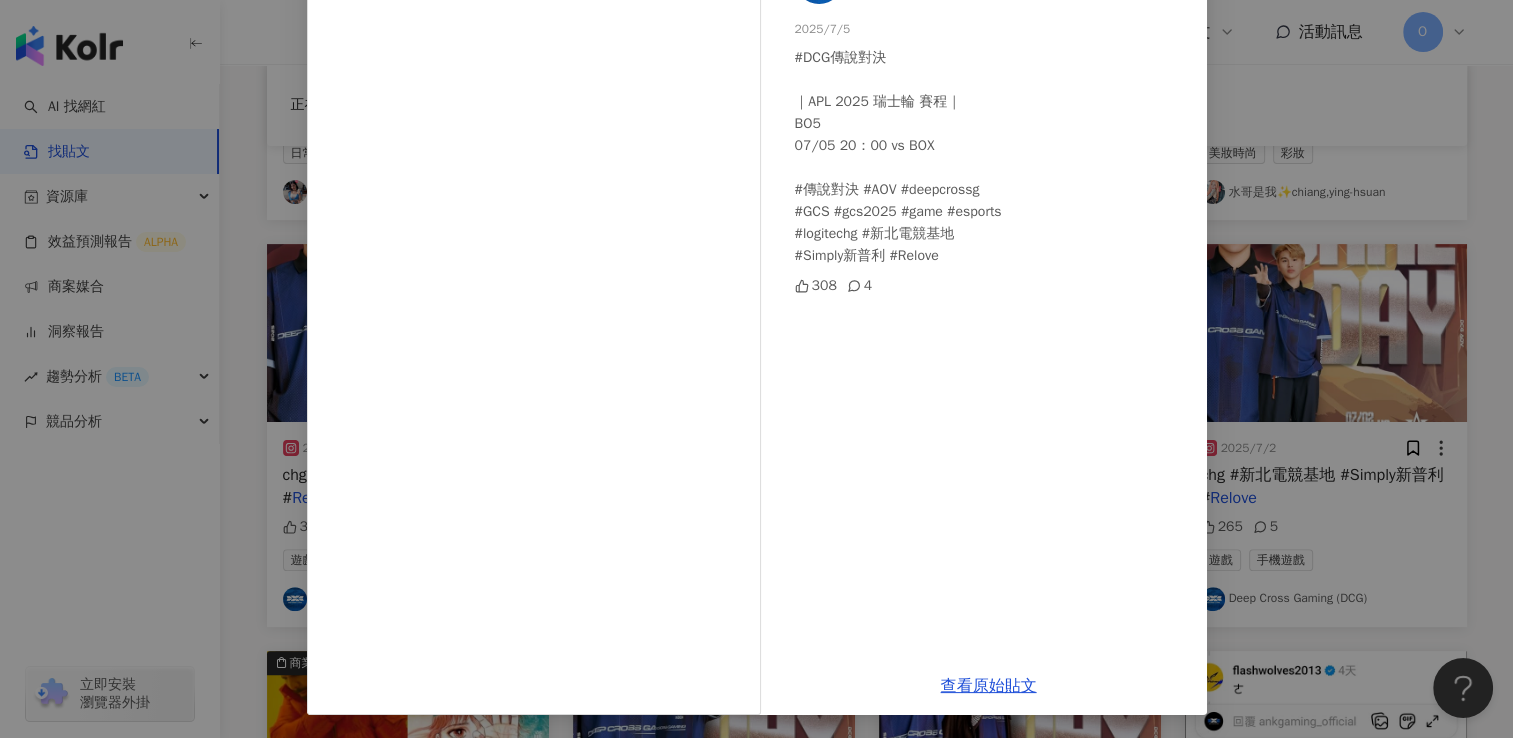 click on "Deep Cross Gaming (DCG) 2025/7/5 #DCG傳說對決
｜APL 2025 瑞士輪 賽程｜
BO5
07/05  20：00 vs BOX
#傳說對決 #AOV #deepcrossg
#GCS #gcs2025 #game #esports
#logitechg #新北電競基地
#Simply新普利 #Relove 308 4 查看原始貼文" at bounding box center (756, 369) 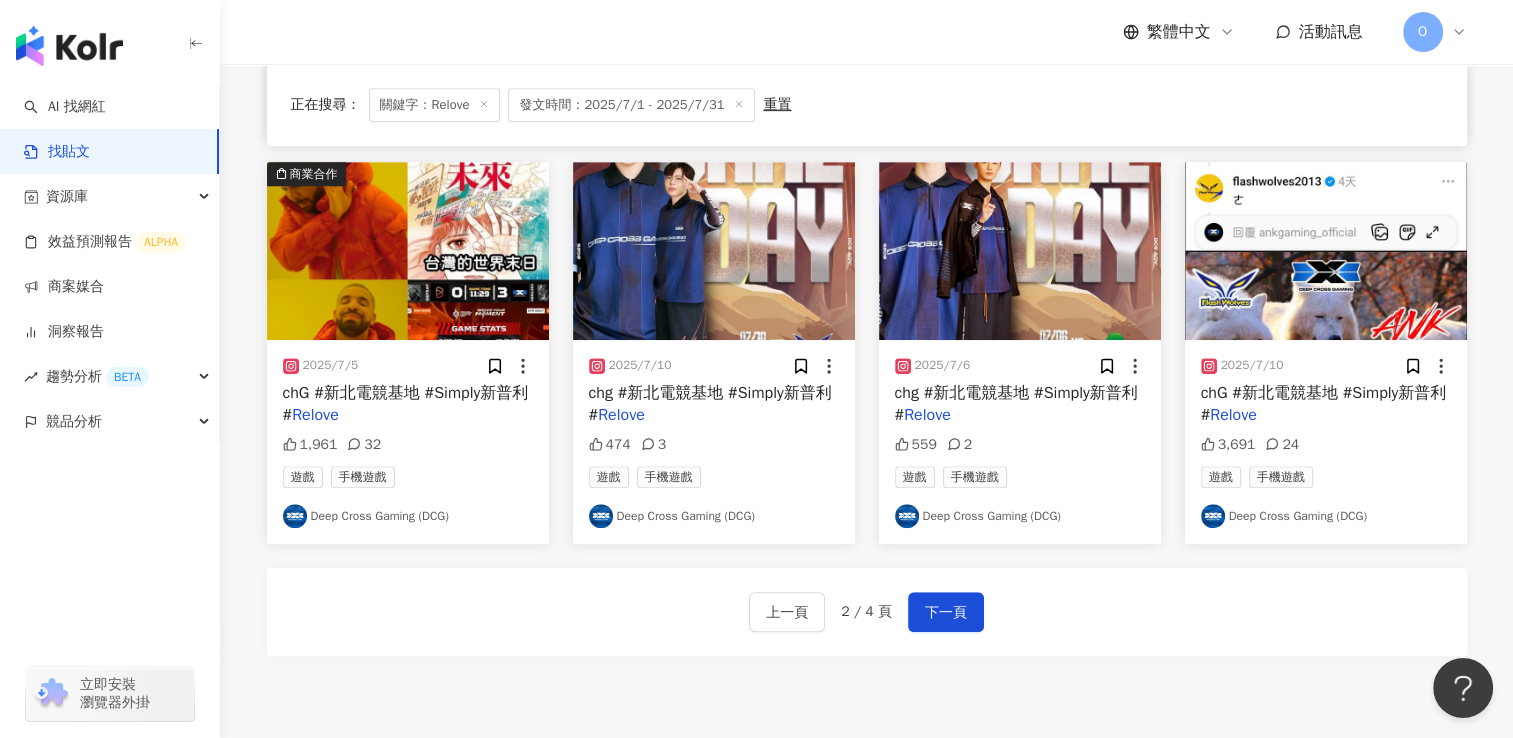 scroll, scrollTop: 1177, scrollLeft: 0, axis: vertical 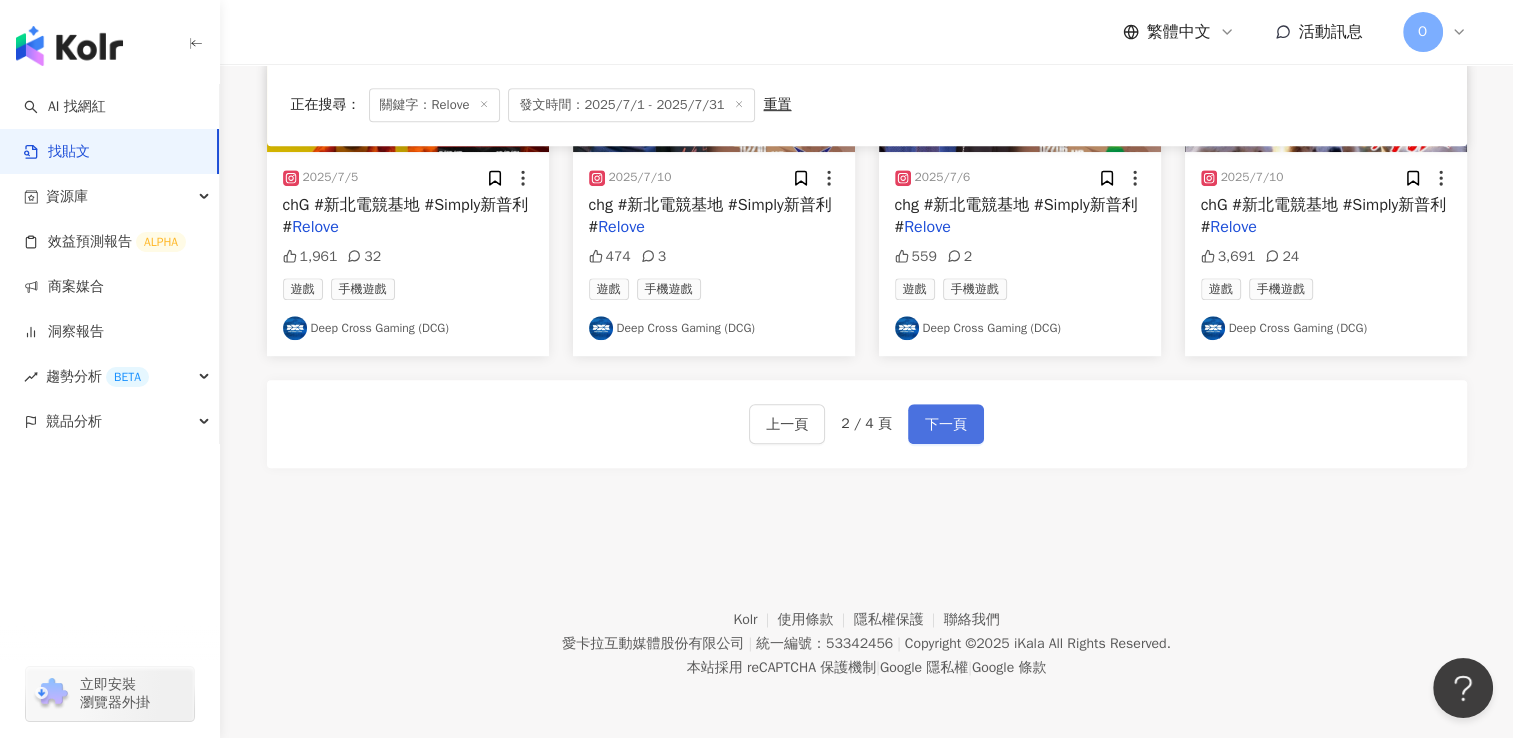 click on "下一頁" at bounding box center [946, 425] 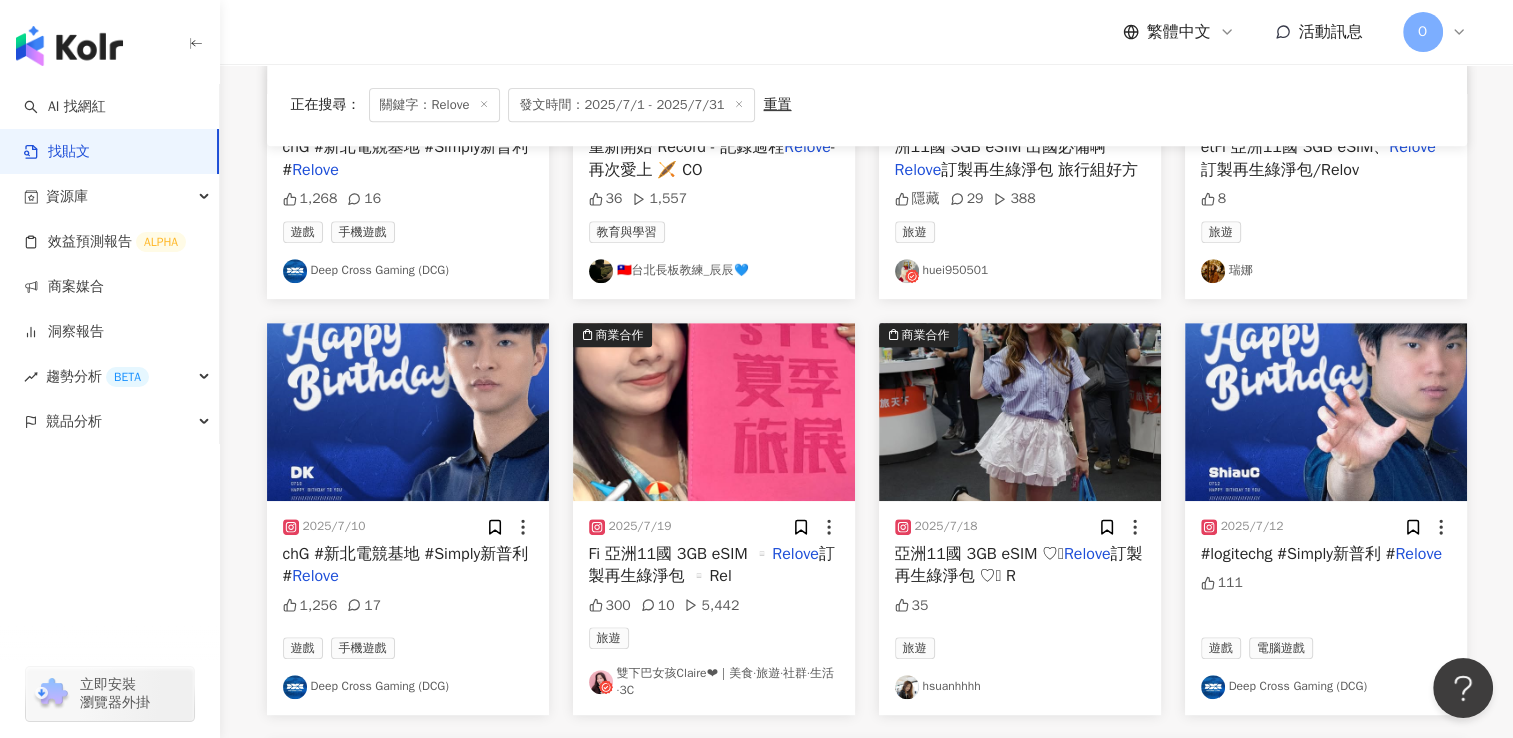 scroll, scrollTop: 900, scrollLeft: 0, axis: vertical 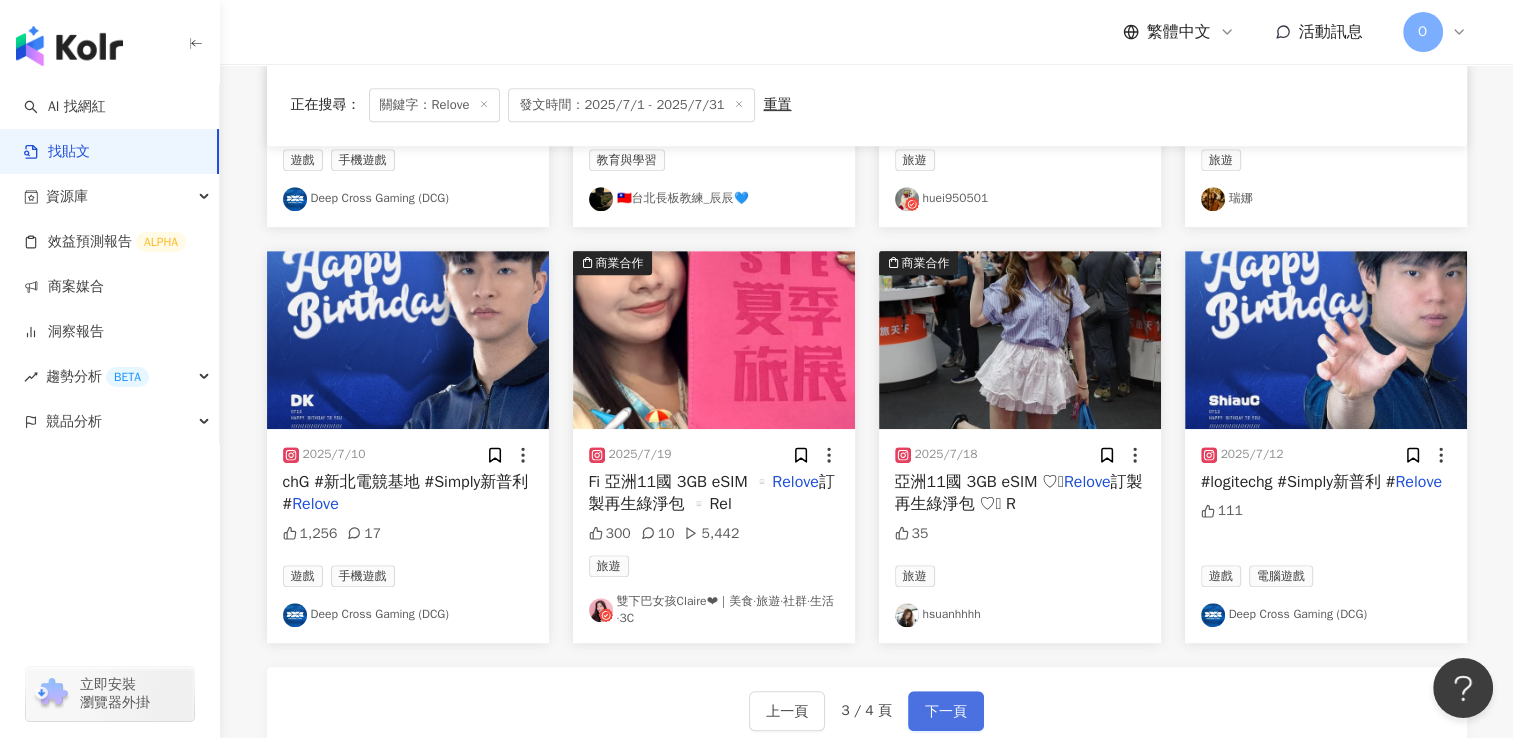 click on "下一頁" at bounding box center [946, 712] 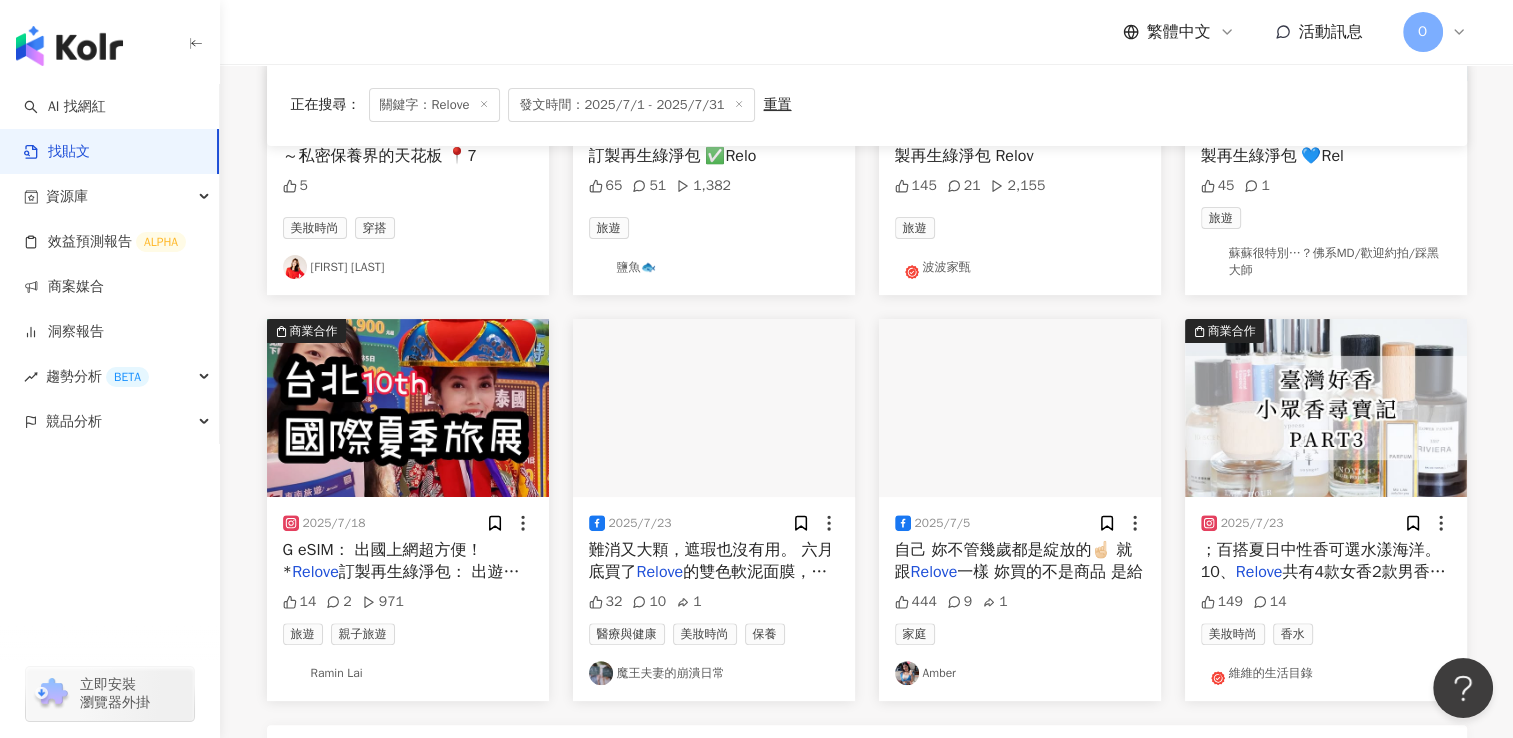 scroll, scrollTop: 500, scrollLeft: 0, axis: vertical 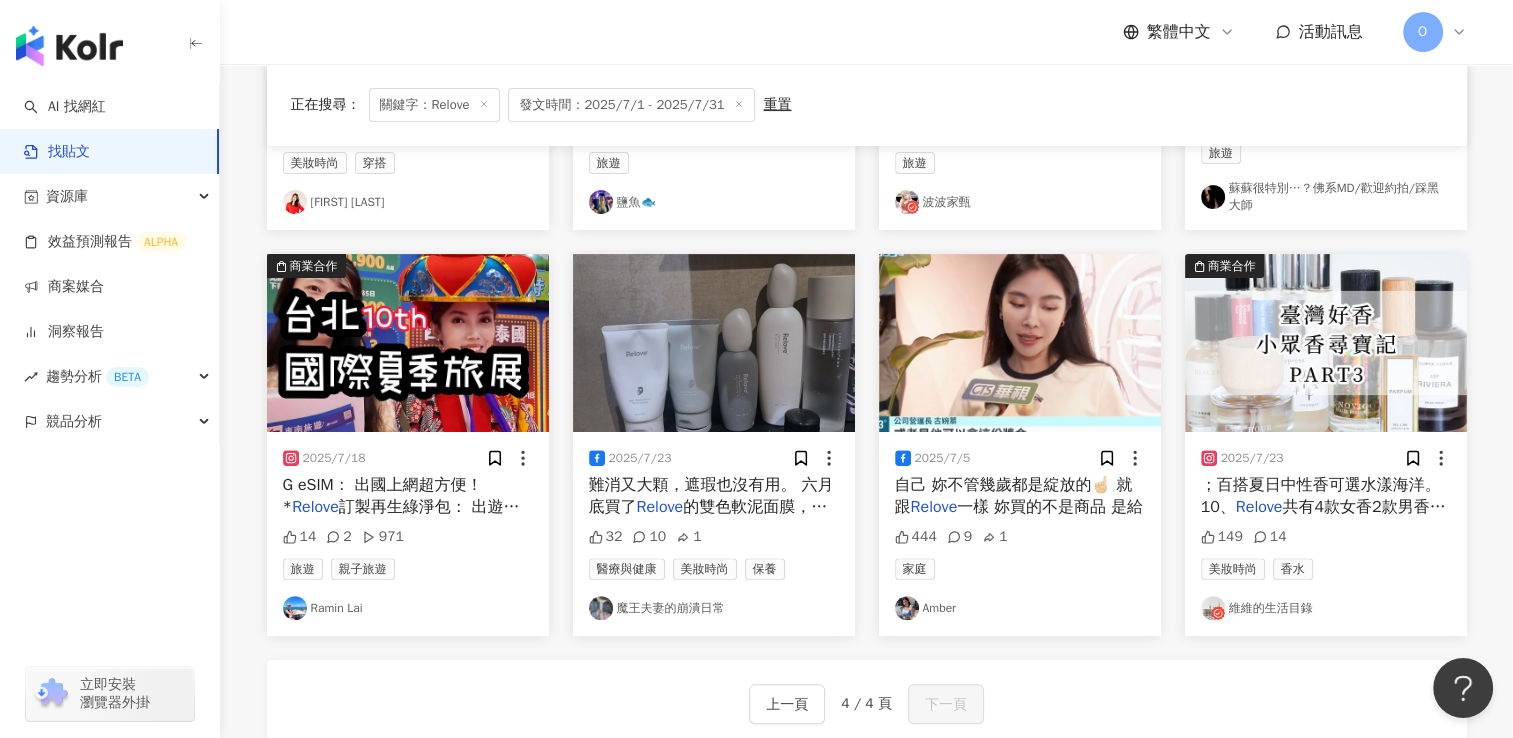 click on "一樣
妳買的不是商品
是給" at bounding box center [1050, 507] 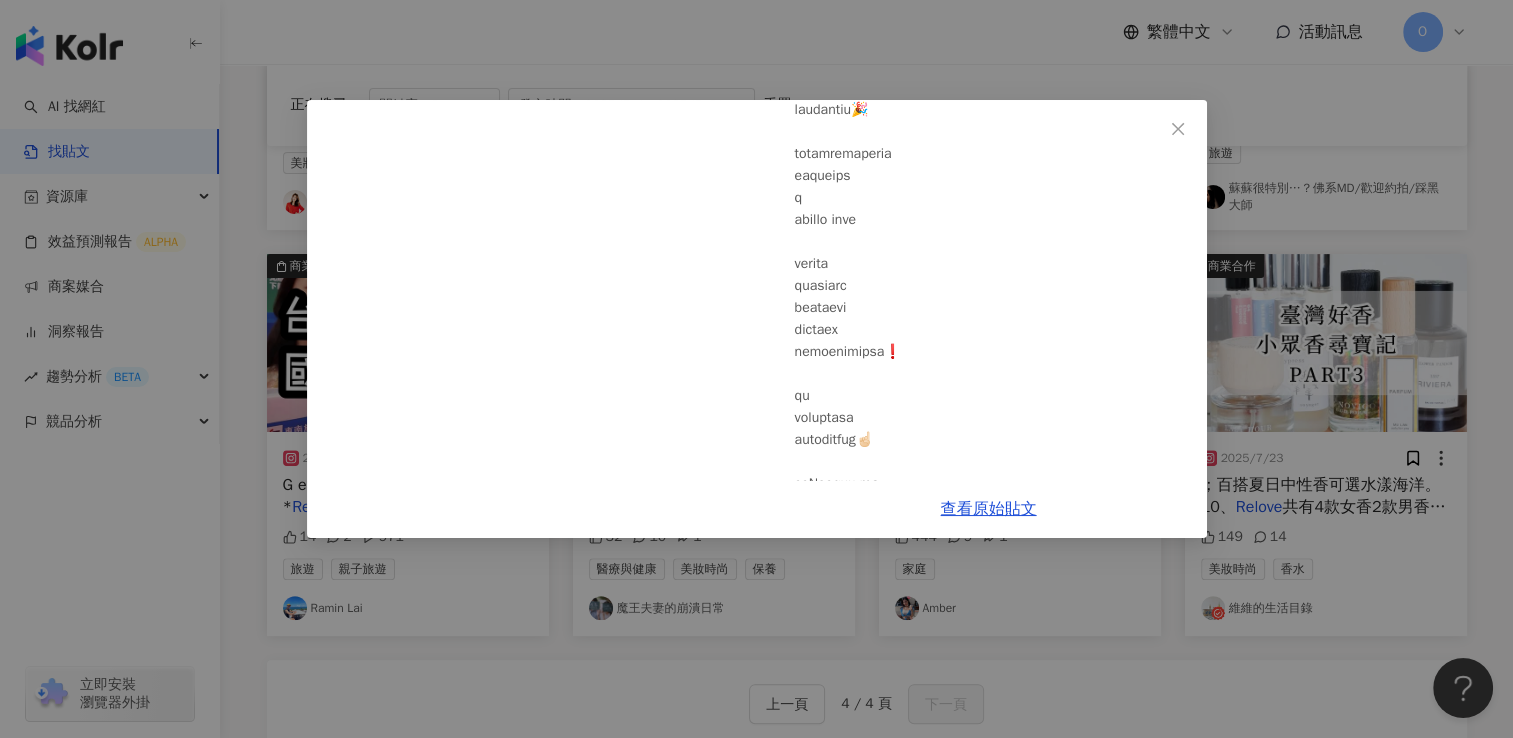 scroll, scrollTop: 1054, scrollLeft: 0, axis: vertical 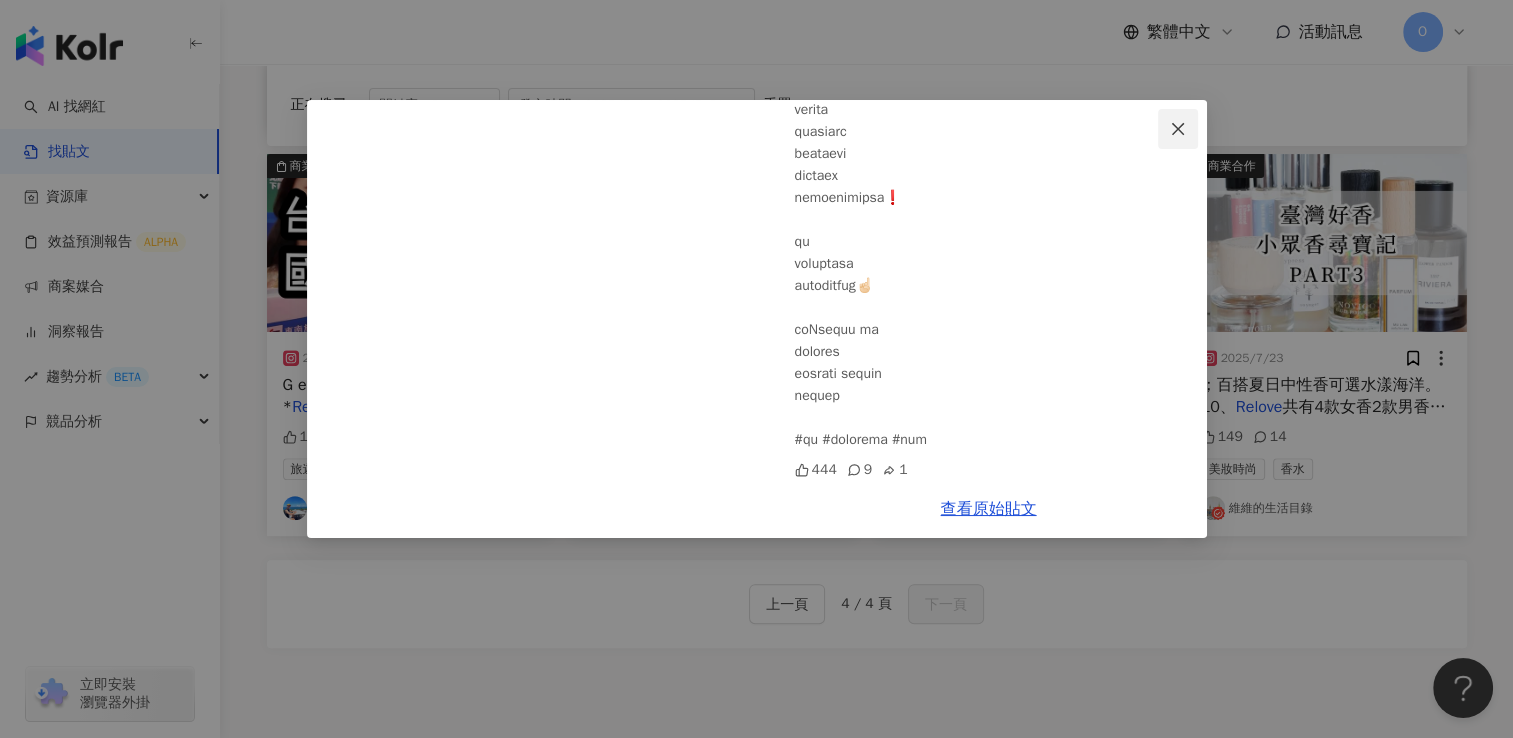 click at bounding box center (1178, 129) 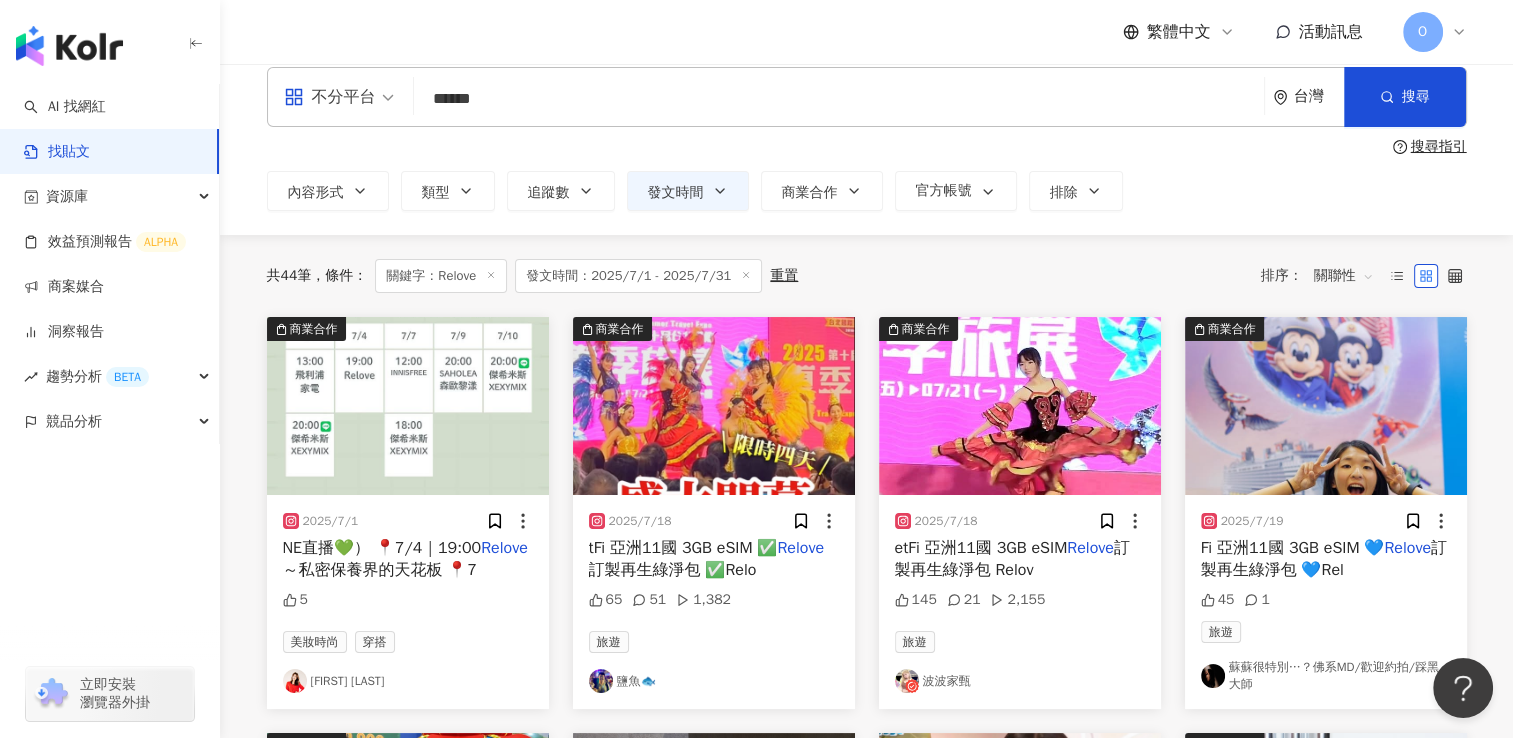 scroll, scrollTop: 0, scrollLeft: 0, axis: both 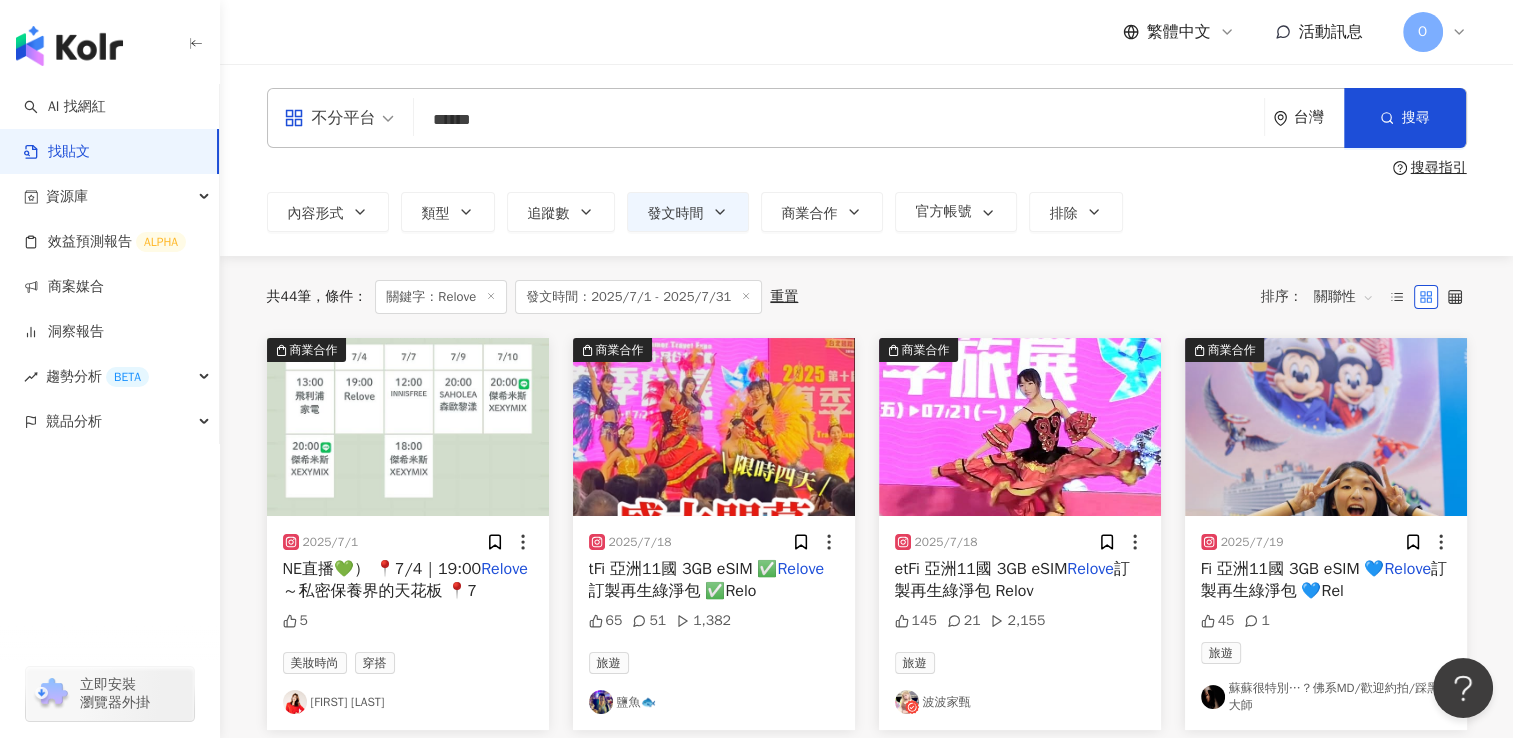 drag, startPoint x: 508, startPoint y: 118, endPoint x: 408, endPoint y: 120, distance: 100.02 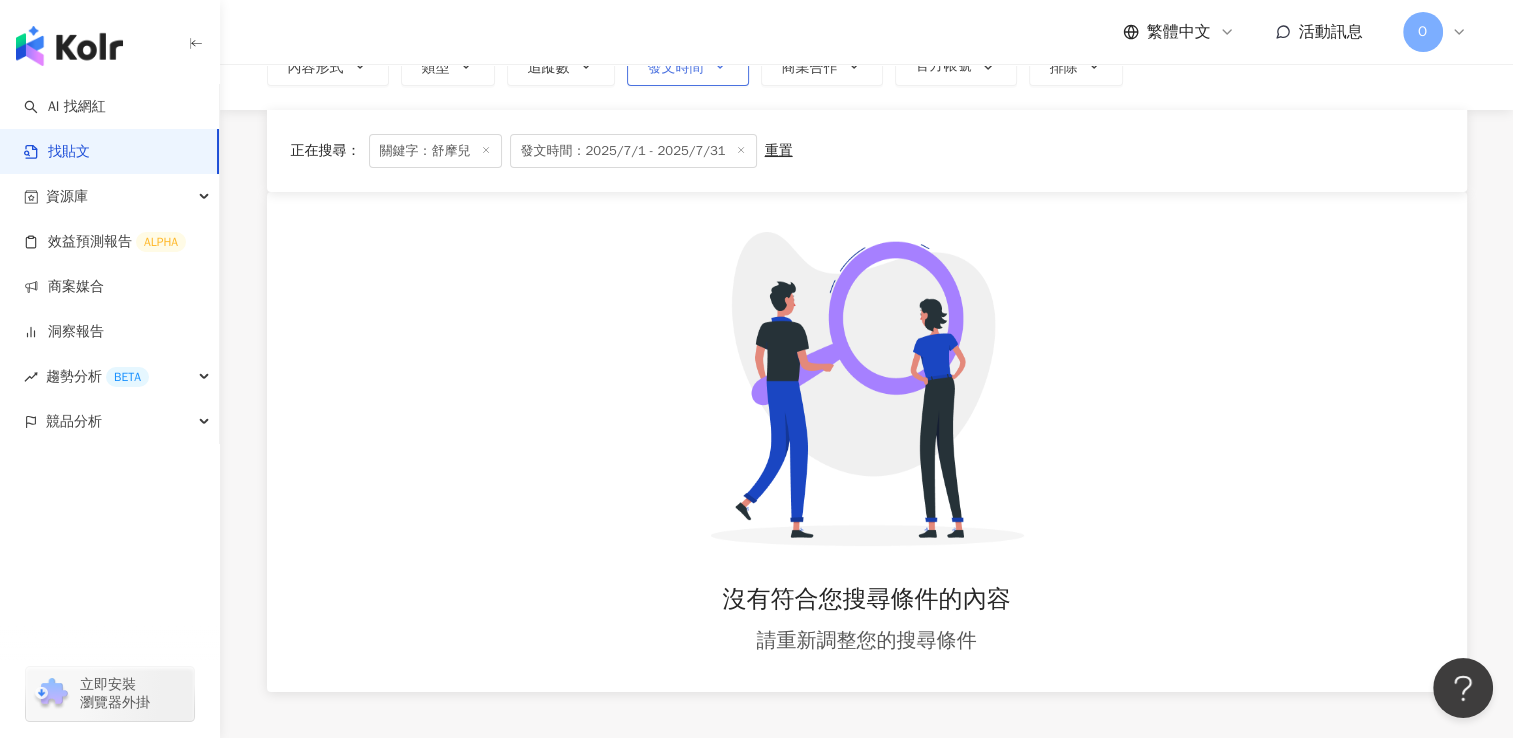 scroll, scrollTop: 0, scrollLeft: 0, axis: both 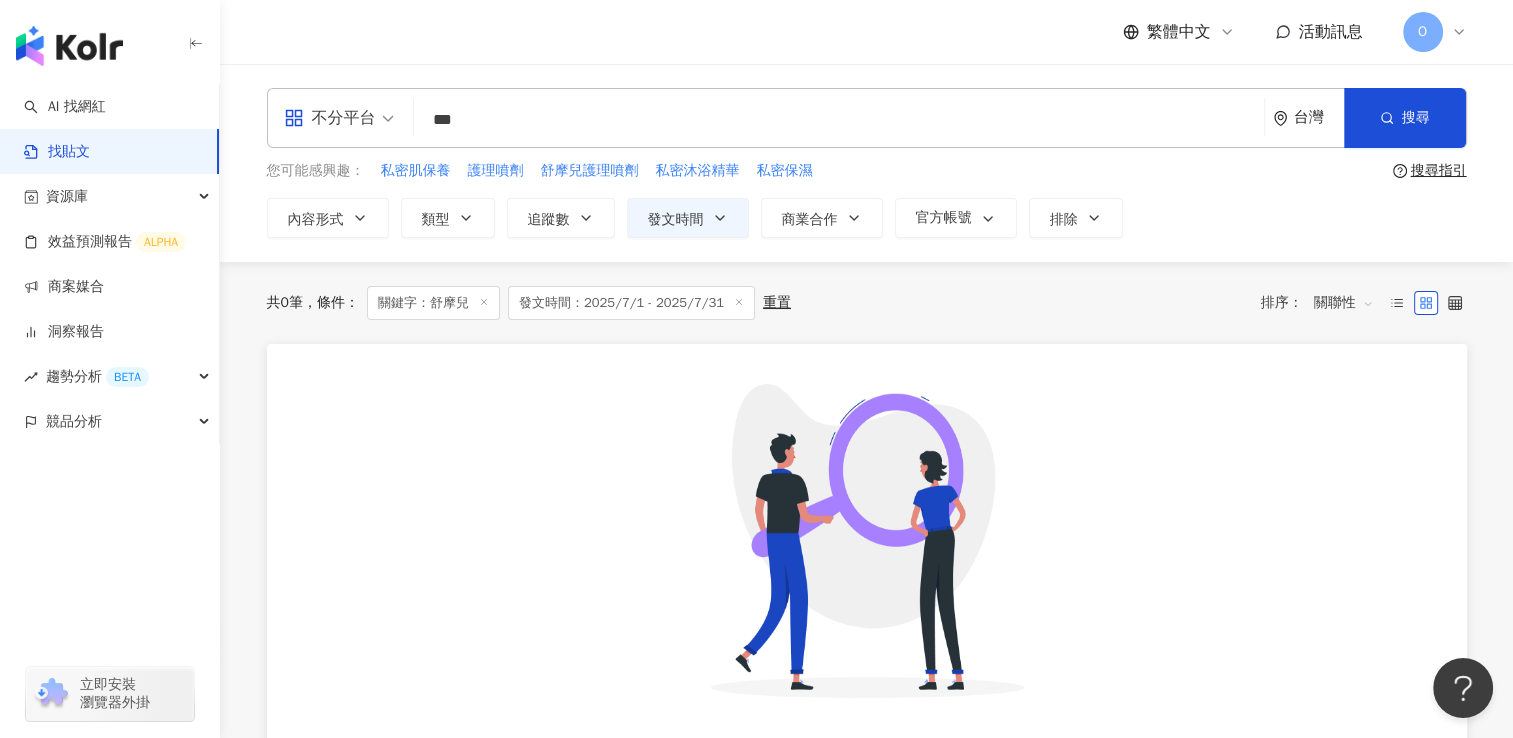 drag, startPoint x: 448, startPoint y: 110, endPoint x: 417, endPoint y: 106, distance: 31.257 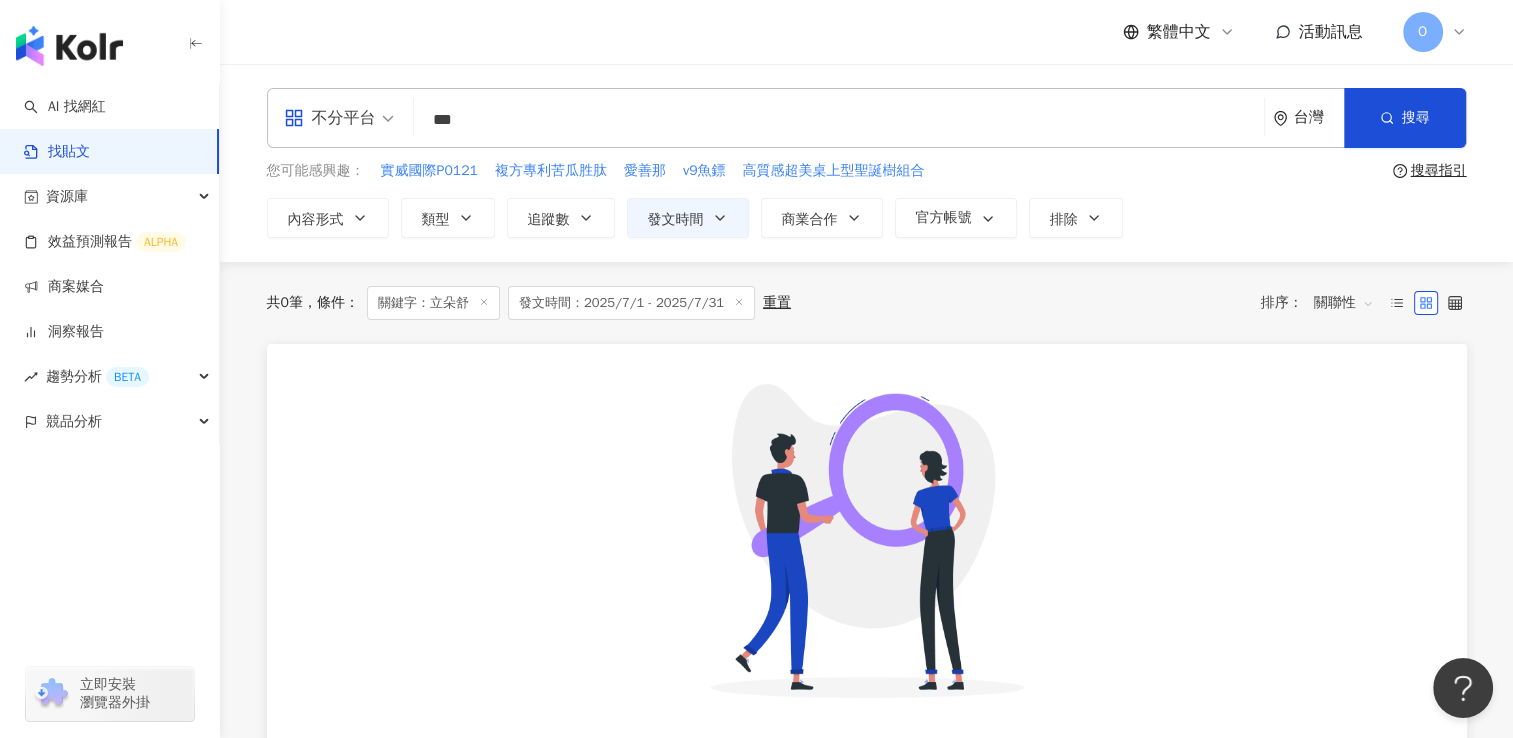 paste 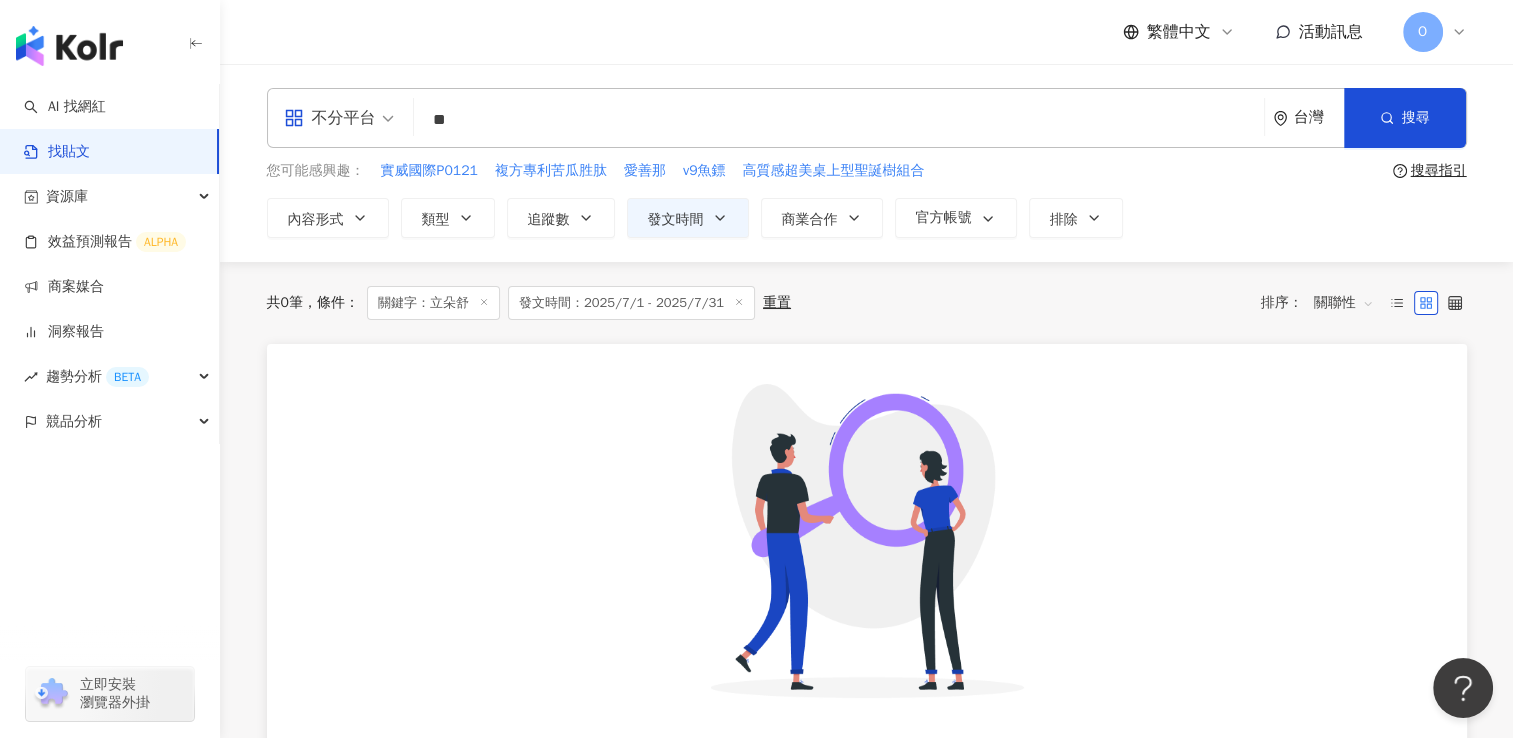drag, startPoint x: 448, startPoint y: 114, endPoint x: 410, endPoint y: 122, distance: 38.832977 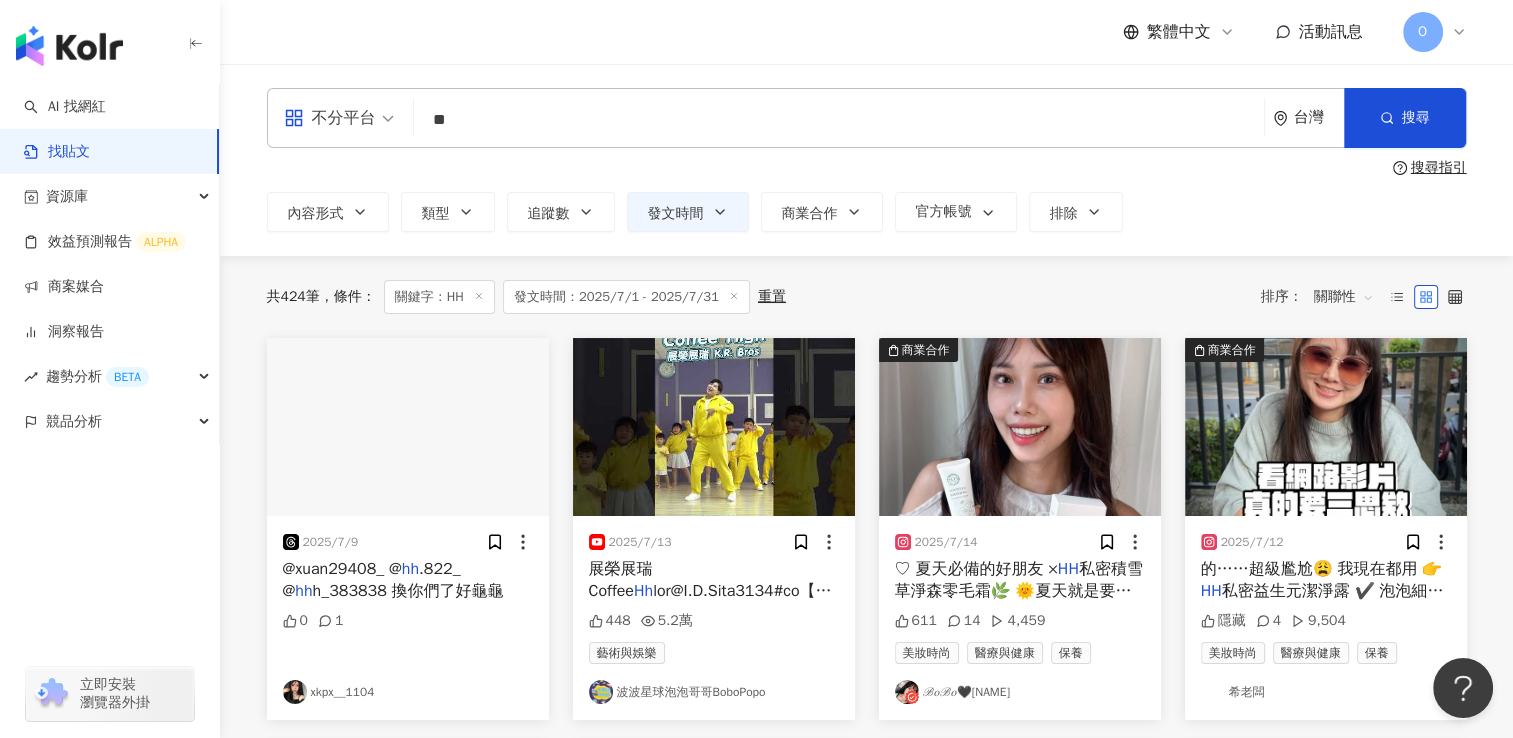 scroll, scrollTop: 100, scrollLeft: 0, axis: vertical 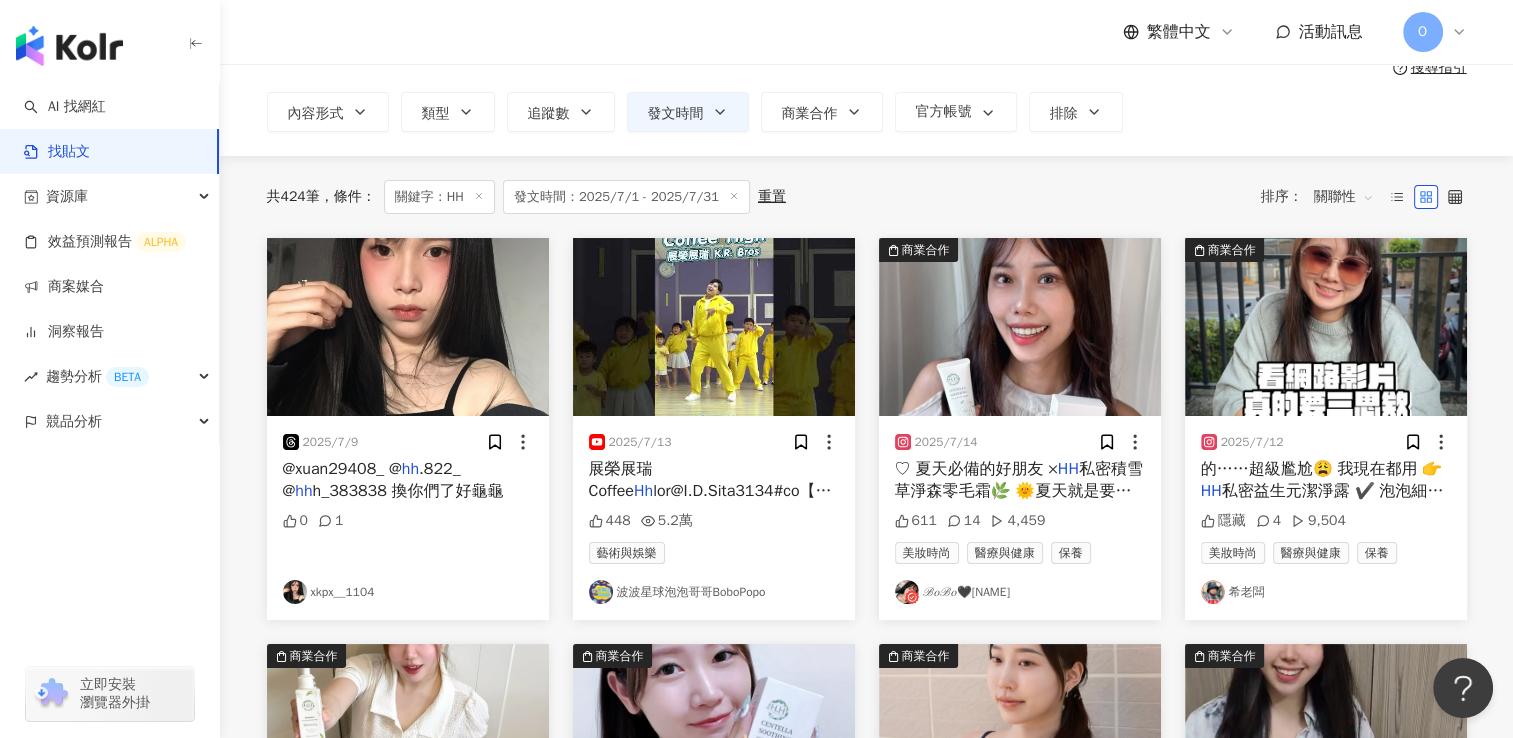 click on "私密積雪草淨森零毛霜🌿
🌞夏天就是要穿小可愛、露手臂✨
我自己不是毛很多的體質，但有時候拍照發現光打下來，手臂那幾根細毛還是默默搶戲😅
即使毛量不多，手腳毛稍微一整理，整個膚色視覺就亮起來了🤍我的居家小幫手就是這條——【" at bounding box center (1019, 547) 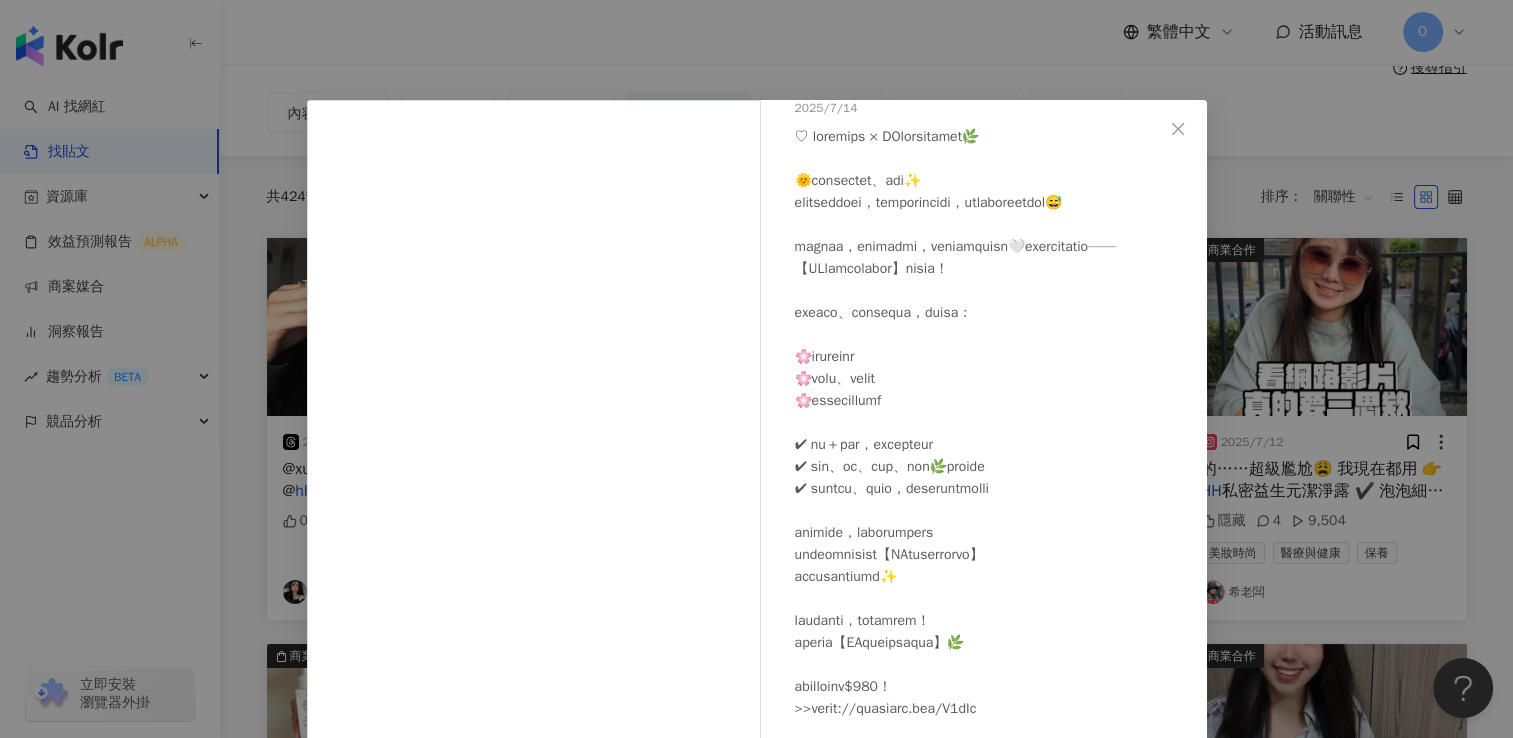 scroll, scrollTop: 167, scrollLeft: 0, axis: vertical 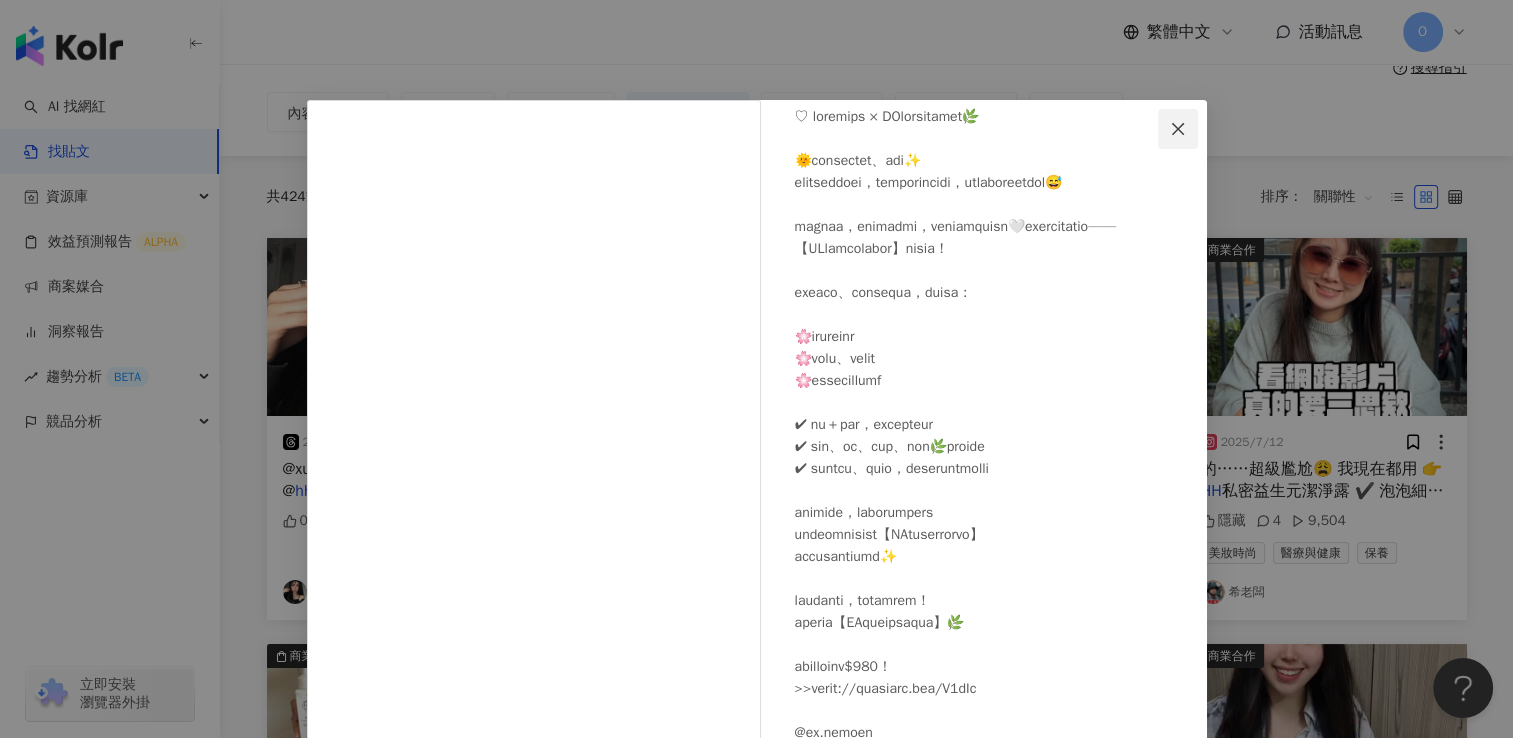 click at bounding box center [1178, 129] 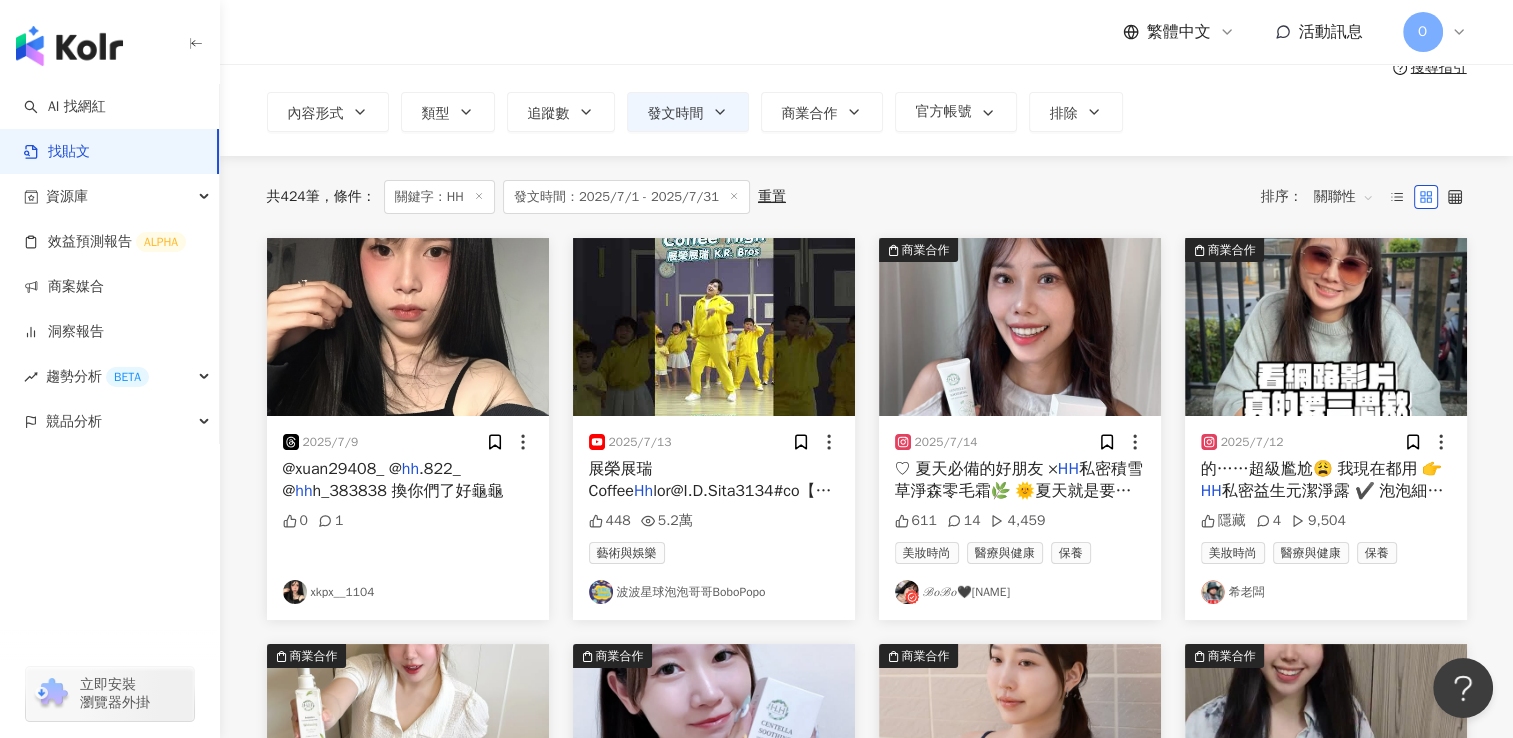 click on "私密益生元潔淨露
✔️ 泡泡細緻又" at bounding box center [1322, 502] 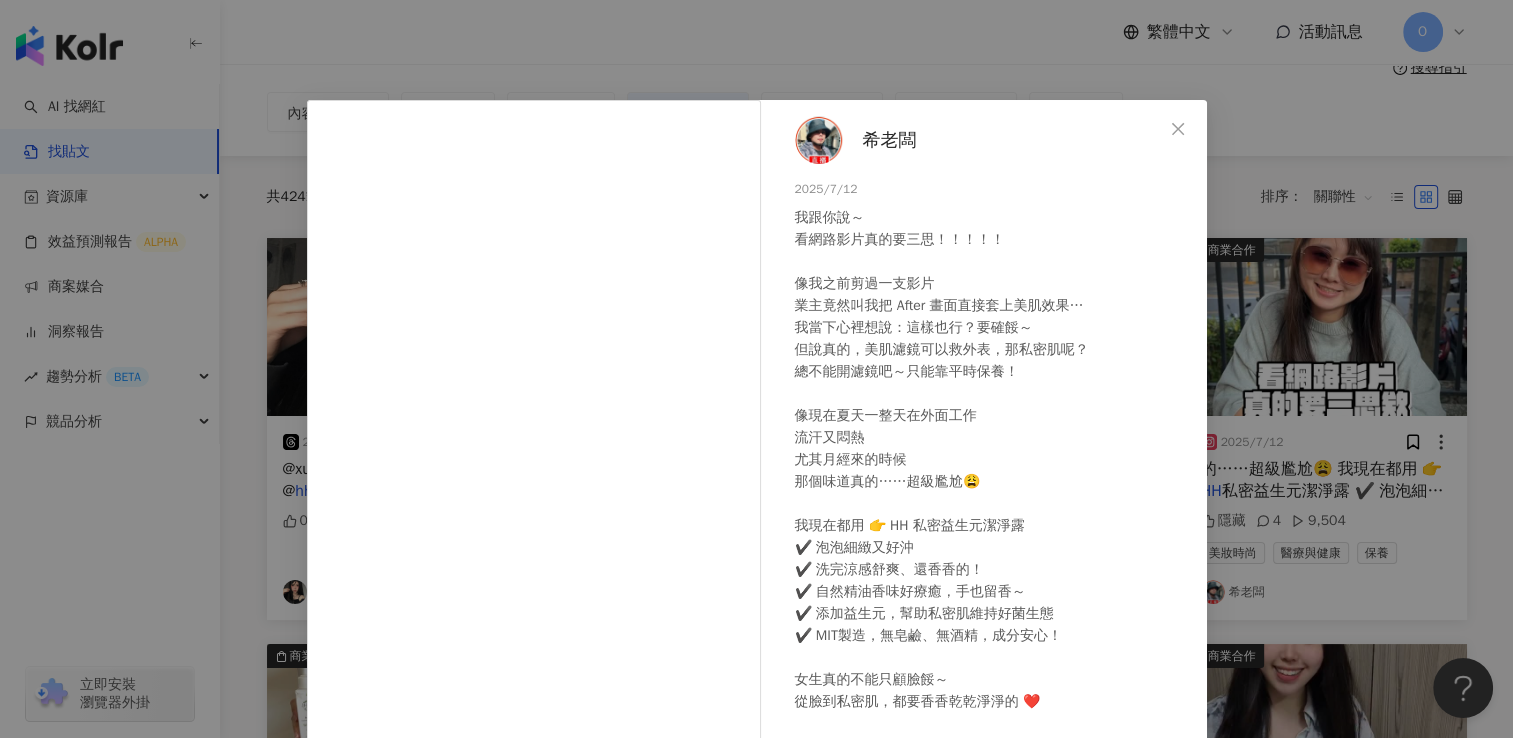 click on "我跟你說～
看網路影片真的要三思！！！！！
像我之前剪過一支影片
業主竟然叫我把 After 畫面直接套上美肌效果…
我當下心裡想說：這樣也行？要確餒～
但說真的，美肌濾鏡可以救外表，那私密肌呢？
總不能開濾鏡吧～只能靠平時保養！
像現在夏天一整天在外面工作
流汗又悶熱
尤其月經來的時候
那個味道真的……超級尷尬😩
我現在都用 👉 HH 私密益生元潔淨露
✔️ 泡泡細緻又好沖
✔️ 洗完涼感舒爽、還香香的！
✔️ 自然精油香味好療癒，手也留香～
✔️ 添加益生元，幫助私密肌維持好菌生態
✔️ MIT製造，無皂鹼、無酒精，成分安心！
女生真的不能只顧臉餒～
從臉到私密肌，都要香香乾乾淨淨的 ❤️
現在加入會員最高送$400！
>>https://hhtaiwan.com/1cXE0
@hh.taiwan
#HH私密益生元潔淨露  #私密肌清潔 #私密肌保養 #HH草本新淨界" at bounding box center (993, 537) 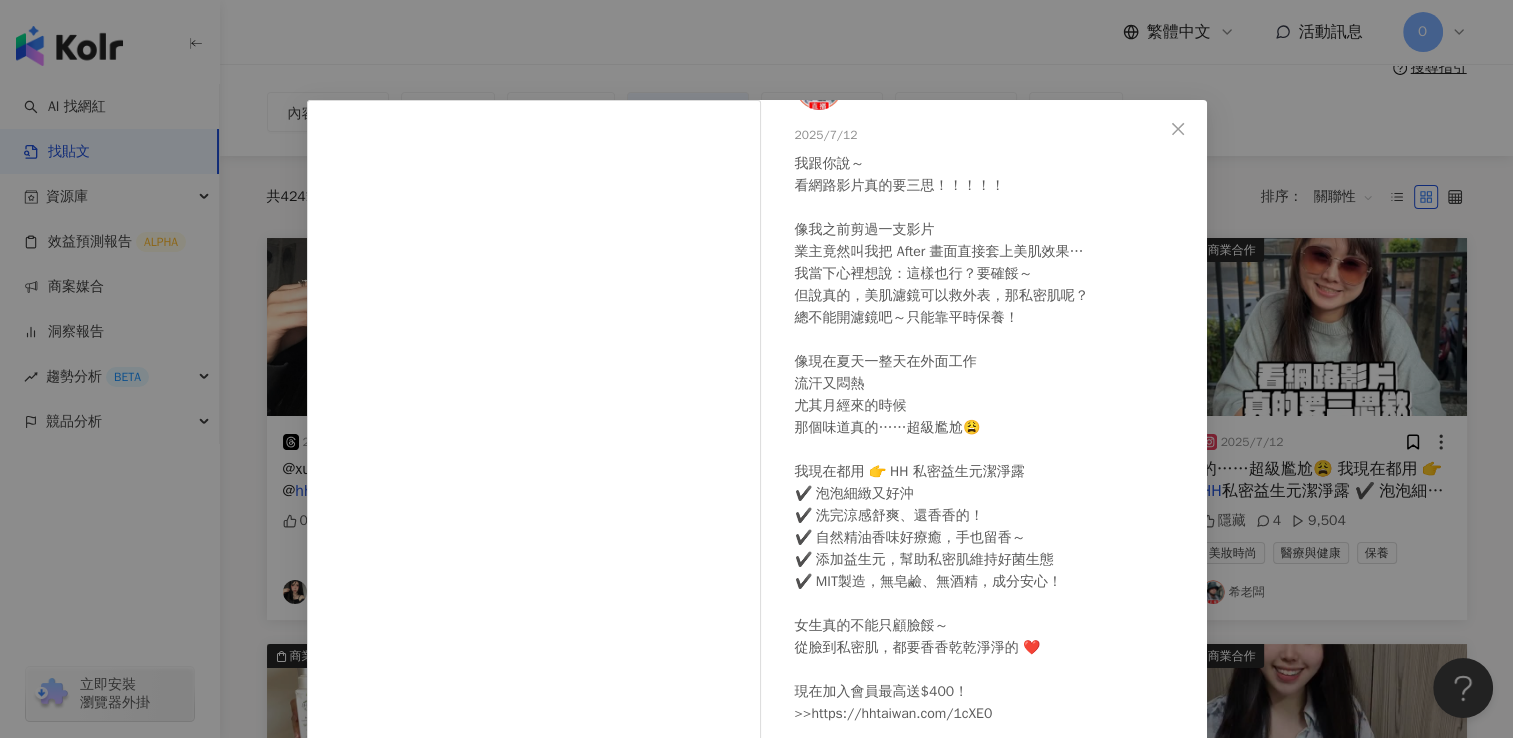 scroll, scrollTop: 103, scrollLeft: 0, axis: vertical 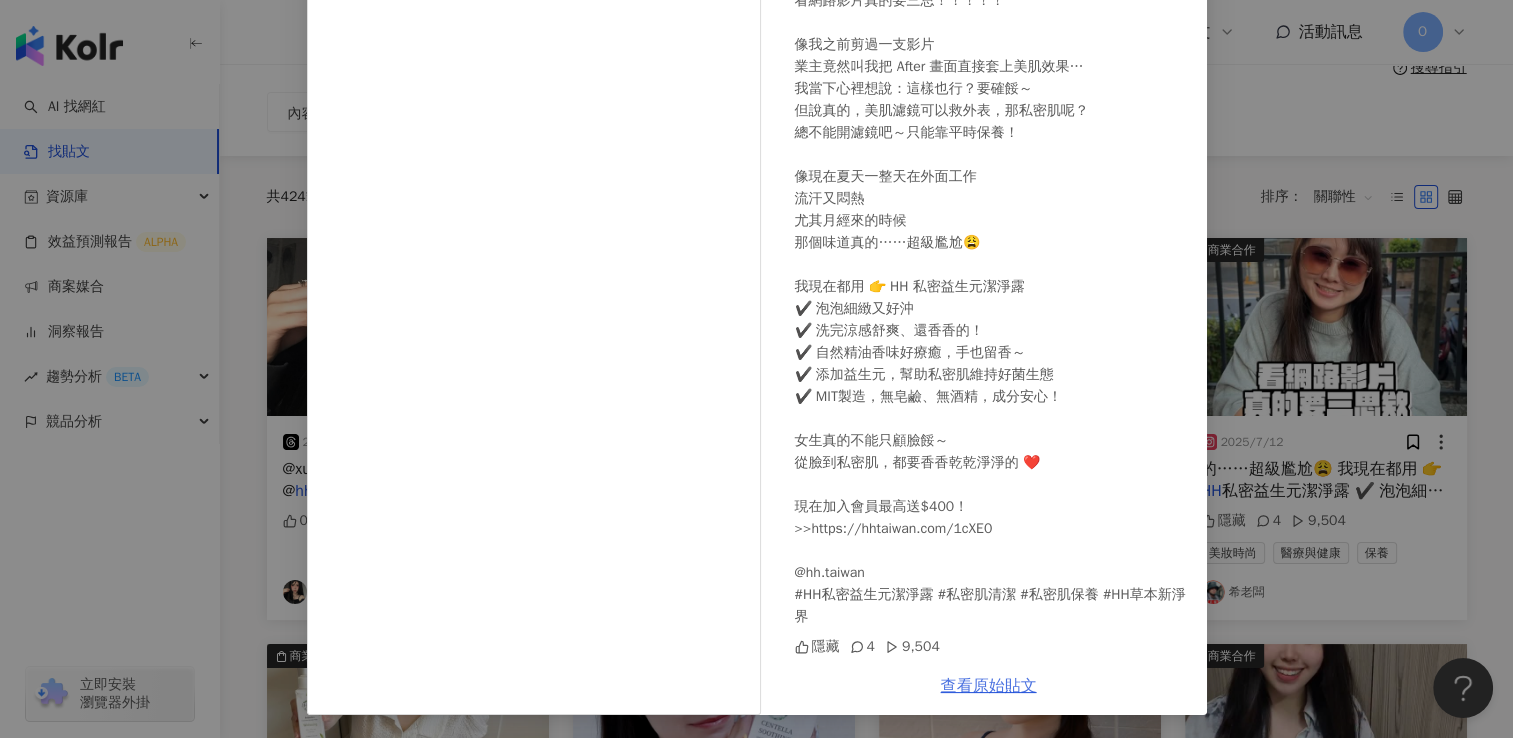 click on "查看原始貼文" at bounding box center [989, 686] 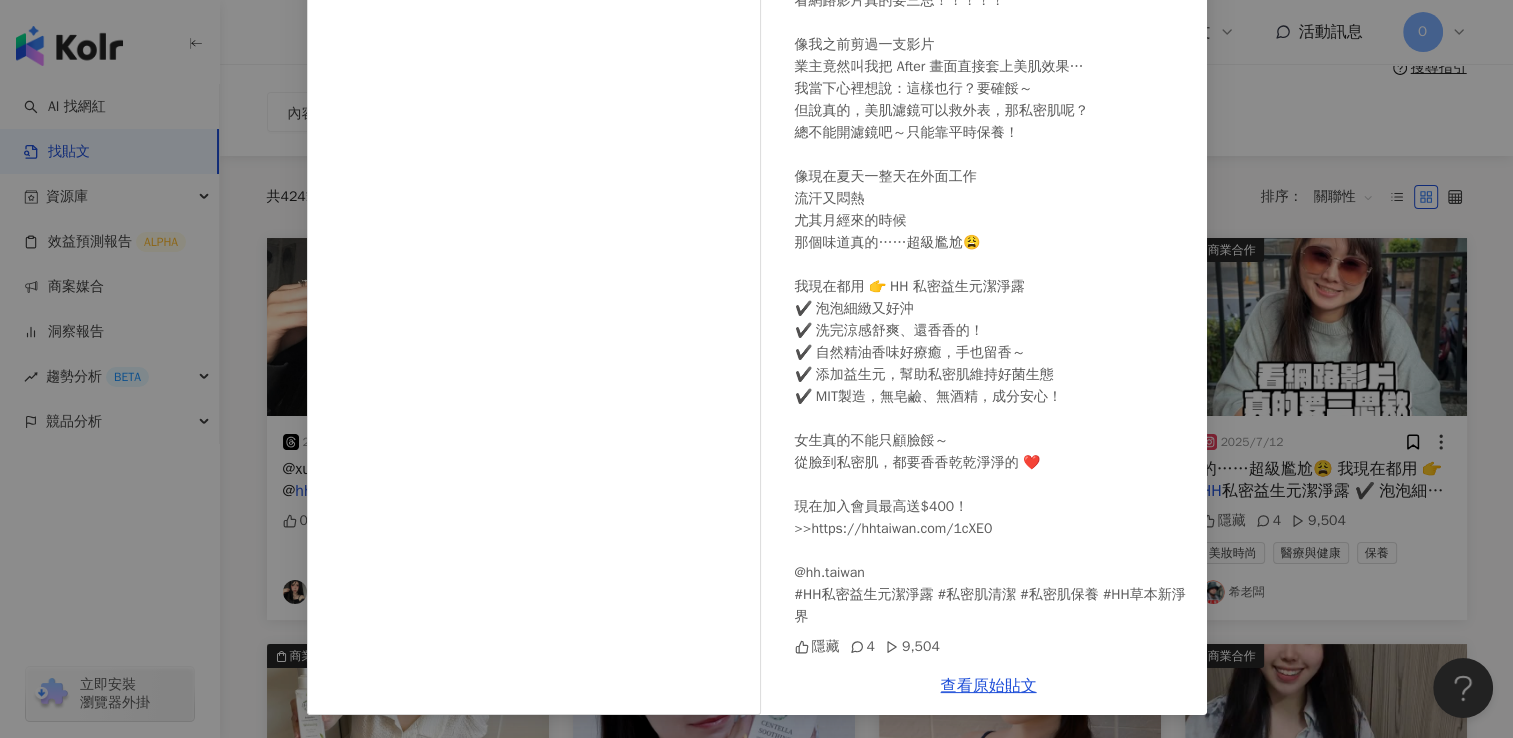 click on "[FIRST] [LAST] 2025/7/12 我跟你說～
看網路影片真的要三思！！！！！
像我之前剪過一支影片
業主竟然叫我把 After 畫面直接套上美肌效果…
我當下心裡想說：這樣也行？要確餒～
但說真的，美肌濾鏡可以救外表，那私密肌呢？
總不能開濾鏡吧～只能靠平時保養！
像現在夏天一整天在外面工作
流汗又悶熱
尤其月經來的時候
那個味道真的……超級尷尬😩
我現在都用 👉 HH 私密益生元潔淨露
✔️ 泡泡細緻又好沖
✔️ 洗完涼感舒爽、還香香的！
✔️ 自然精油香味好療癒，手也留香～
✔️ 添加益生元，幫助私密肌維持好菌生態
✔️ MIT製造，無皂鹼、無酒精，成分安心！
女生真的不能只顧臉餒～
從臉到私密肌，都要香香乾乾淨淨的 ❤️
現在加入會員最高送$400！
>>https://hhtaiwan.com/1cXE0
@hh.taiwan
#HH私密益生元潔淨露  #私密肌清潔 #私密肌保養 #HH草本新淨界 隱藏 4 9,504" at bounding box center (756, 369) 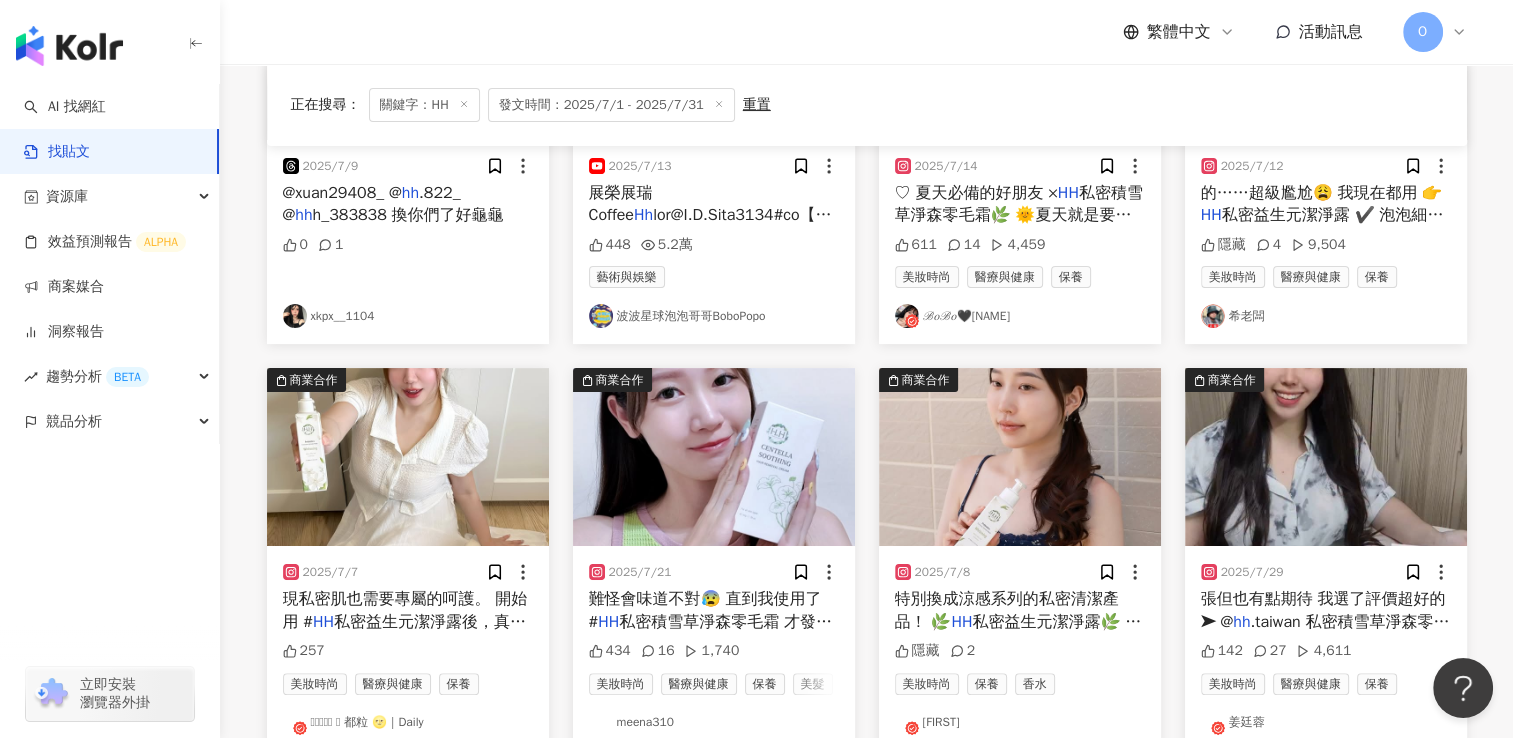 scroll, scrollTop: 400, scrollLeft: 0, axis: vertical 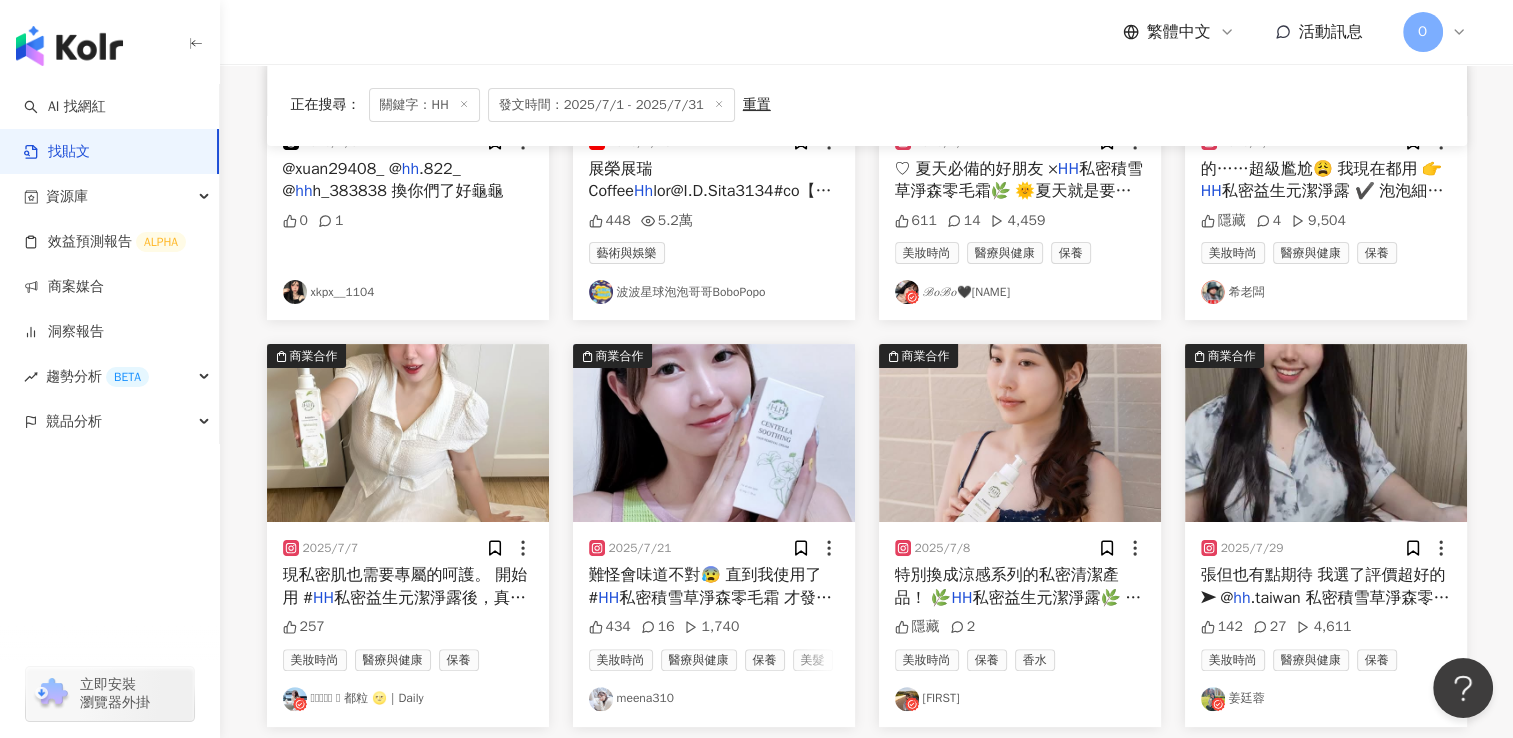 click on "私密益生元潔淨露後，真的像換了一個世" at bounding box center (404, 609) 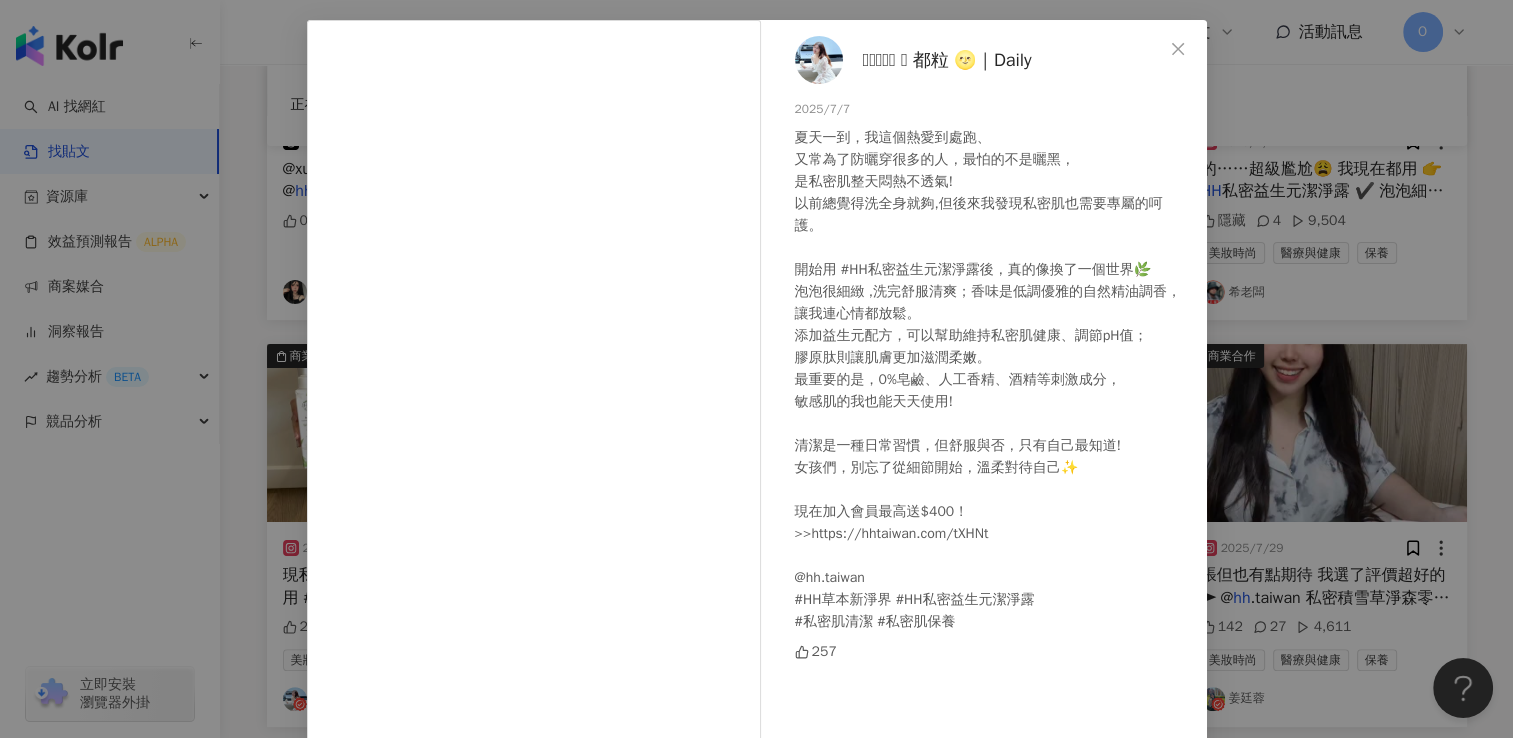scroll, scrollTop: 197, scrollLeft: 0, axis: vertical 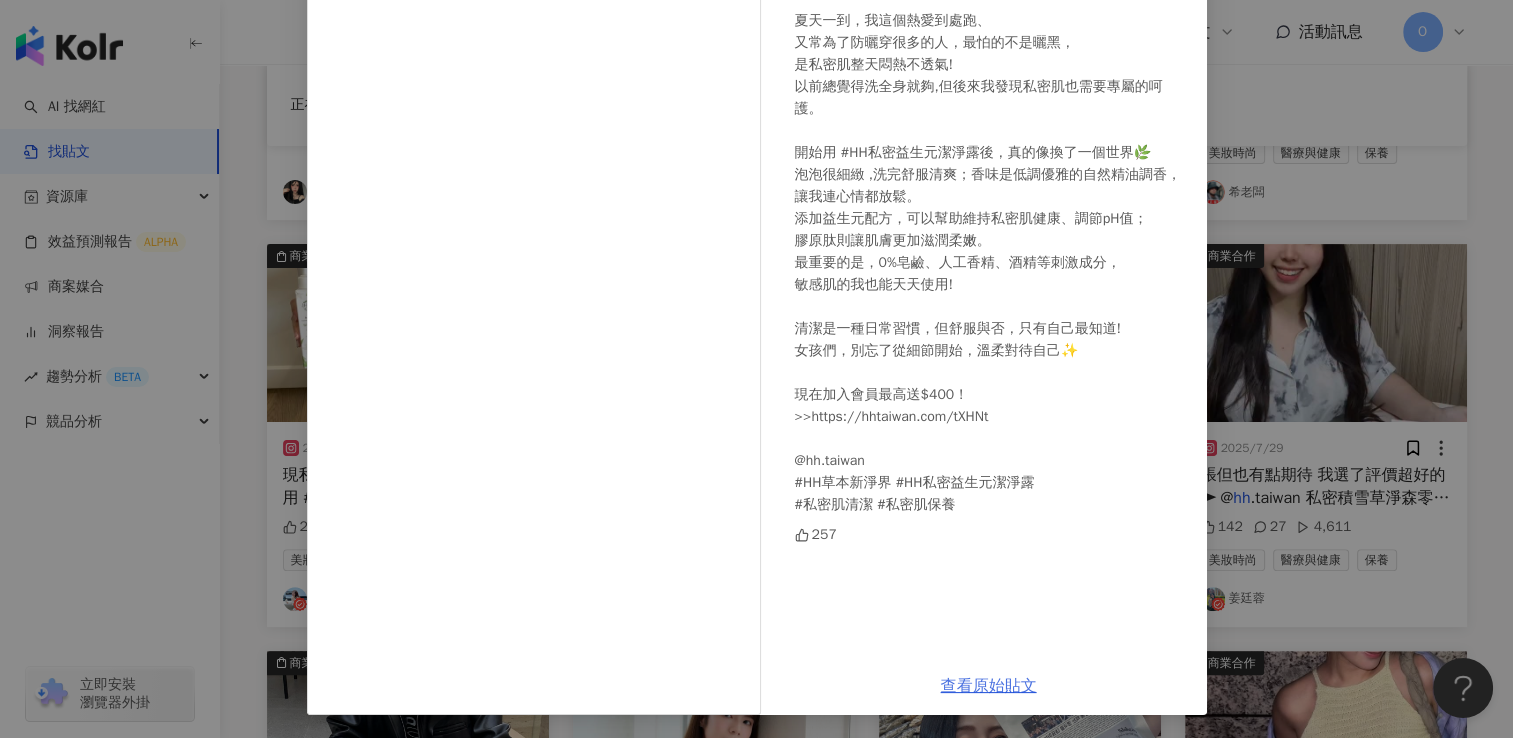 click on "查看原始貼文" at bounding box center [989, 686] 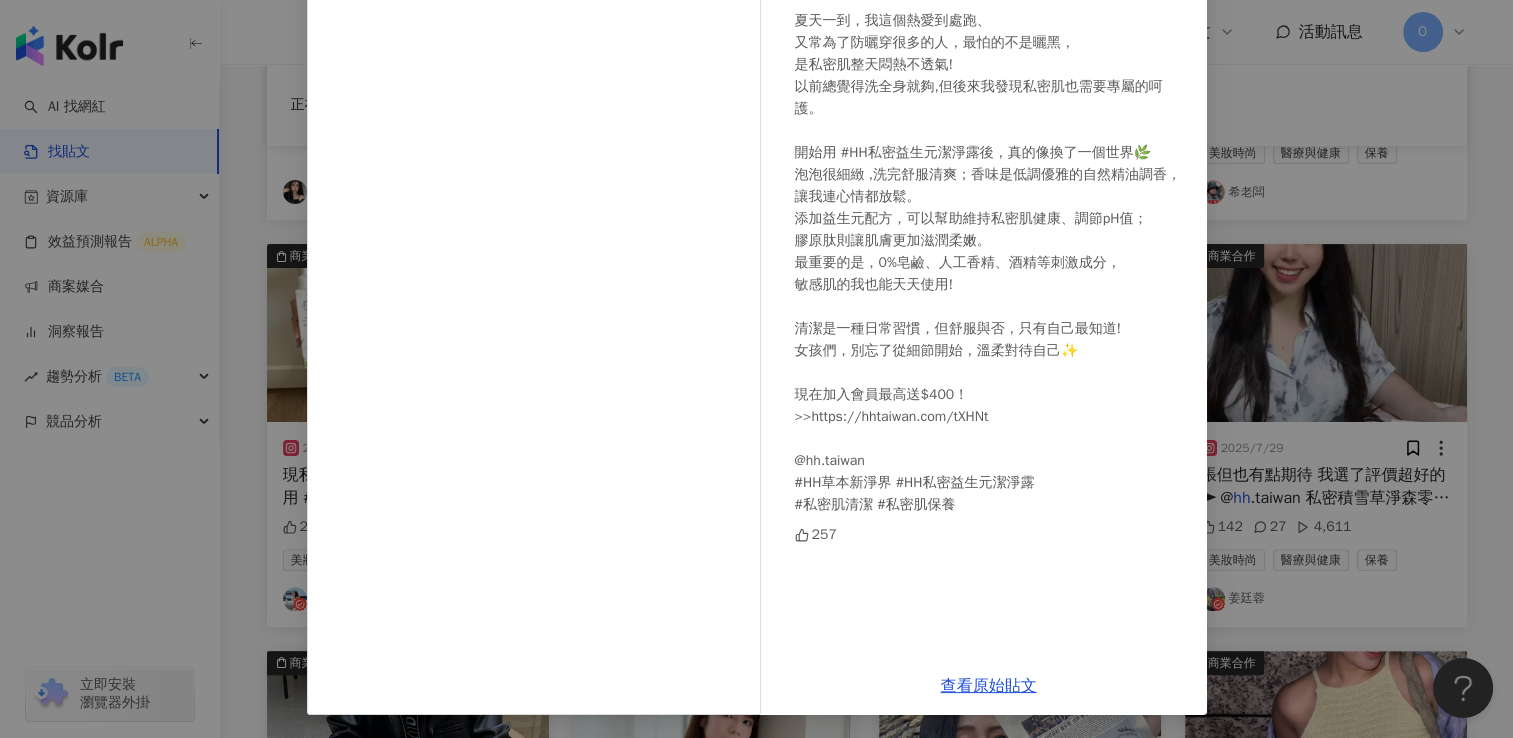 click on "𝔻𝕠𝕝𝕝𝕪 𓅿 都粒 🌝｜Daily 2025/7/7 夏天一到，我這個熱愛到處跑、
又常為了防曬穿很多的人，最怕的不是曬黑，
是私密肌整天悶熱不透氣!
以前總覺得洗全身就夠,但後來我發現私密肌也需要專屬的呵護。
開始用 #HH私密益生元潔淨露後，真的像換了一個世界🌿
泡泡很細緻 ,洗完舒服清爽；香味是低調優雅的自然精油調香，讓我連心情都放鬆。
添加益生元配方，可以幫助維持私密肌健康、調節pH值；
膠原肽則讓肌膚更加滋潤柔嫩。
最重要的是，0%皂鹼、人工香精、酒精等刺激成分，
敏感肌的我也能天天使用!
清潔是一種日常習慣，但舒服與否，只有自己最知道!
女孩們，別忘了從細節開始，溫柔對待自己✨
現在加入會員最高送$400！
>>https://hhtaiwan.com/tXHNt
@hh.taiwan
#HH草本新淨界 #HH私密益生元潔淨露
#私密肌清潔 #私密肌保養 257 查看原始貼文" at bounding box center (756, 369) 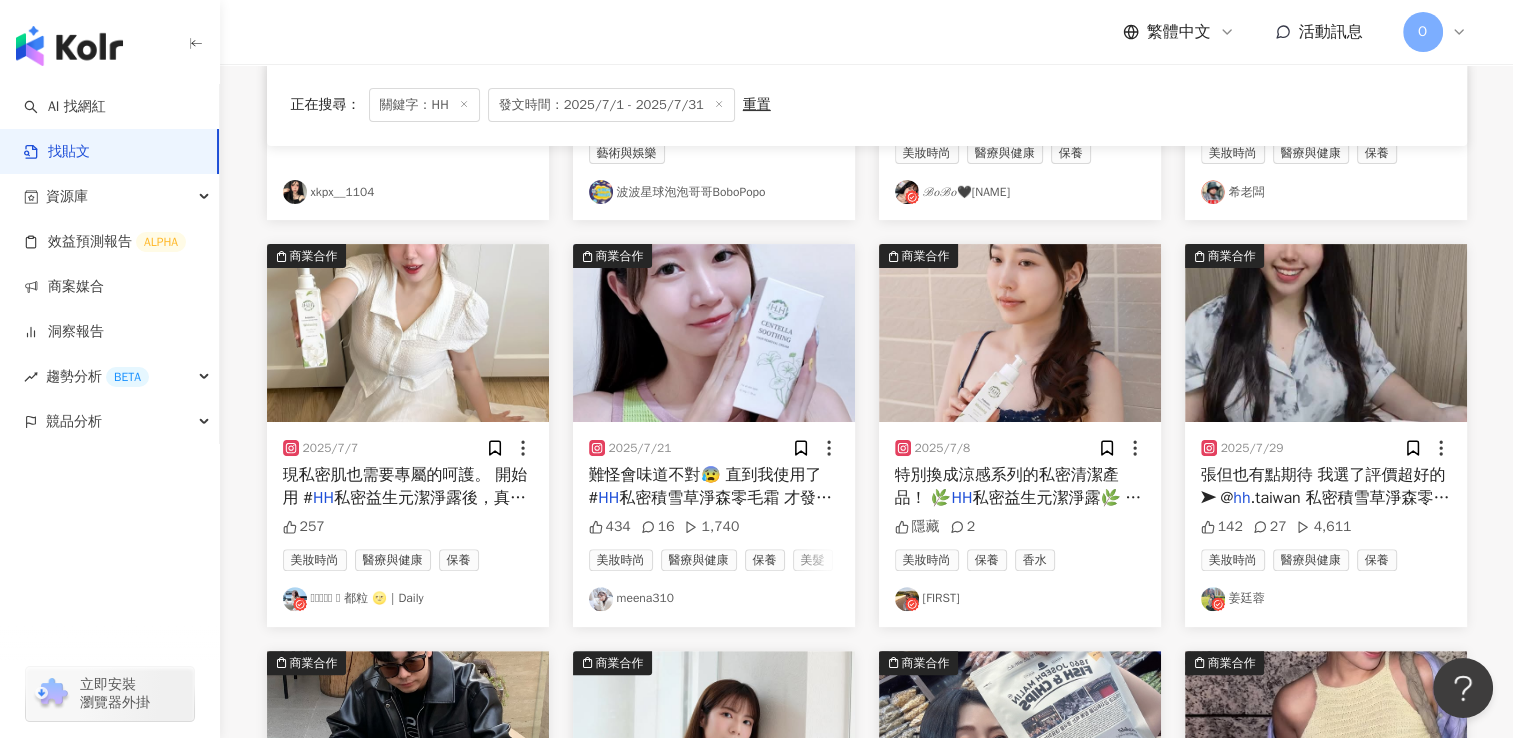 click on "私密益生元潔淨露🌿
添加益生元成分" at bounding box center [1018, 509] 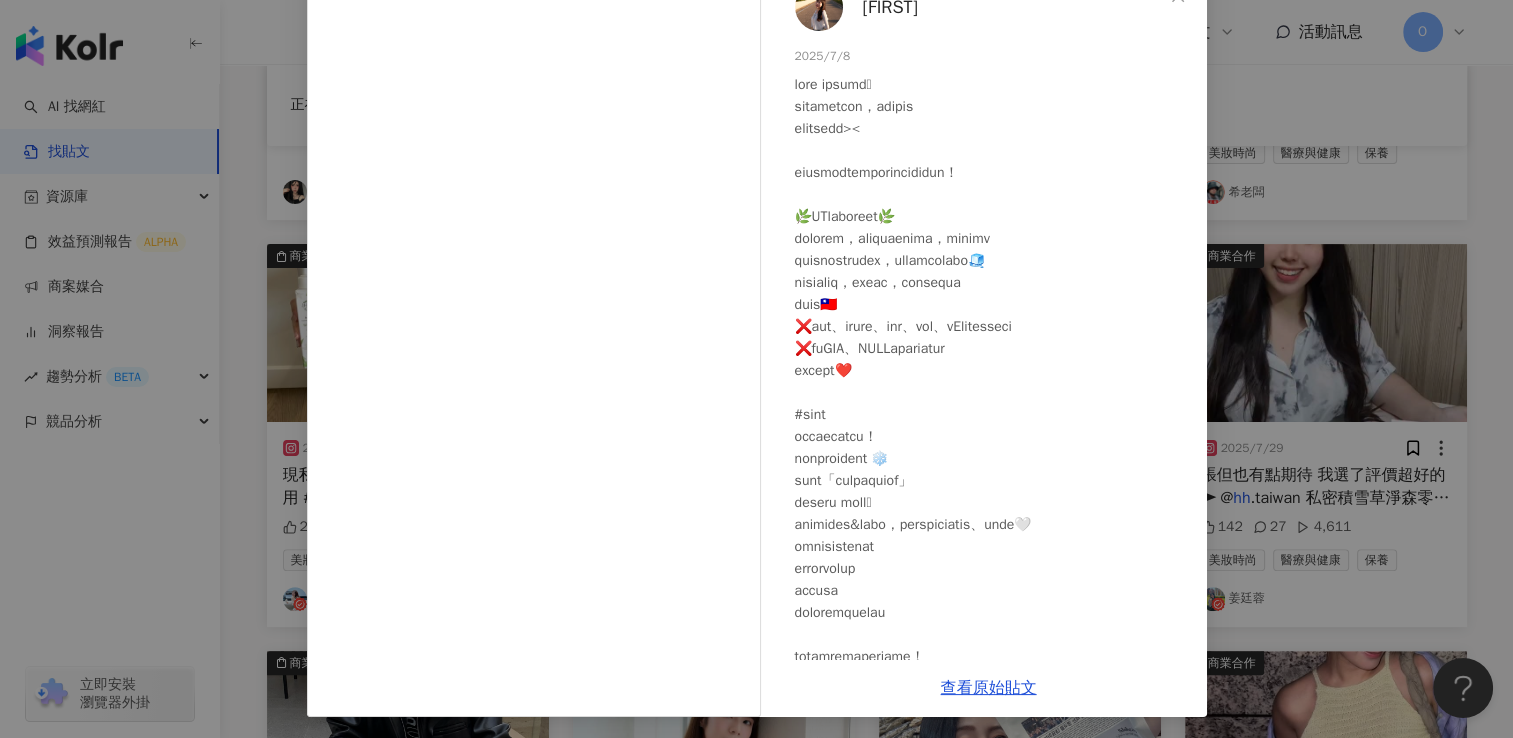 scroll, scrollTop: 136, scrollLeft: 0, axis: vertical 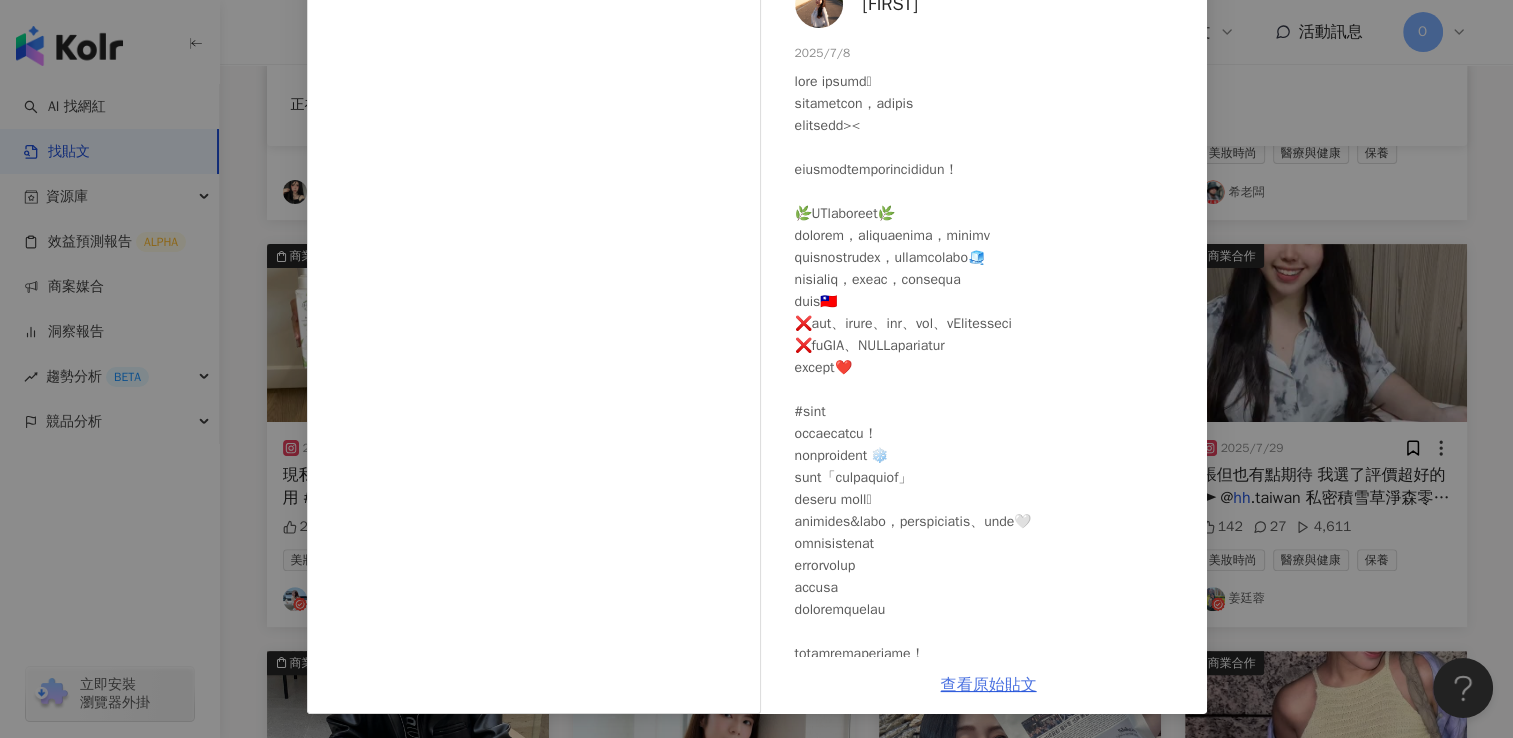 click on "查看原始貼文" at bounding box center (989, 685) 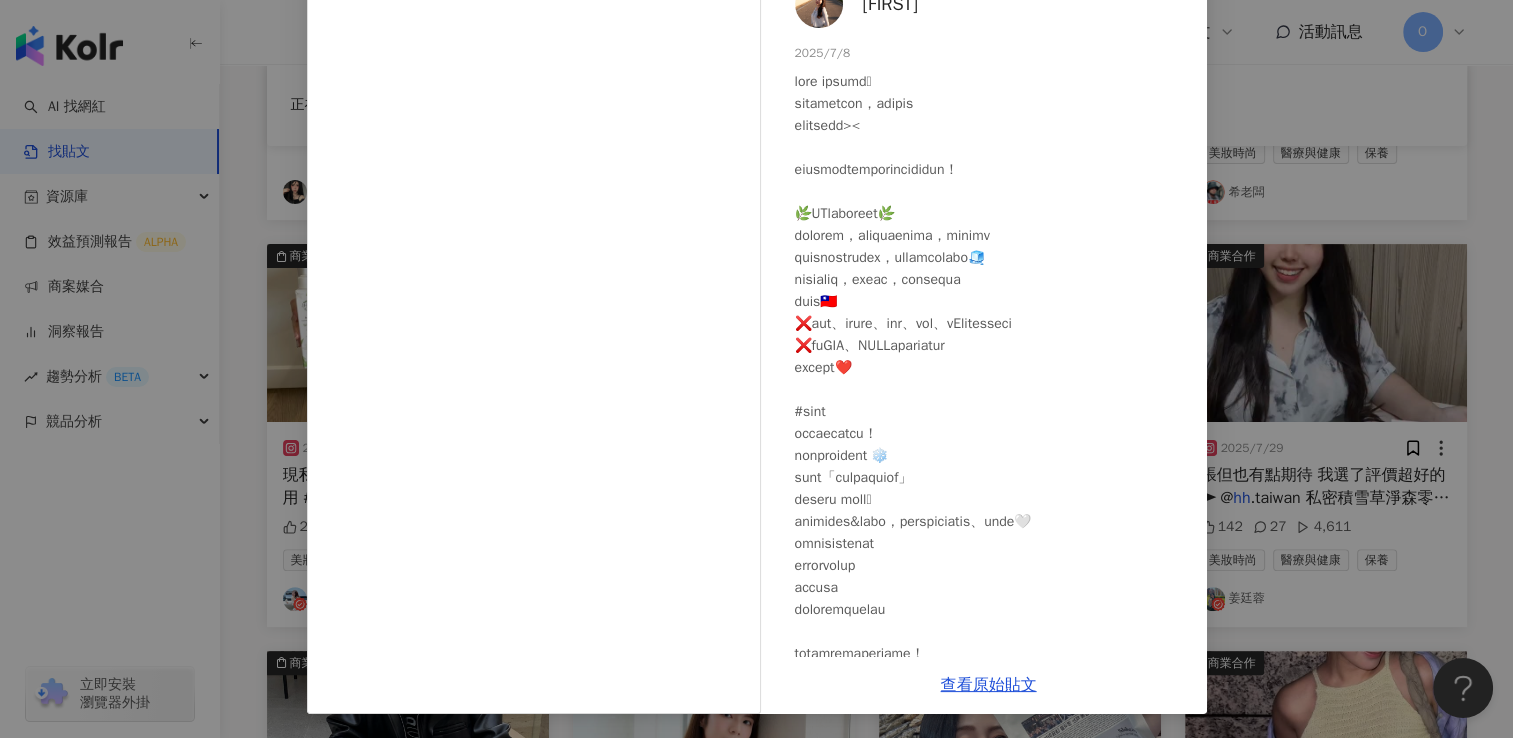 click on "蔡蔡 2025/7/8 隱藏 2 查看原始貼文" at bounding box center [756, 369] 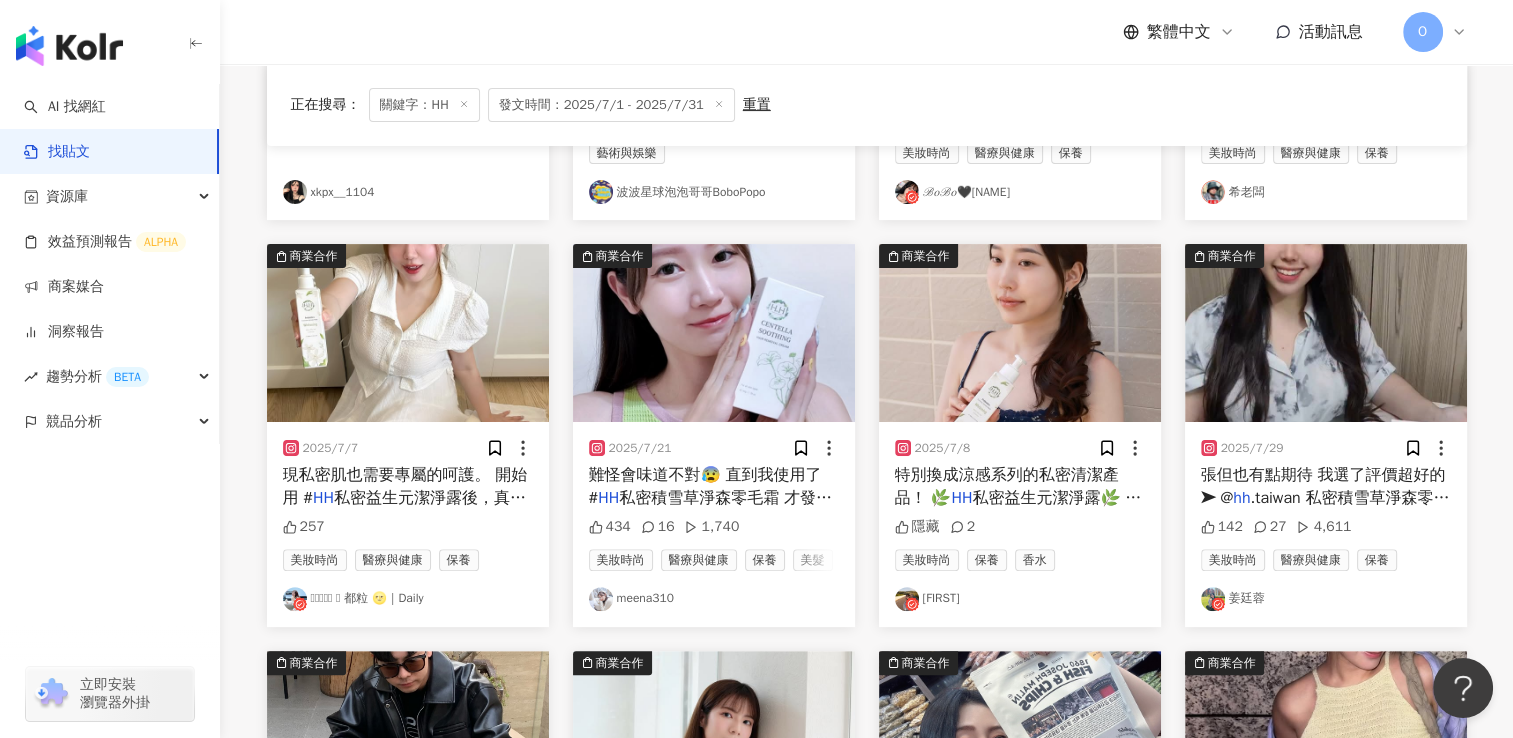 click on ".taiwan 私密積雪草淨森零毛霜" at bounding box center [1325, 509] 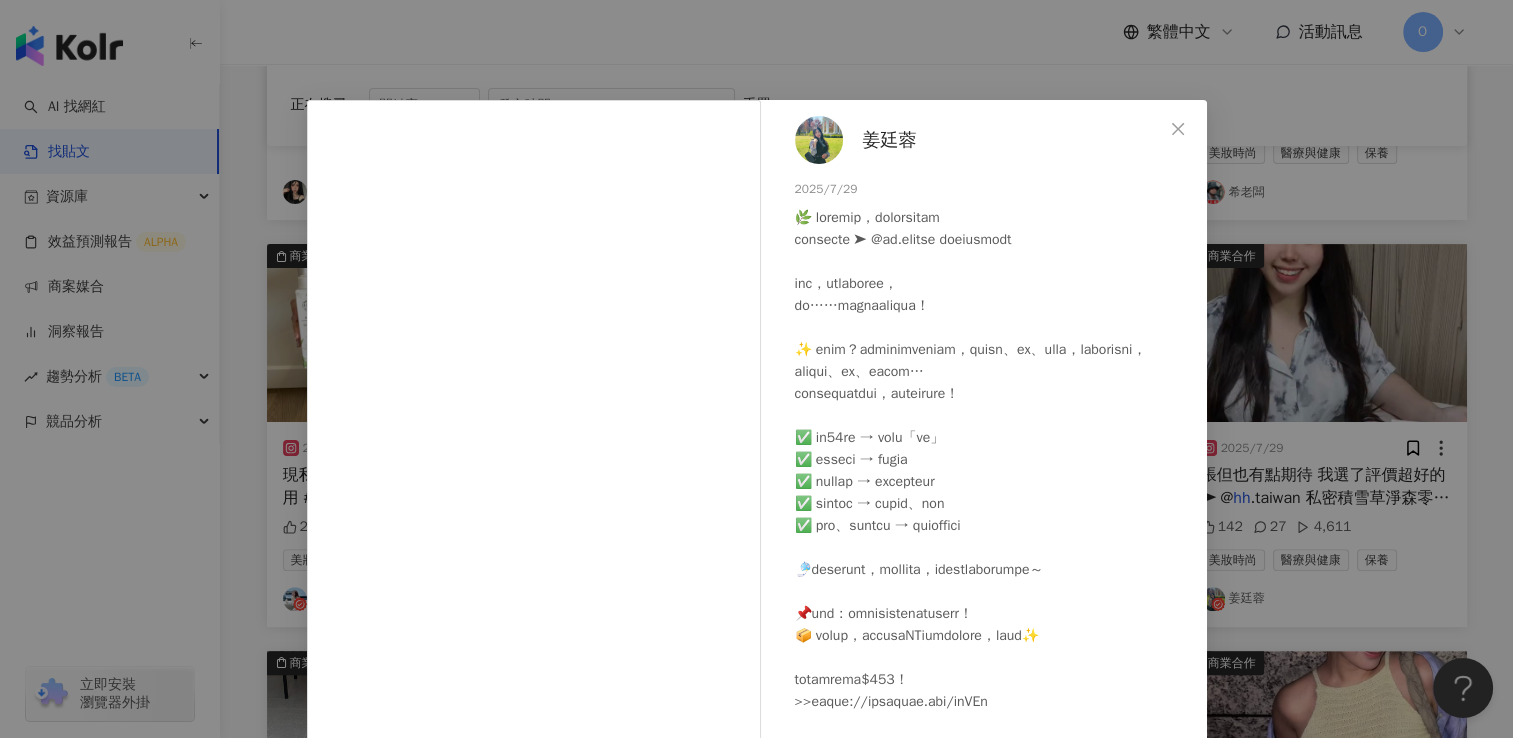 click on "[LAST] [LAST] 2025/7/29 142 27 4,611 查看原始貼文" at bounding box center (756, 369) 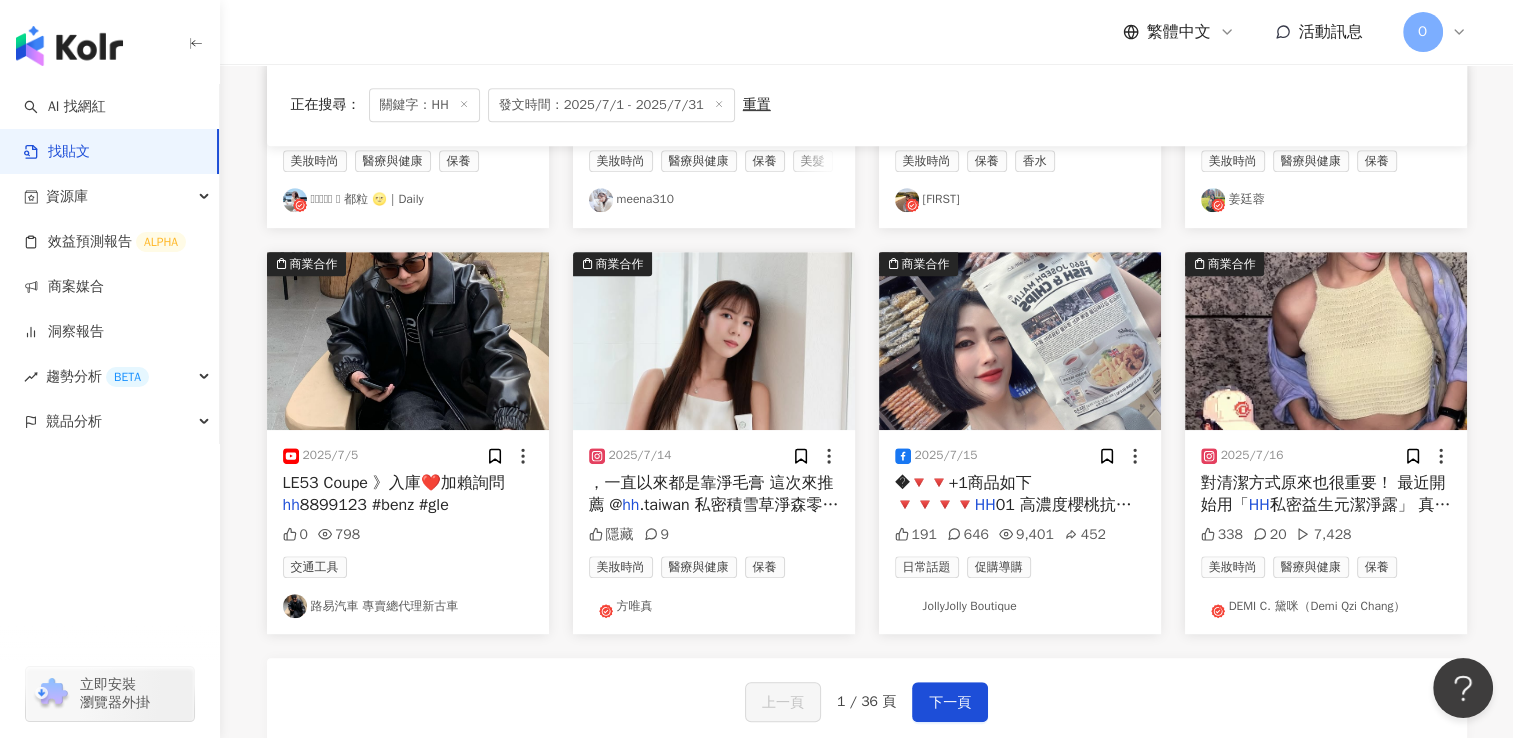 scroll, scrollTop: 900, scrollLeft: 0, axis: vertical 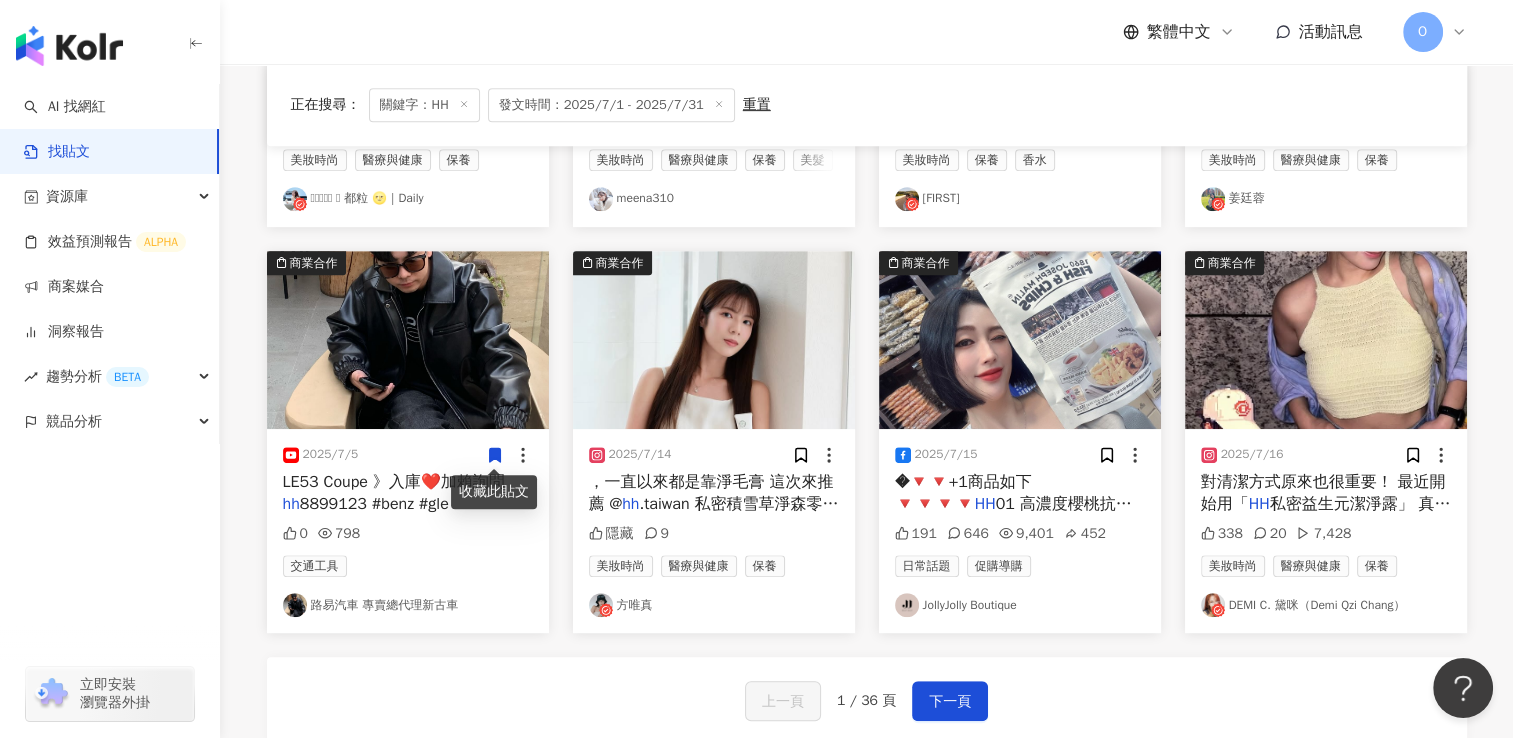 click on ".taiwan 私密積雪草淨森零毛霜" at bounding box center [714, 515] 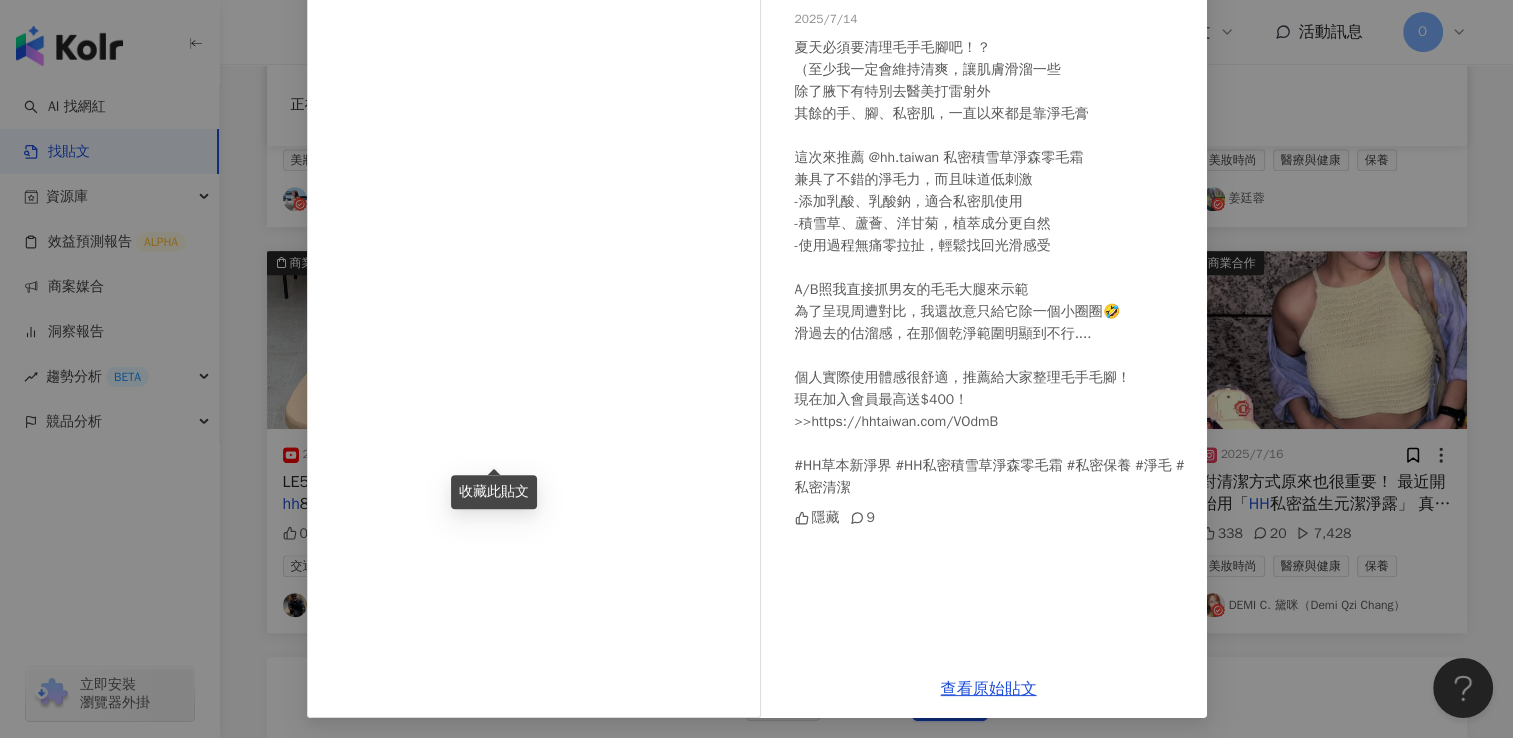 scroll, scrollTop: 173, scrollLeft: 0, axis: vertical 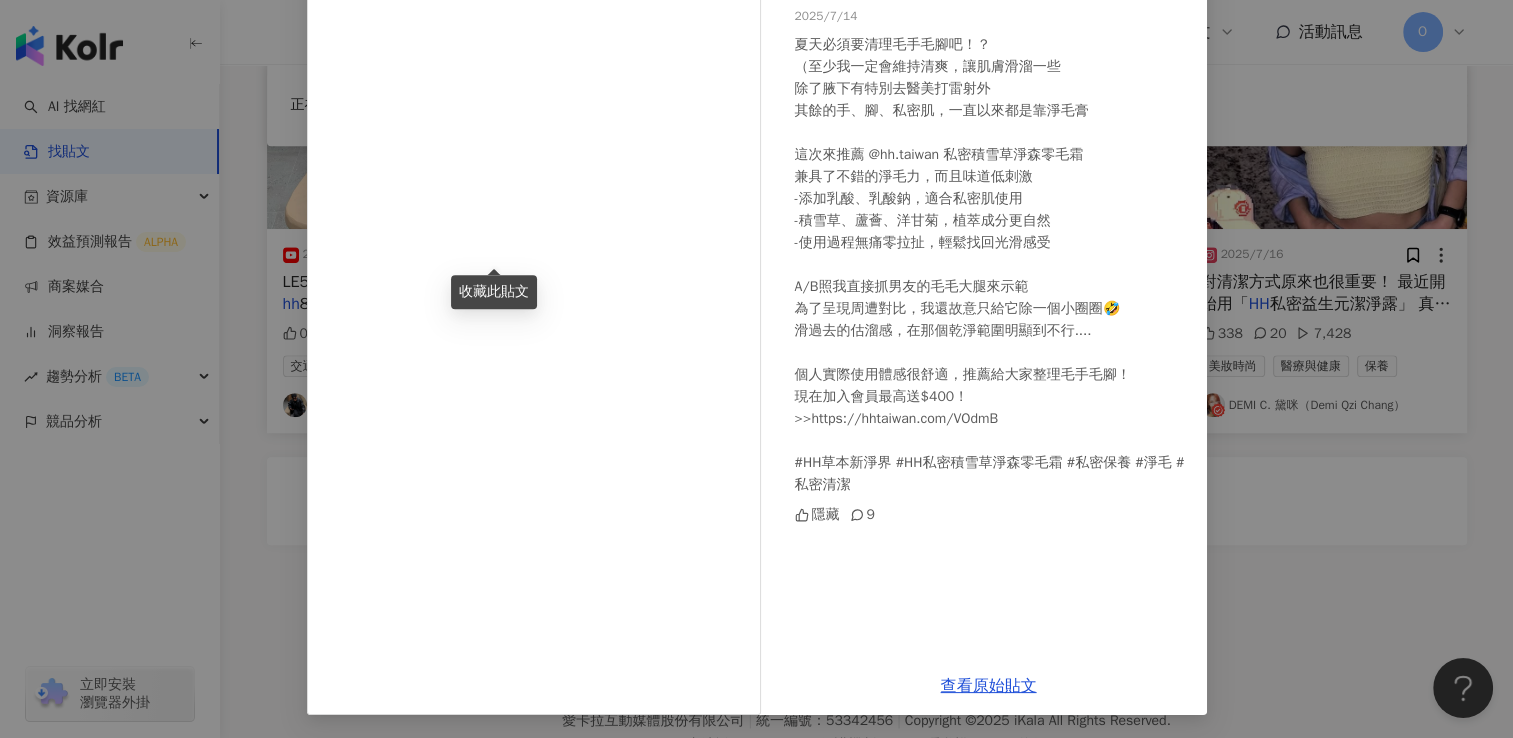 click on "方唯真 2025/7/14 夏天必須要清理毛手毛腳吧！？
（至少我一定會維持清爽，讓肌膚滑溜一些
除了腋下有特別去醫美打雷射外
其餘的手、腳、私密肌，一直以來都是靠淨毛膏
這次來推薦 @hh.taiwan 私密積雪草淨森零毛霜
兼具了不錯的淨毛力，而且味道低刺激
-添加乳酸、乳酸鈉，適合私密肌使用
-積雪草、蘆薈、洋甘菊，植萃成分更自然
-使用過程無痛零拉扯，輕鬆找回光滑感受
A/B照我直接抓男友的毛毛大腿來示範
為了呈現周遭對比，我還故意只給它除一個小圈圈🤣
滑過去的估溜感，在那個乾淨範圍明顯到不行....
個人實際使用體感很舒適，推薦給大家整理毛手毛腳！
現在加入會員最高送$400！
>>https://hhtaiwan.com/VOdmB
#HH草本新淨界 #HH私密積雪草淨森零毛霜 #私密保養 #淨毛 #私密清潔 隱藏 9 查看原始貼文" at bounding box center (756, 369) 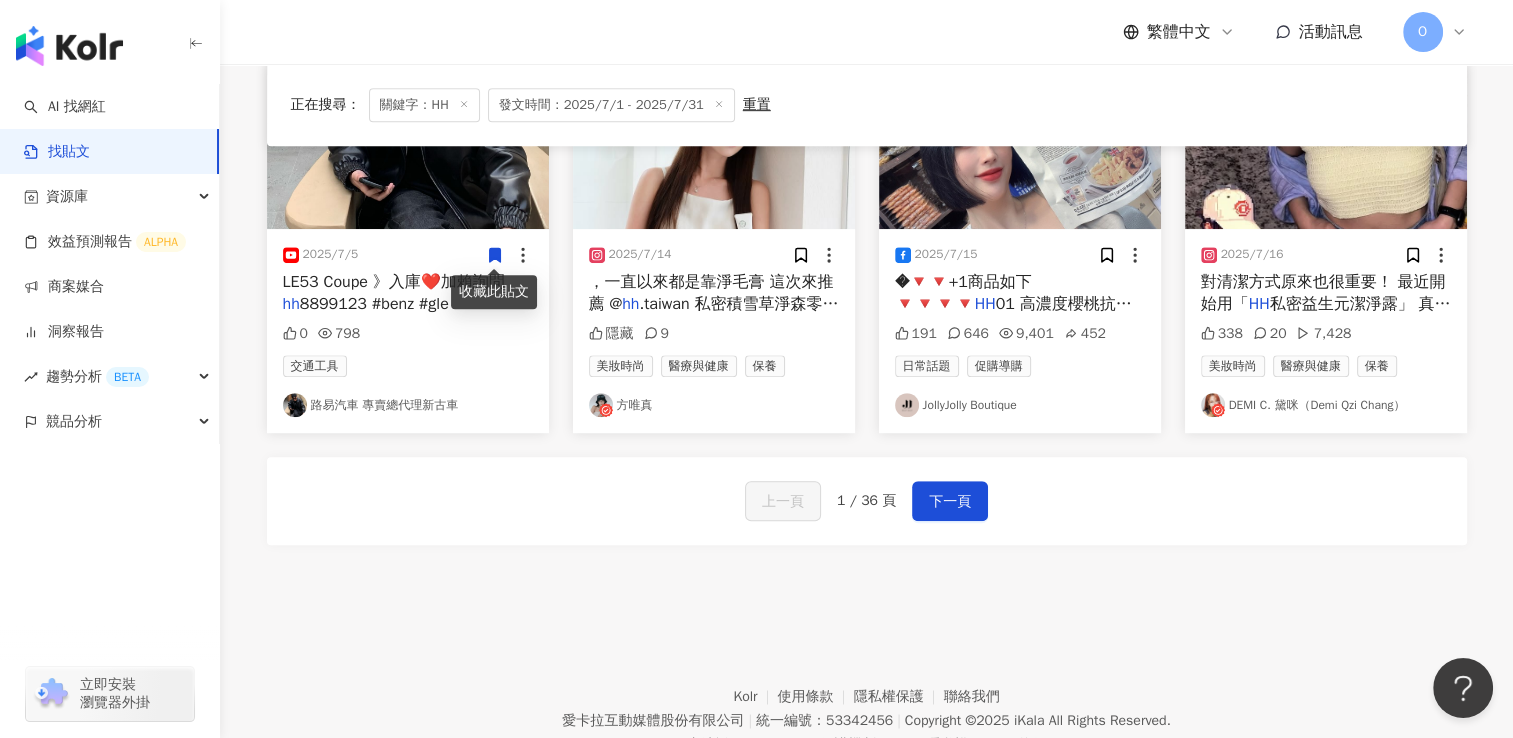 click on "01 高濃度櫻桃抗氧化膠原果凍(10" at bounding box center (1013, 315) 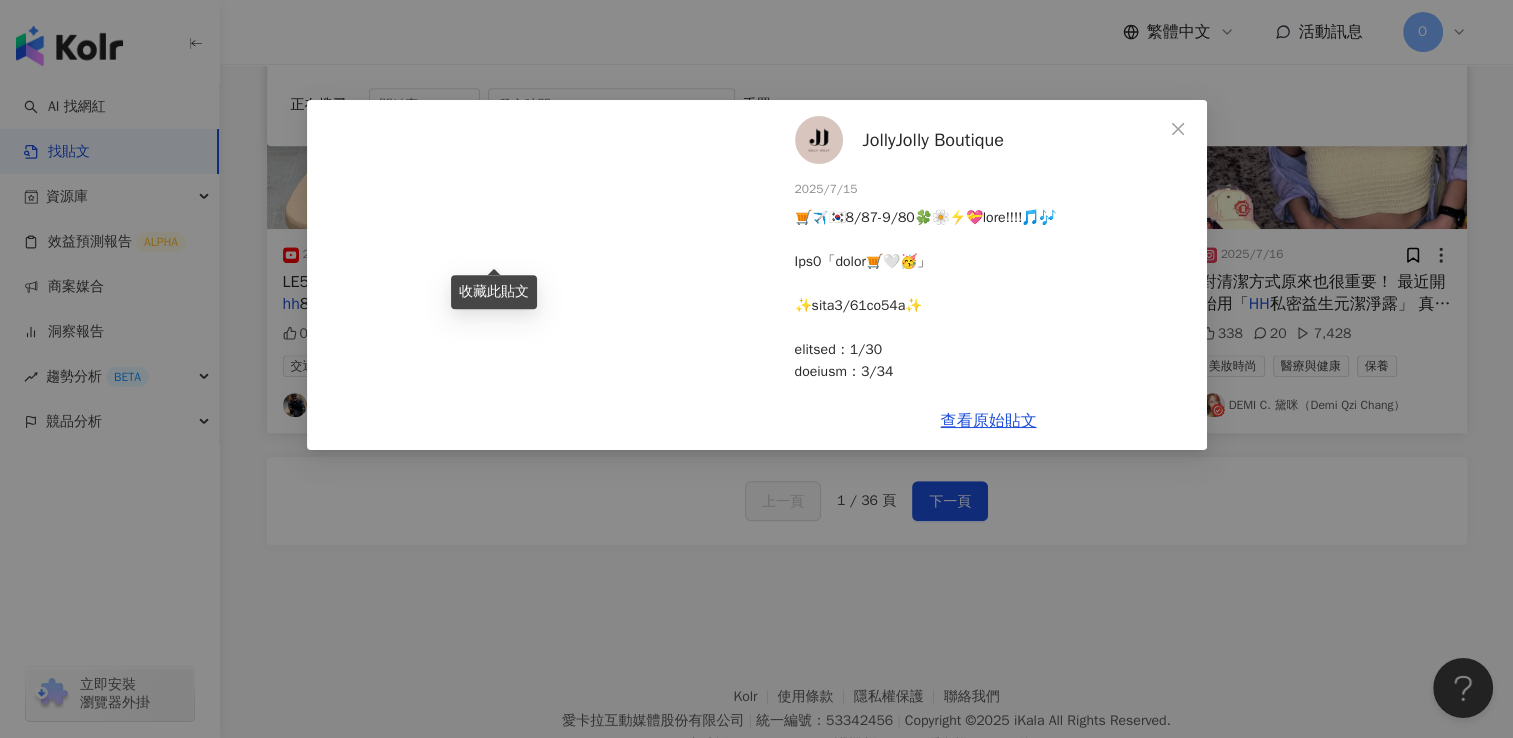 click on "[FIRST] [LAST] Boutique 2025/7/15 191 646 9,401 452 查看原始貼文" at bounding box center [756, 369] 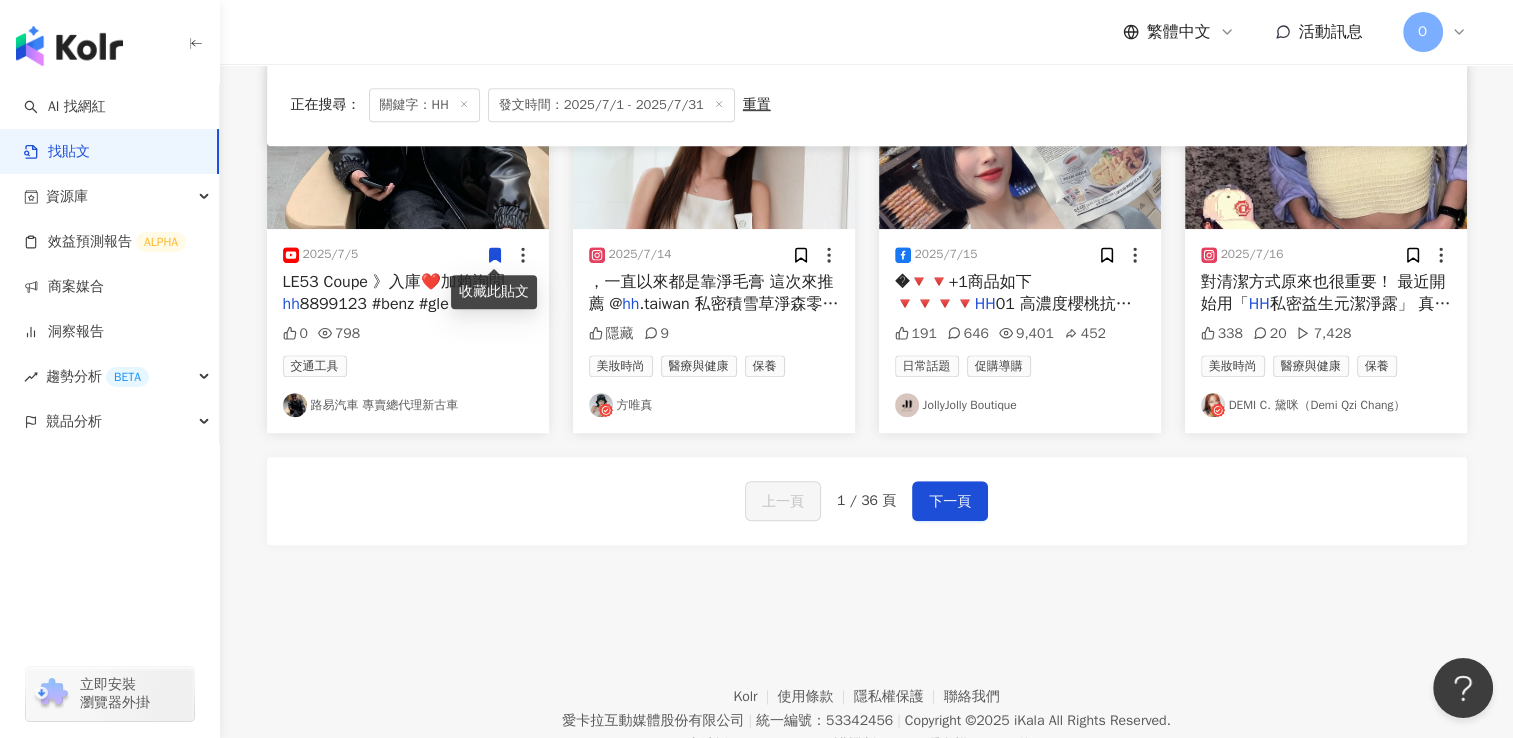click on "私密益生元潔淨露」
真的讓我鬆了一口" at bounding box center (1326, 315) 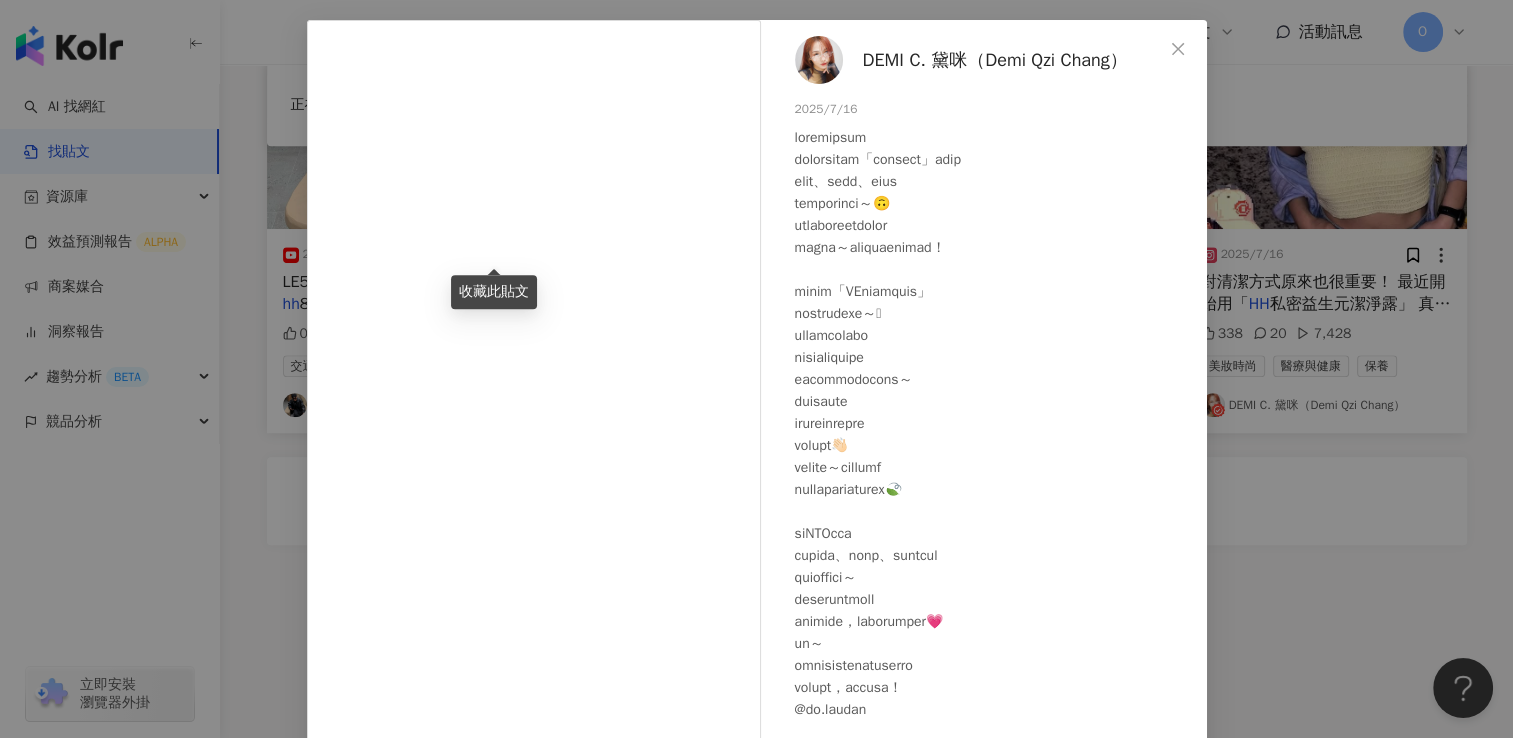 scroll, scrollTop: 160, scrollLeft: 0, axis: vertical 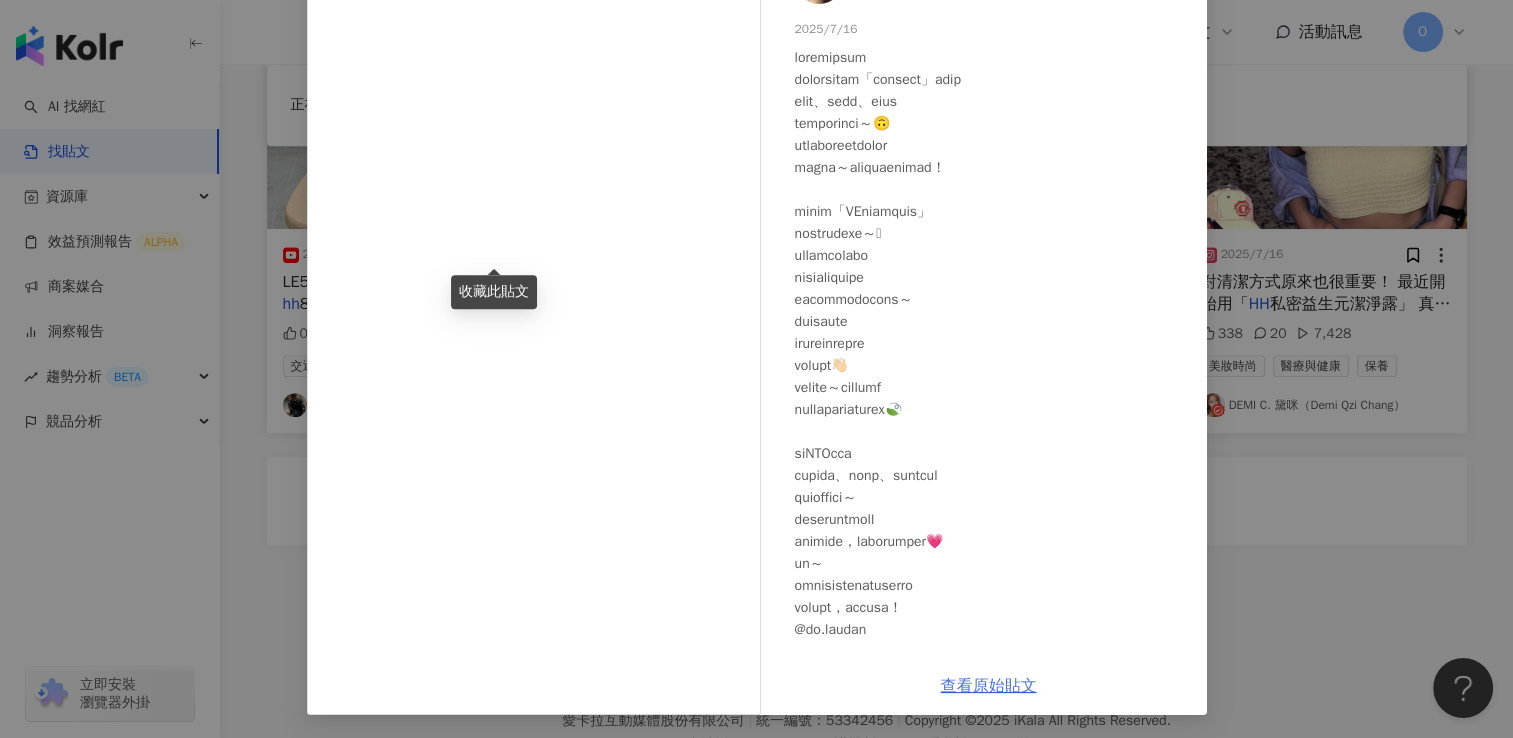 click on "查看原始貼文" at bounding box center (989, 686) 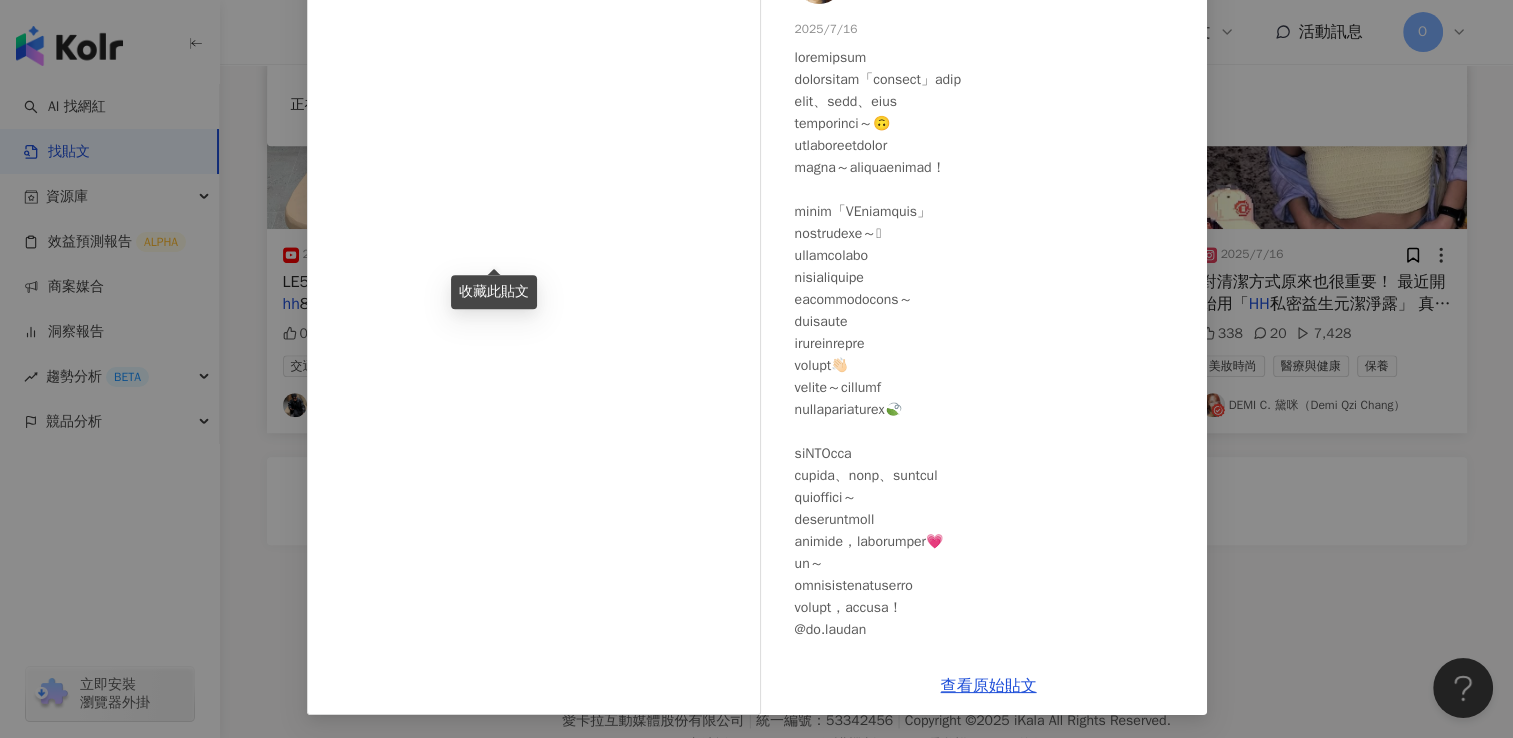 click on "DEMI C. 黛咪（Demi Qzi Chang） 2025/7/16 338 20 7,428 查看原始貼文" at bounding box center [756, 369] 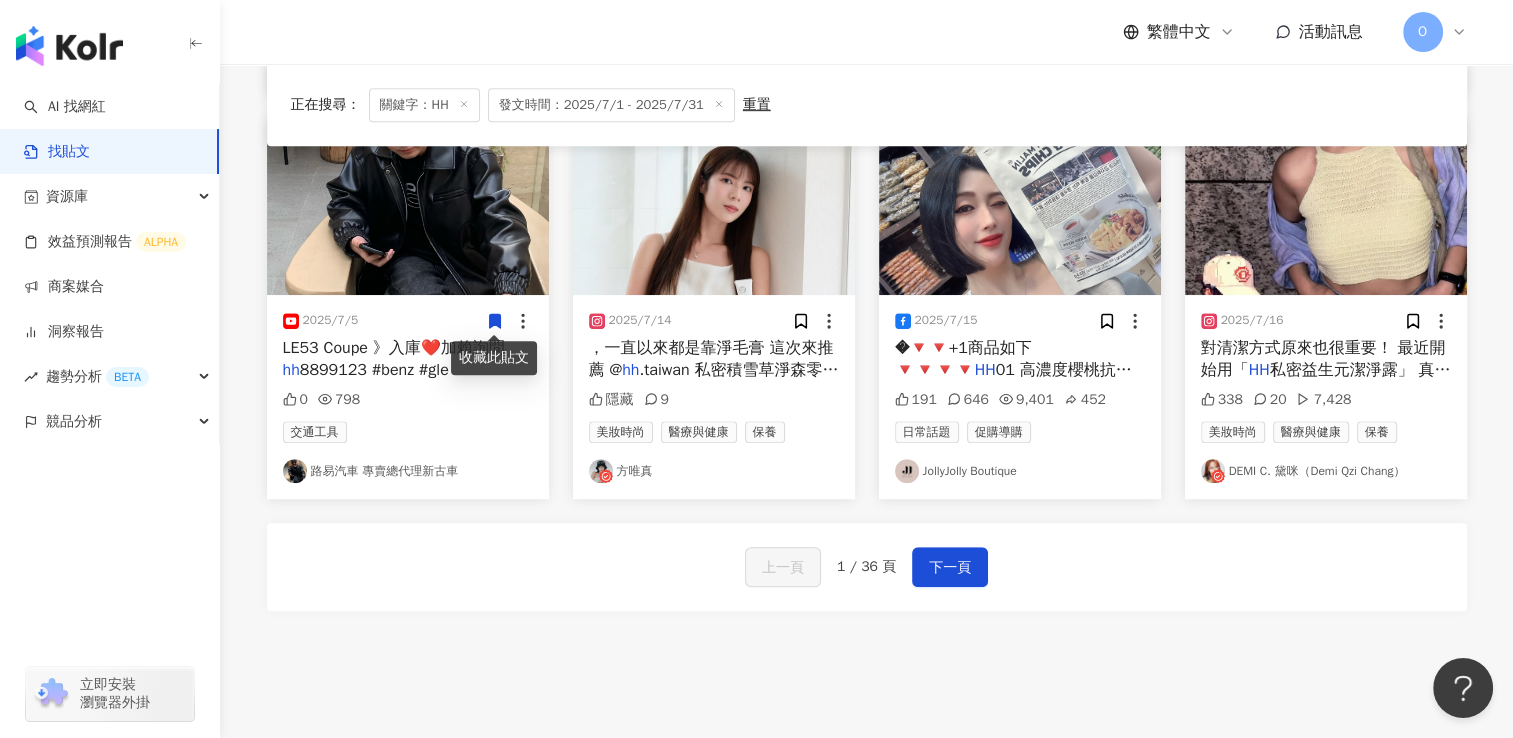 scroll, scrollTop: 1000, scrollLeft: 0, axis: vertical 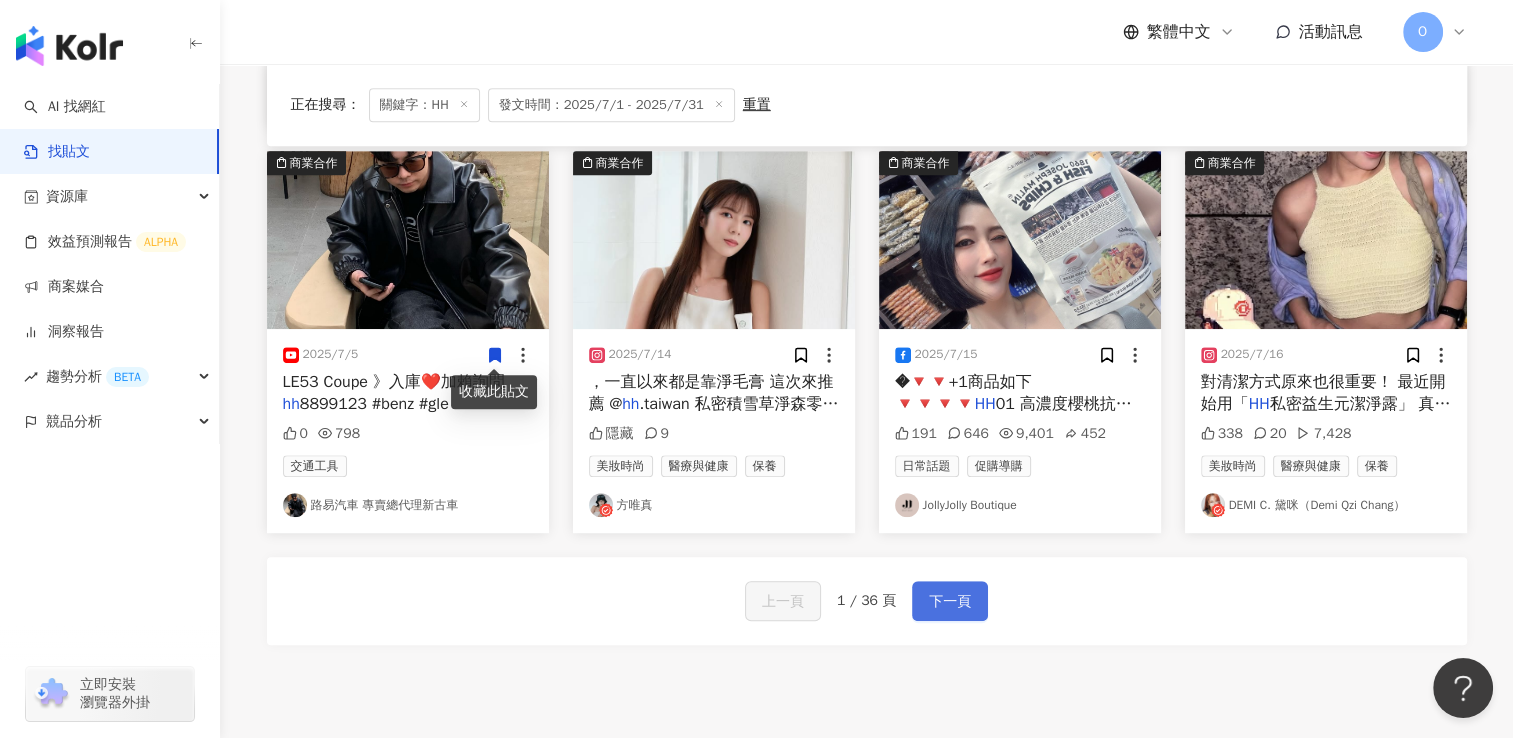 click on "下一頁" at bounding box center [950, 601] 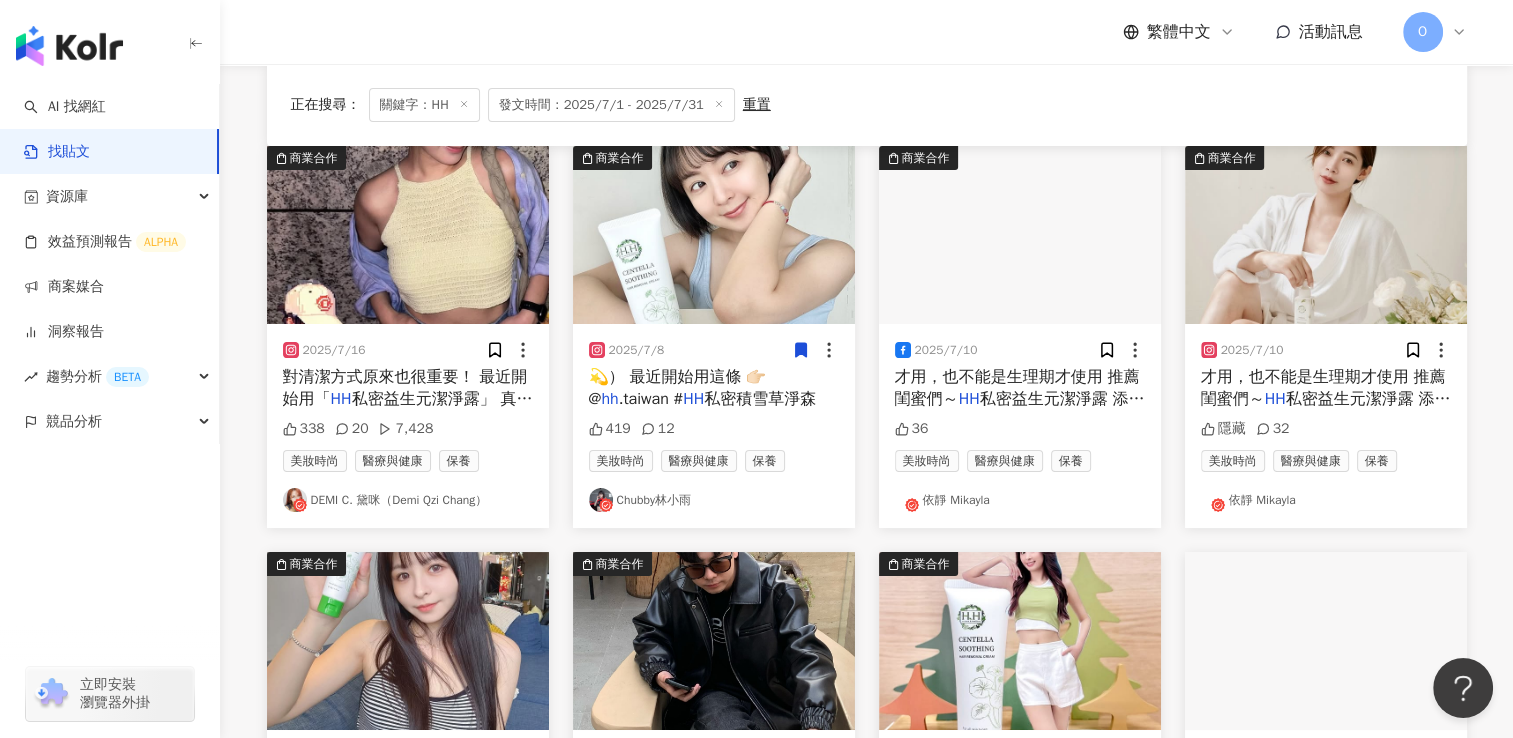 scroll, scrollTop: 192, scrollLeft: 0, axis: vertical 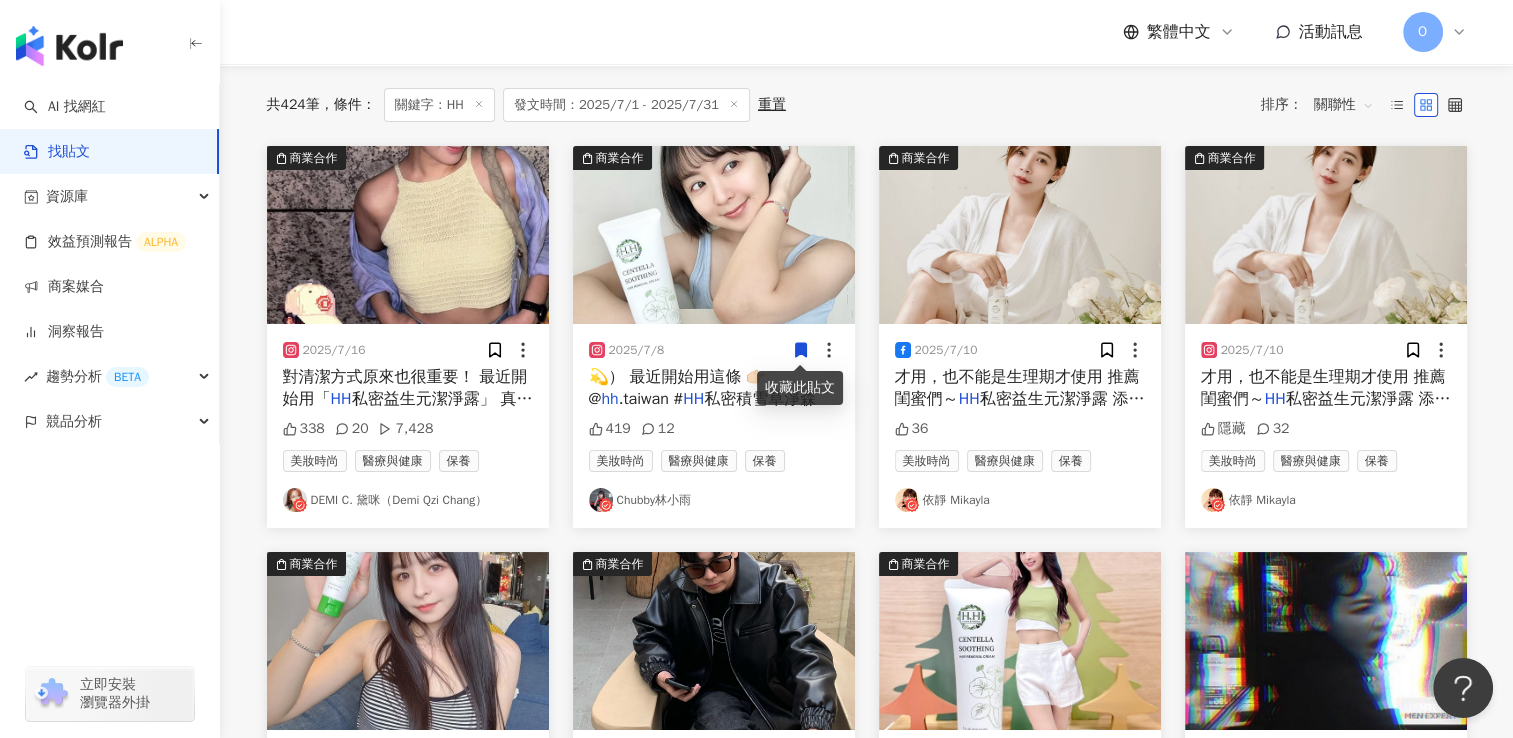click on "私密益生元潔淨露
添加益生元 + p" at bounding box center (1020, 410) 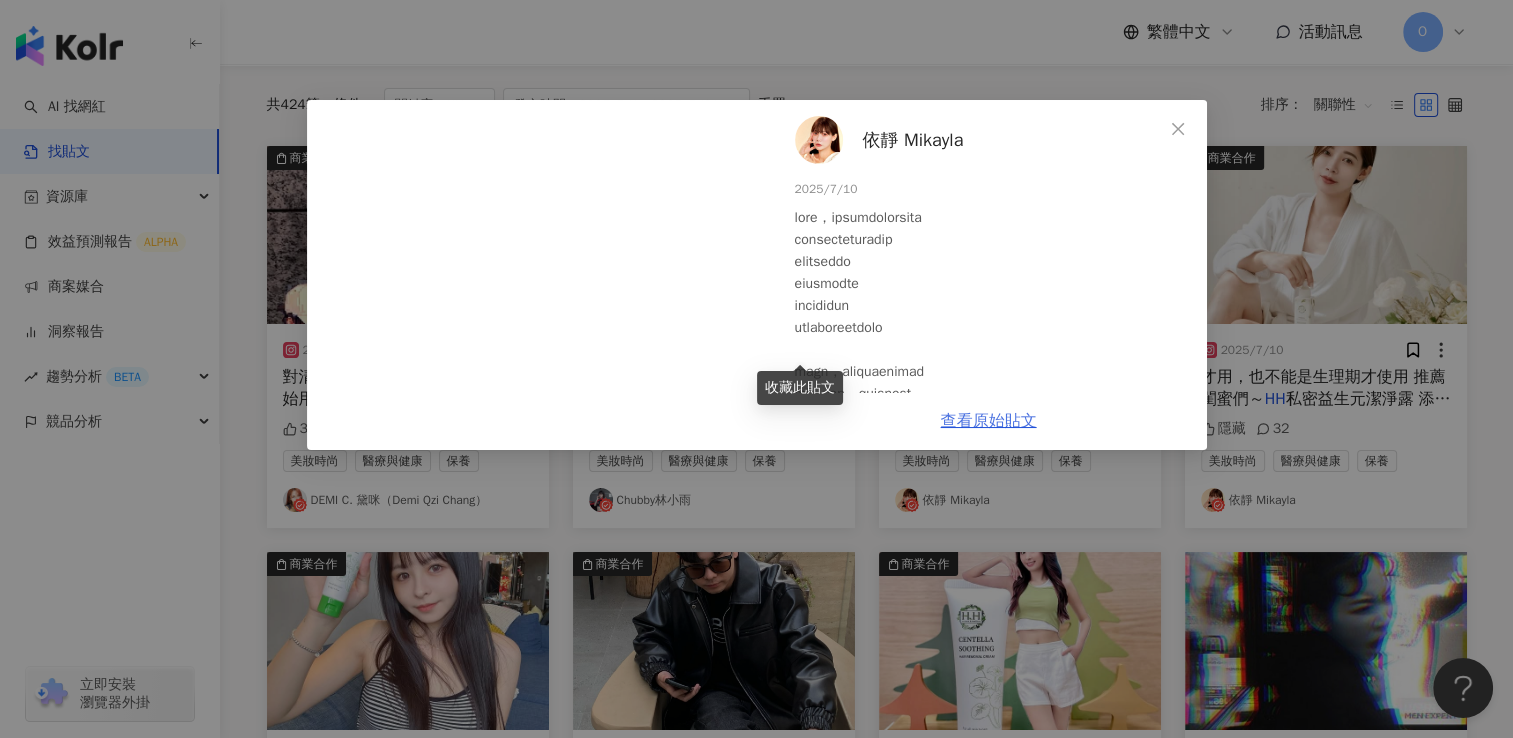 click on "查看原始貼文" at bounding box center (989, 421) 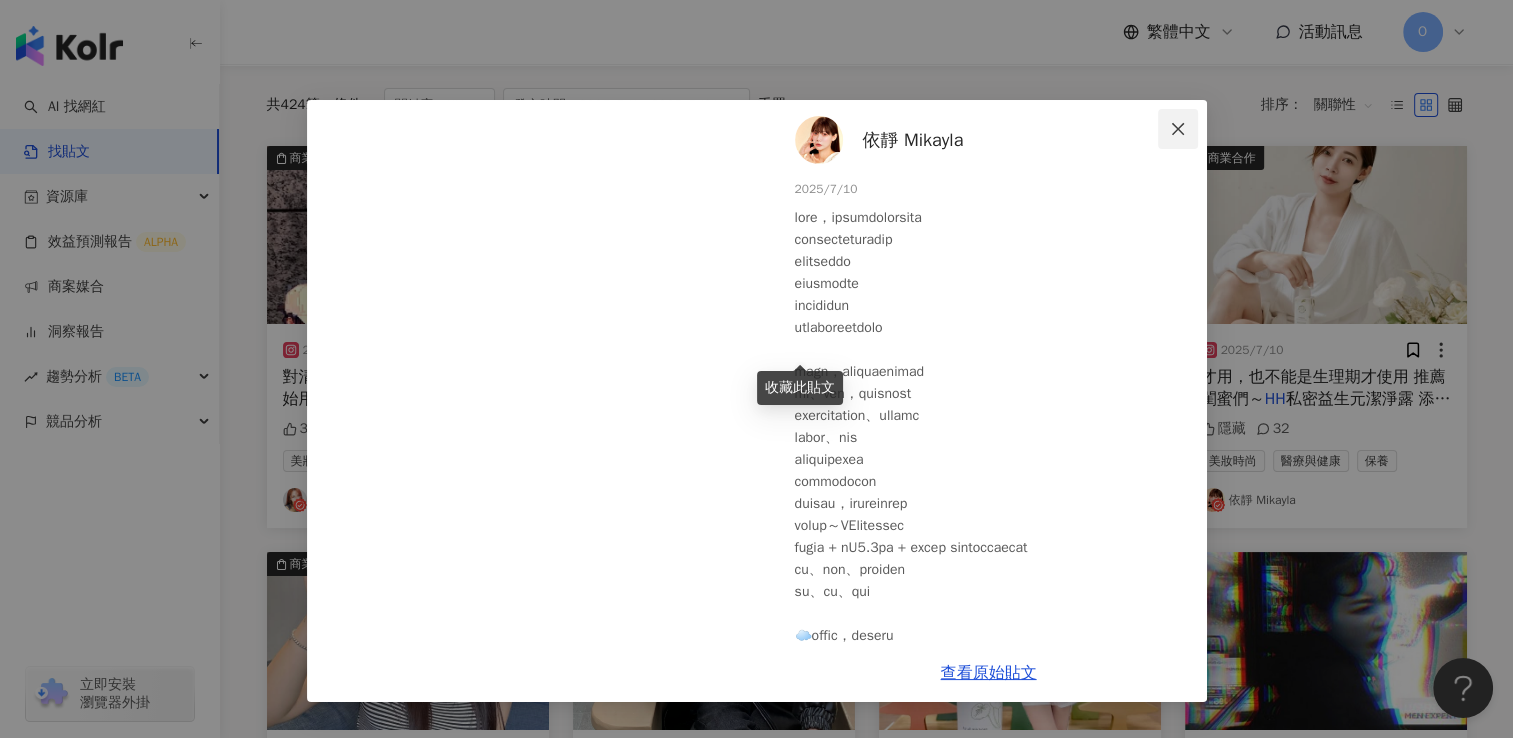 click 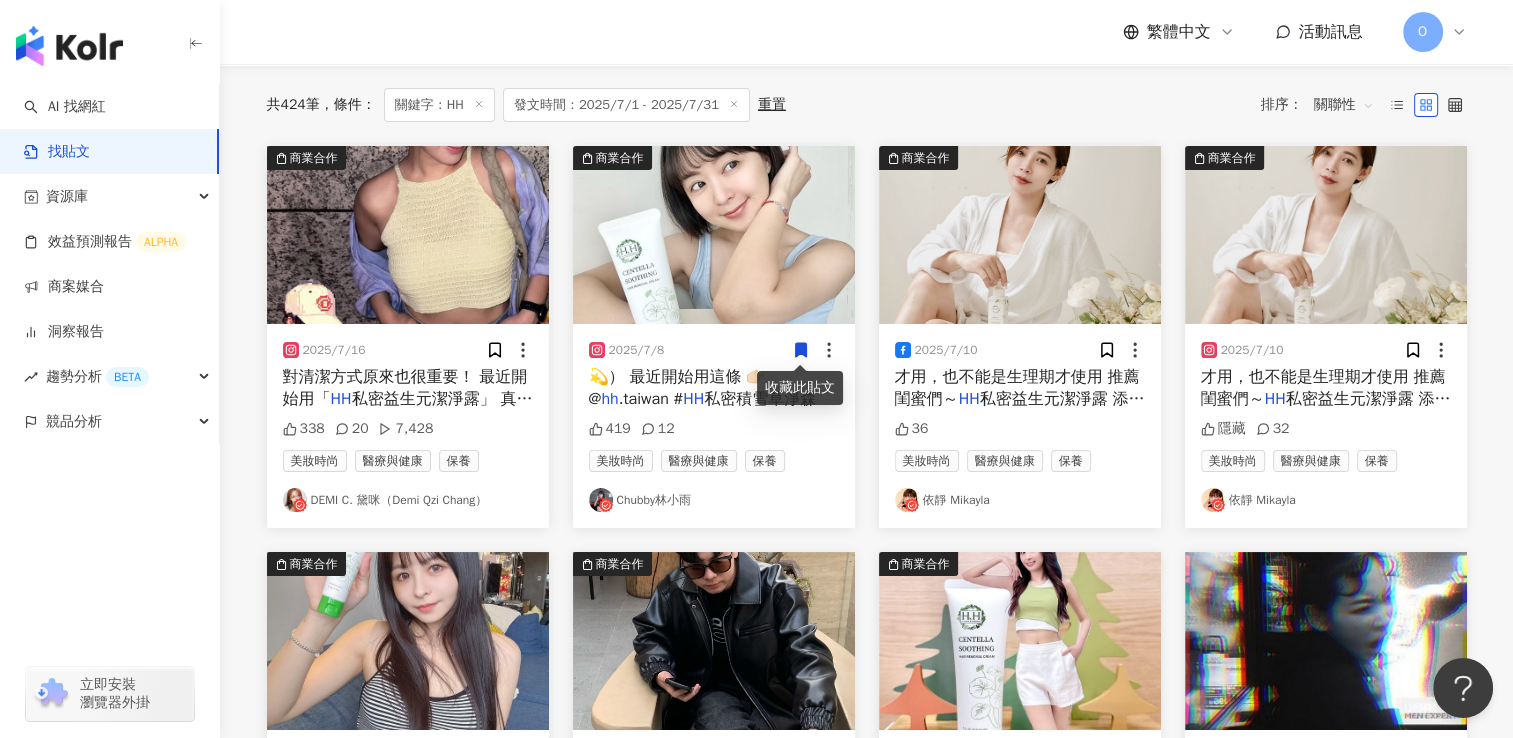 click on "私密益生元潔淨露
添加益生元 + p" at bounding box center [1326, 410] 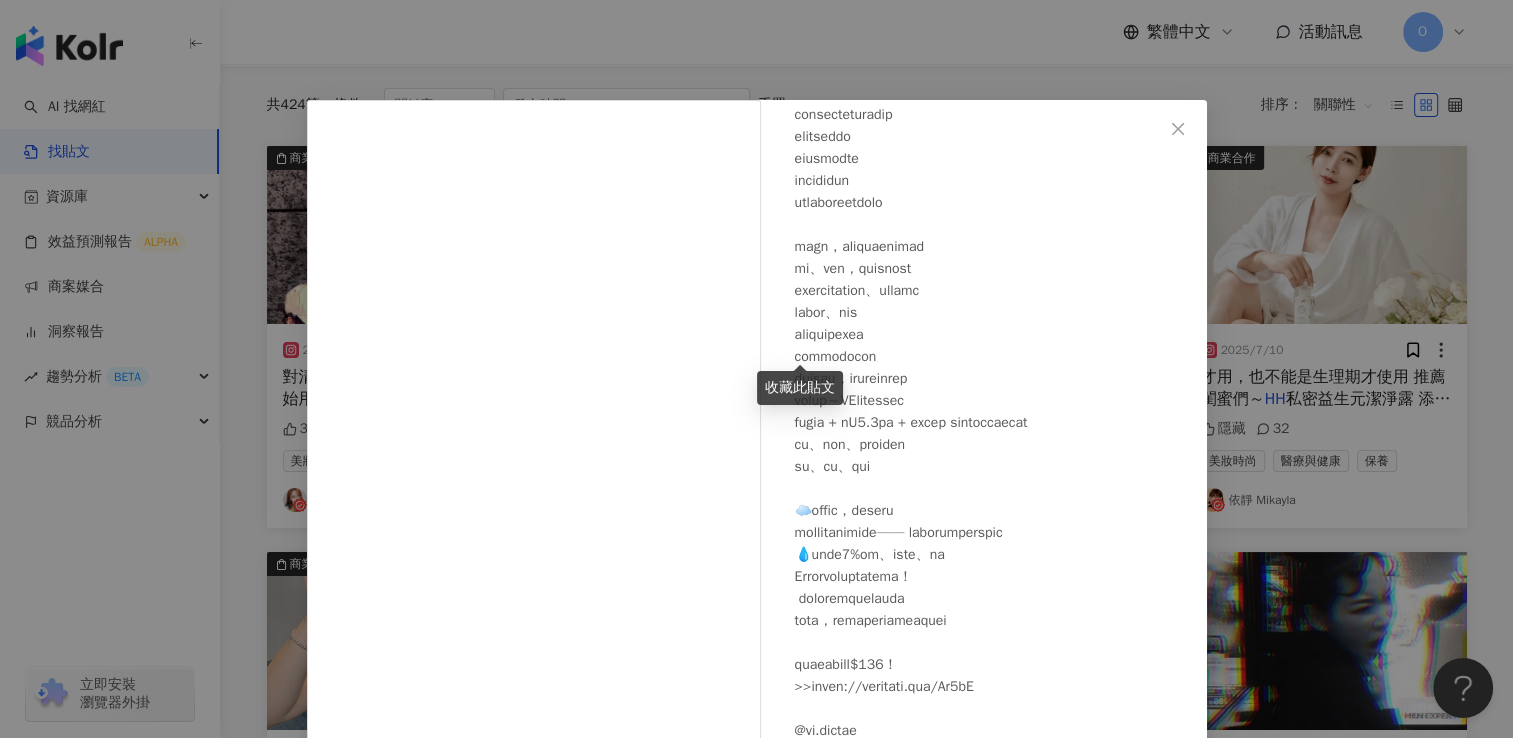 scroll, scrollTop: 191, scrollLeft: 0, axis: vertical 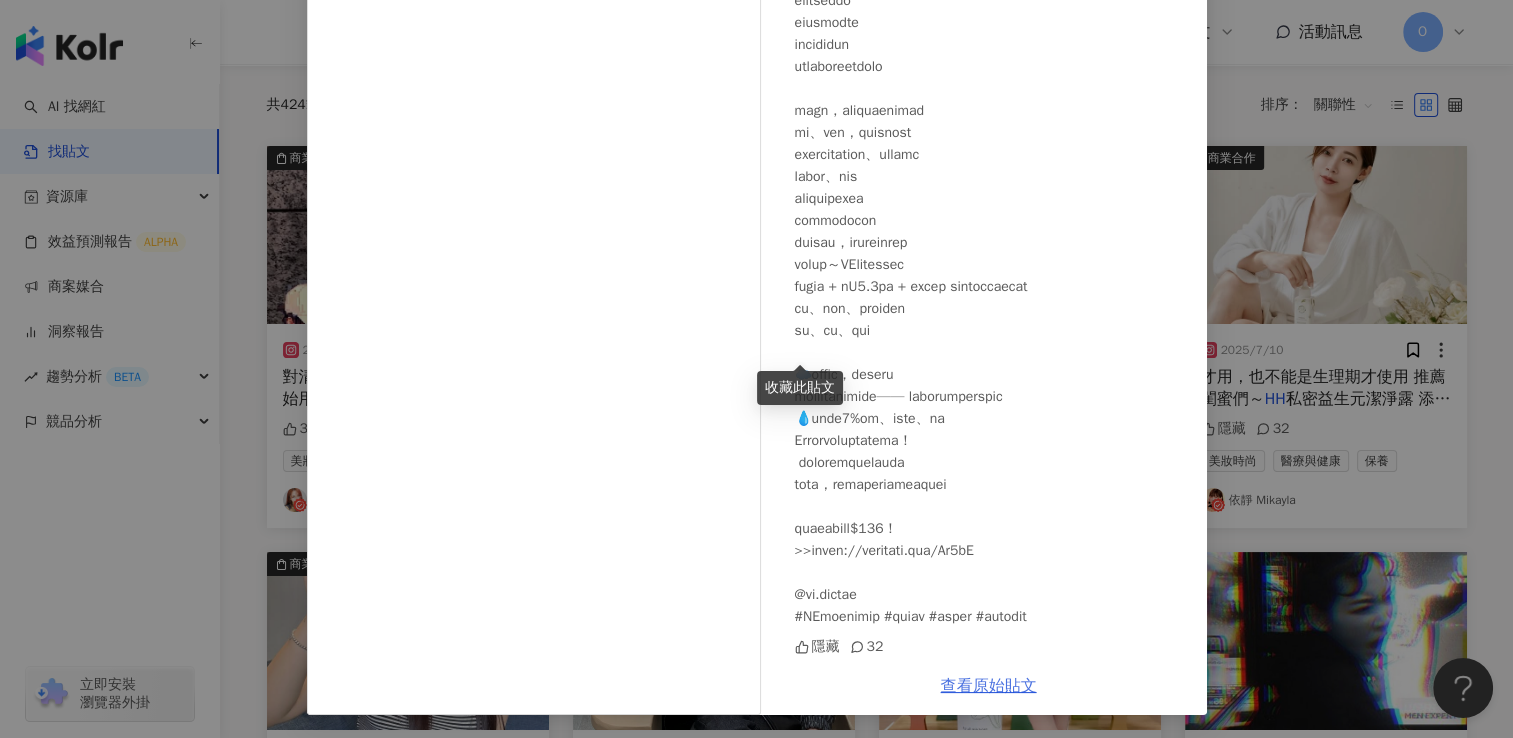 click on "查看原始貼文" at bounding box center (989, 686) 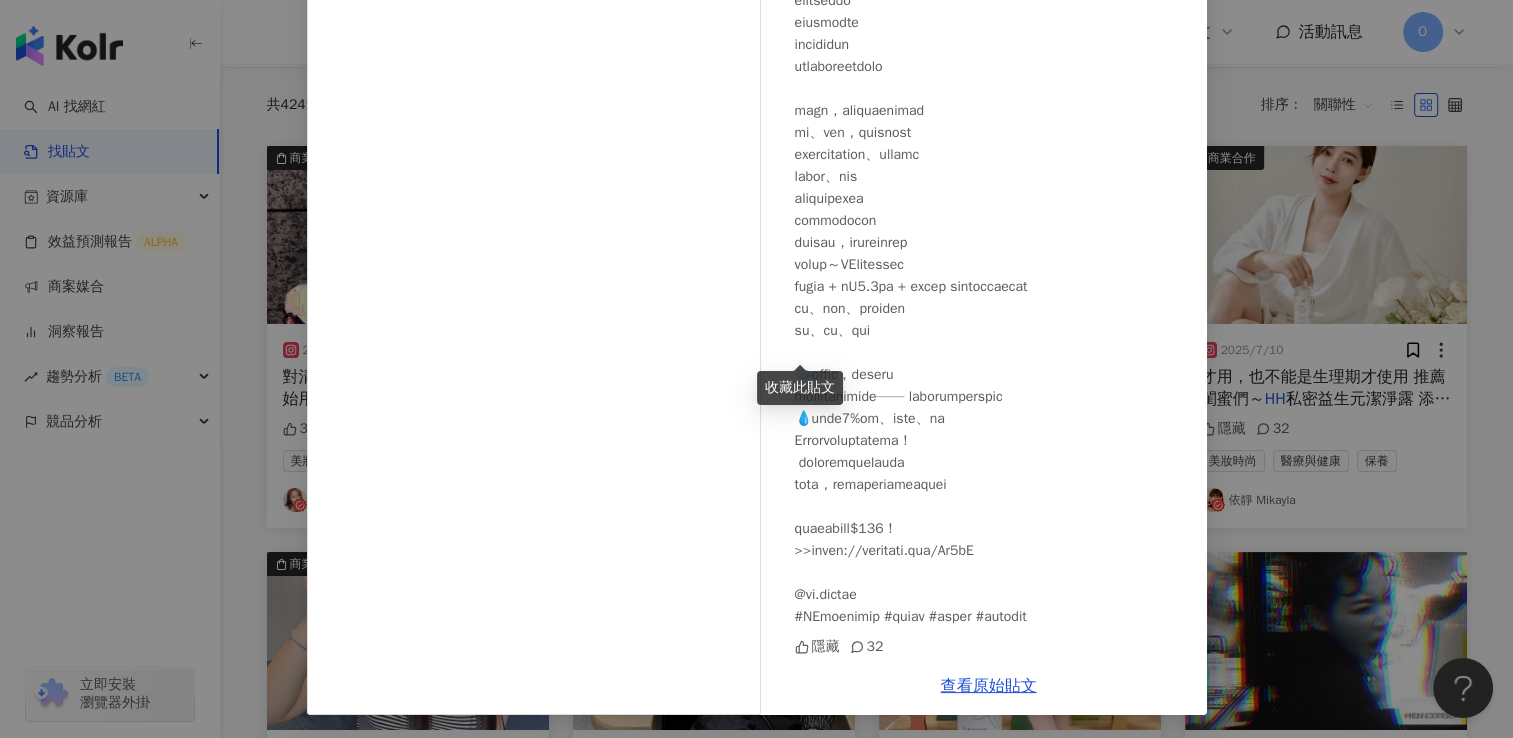 click on "依靜 Mikayla 2025/7/10 隱藏 32 查看原始貼文" at bounding box center [756, 369] 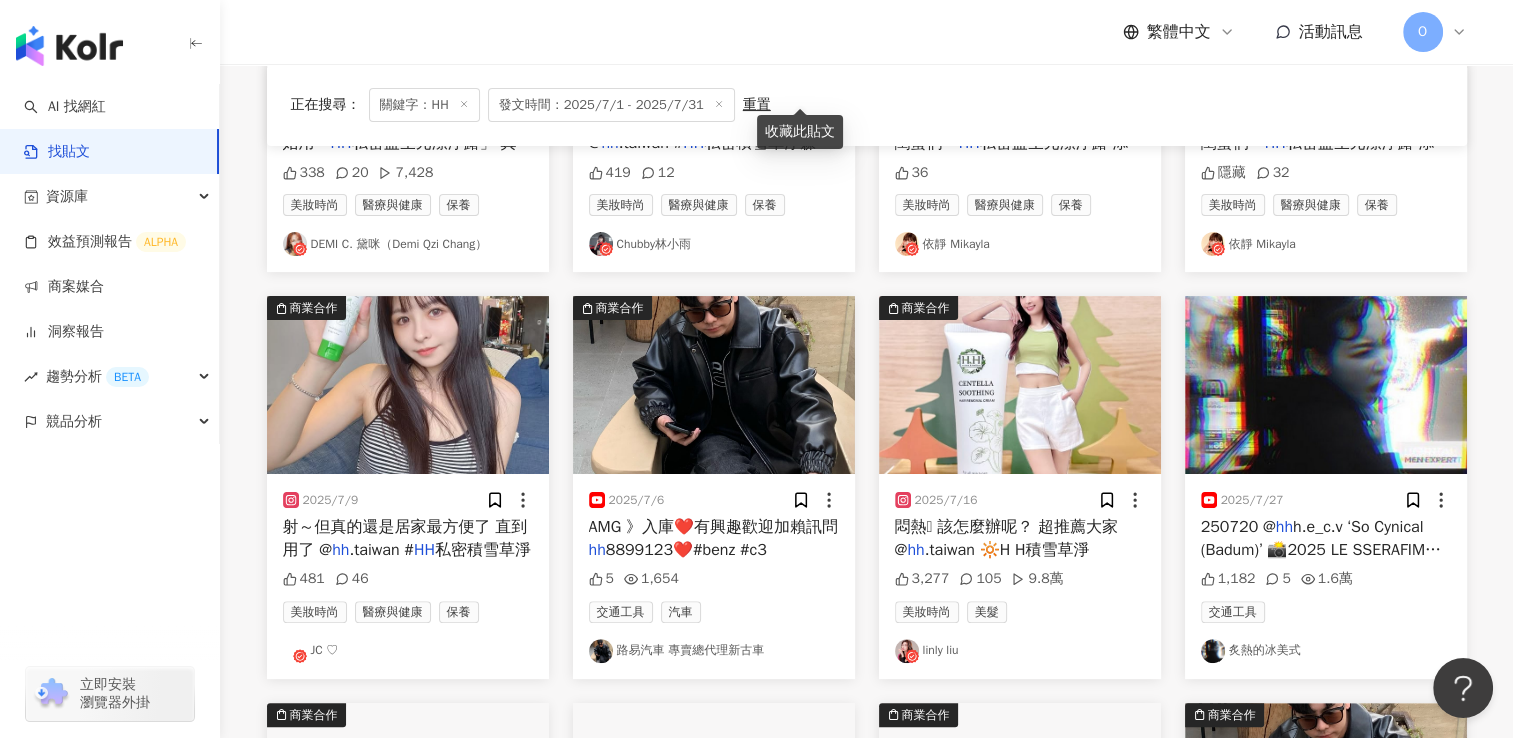 scroll, scrollTop: 492, scrollLeft: 0, axis: vertical 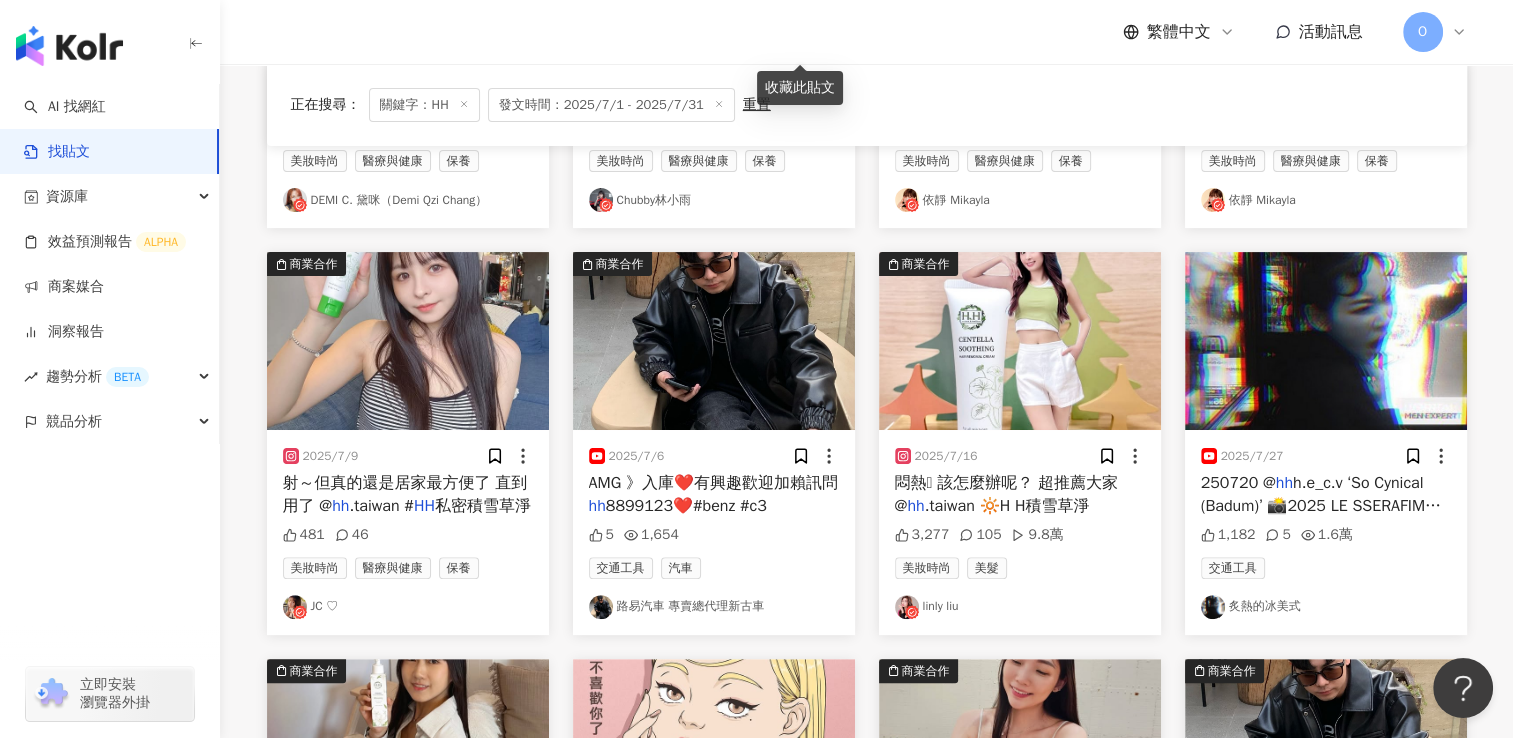 click on "AMG  》入庫❤️有興趣歡迎加賴訊問" at bounding box center (713, 483) 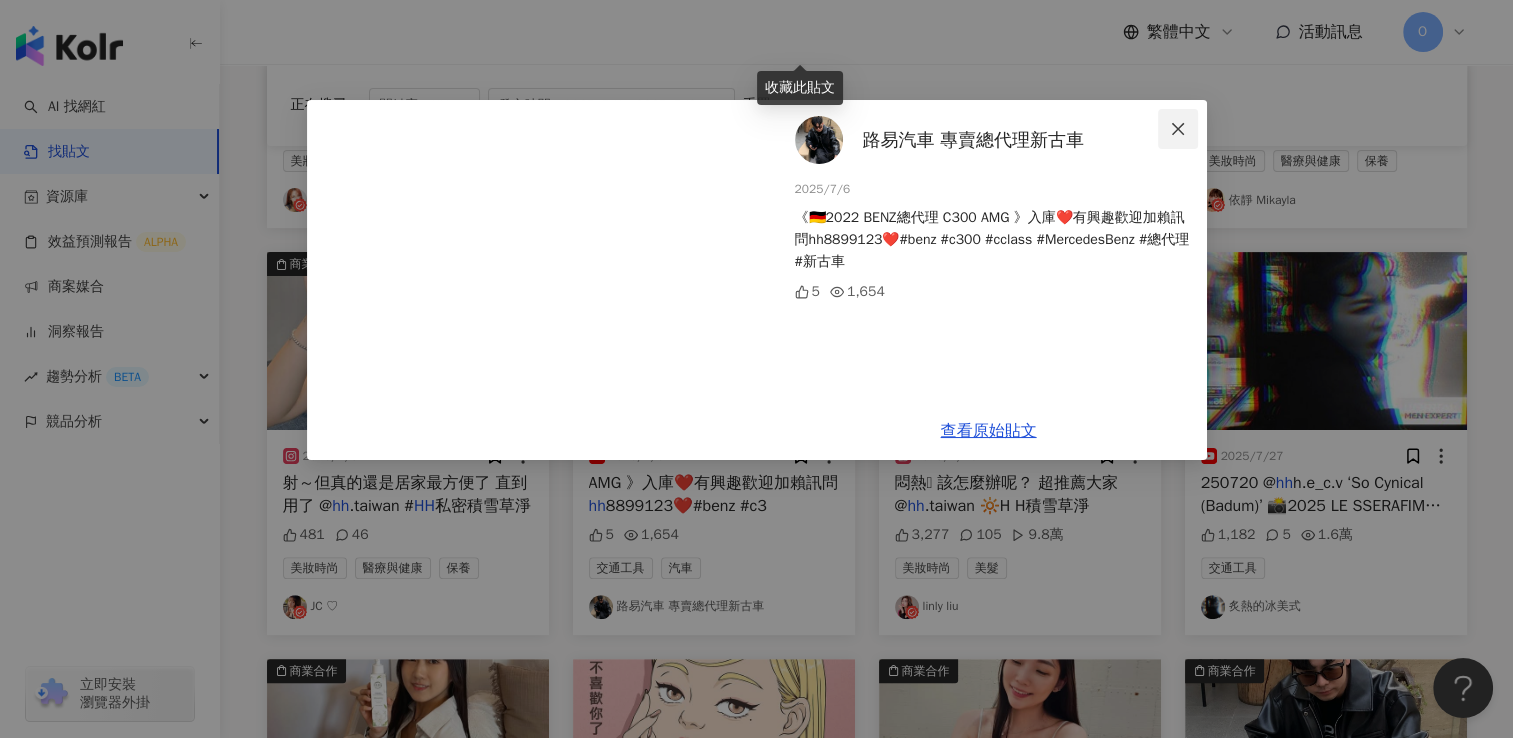 click 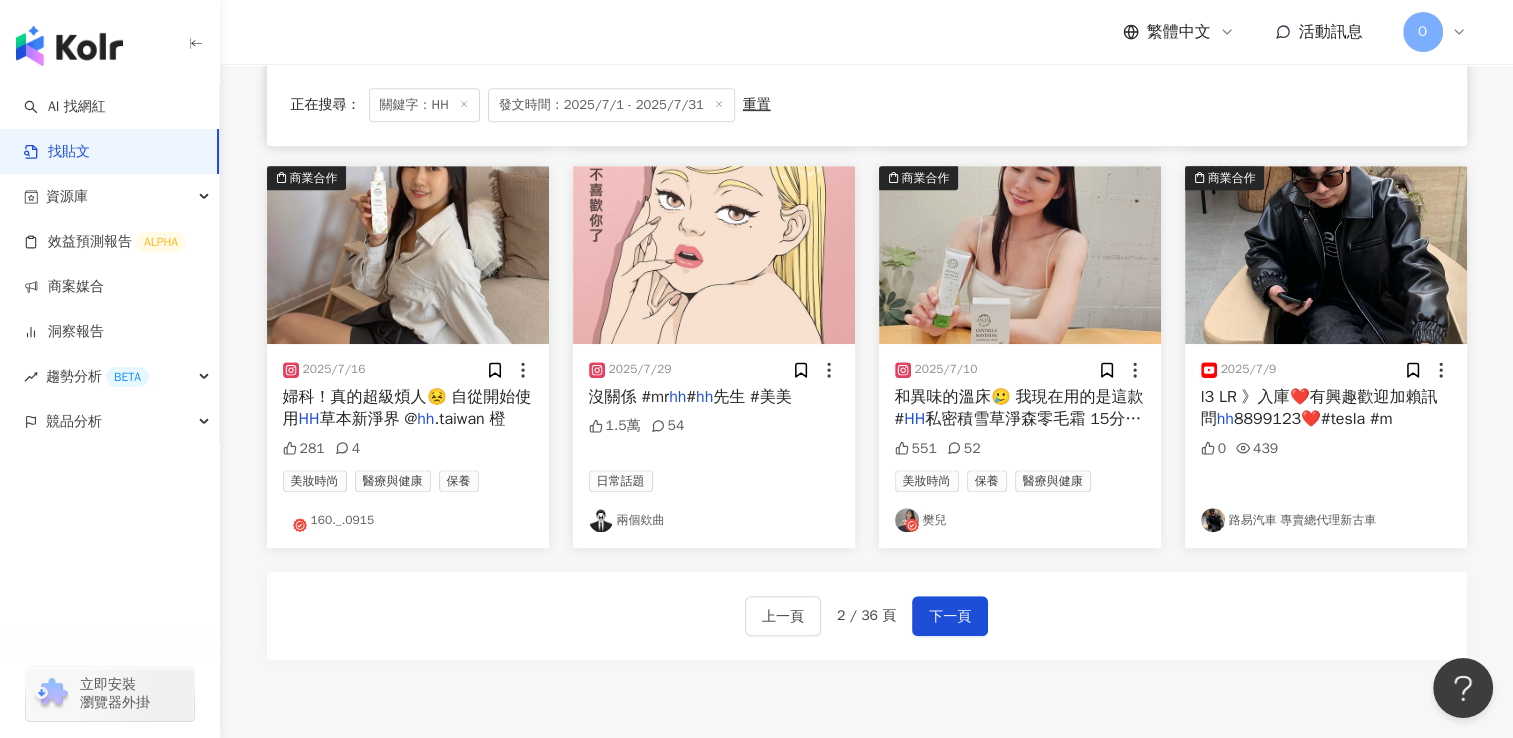scroll, scrollTop: 892, scrollLeft: 0, axis: vertical 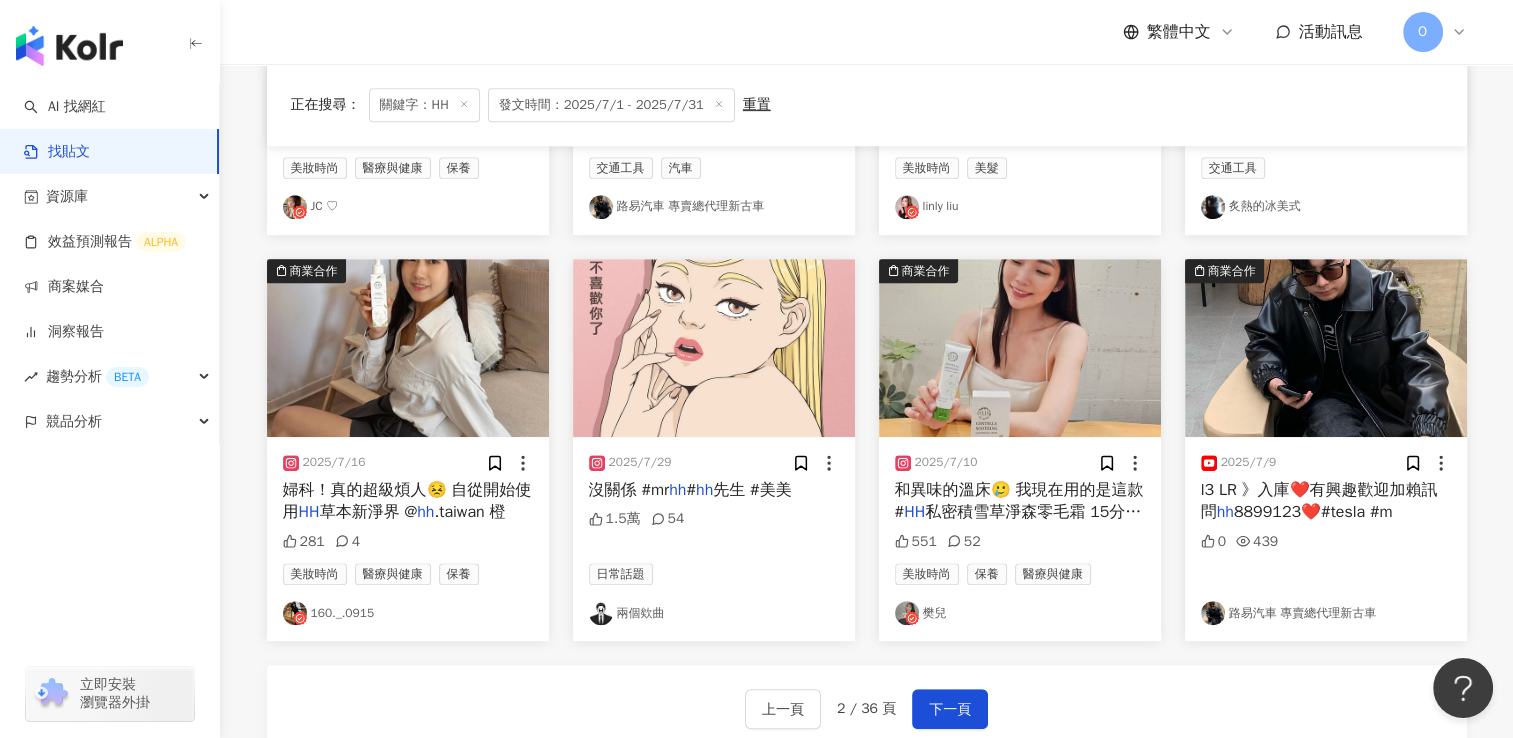 click on "婦科！真的超級煩人😣
自從開始使用" at bounding box center (407, 501) 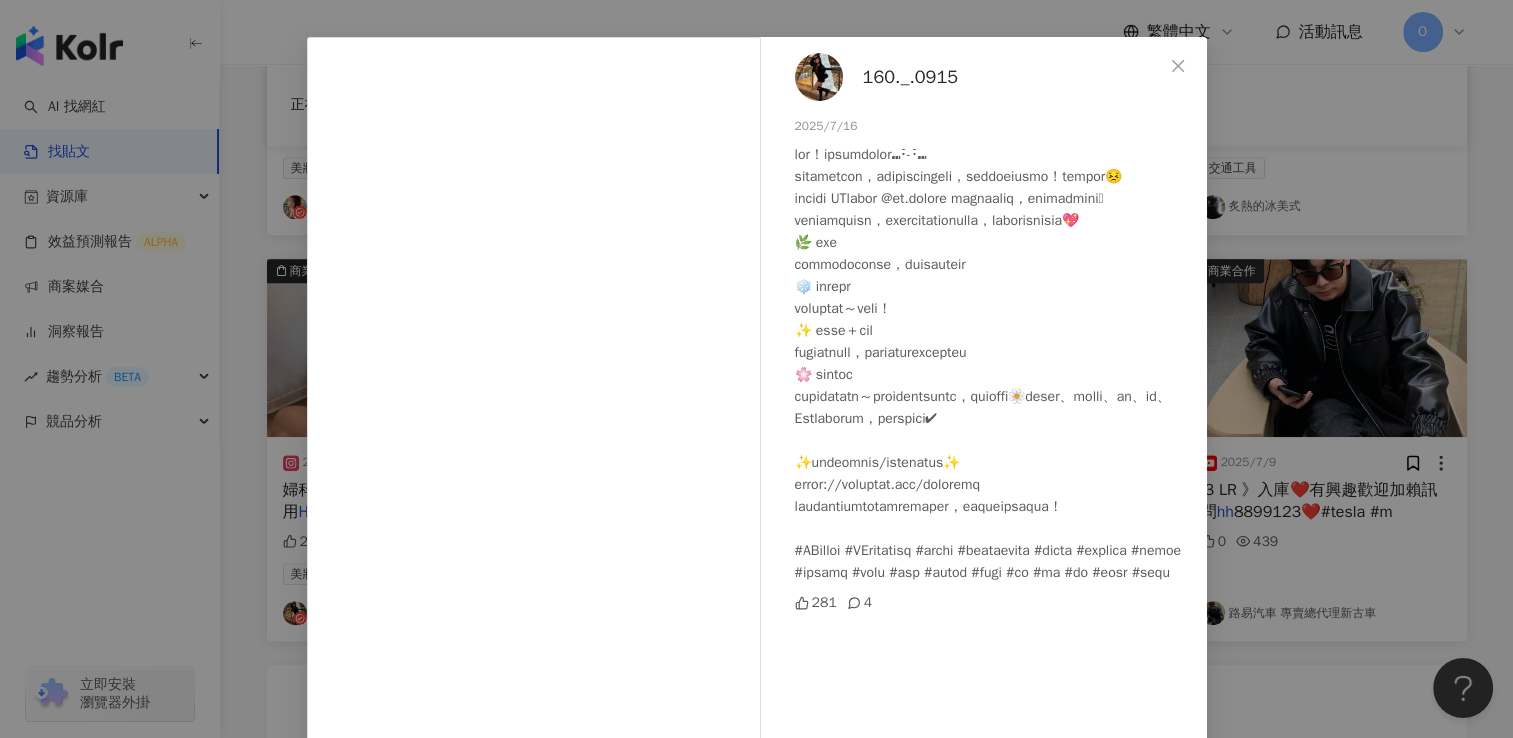 scroll, scrollTop: 160, scrollLeft: 0, axis: vertical 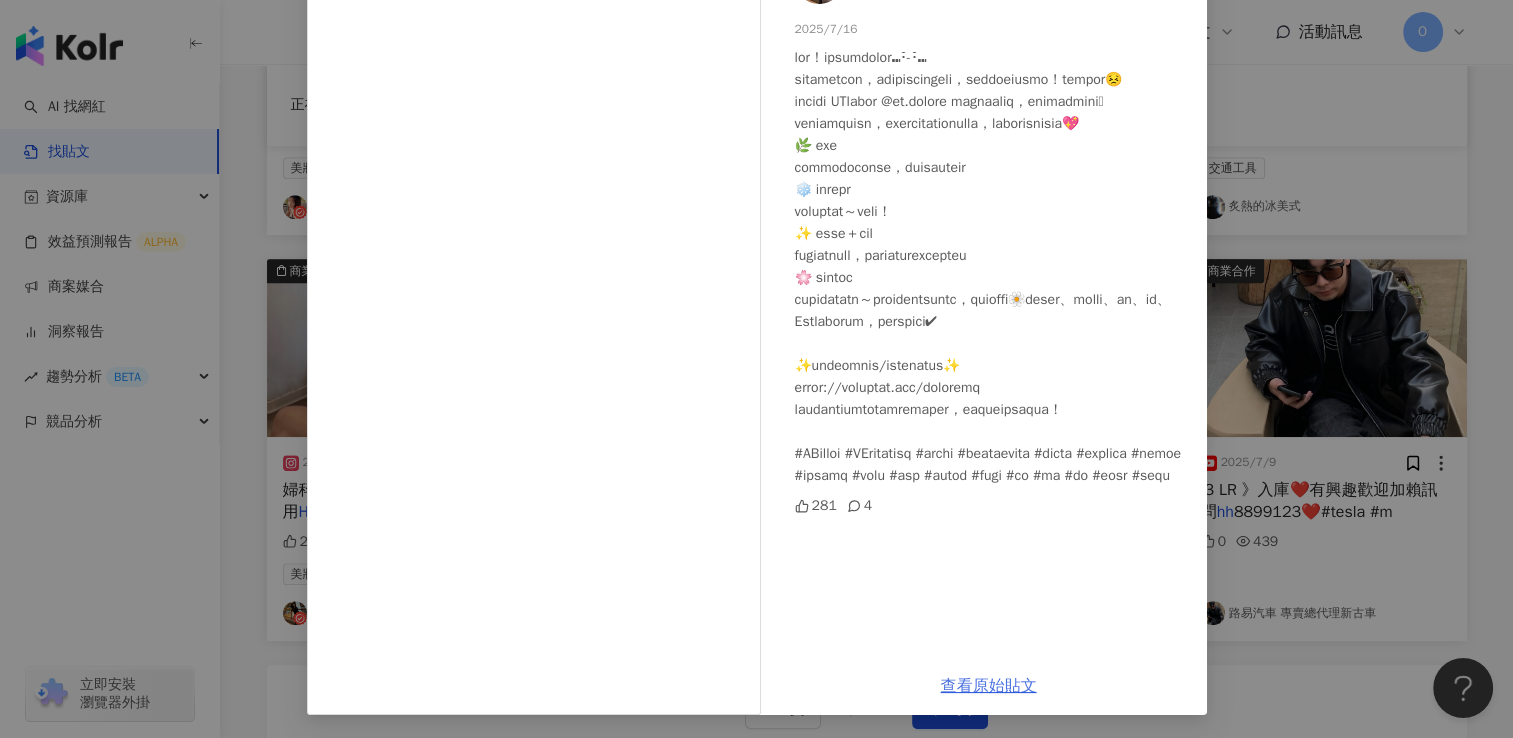 click on "查看原始貼文" at bounding box center (989, 686) 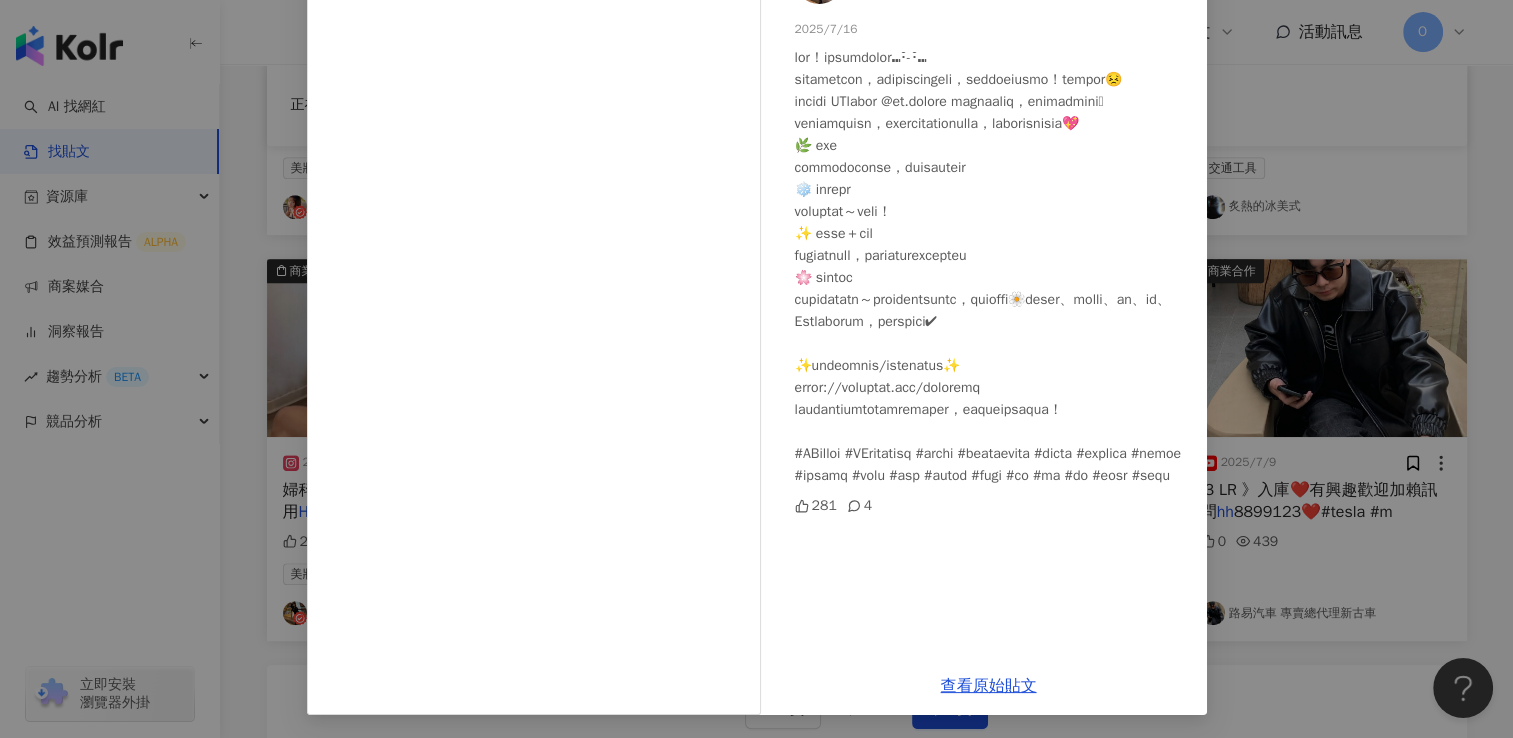 click on "160._.0915 2025/7/16 281 4 查看原始貼文" at bounding box center [756, 369] 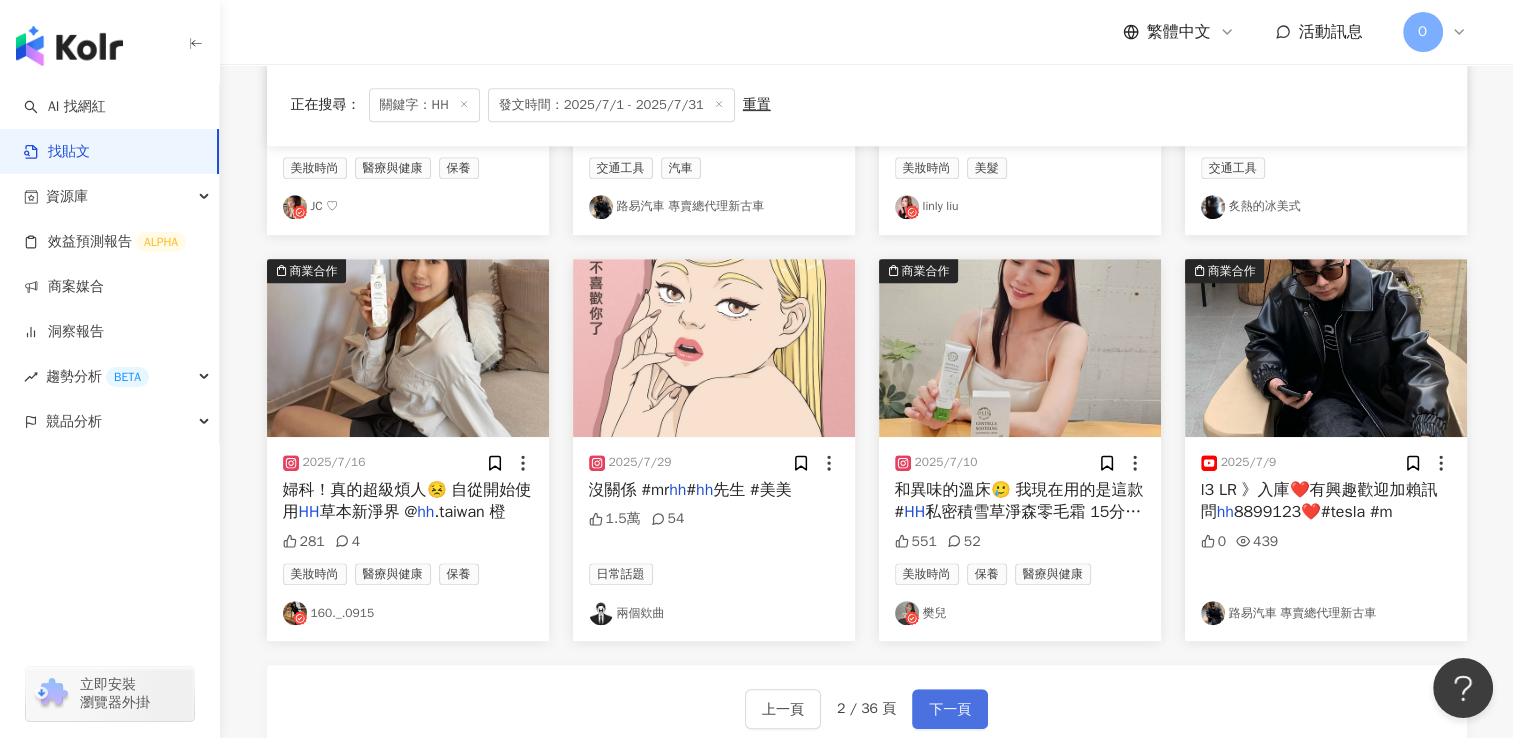 click on "下一頁" at bounding box center (950, 709) 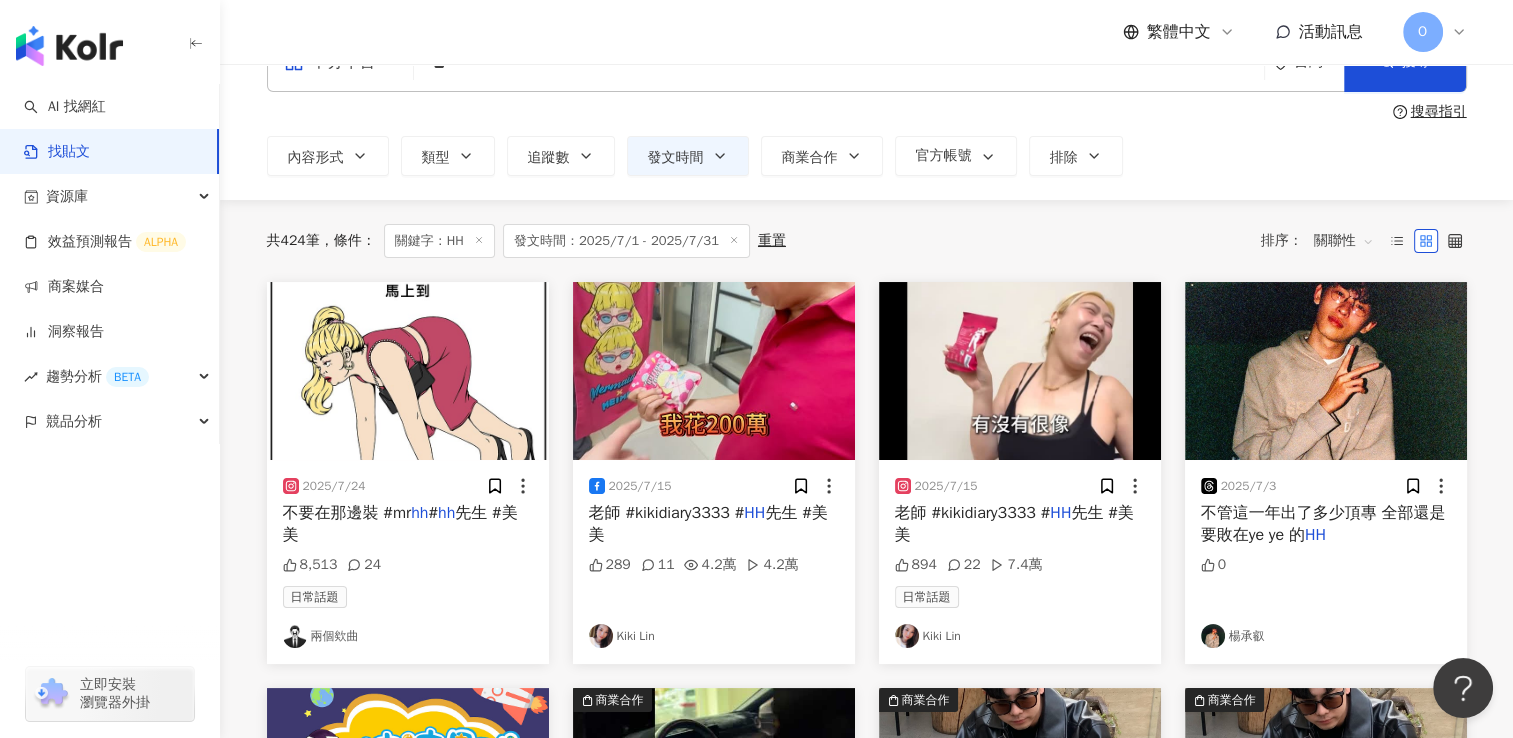 scroll, scrollTop: 100, scrollLeft: 0, axis: vertical 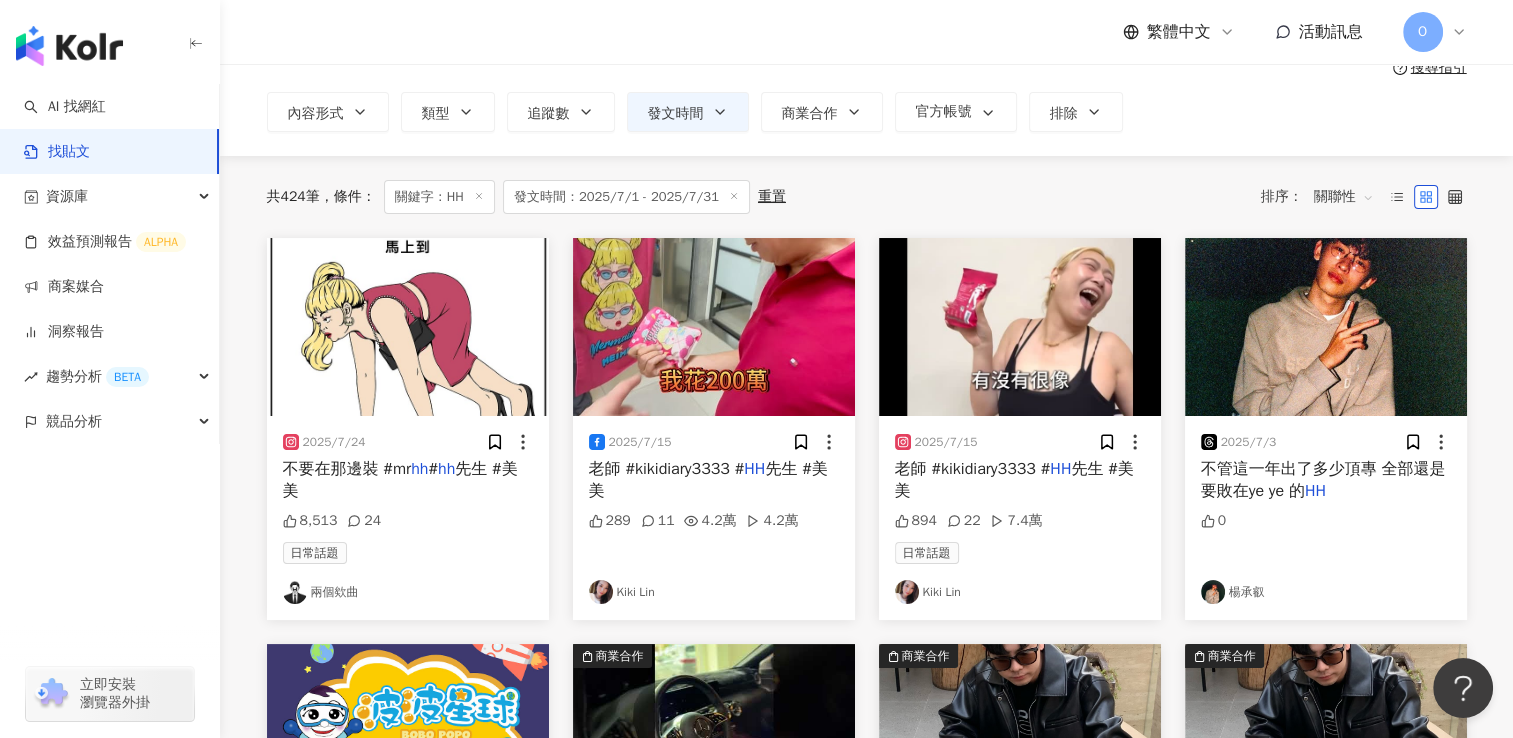 click on "老師 #kikidiary3333 #" at bounding box center (667, 469) 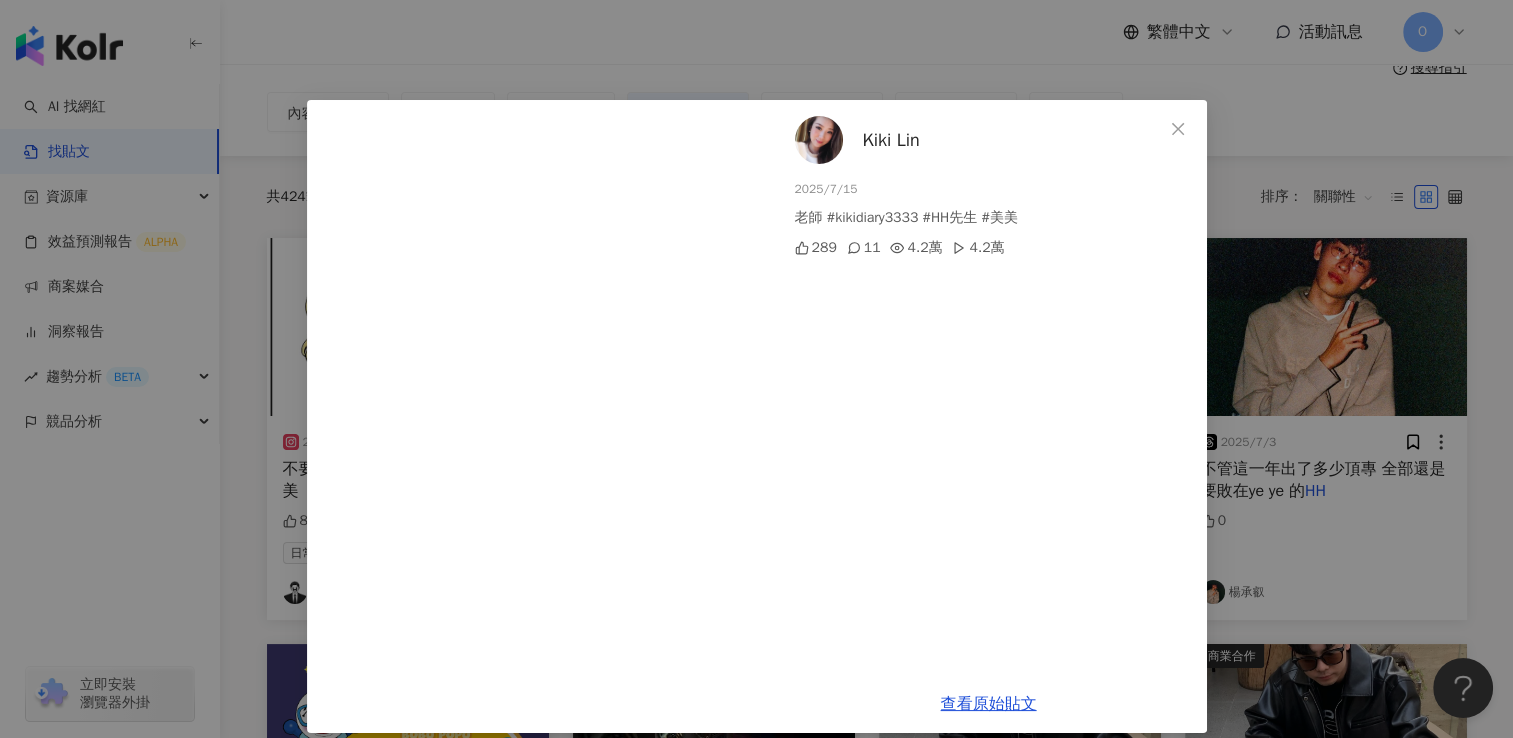 click on "Kiki Lin 2025/7/15  威~~我也要版權費的捏🤣 #kiki老師 #kikidiary3333 #HH先生 #美美 289 11 4.2萬 4.2萬 查看原始貼文" at bounding box center (756, 369) 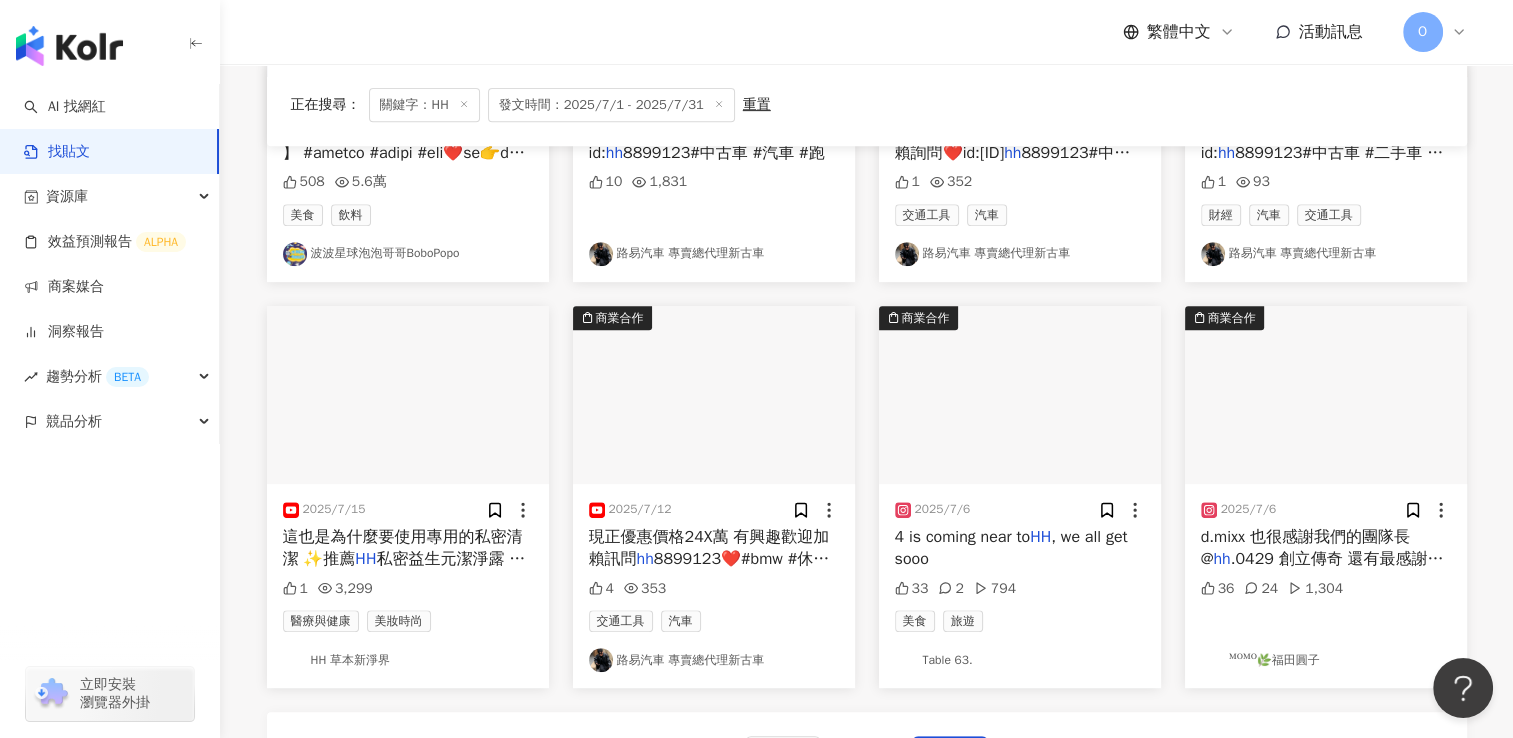 scroll, scrollTop: 900, scrollLeft: 0, axis: vertical 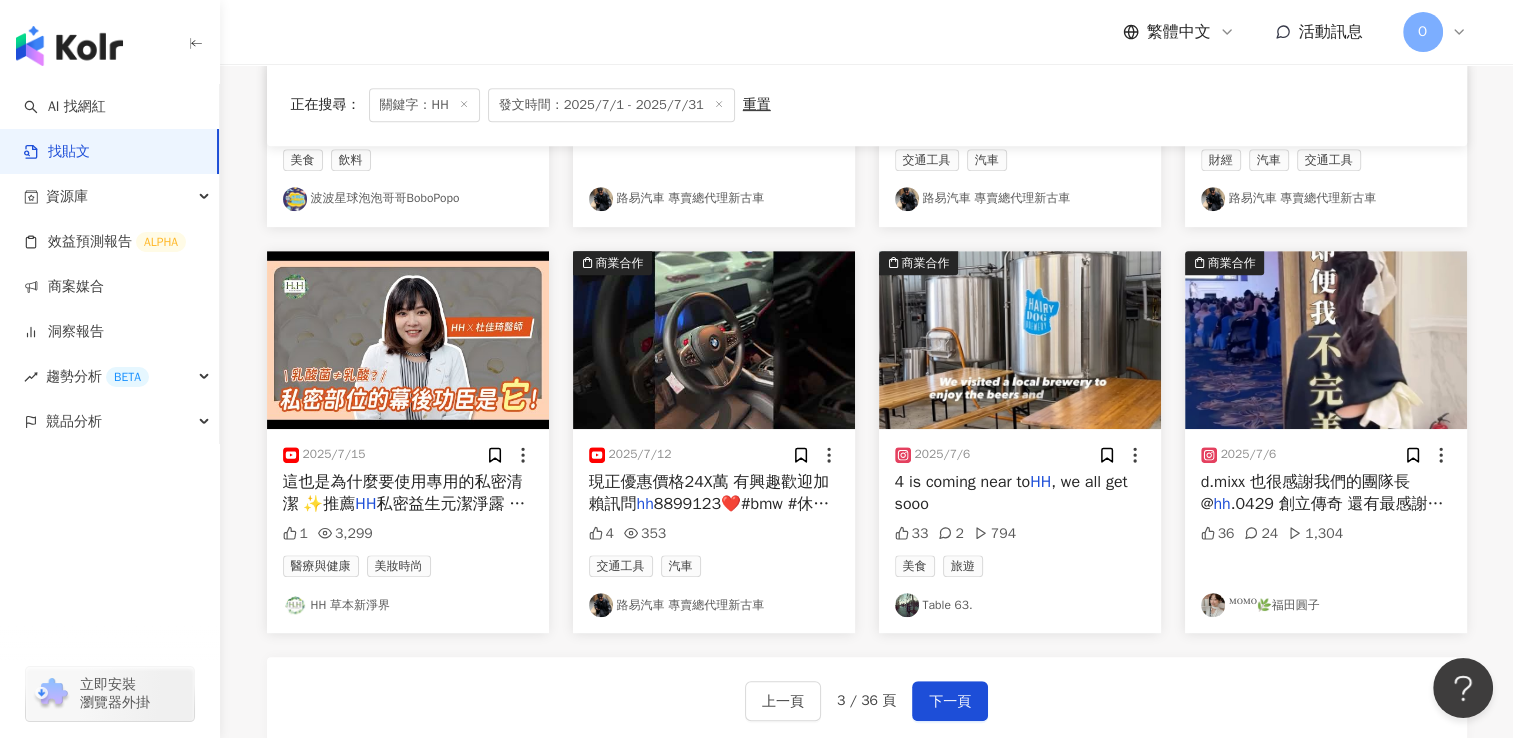 click on "這也是為什麼要使用專用的私密清潔
✨推薦" at bounding box center [403, 493] 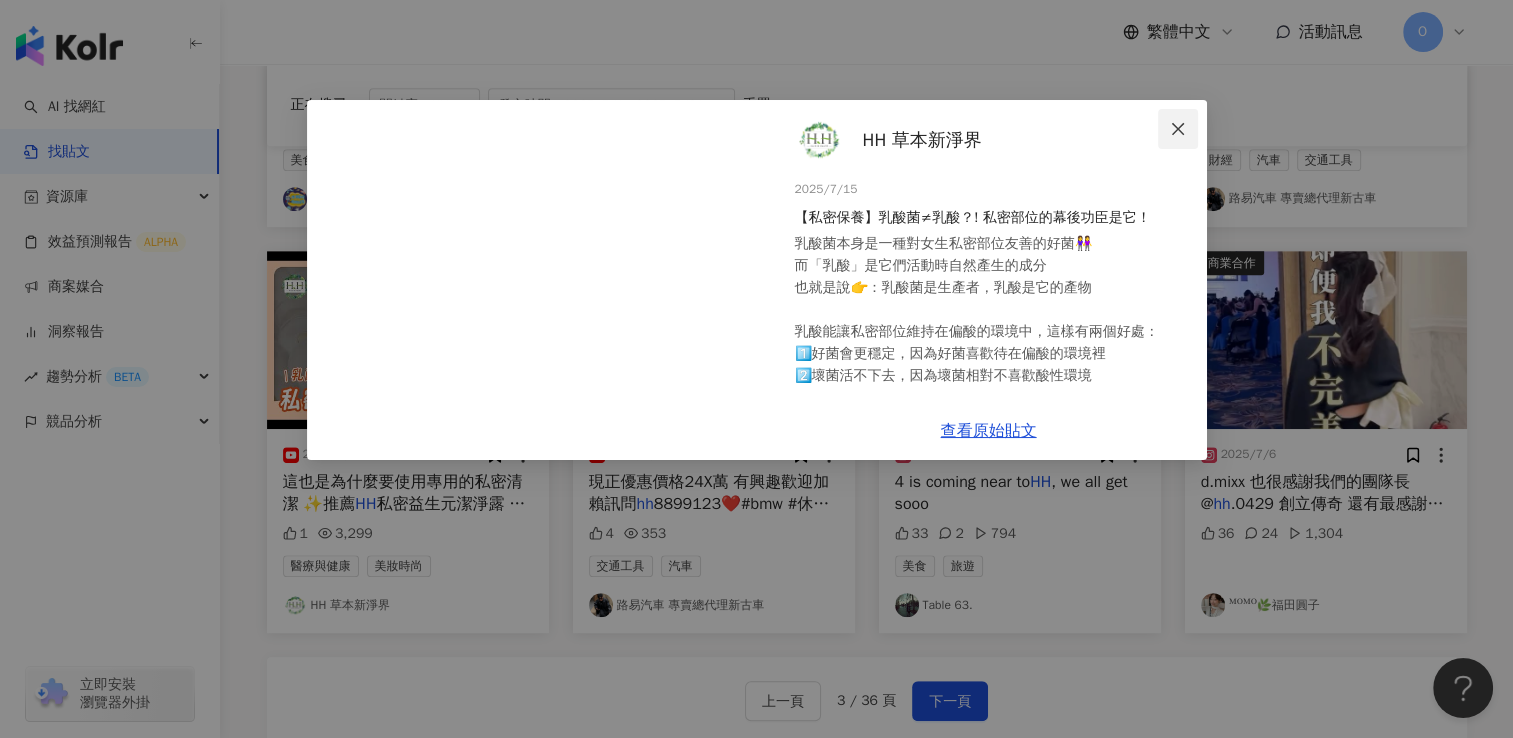 click at bounding box center (1178, 129) 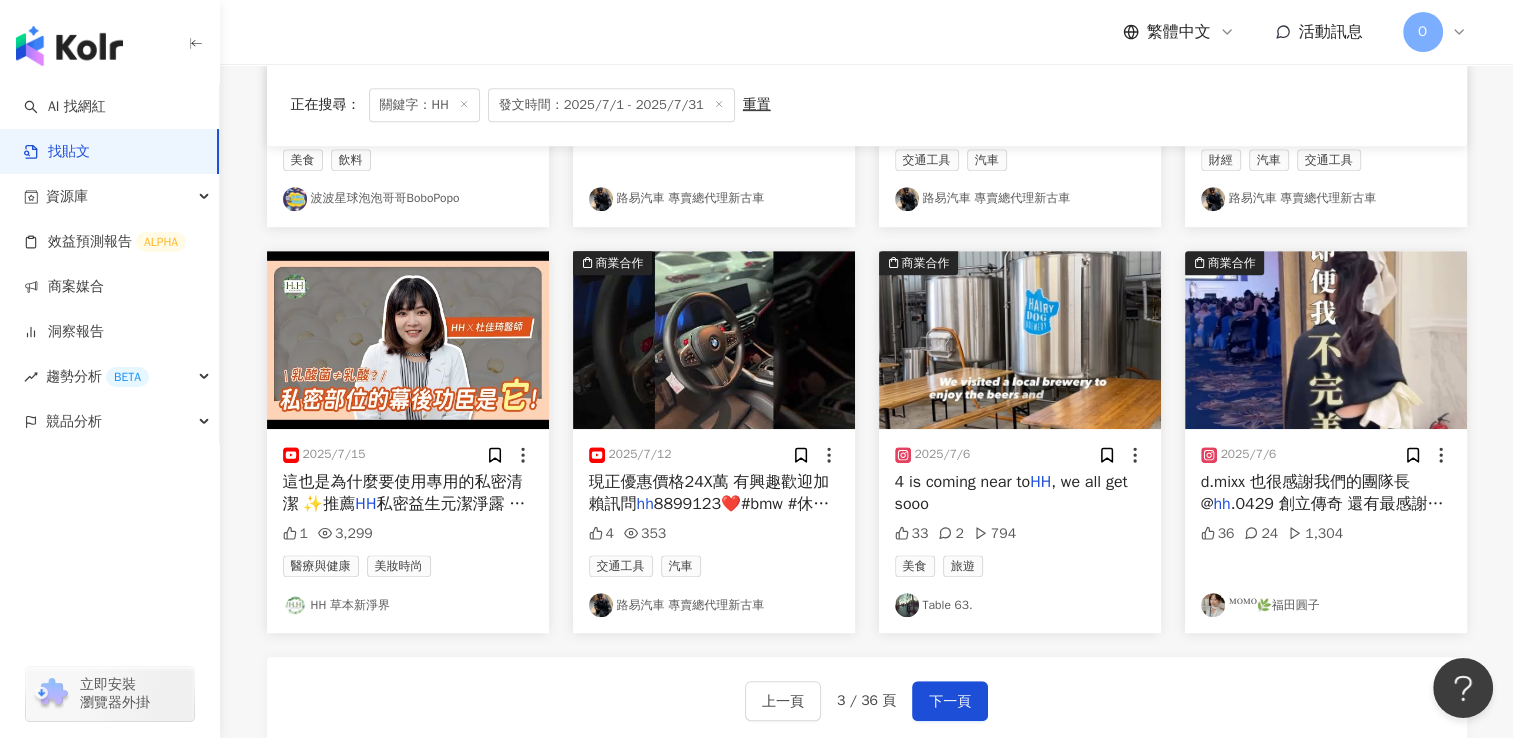 click on "上一頁 3 / 36 頁 下一頁" at bounding box center [866, 701] 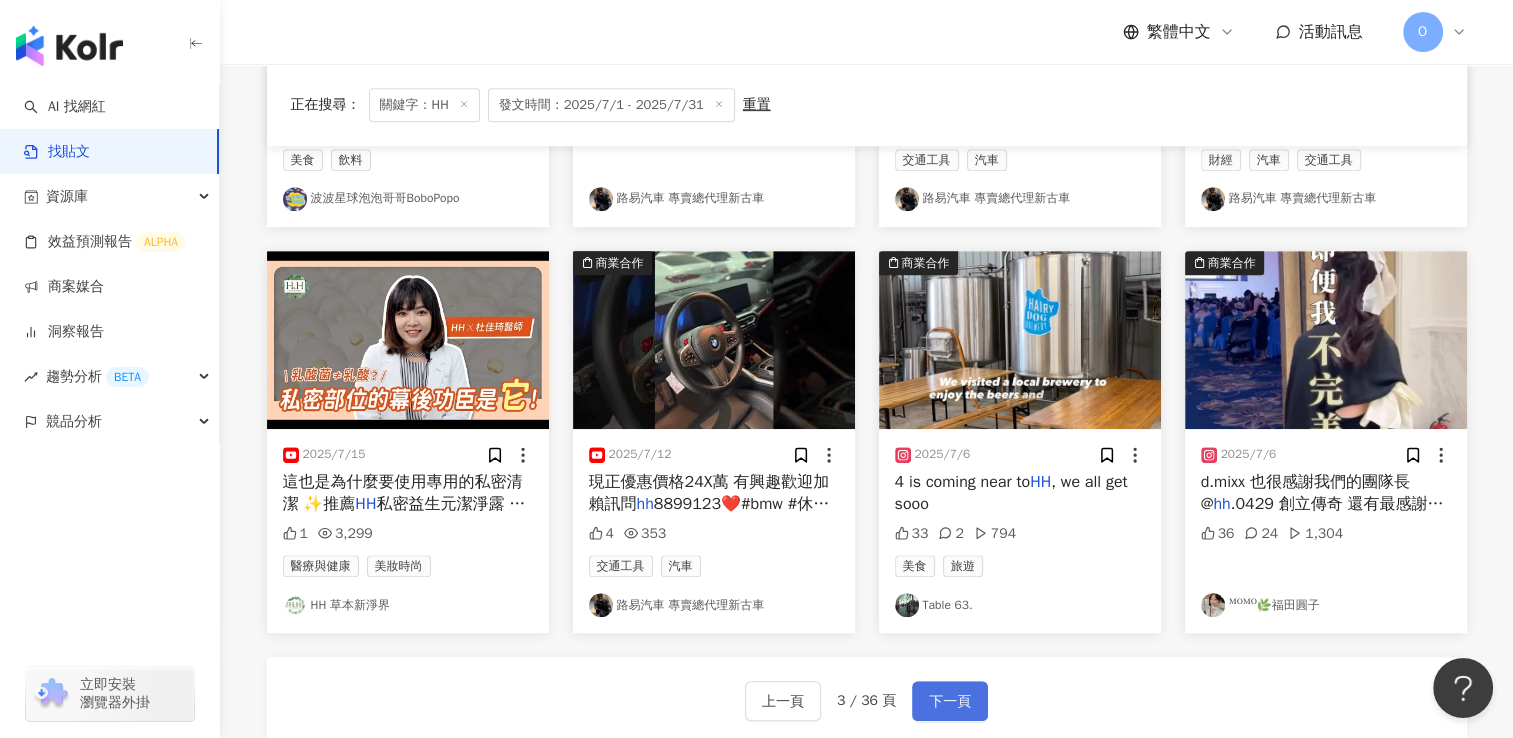 click on "下一頁" at bounding box center (950, 702) 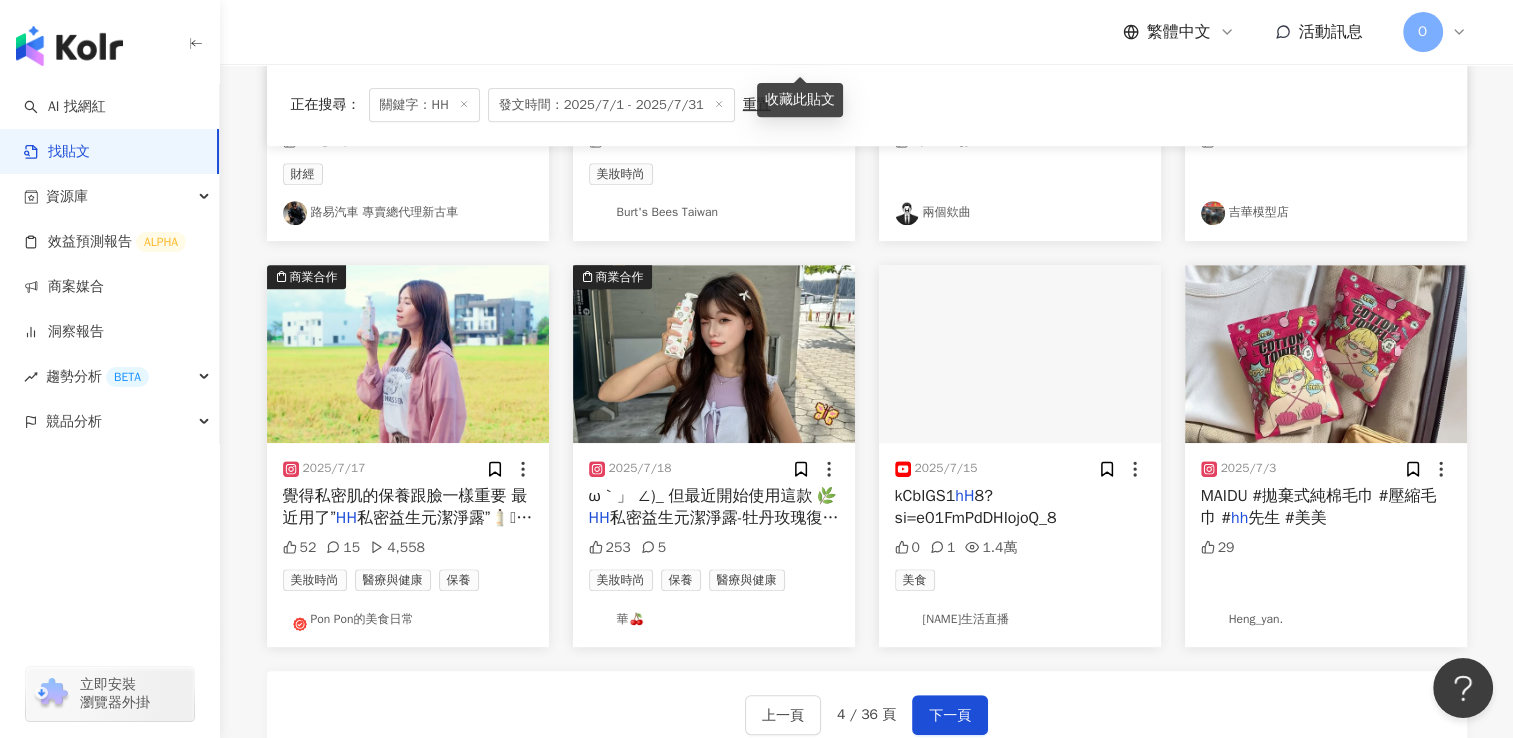 scroll, scrollTop: 900, scrollLeft: 0, axis: vertical 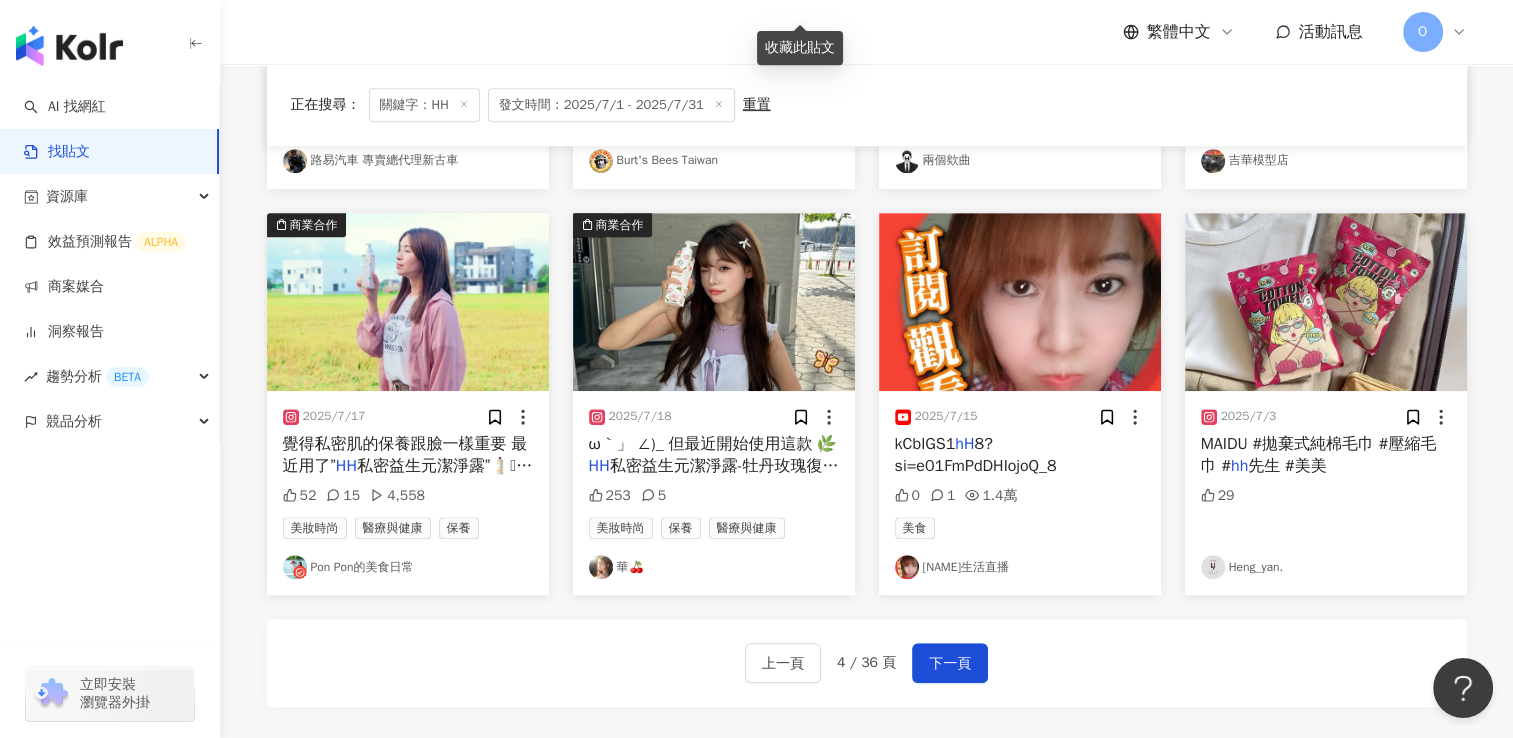 click on "私密益生元潔淨露”🧴🫧
每次用完" at bounding box center (408, 477) 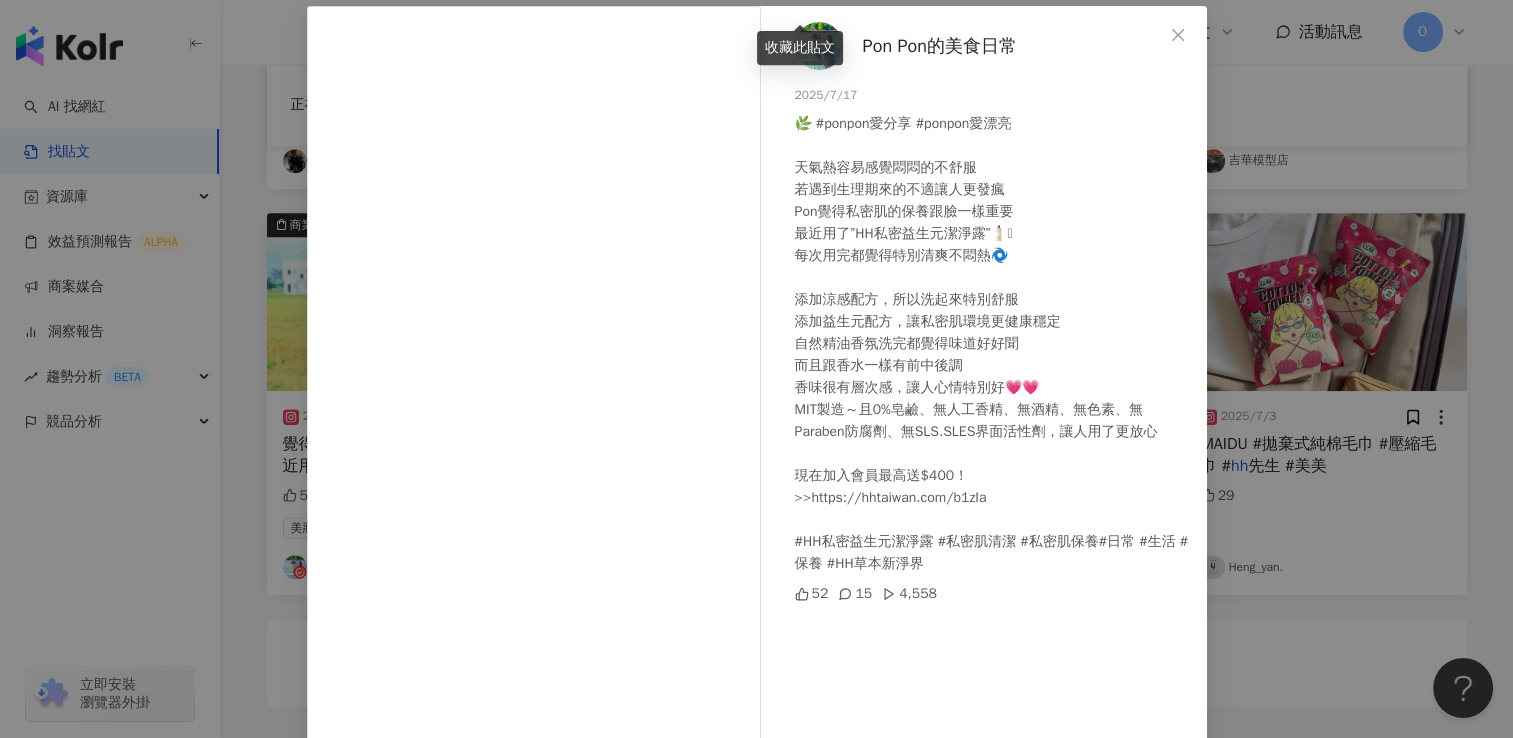 scroll, scrollTop: 160, scrollLeft: 0, axis: vertical 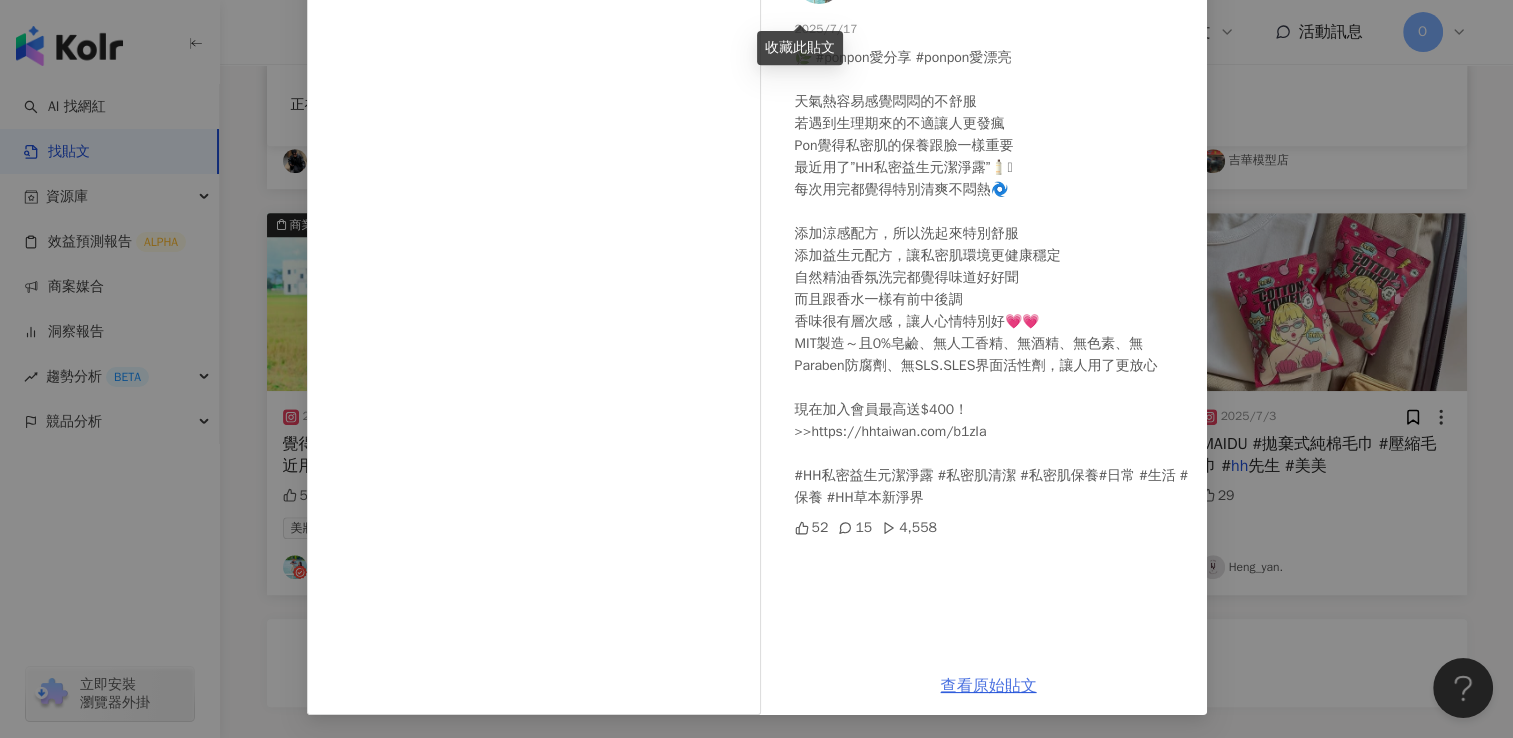 click on "查看原始貼文" at bounding box center [989, 686] 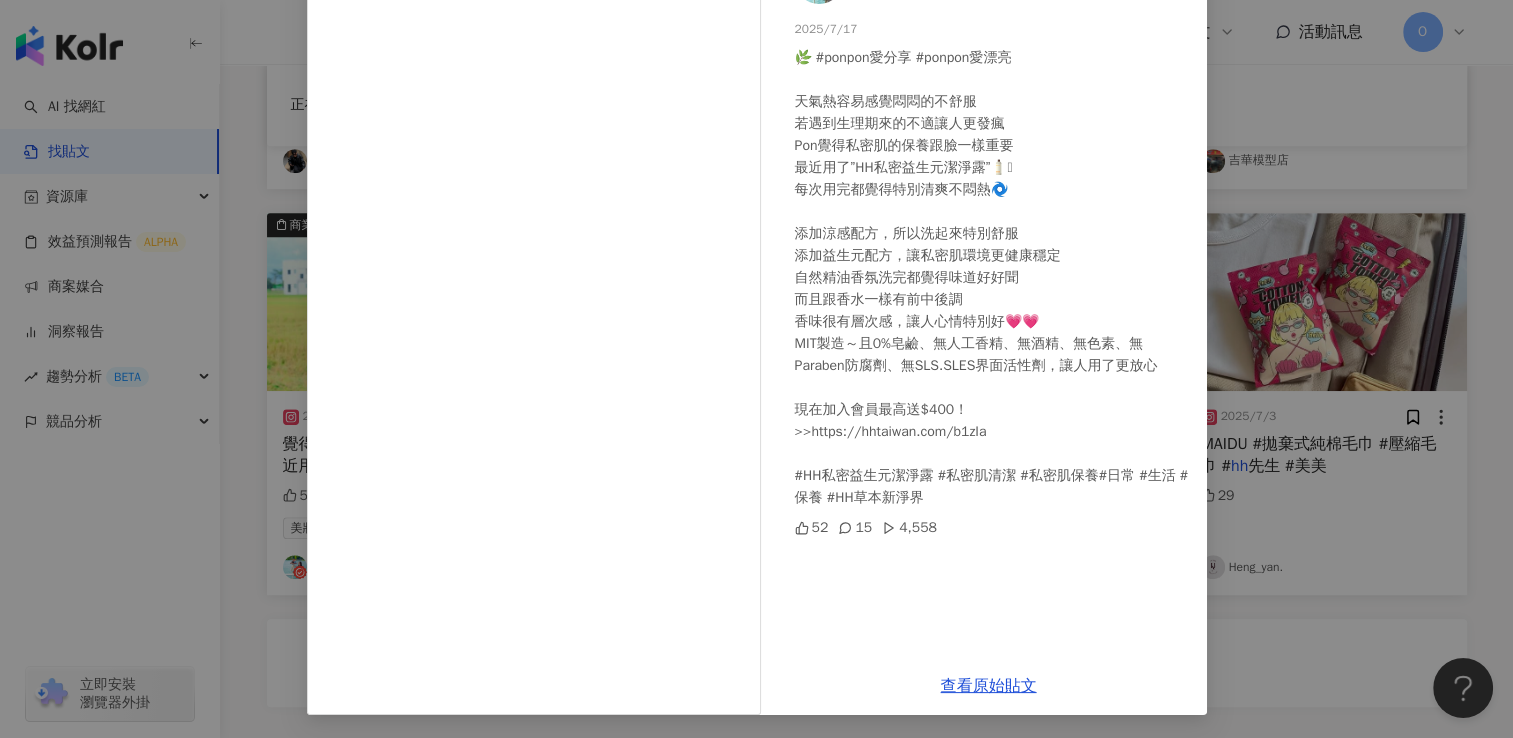 click on "Pon Pon的美食日常 2025/7/17 🌿 #ponpon愛分享 #ponpon愛漂亮
天氣熱容易感覺悶悶的不舒服
若遇到生理期來的不適讓人更發瘋
Pon覺得私密肌的保養跟臉一樣重要
最近用了”HH私密益生元潔淨露”🧴🫧
每次用完都覺得特別清爽不悶熱🌀
添加涼感配方，所以洗起來特別舒服
添加益生元配方，讓私密肌環境更健康穩定
自然精油香氛洗完都覺得味道好好聞
而且跟香水一樣有前中後調
香味很有層次感，讓人心情特別好💗💗
MIT製造～且0%皂鹼、無人工香精、無酒精、無色素、無Paraben防腐劑、無SLS.SLES界面活性劑，讓人用了更放心
現在加入會員最高送$400！
>>https://hhtaiwan.com/b1zIa
#HH私密益生元潔淨露  #私密肌清潔 #私密肌保養#日常 #生活 #保養 #HH草本新淨界 52 15 4,558 查看原始貼文" at bounding box center (756, 369) 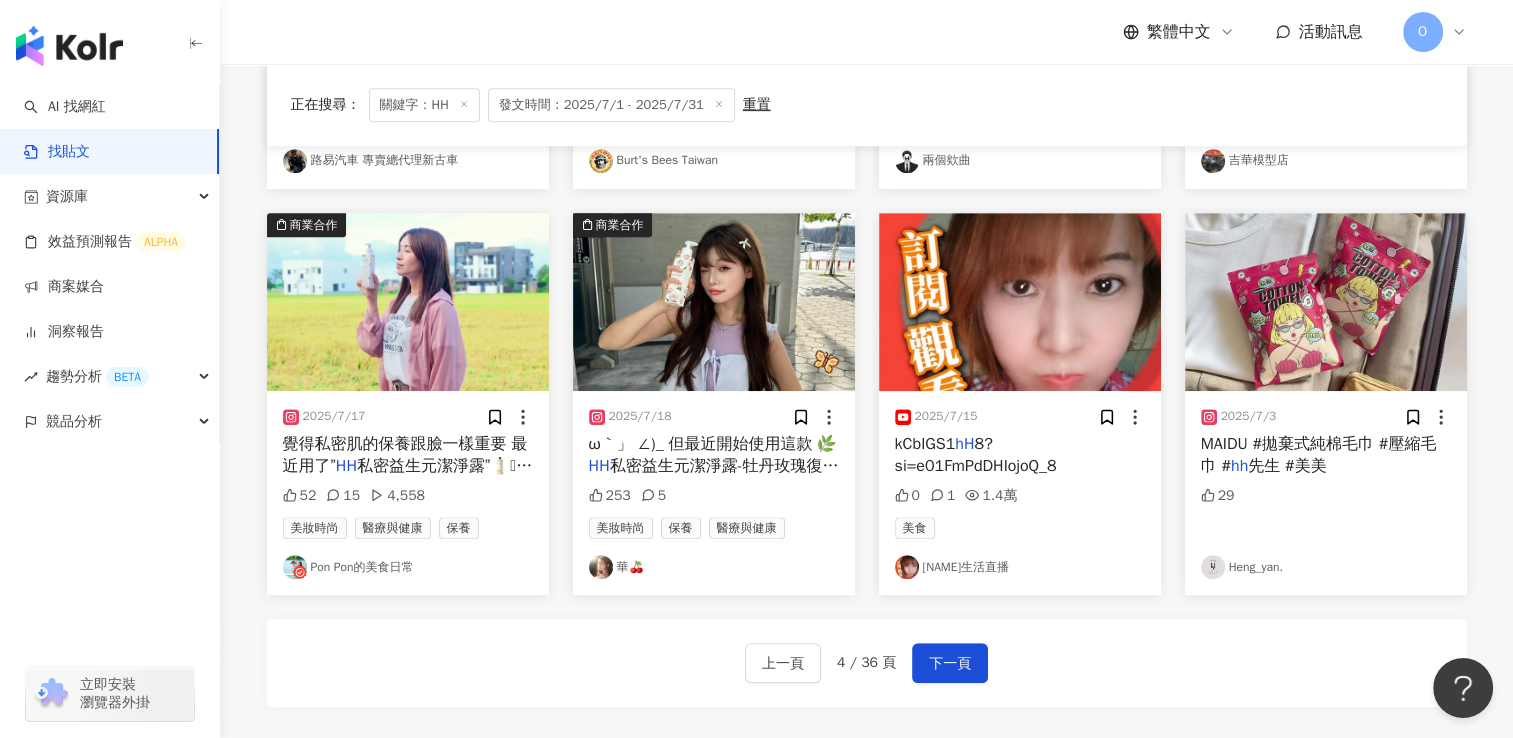 click on "私密益生元潔淨露-牡丹玫瑰復活草滋潤" at bounding box center [714, 477] 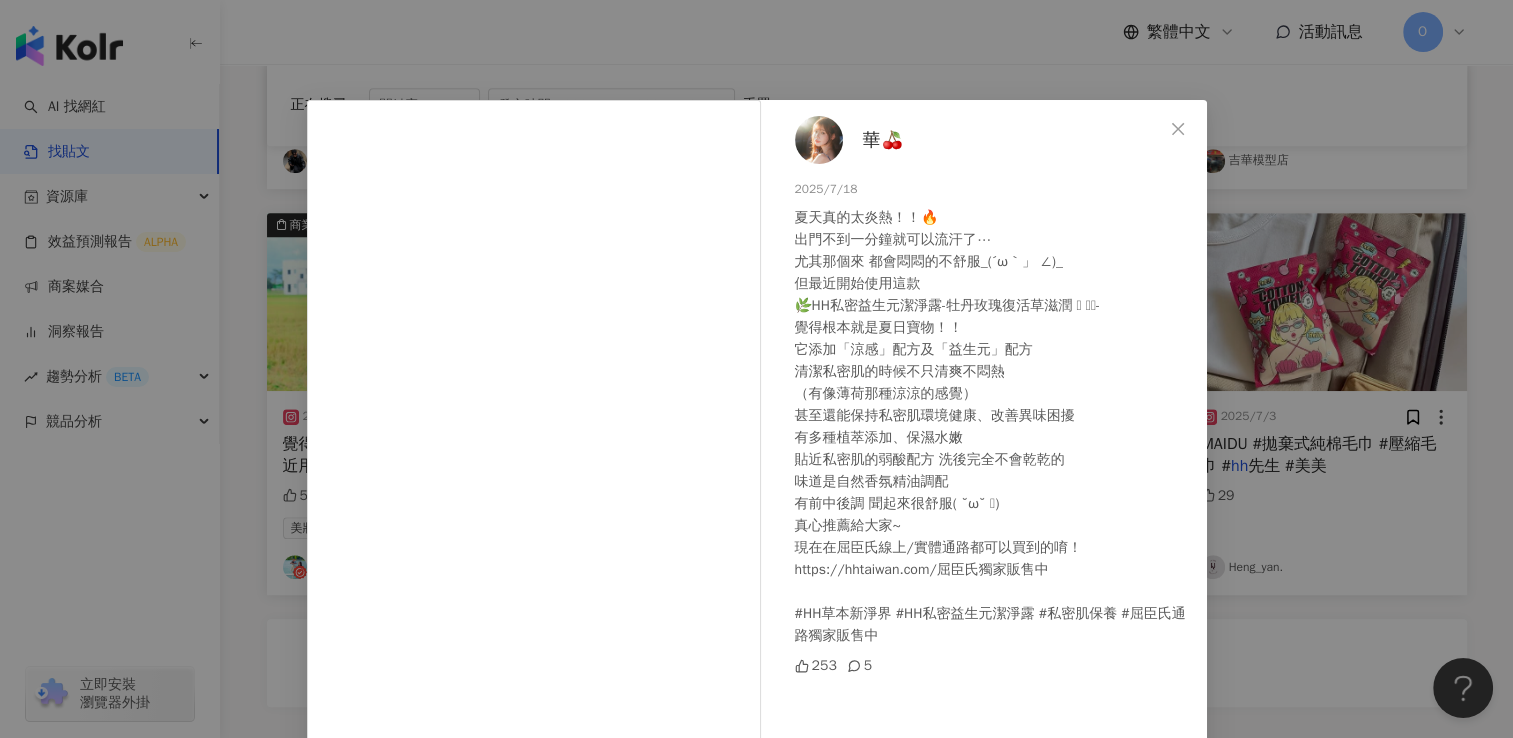 scroll, scrollTop: 197, scrollLeft: 0, axis: vertical 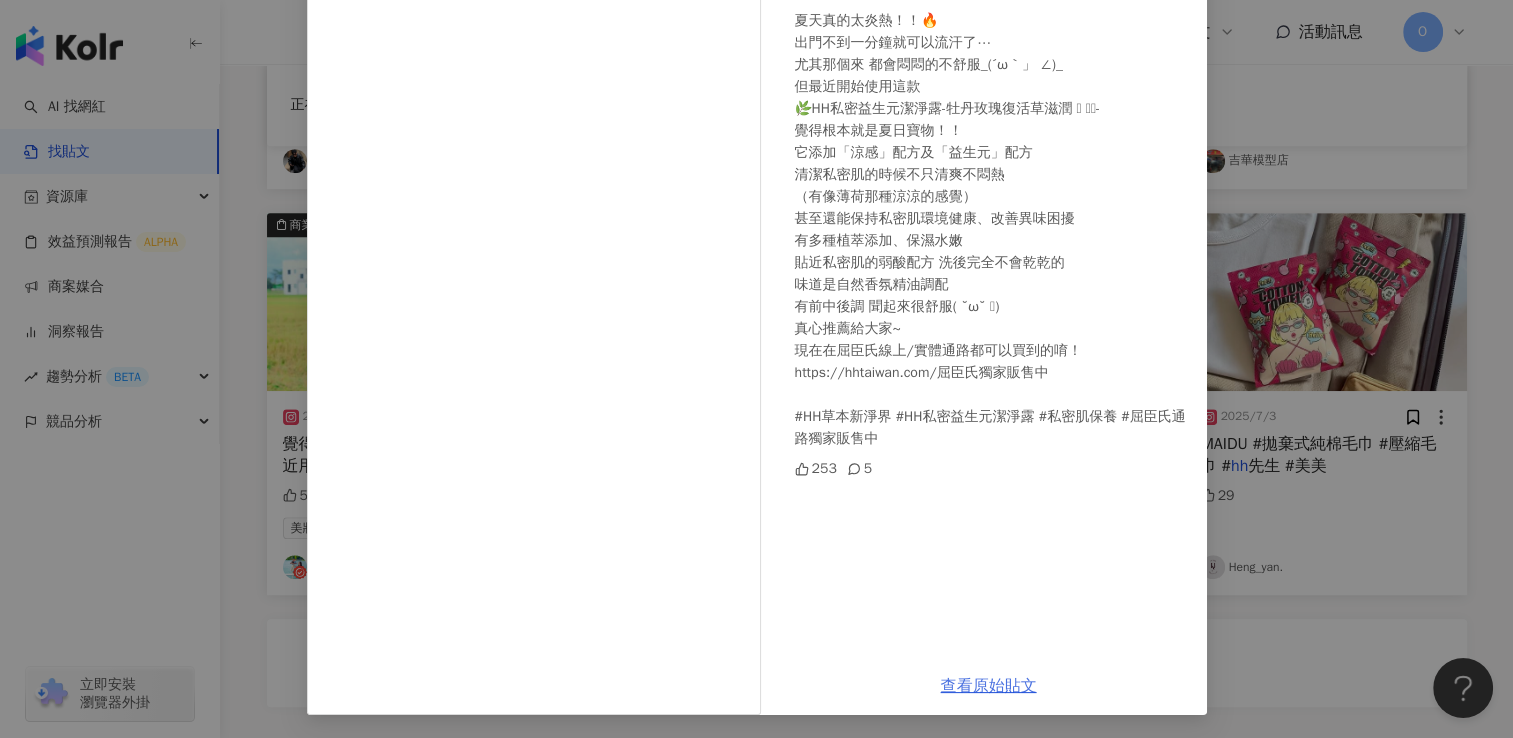 click on "查看原始貼文" at bounding box center [989, 686] 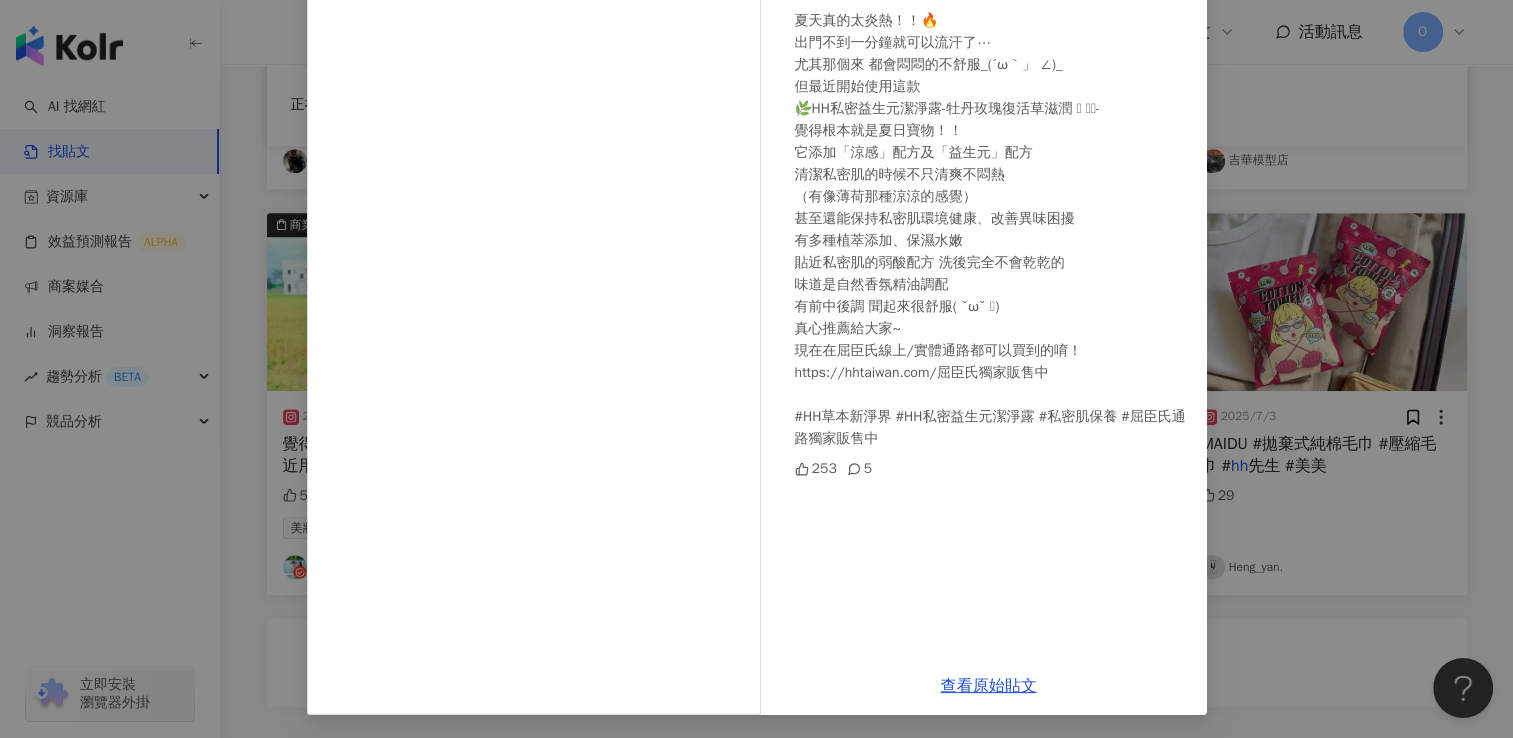 click on "華🍒 2025/7/18 夏天真的太炎熱！！🔥
出門不到一分鐘就可以流汗了⋯
尤其那個來 都會悶悶的不舒服_(´ω｀」 ∠)_
但最近開始使用這款
🌿HH私密益生元潔淨露-牡丹玫瑰復活草滋潤 𖤐 ̖́-‬
覺得根本就是夏日寶物！！
它添加「涼感」配方及「益生元」配方
清潔私密肌的時候不只清爽不悶熱
（有像薄荷那種涼涼的感覺）
甚至還能保持私密肌環境健康、改善異味困擾
有多種植萃添加、保濕水嫩
貼近私密肌的弱酸配方 洗後完全不會乾乾的
味道是自然香氛精油調配
有前中後調 聞起來很舒服( ˘ω˘ 🫶)
真心推薦給大家~
現在在屈臣氏線上/實體通路都可以買到的唷！
https://hhtaiwan.com/屈臣氏獨家販售中
#HH草本新淨界 #HH私密益生元潔淨露 #私密肌保養 #屈臣氏通路獨家販售中 253 5 查看原始貼文" at bounding box center [756, 369] 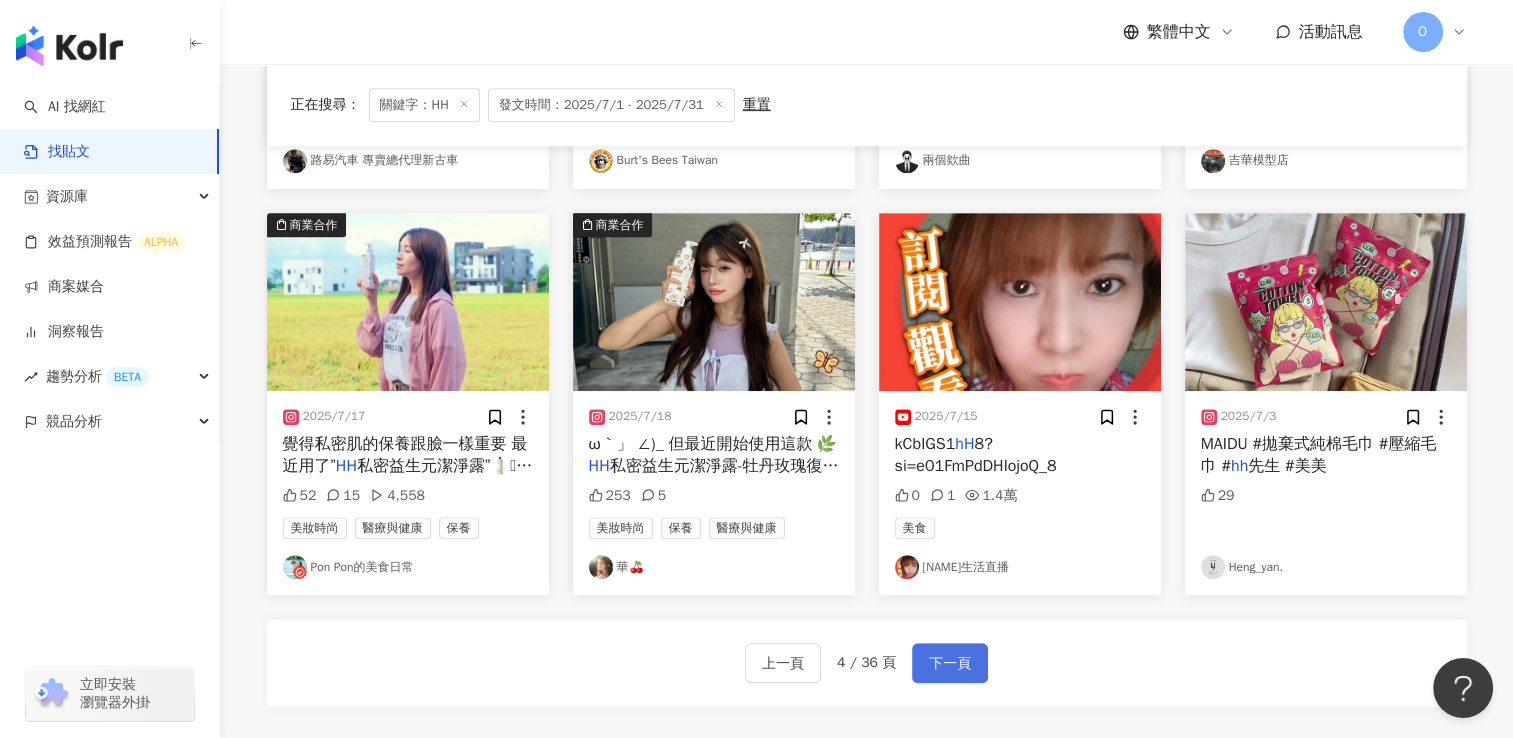 click on "下一頁" at bounding box center [950, 664] 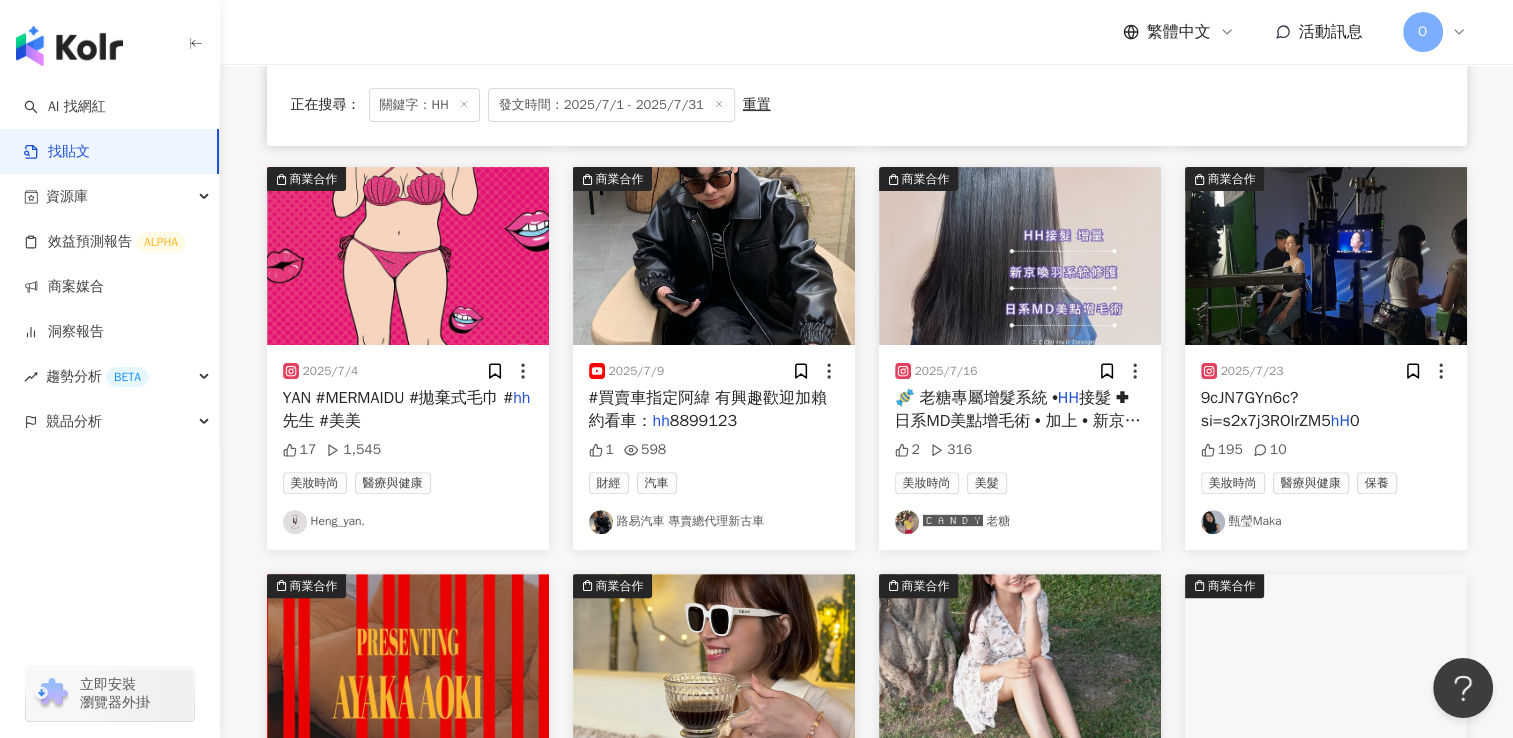 scroll, scrollTop: 37, scrollLeft: 0, axis: vertical 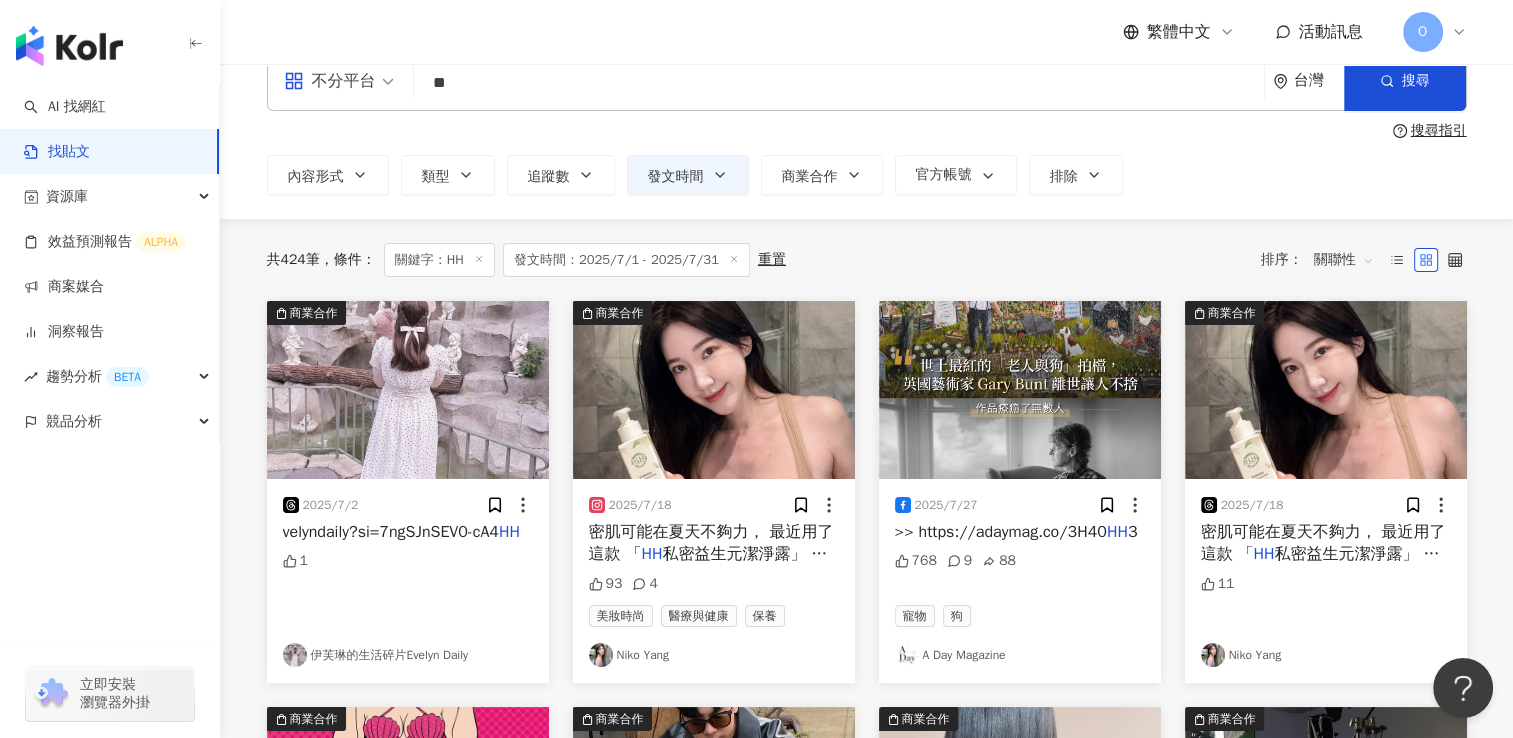 click on "velyndaily?si=7ngSJnSEV0-cA4" at bounding box center (391, 532) 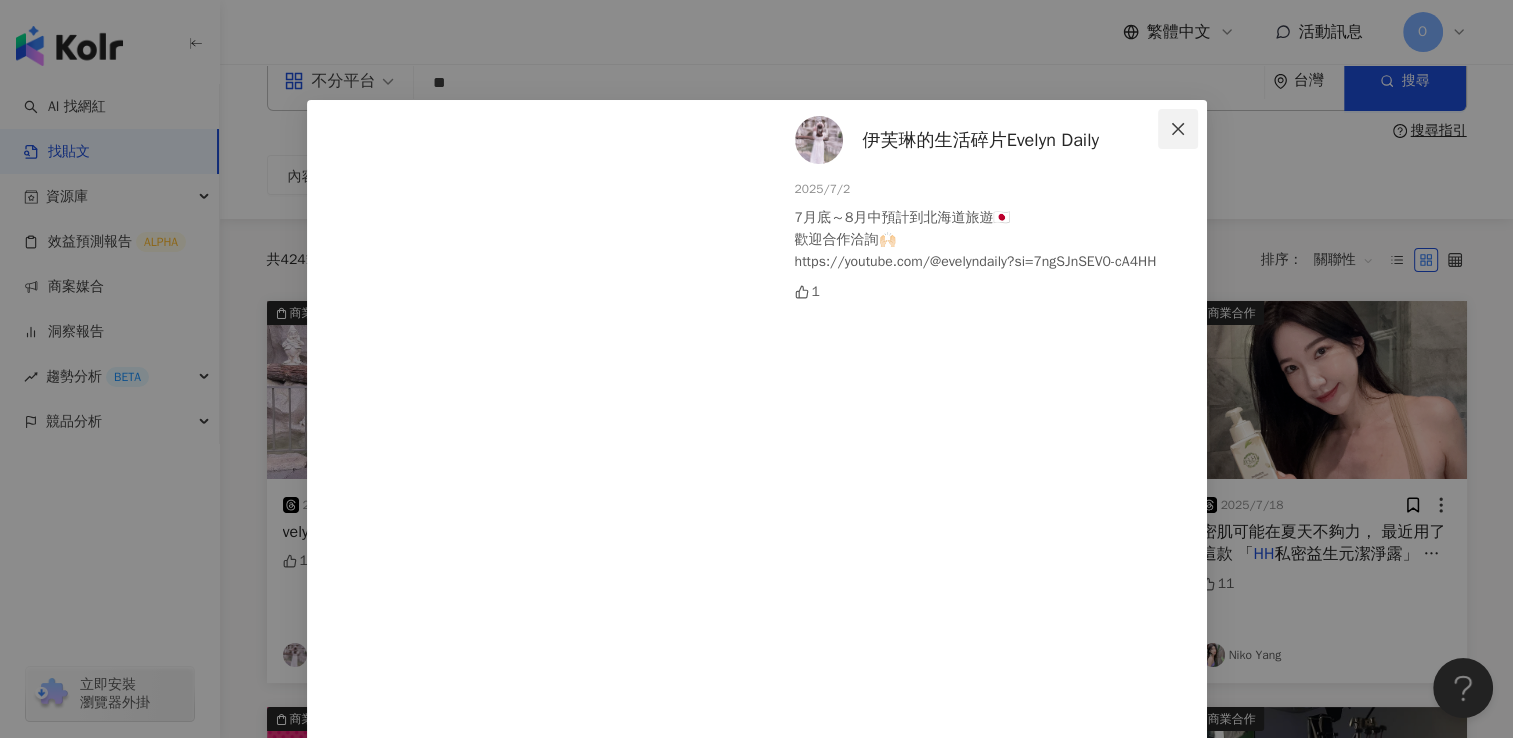 click 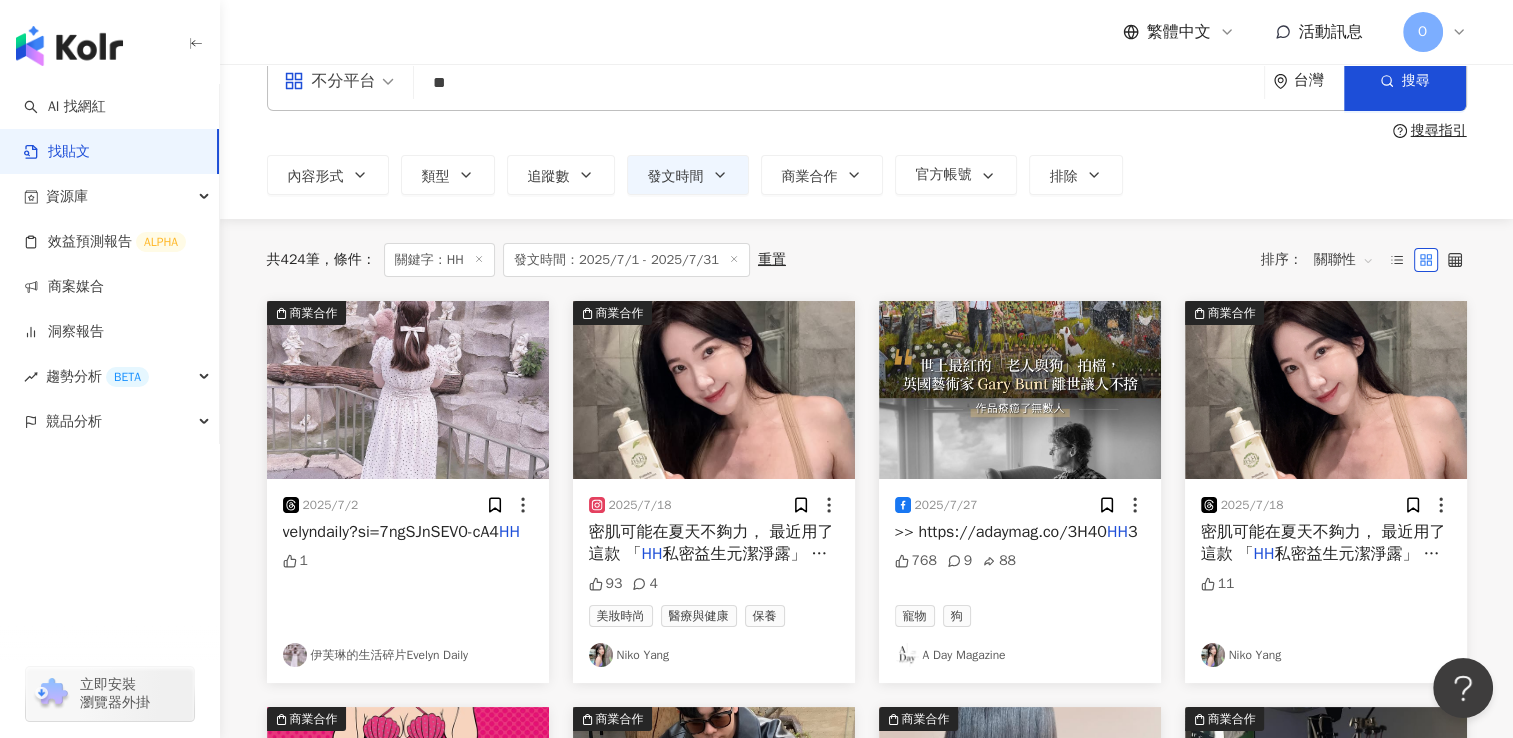 click on "私密益生元潔淨露」
讓我整個夏天感受" at bounding box center (708, 565) 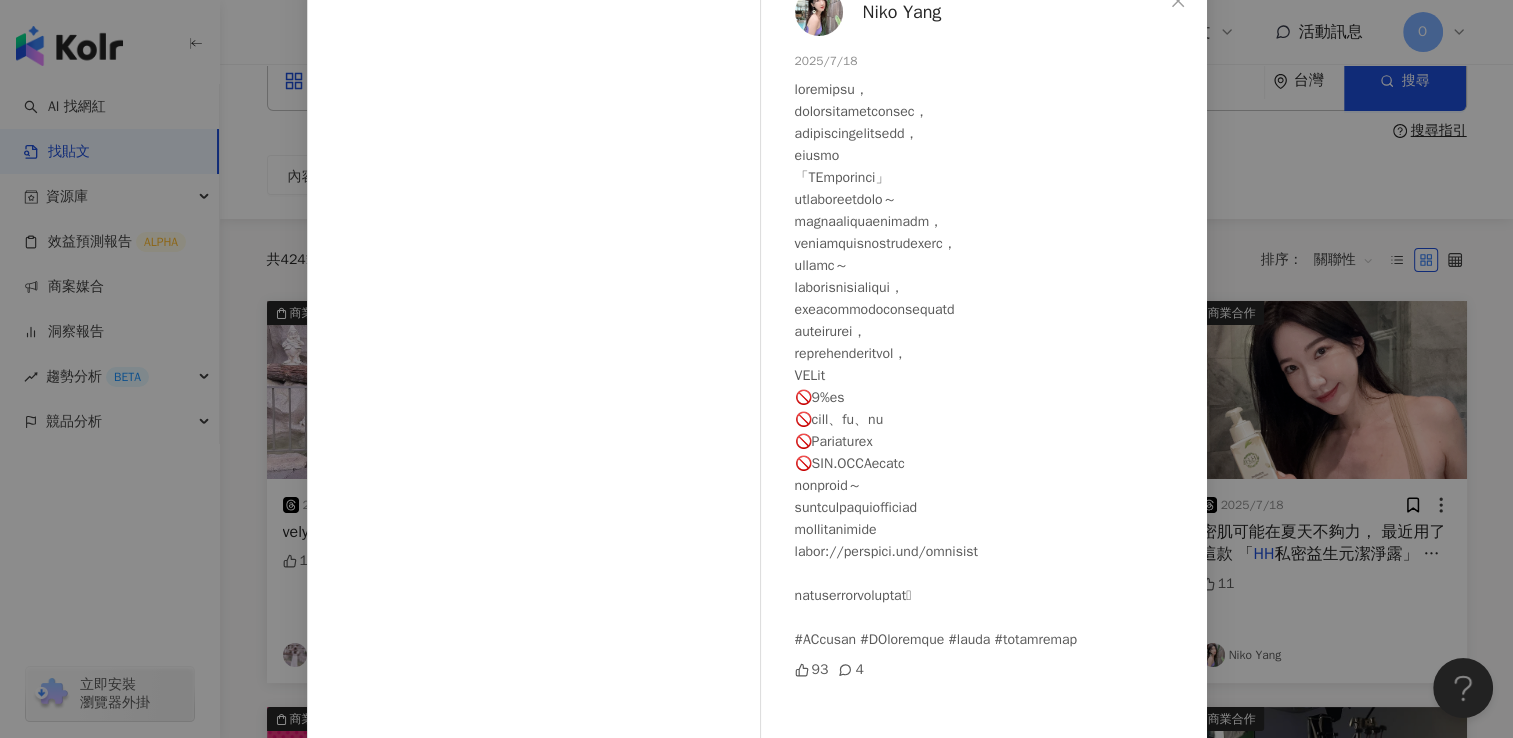 scroll, scrollTop: 197, scrollLeft: 0, axis: vertical 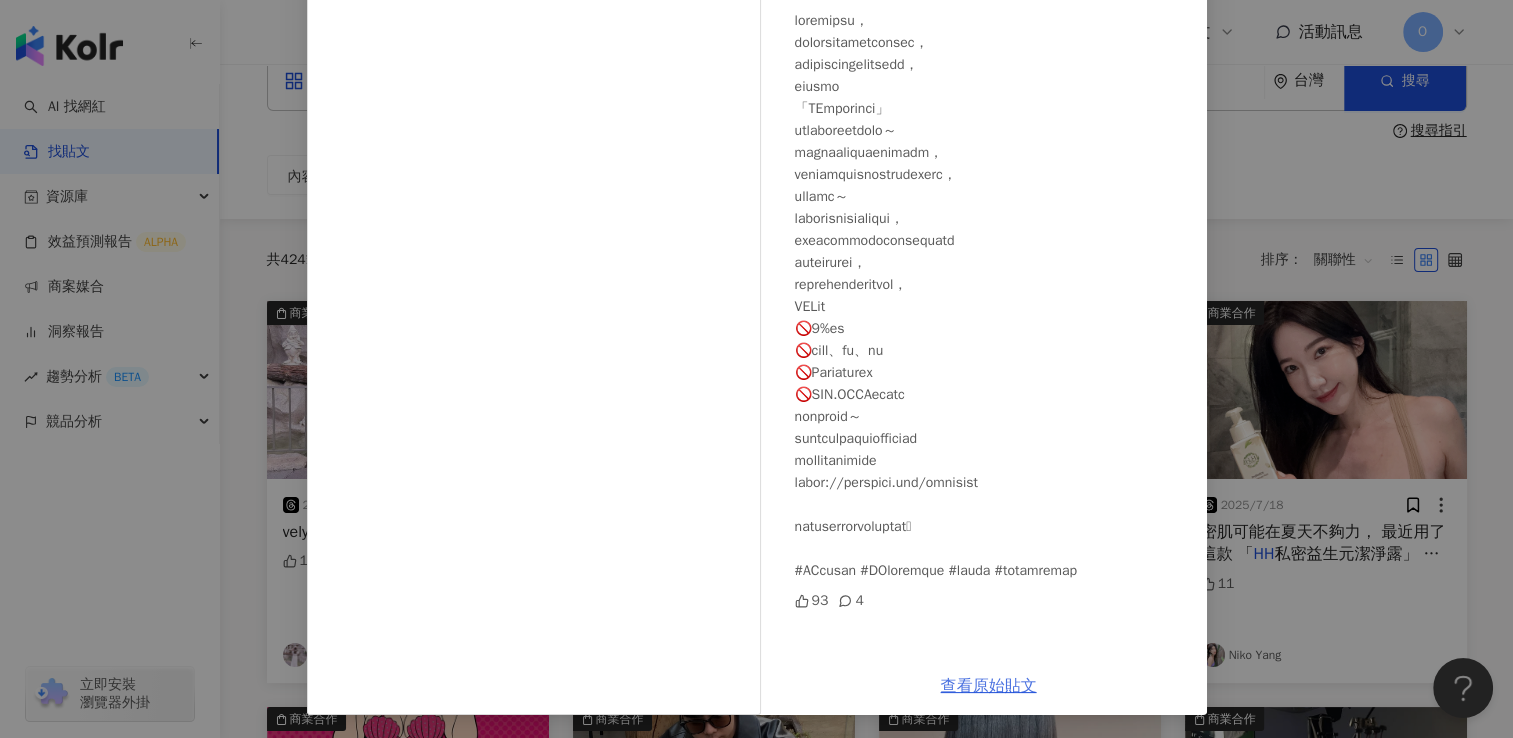 click on "查看原始貼文" at bounding box center [989, 686] 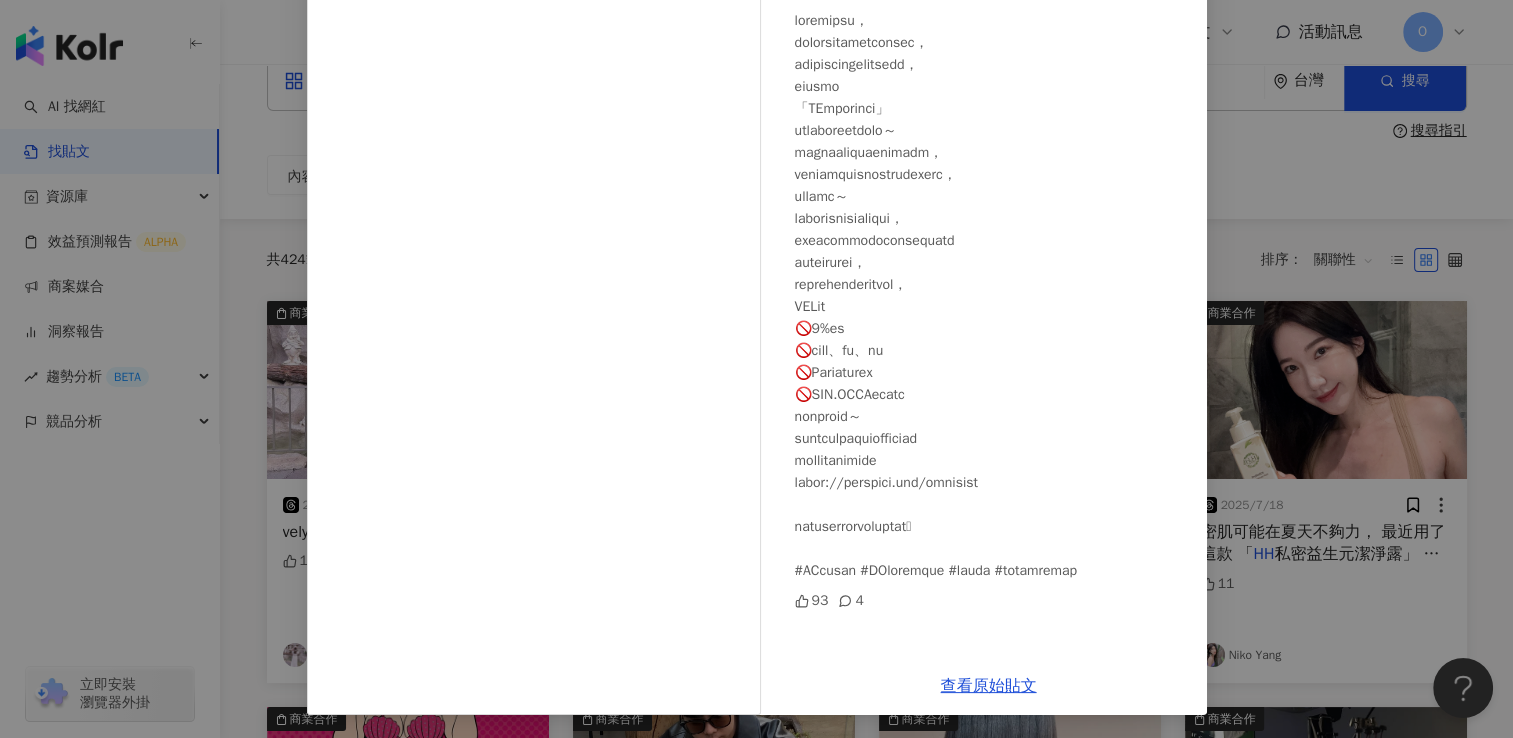 click on "Niko Yang 2025/7/18 93 4 查看原始貼文" at bounding box center (756, 369) 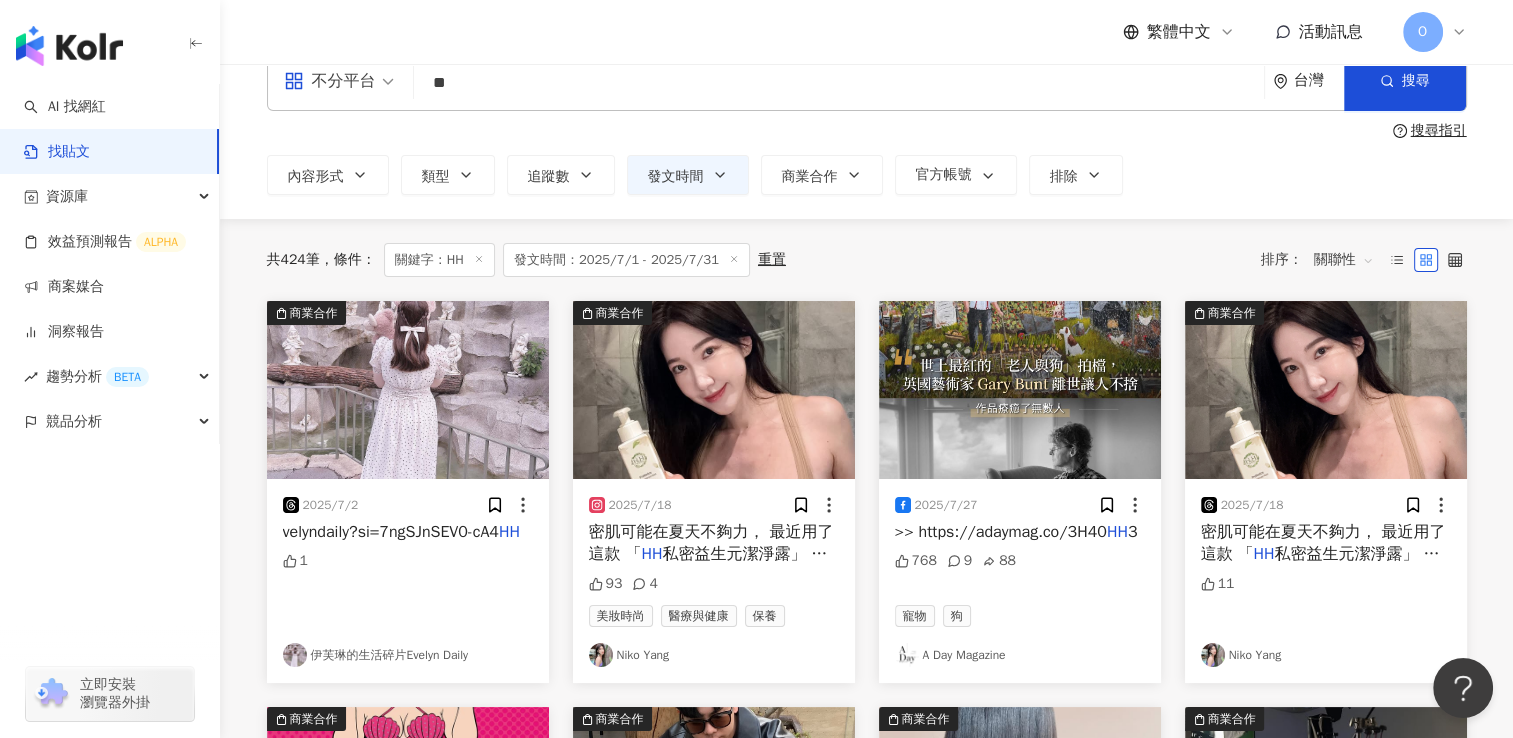 click on "私密益生元潔淨露」
讓我整個夏天感受" at bounding box center [1320, 565] 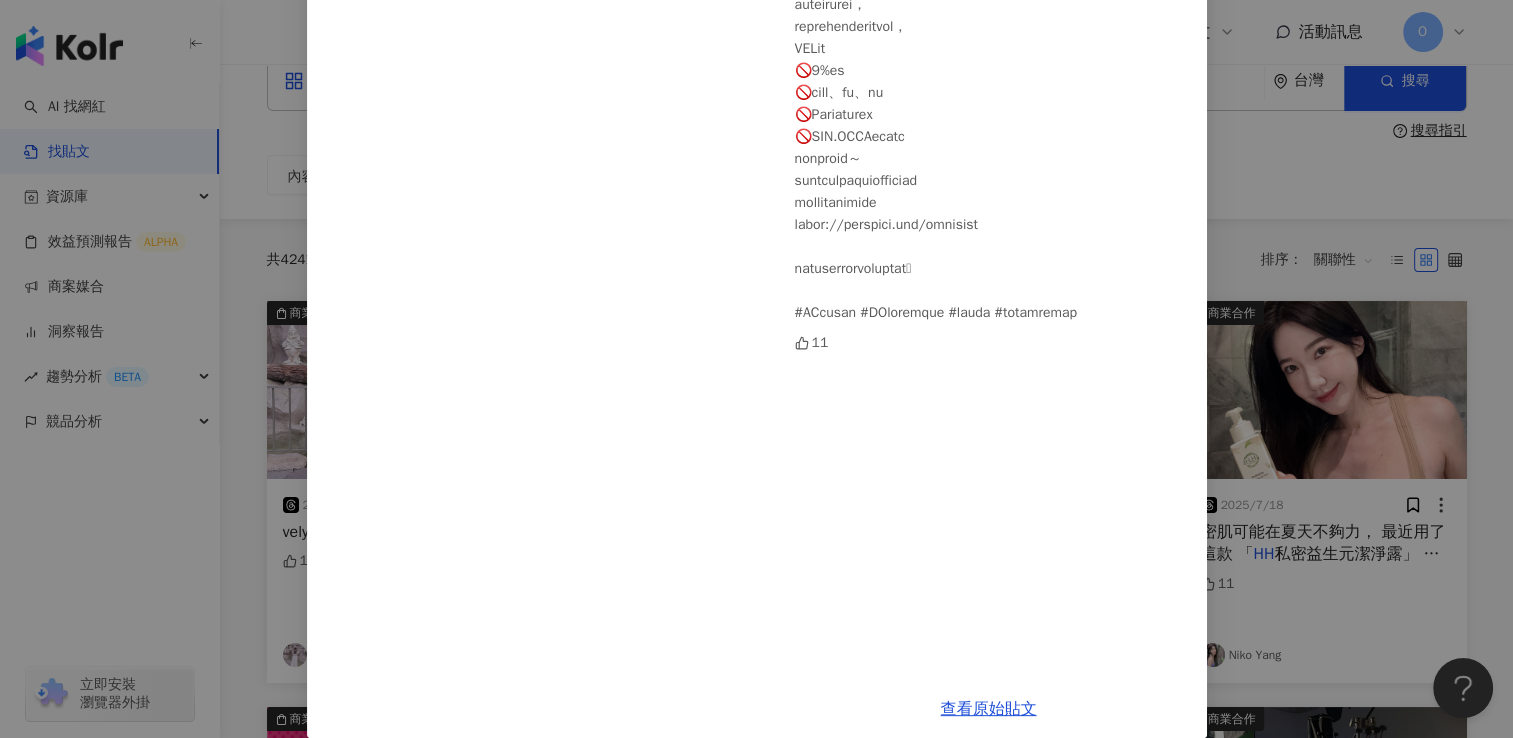 scroll, scrollTop: 478, scrollLeft: 0, axis: vertical 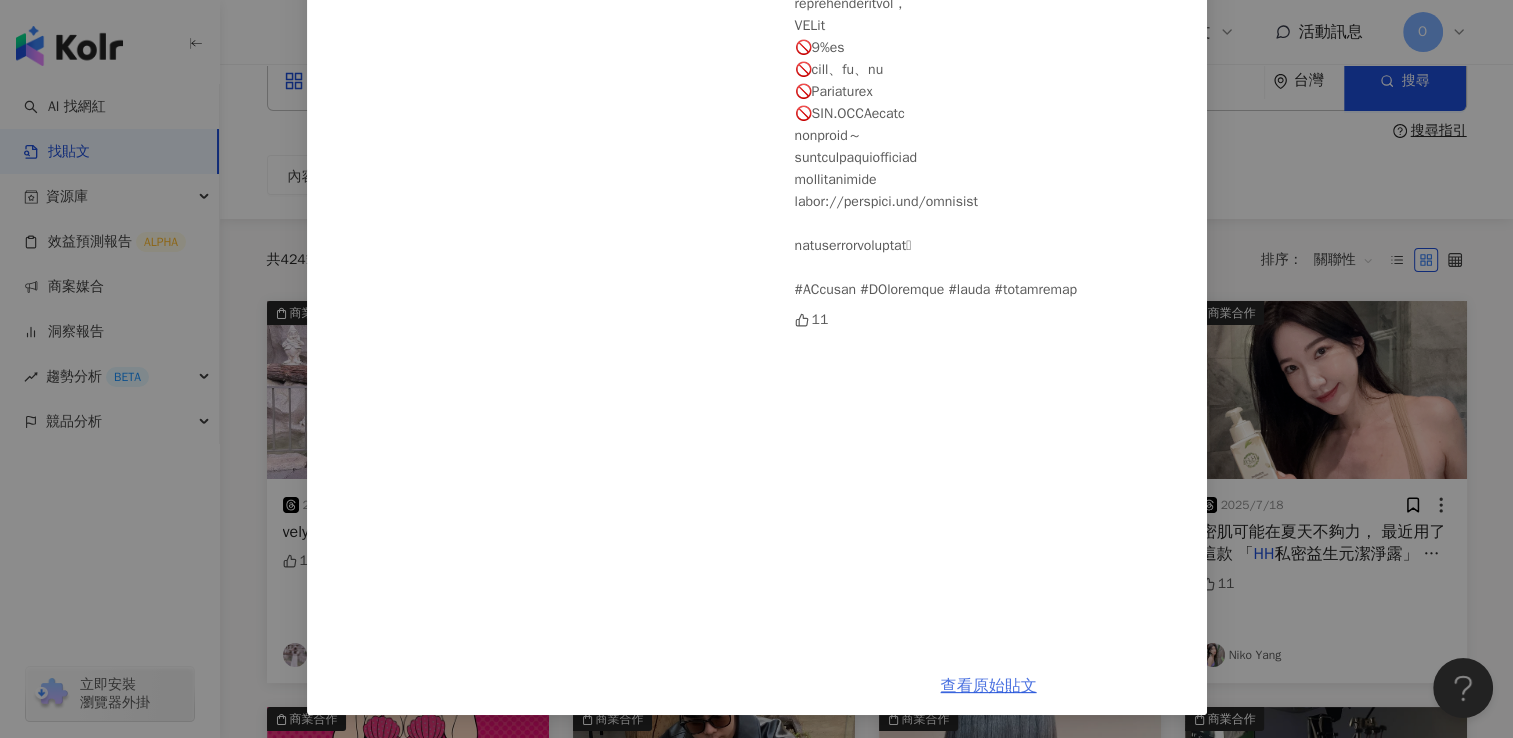 click on "查看原始貼文" at bounding box center (989, 686) 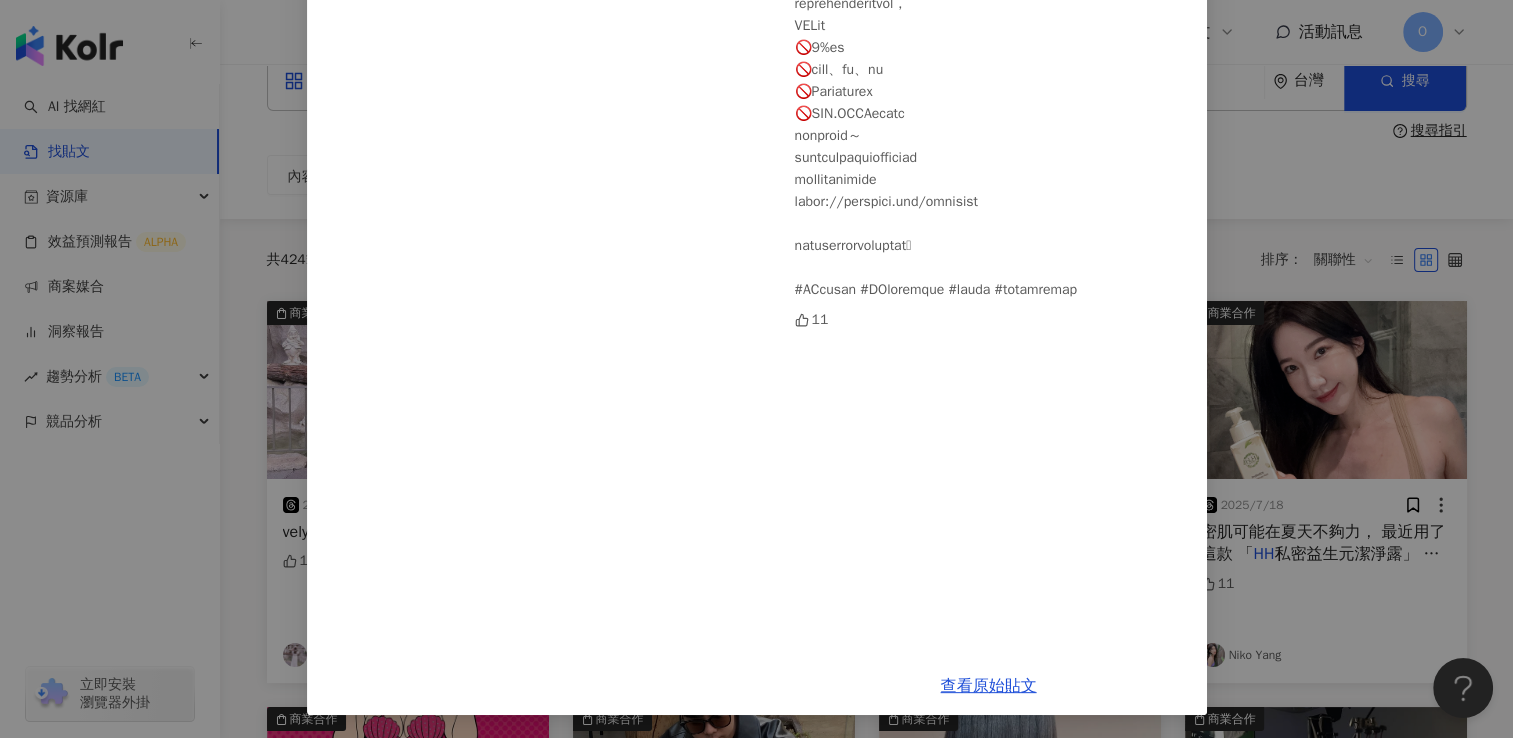 click on "[FIRST] [LAST] 2025/7/18 11 查看原始貼文" at bounding box center [756, 369] 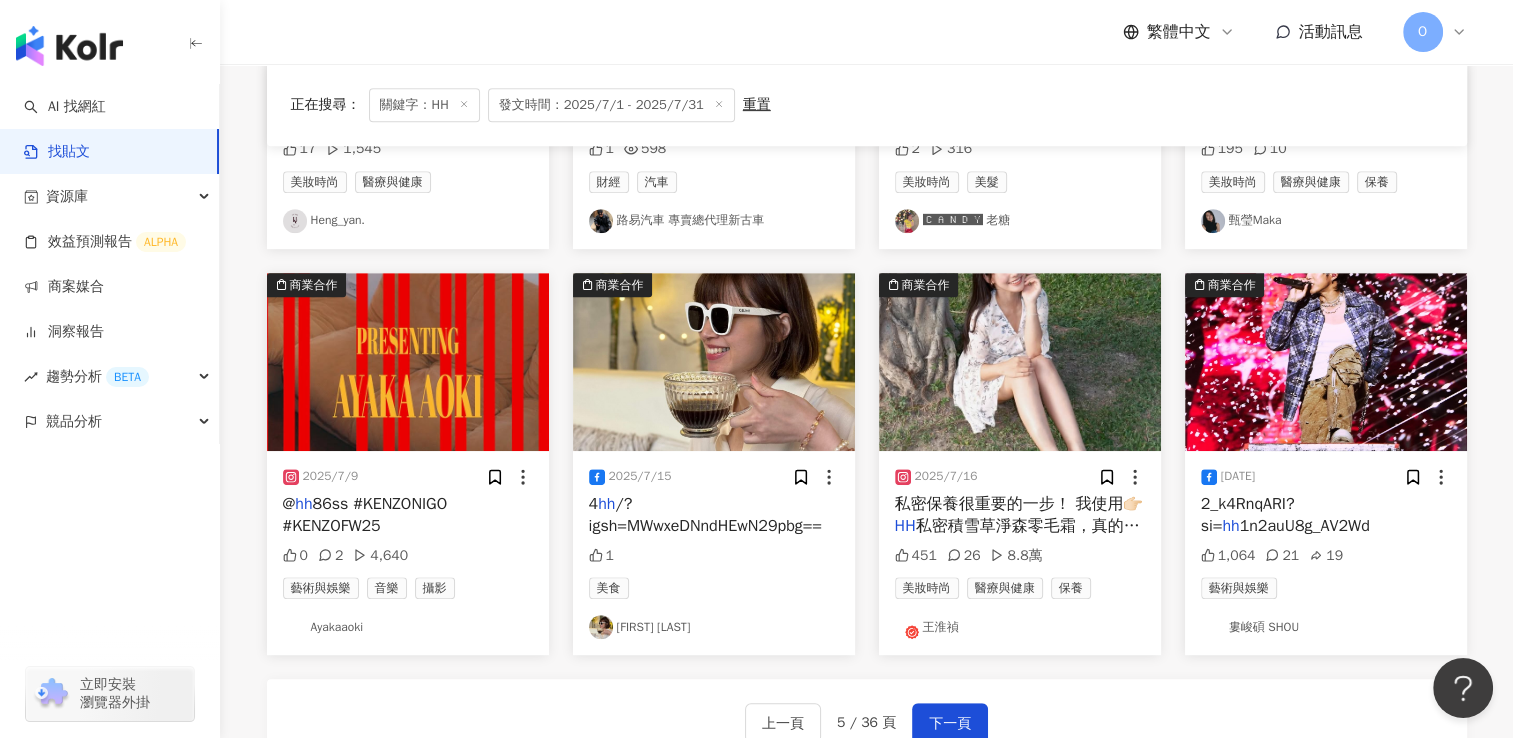 scroll, scrollTop: 937, scrollLeft: 0, axis: vertical 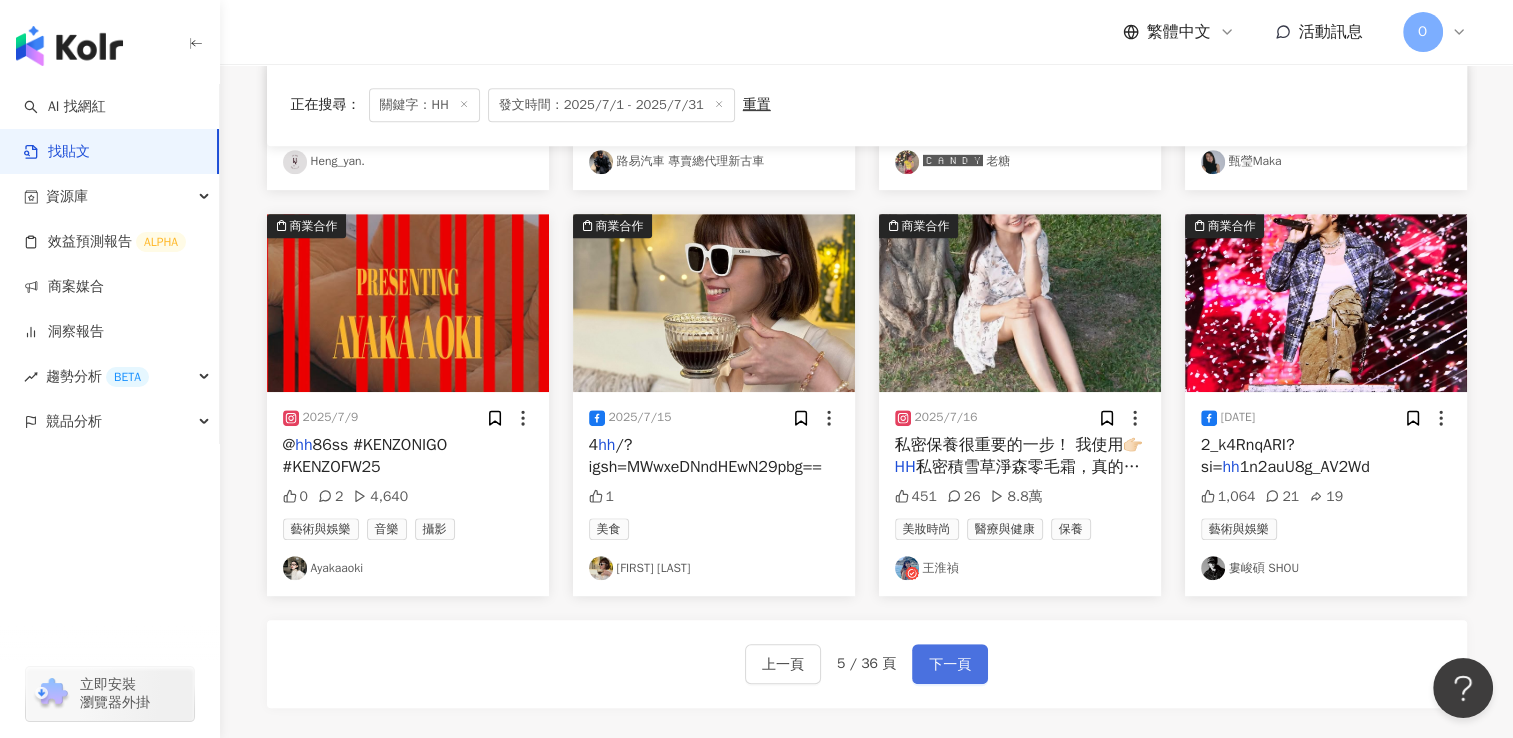 drag, startPoint x: 1000, startPoint y: 656, endPoint x: 943, endPoint y: 666, distance: 57.870544 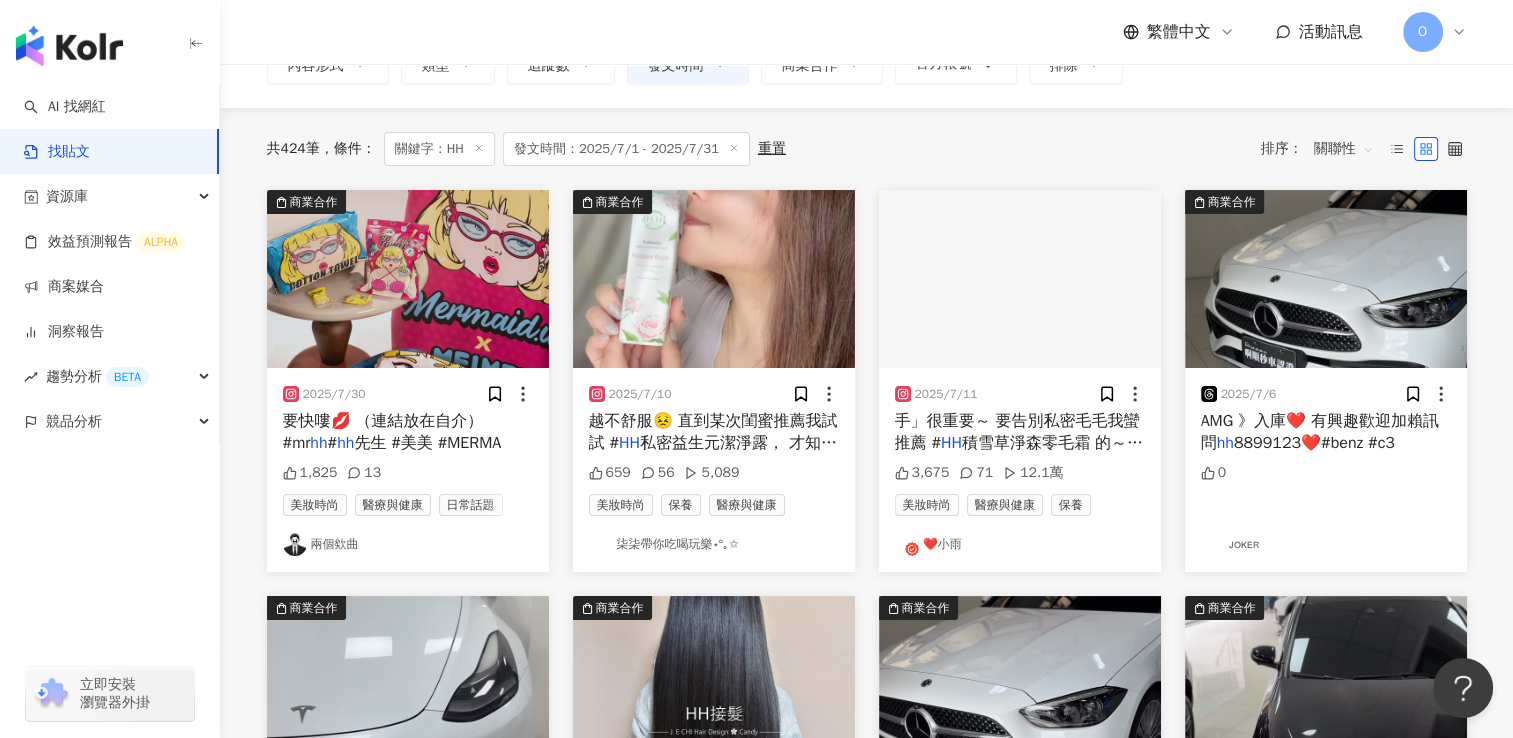 scroll, scrollTop: 200, scrollLeft: 0, axis: vertical 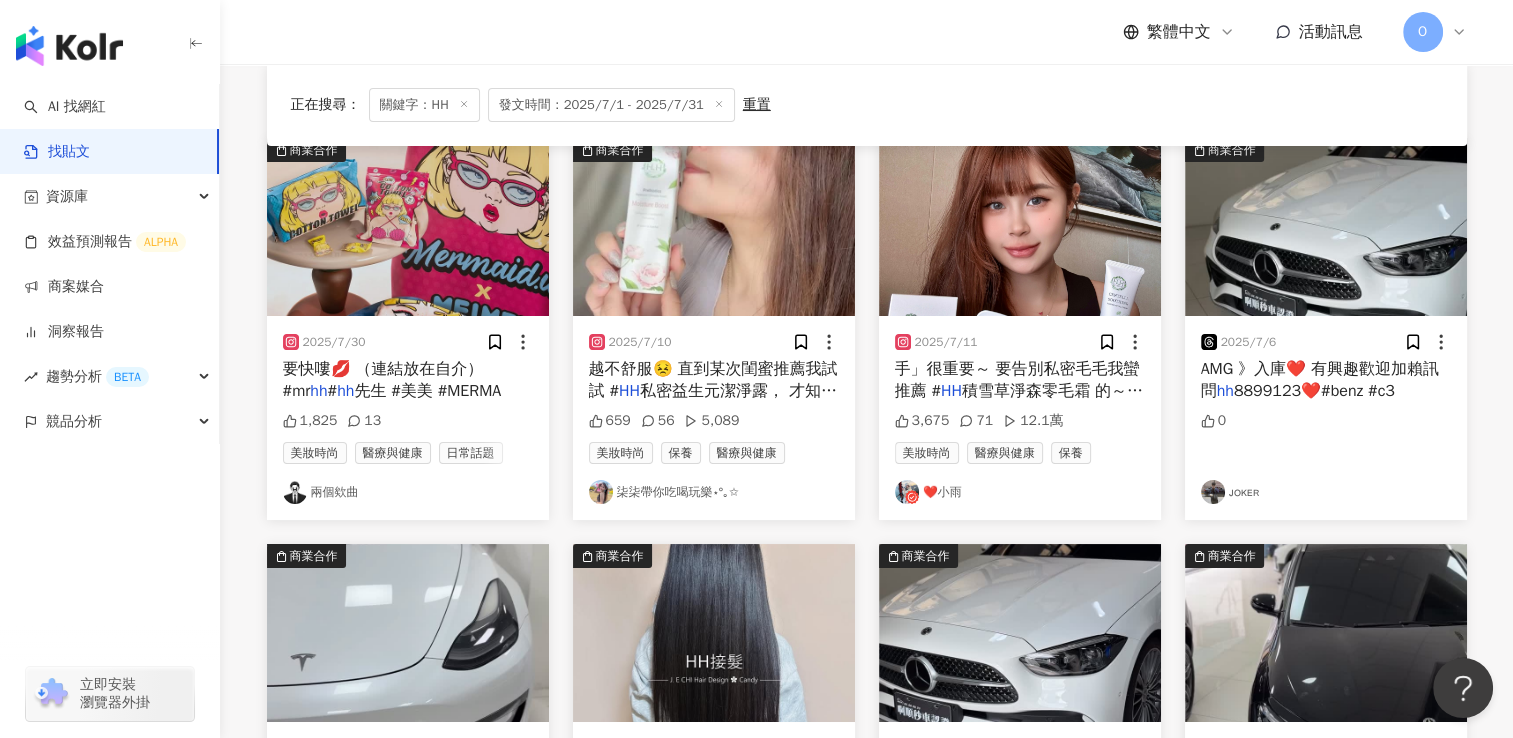 click on "越不舒服😣
直到某次閨蜜推薦我試試 #" at bounding box center [713, 380] 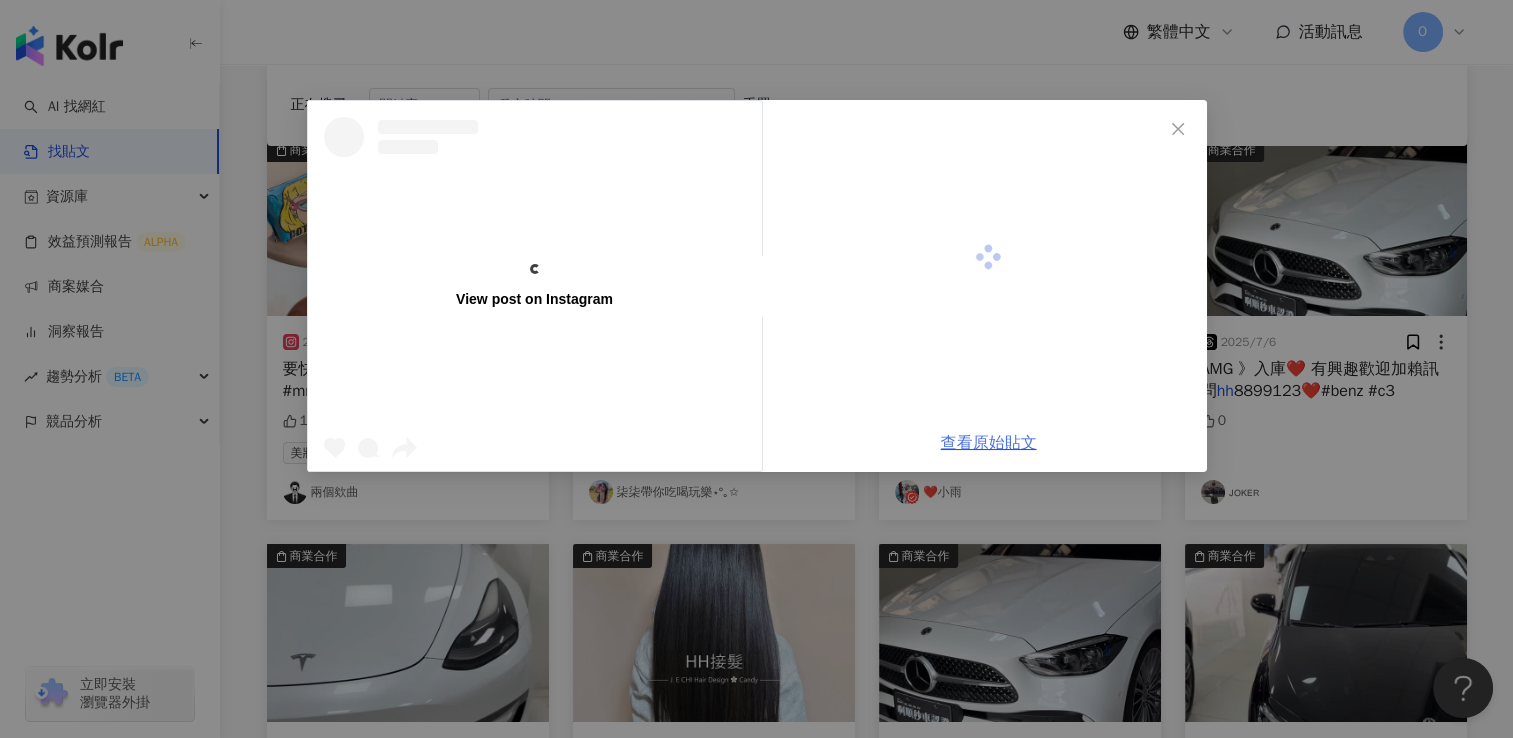 click on "查看原始貼文" at bounding box center (989, 443) 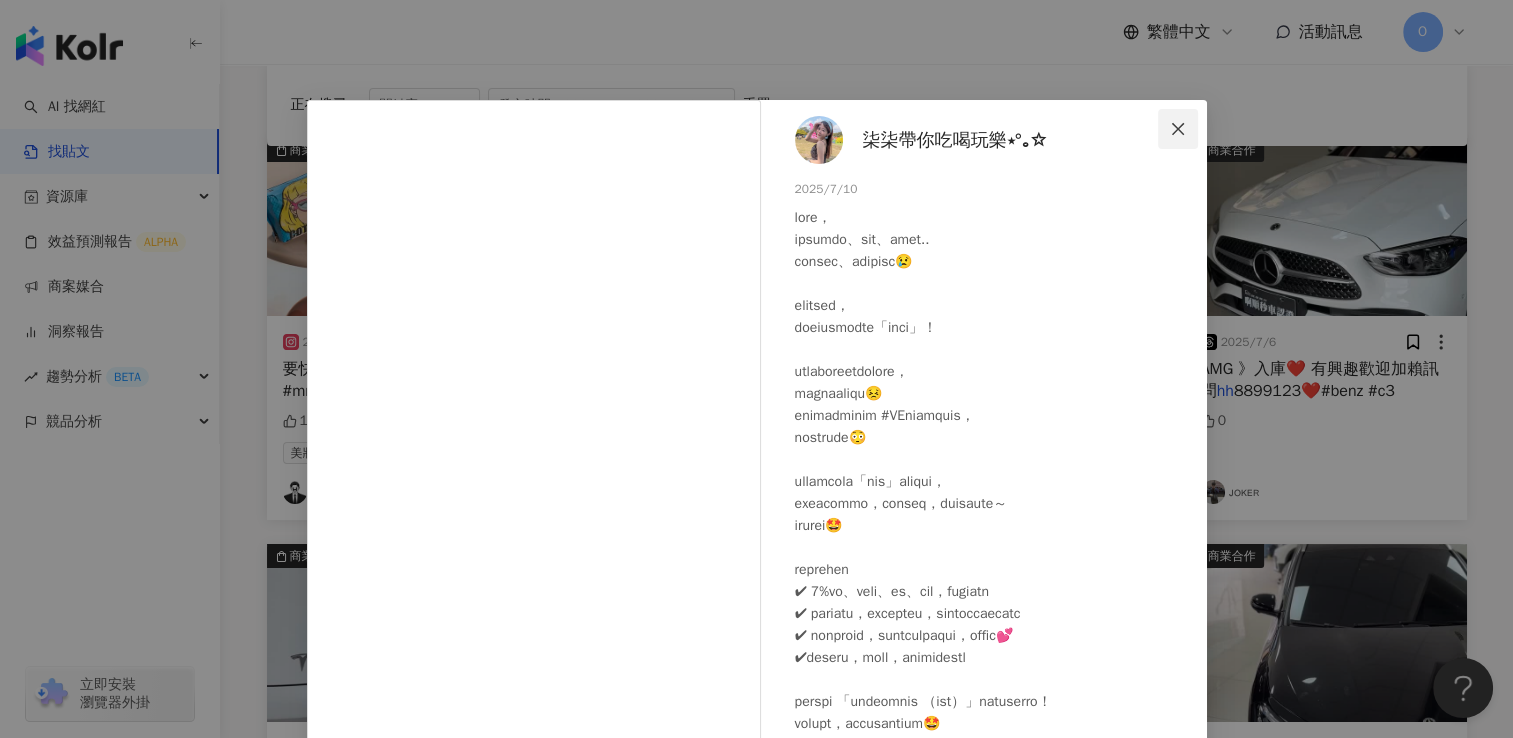 click 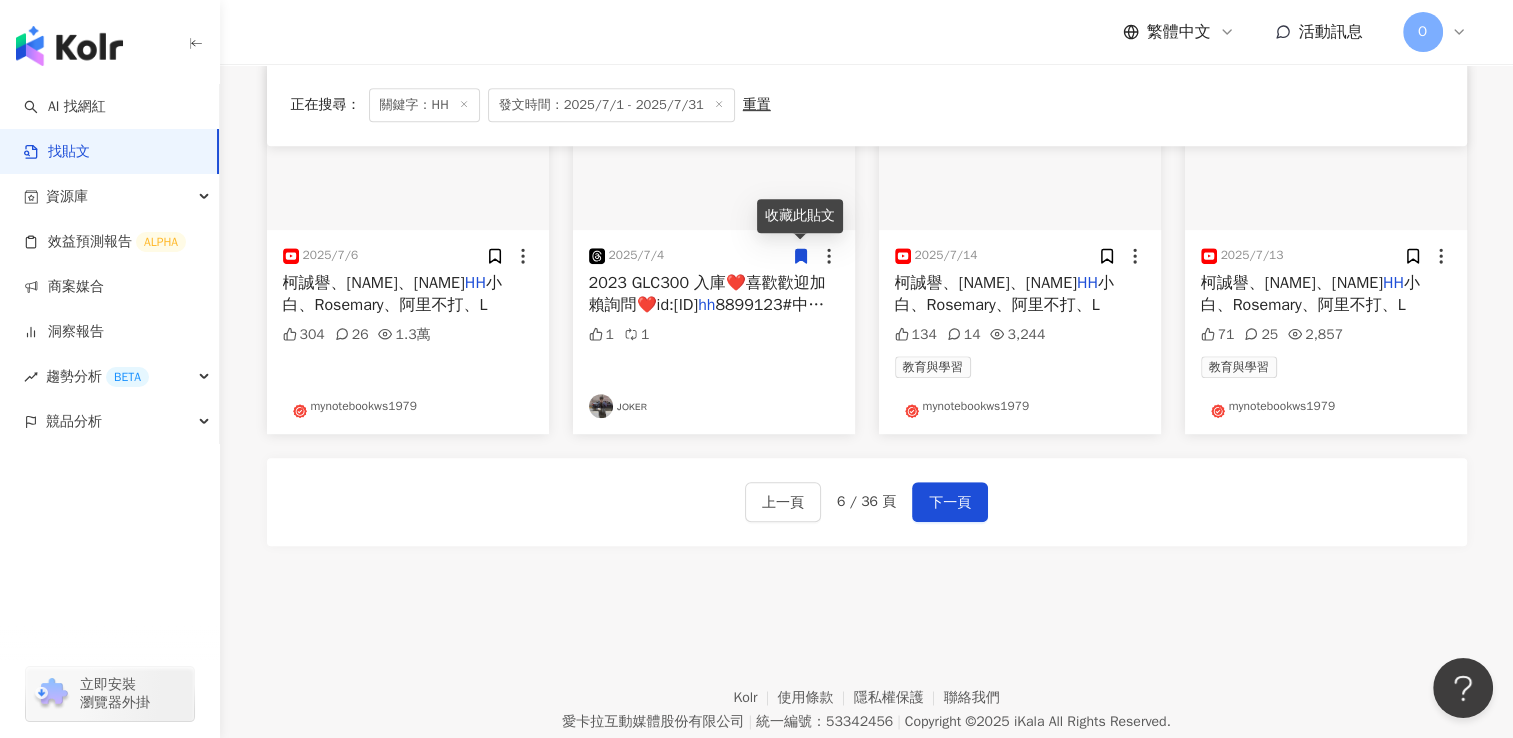 scroll, scrollTop: 1100, scrollLeft: 0, axis: vertical 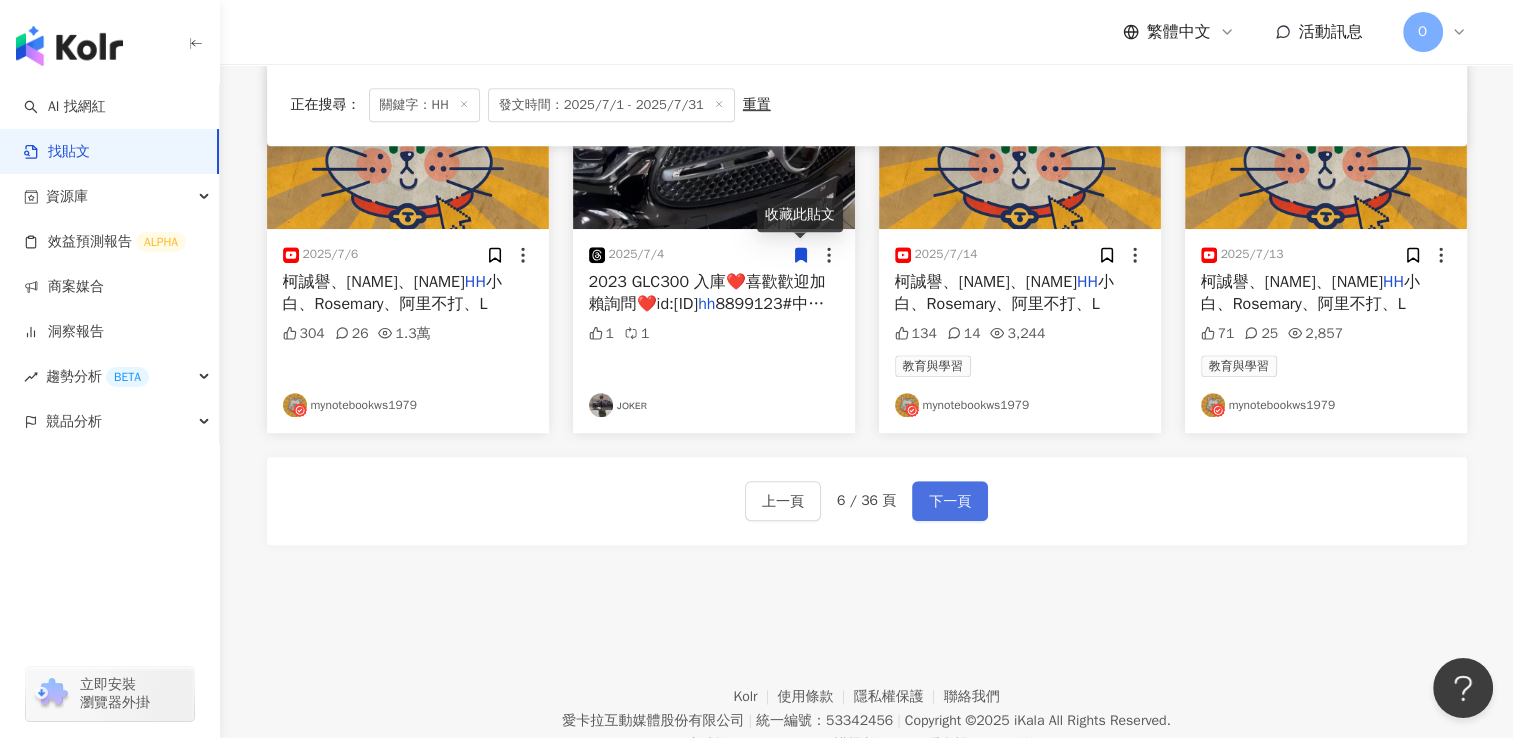 click on "下一頁" at bounding box center (950, 502) 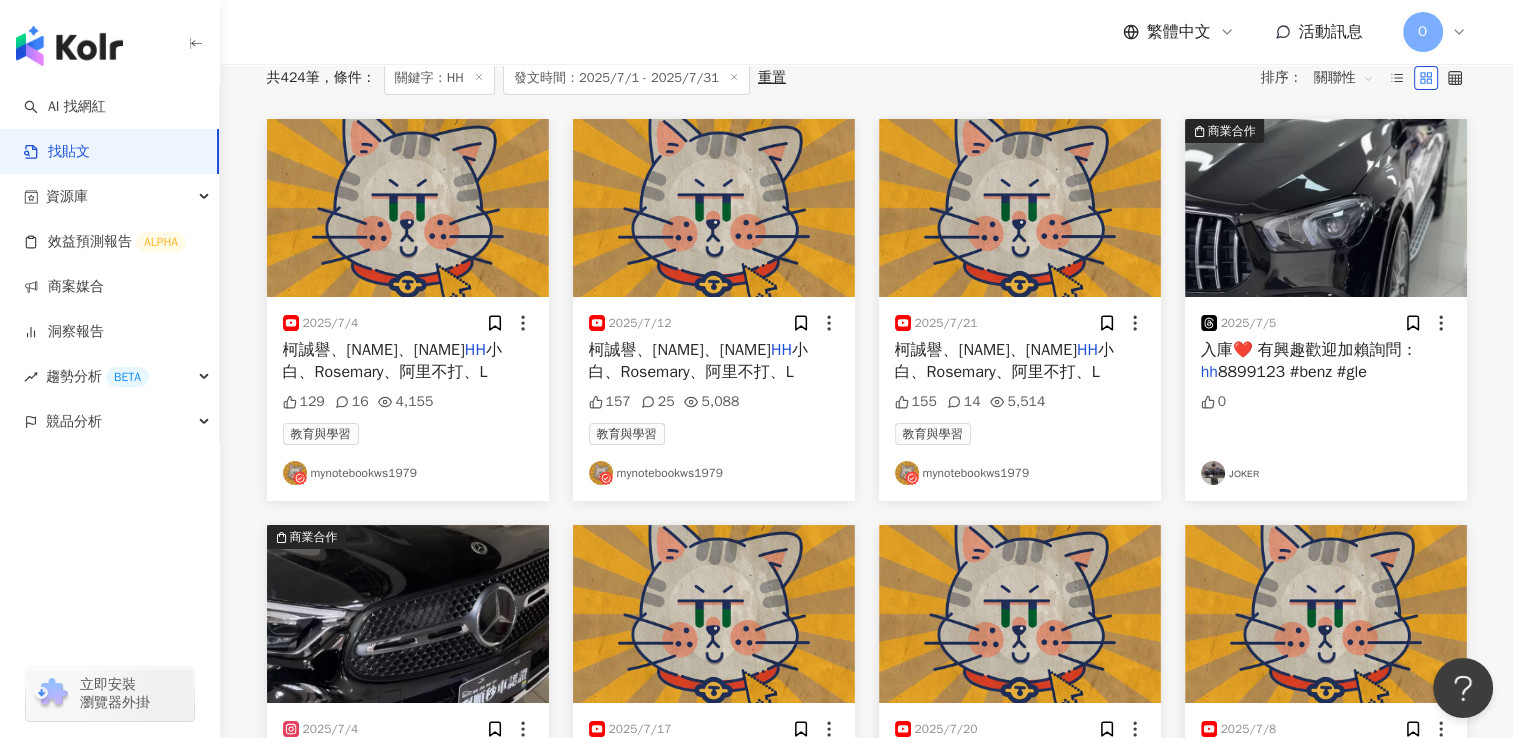 scroll, scrollTop: 0, scrollLeft: 0, axis: both 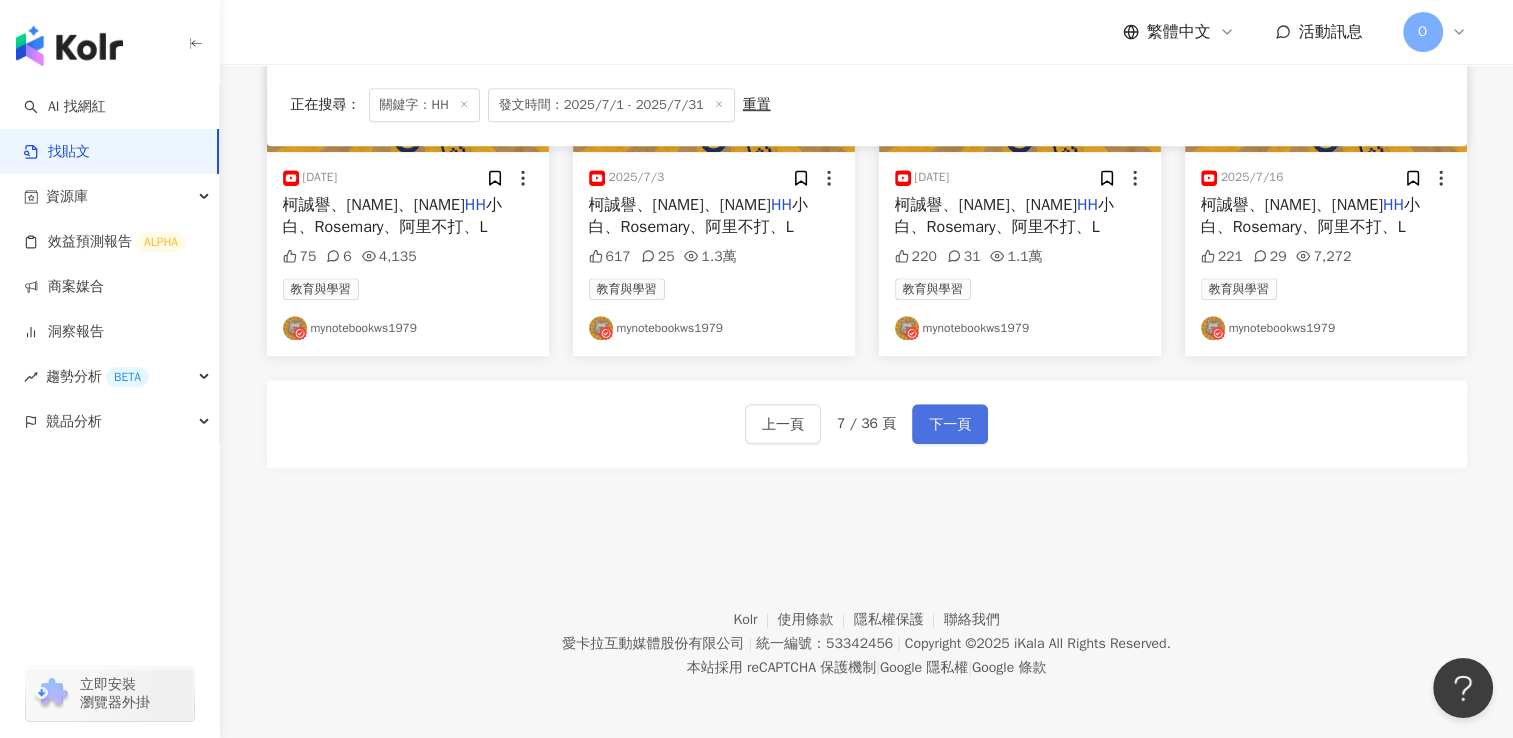 click on "下一頁" at bounding box center [950, 425] 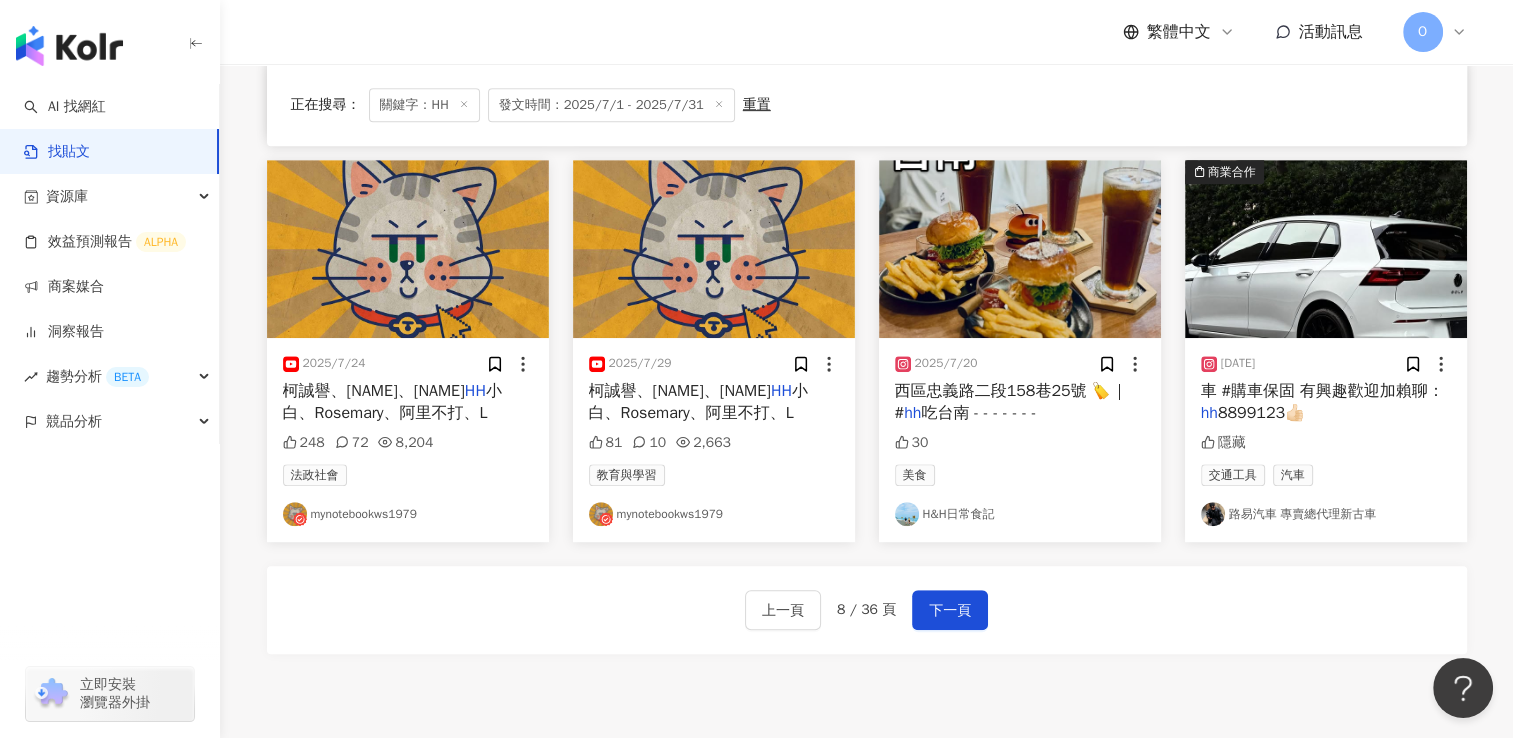 scroll, scrollTop: 1177, scrollLeft: 0, axis: vertical 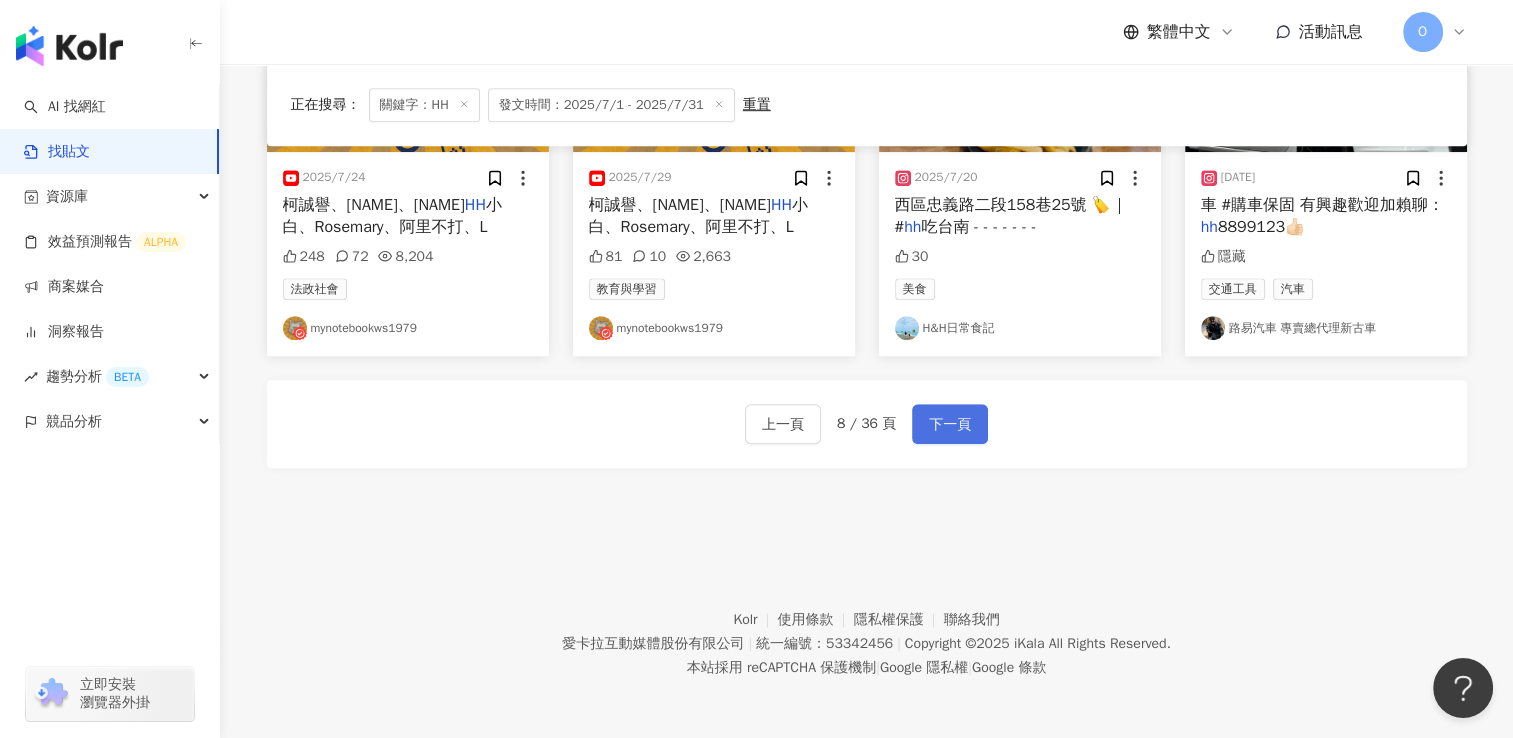 click on "下一頁" at bounding box center (950, 425) 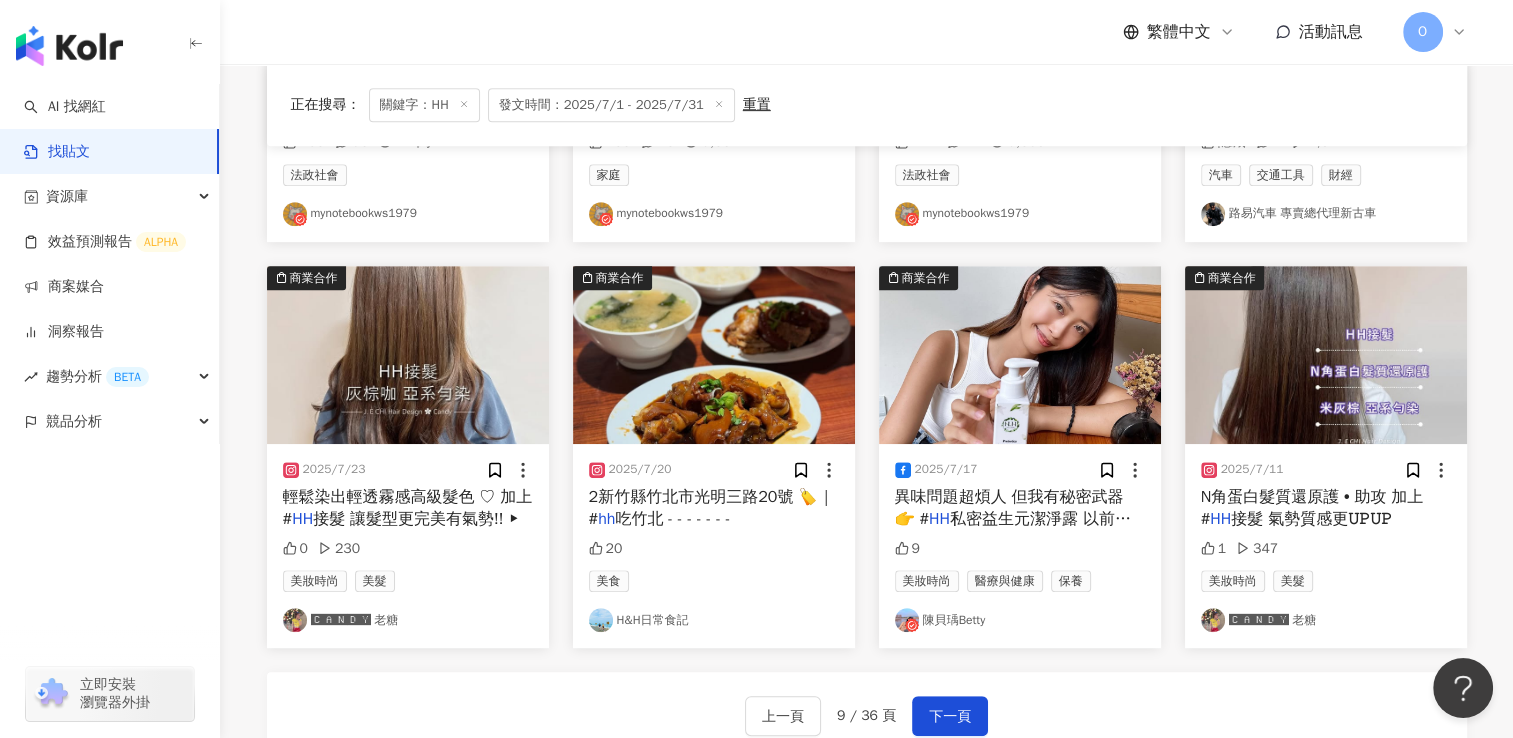 scroll, scrollTop: 900, scrollLeft: 0, axis: vertical 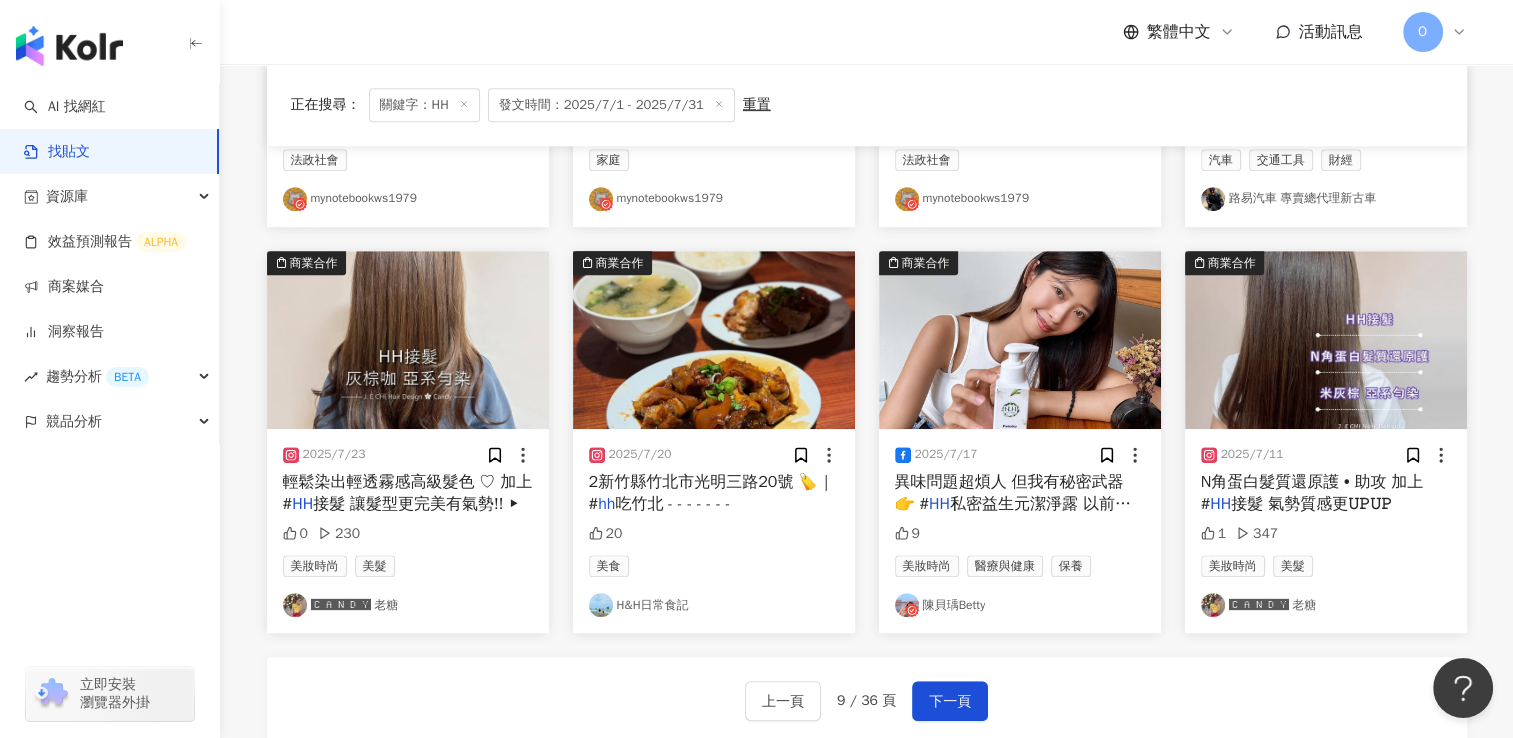 click on "私密益生元潔淨露
以前早上只洗臉，總" at bounding box center [1013, 515] 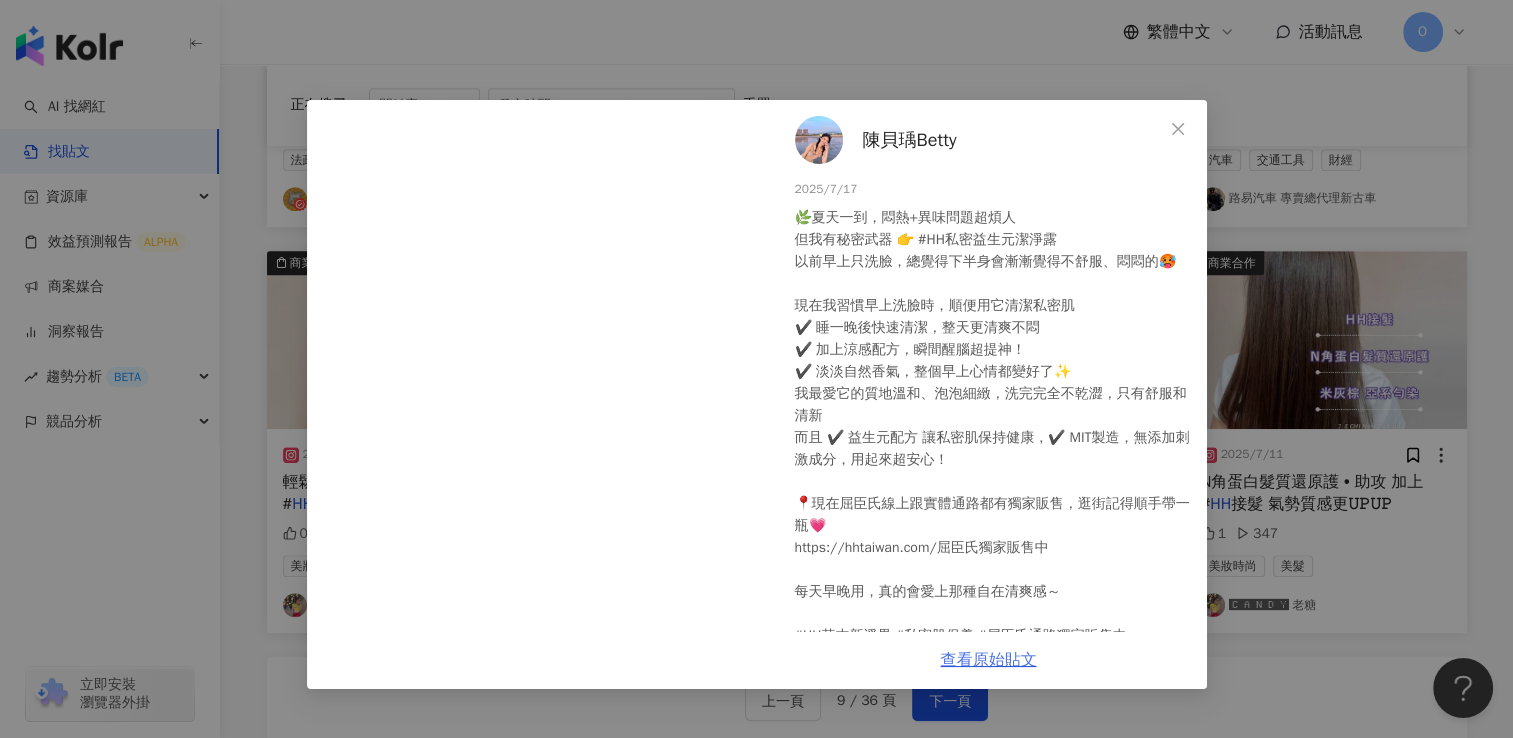 click on "查看原始貼文" at bounding box center (989, 660) 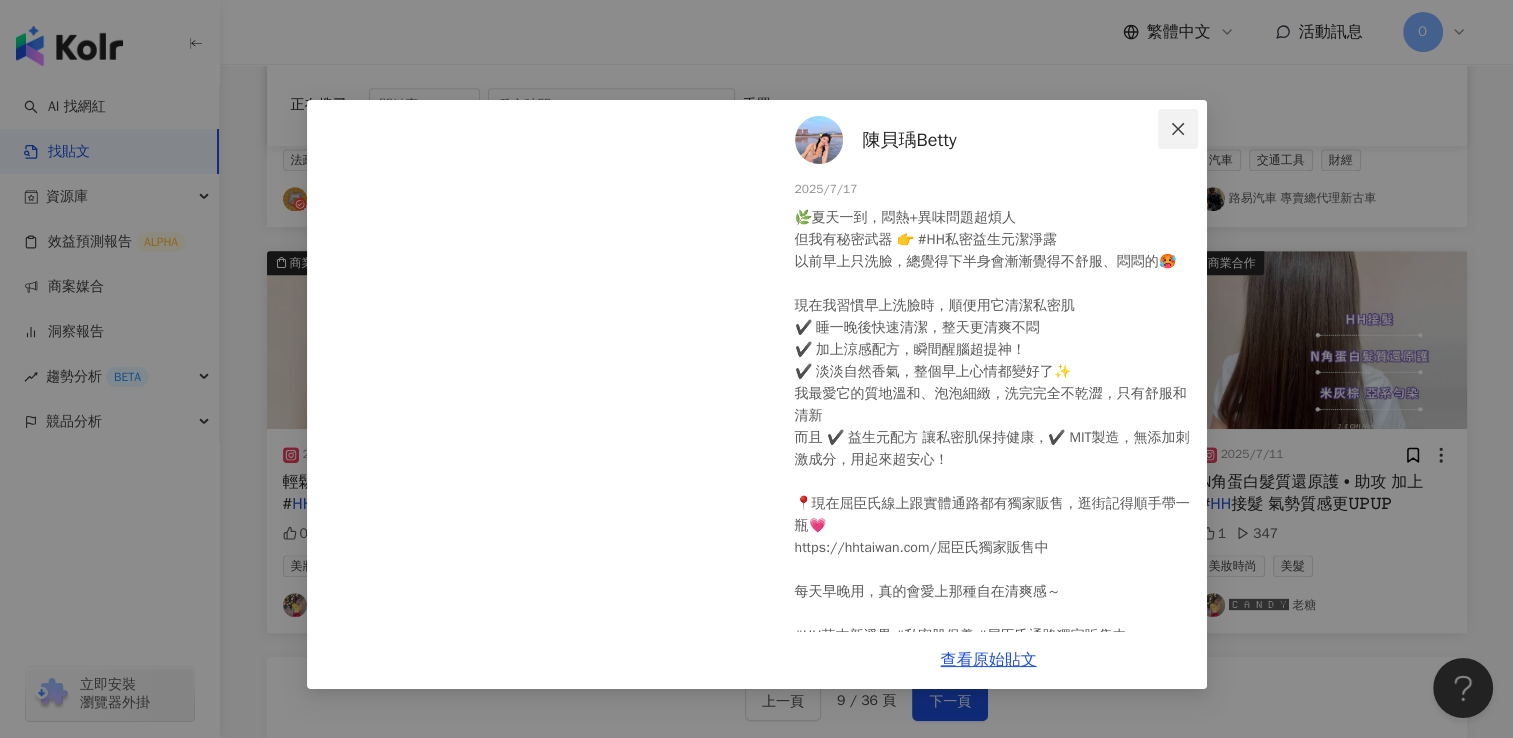 click at bounding box center (1178, 129) 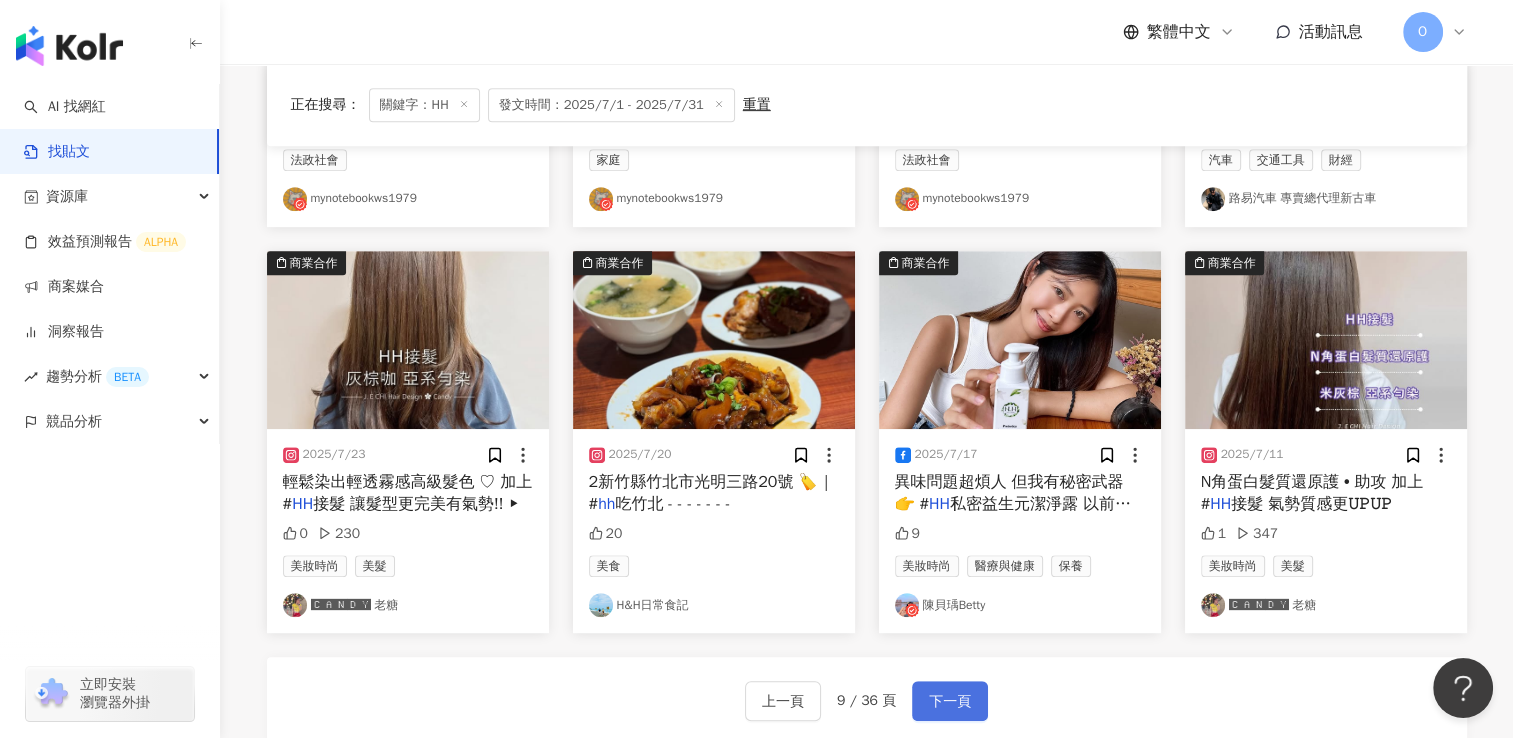 click on "下一頁" at bounding box center [950, 702] 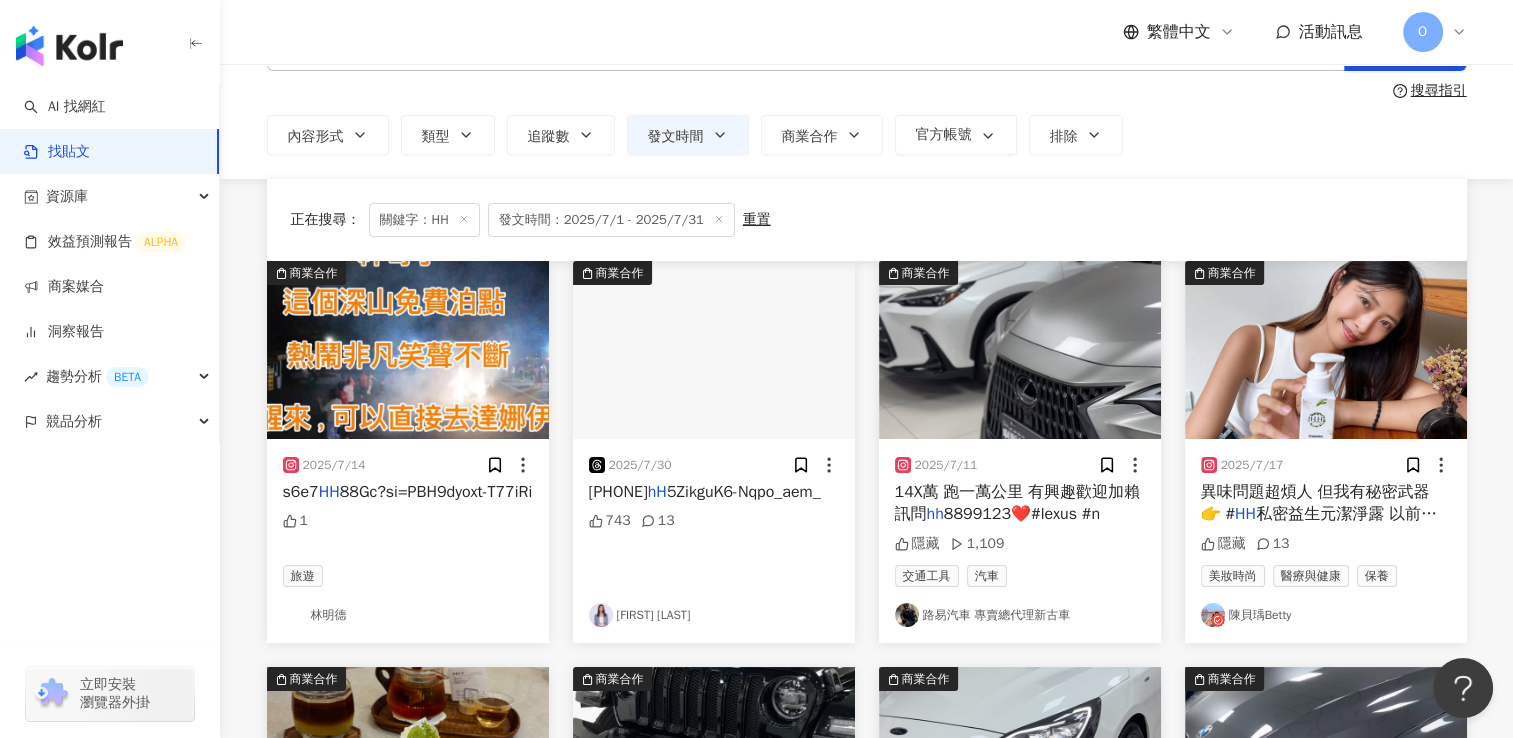 scroll, scrollTop: 0, scrollLeft: 0, axis: both 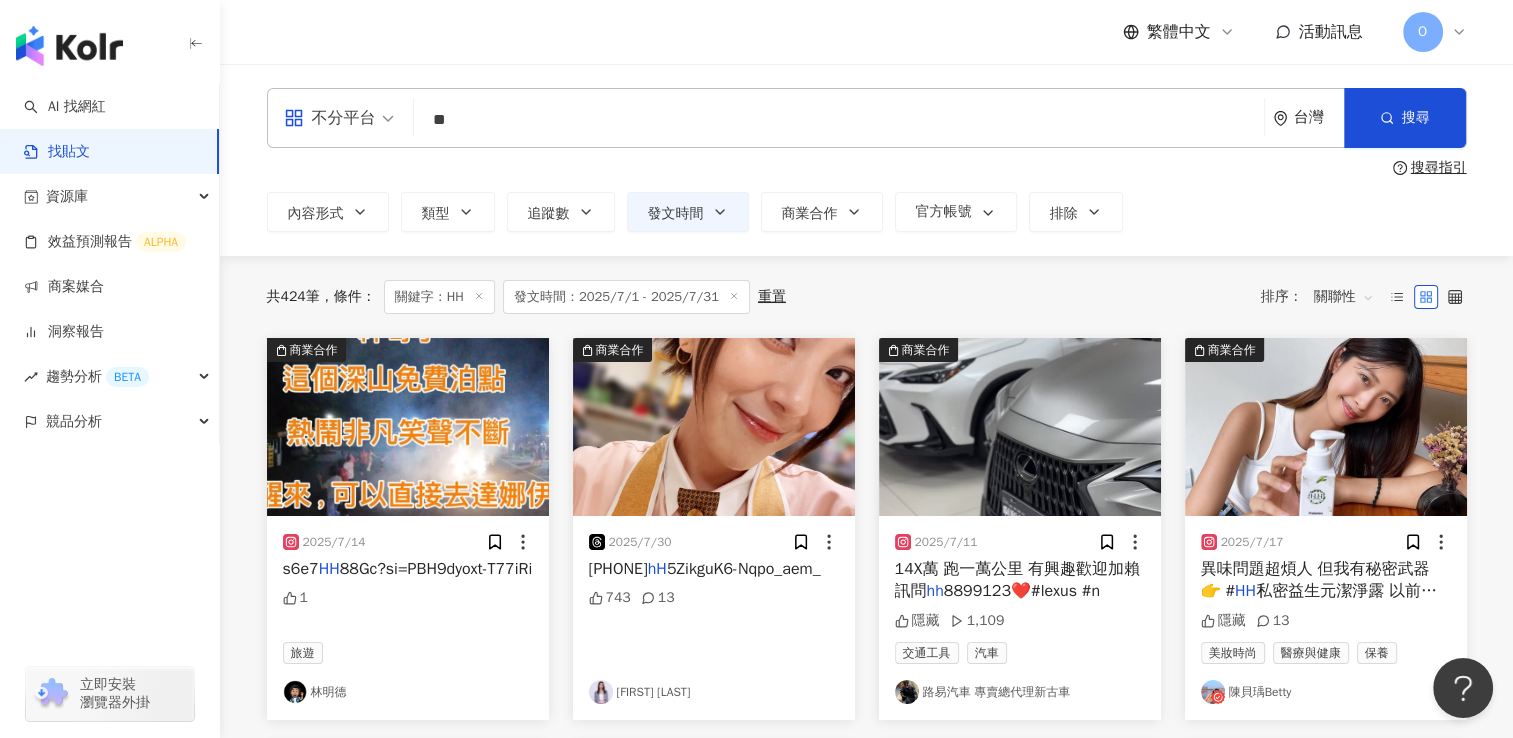 click on "異味問題超煩人
但我有秘密武器 👉 #" at bounding box center [1315, 580] 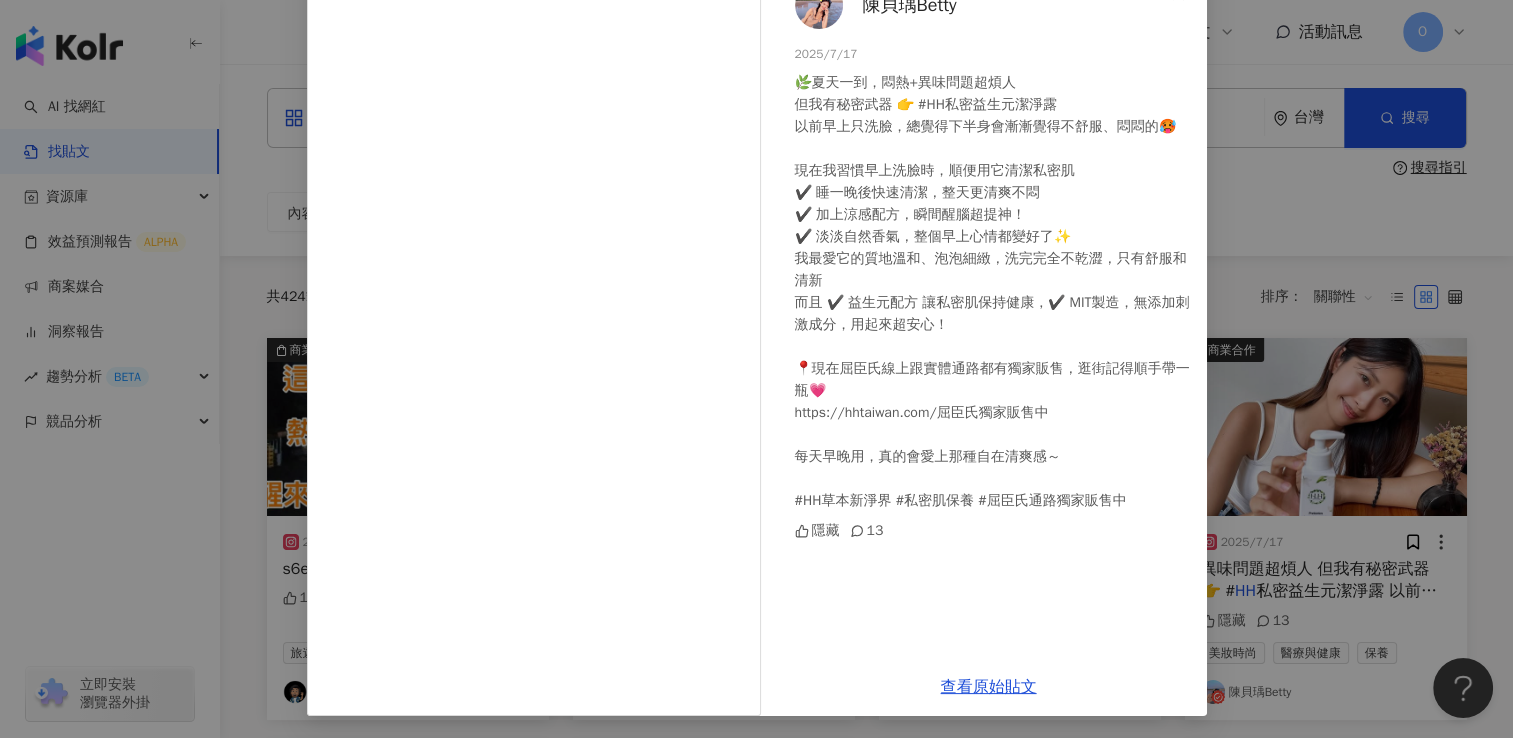 scroll, scrollTop: 136, scrollLeft: 0, axis: vertical 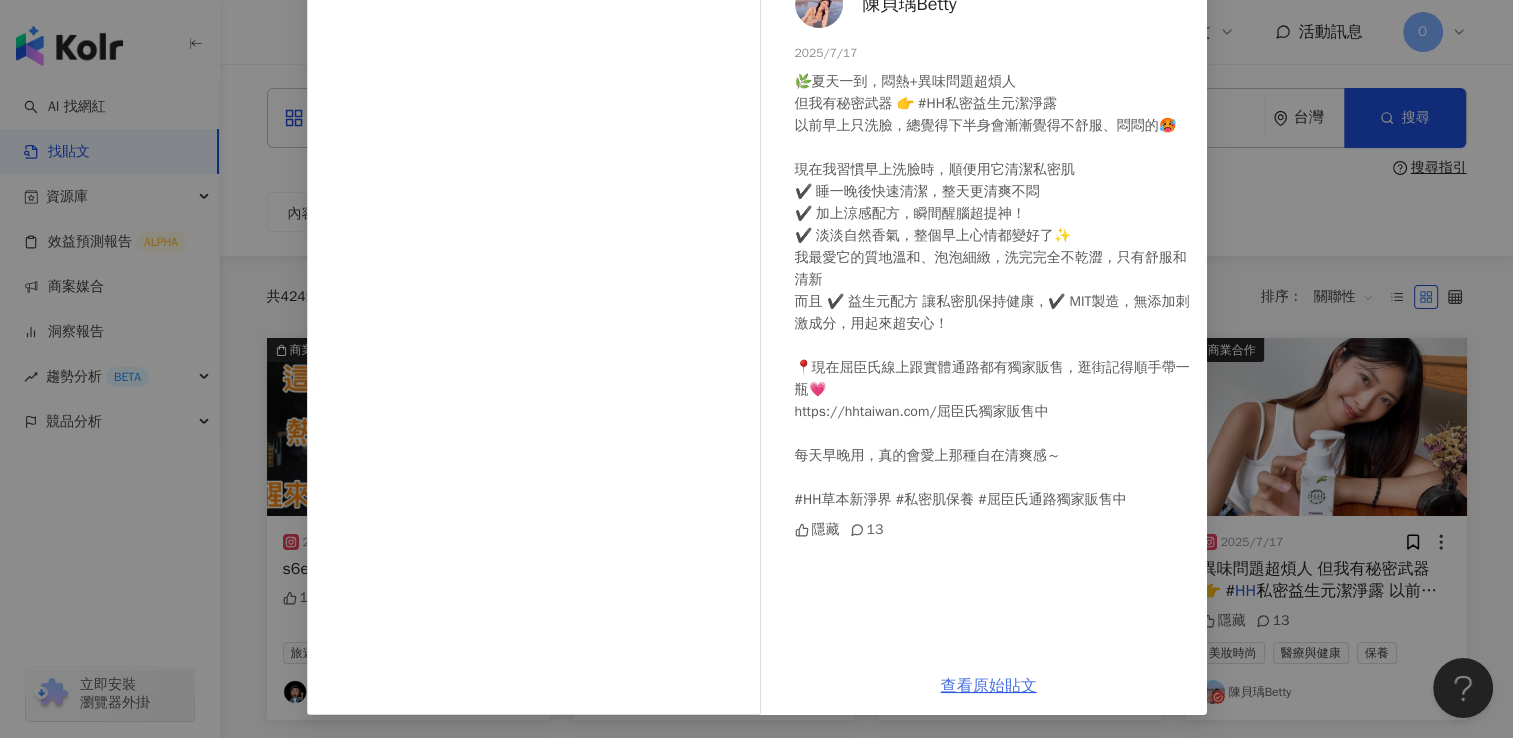 click on "查看原始貼文" at bounding box center (989, 686) 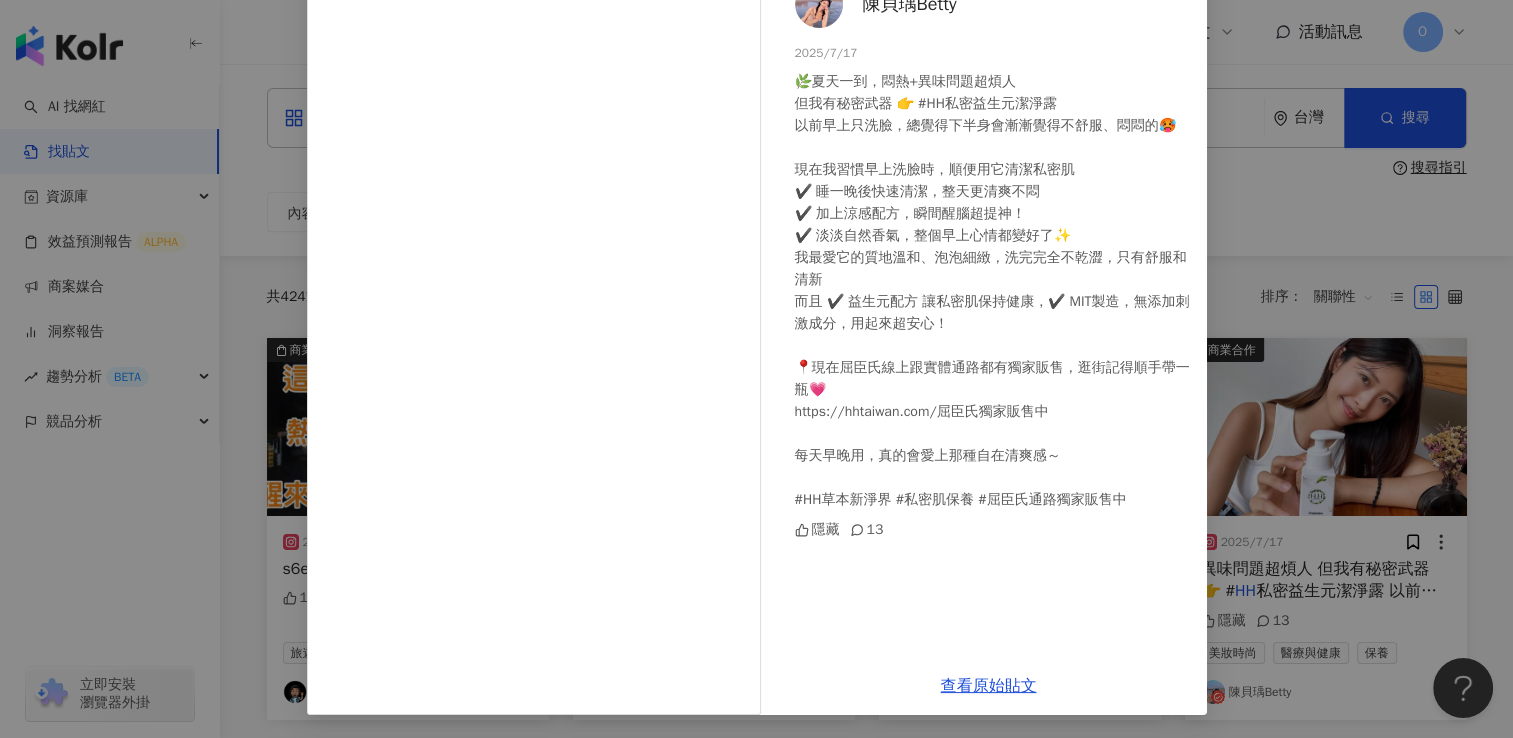 click on "[FIRST] [LAST] 2025/7/17 🌿夏天一到，悶熱+異味問題超煩人
但我有秘密武器 👉 #HH私密益生元潔淨露
以前早上只洗臉，總覺得下半身會漸漸覺得不舒服、悶悶的🥵
現在我習慣早上洗臉時，順便用它清潔私密肌
✔️ 睡一晚後快速清潔，整天更清爽不悶
✔️ 加上涼感配方，瞬間醒腦超提神！
✔️ 淡淡自然香氣，整個早上心情都變好了✨
我最愛它的質地溫和、泡泡細緻，洗完完全不乾澀，只有舒服和清新
而且 ✔️ 益生元配方 讓私密肌保持健康，✔️ MIT製造，無添加刺激成分，用起來超安心！
📍現在屈臣氏線上跟實體通路都有獨家販售，逛街記得順手帶一瓶💗
https://hhtaiwan.com/屈臣氏獨家販售中
每天早晚用，真的會愛上那種自在清爽感～
#HH草本新淨界 #私密肌保養 #屈臣氏通路獨家販售中 隱藏 13 查看原始貼文" at bounding box center (756, 369) 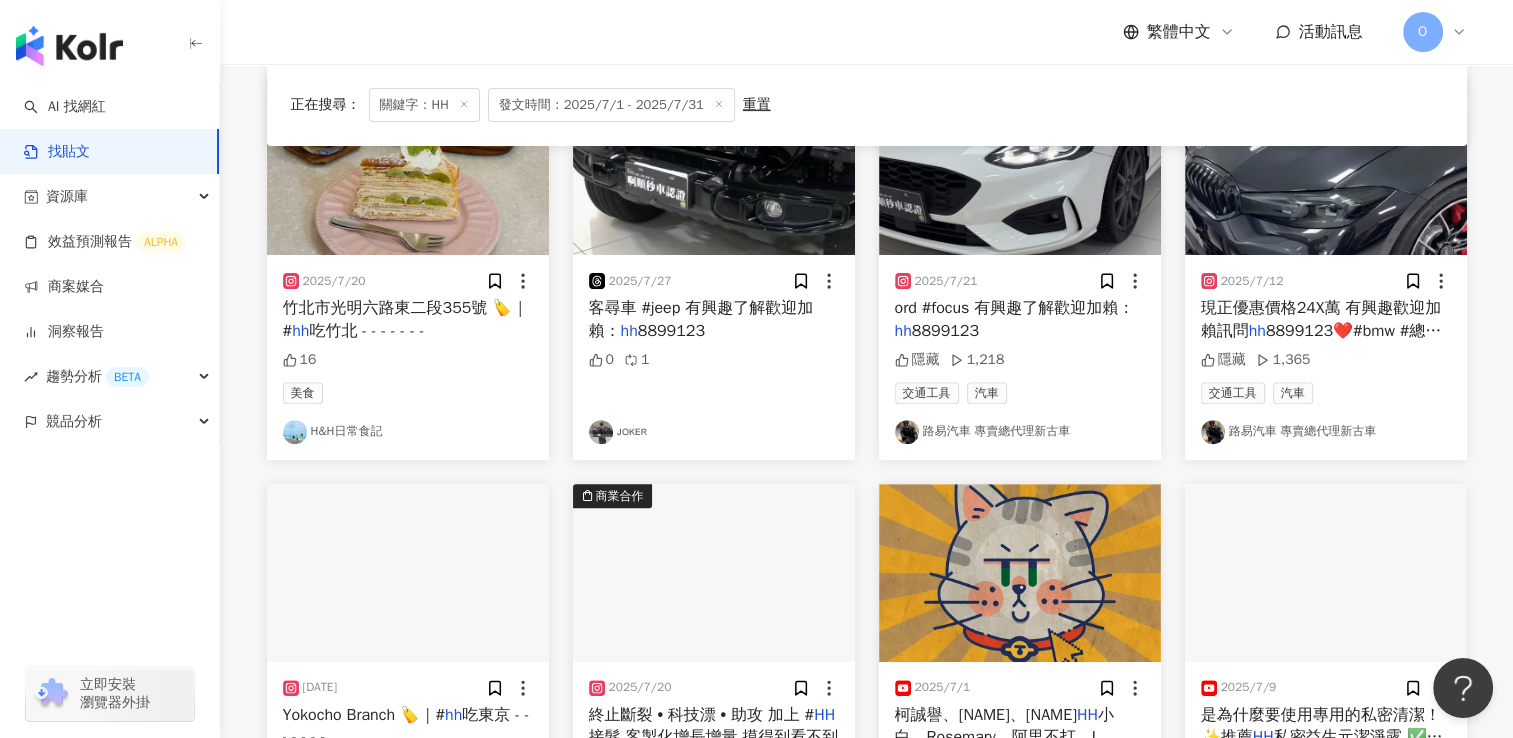 scroll, scrollTop: 800, scrollLeft: 0, axis: vertical 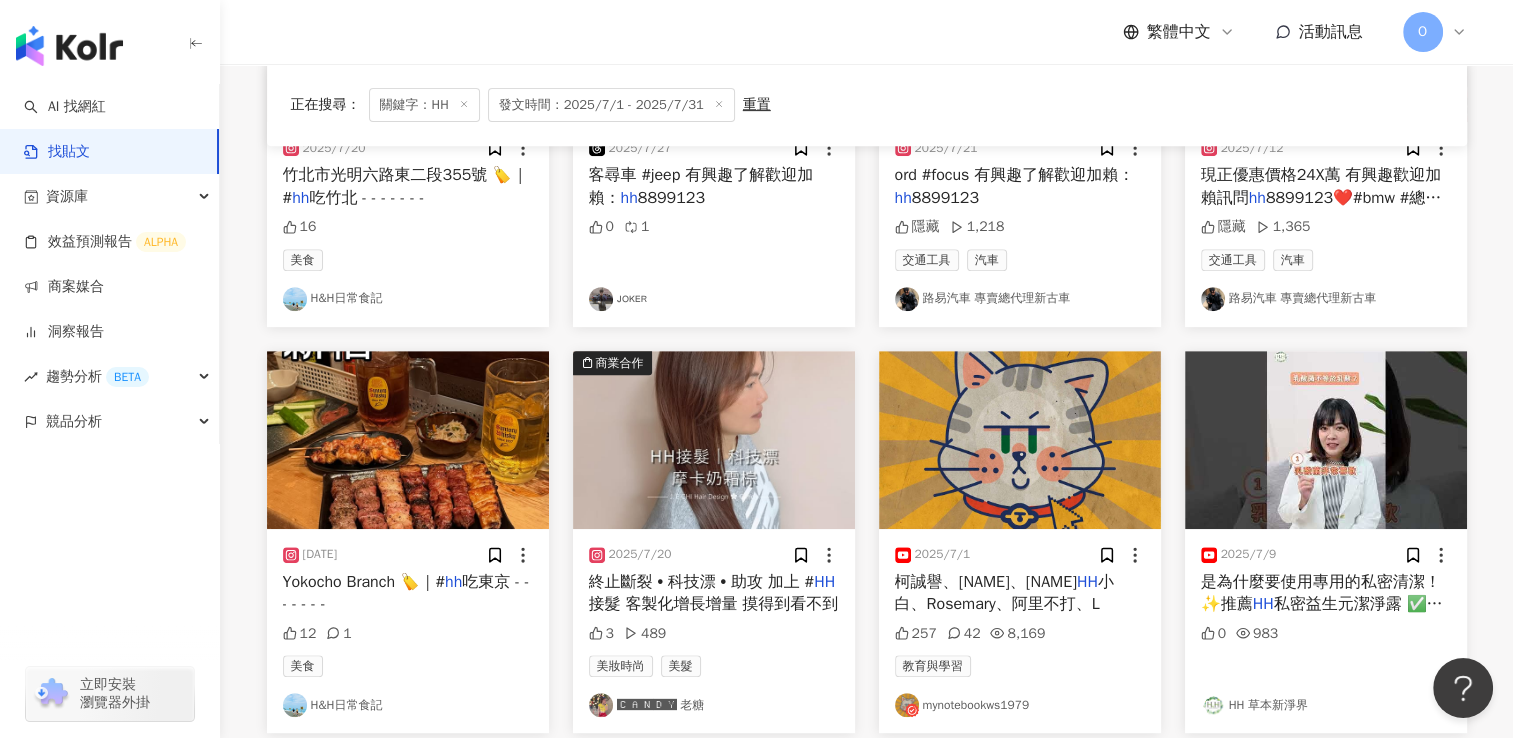 click on "是為什麼要使用專用的私密清潔！
✨推薦" at bounding box center [1321, 593] 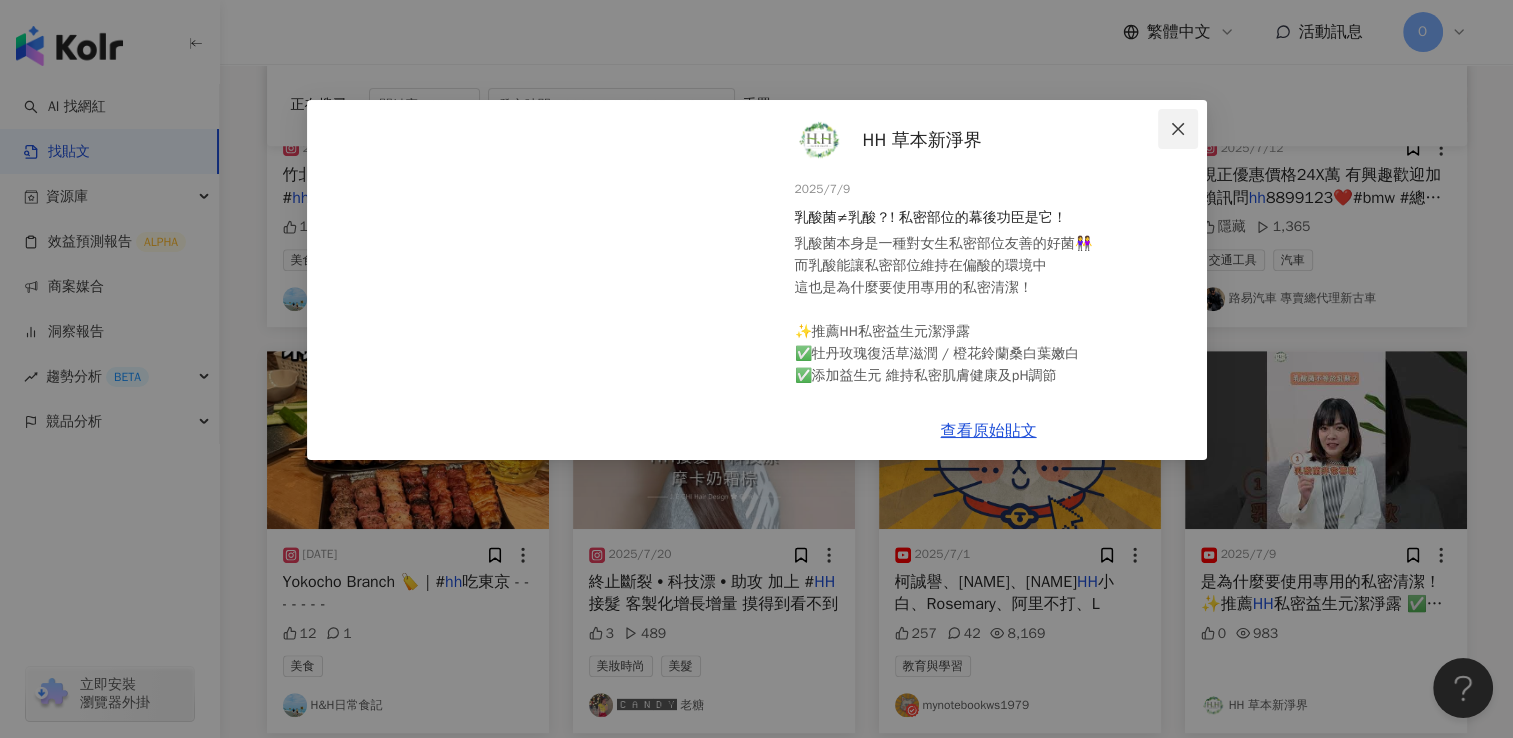 click 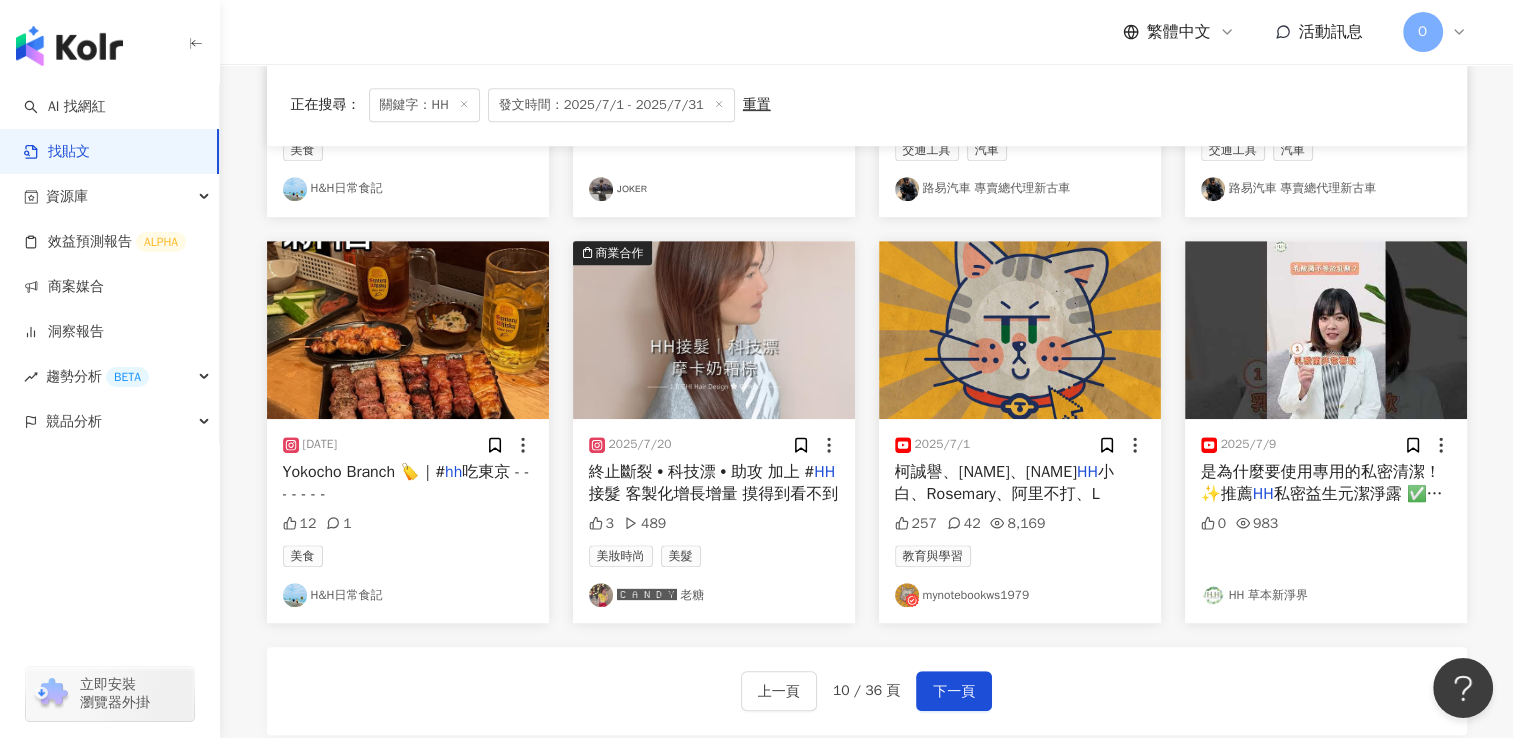scroll, scrollTop: 1177, scrollLeft: 0, axis: vertical 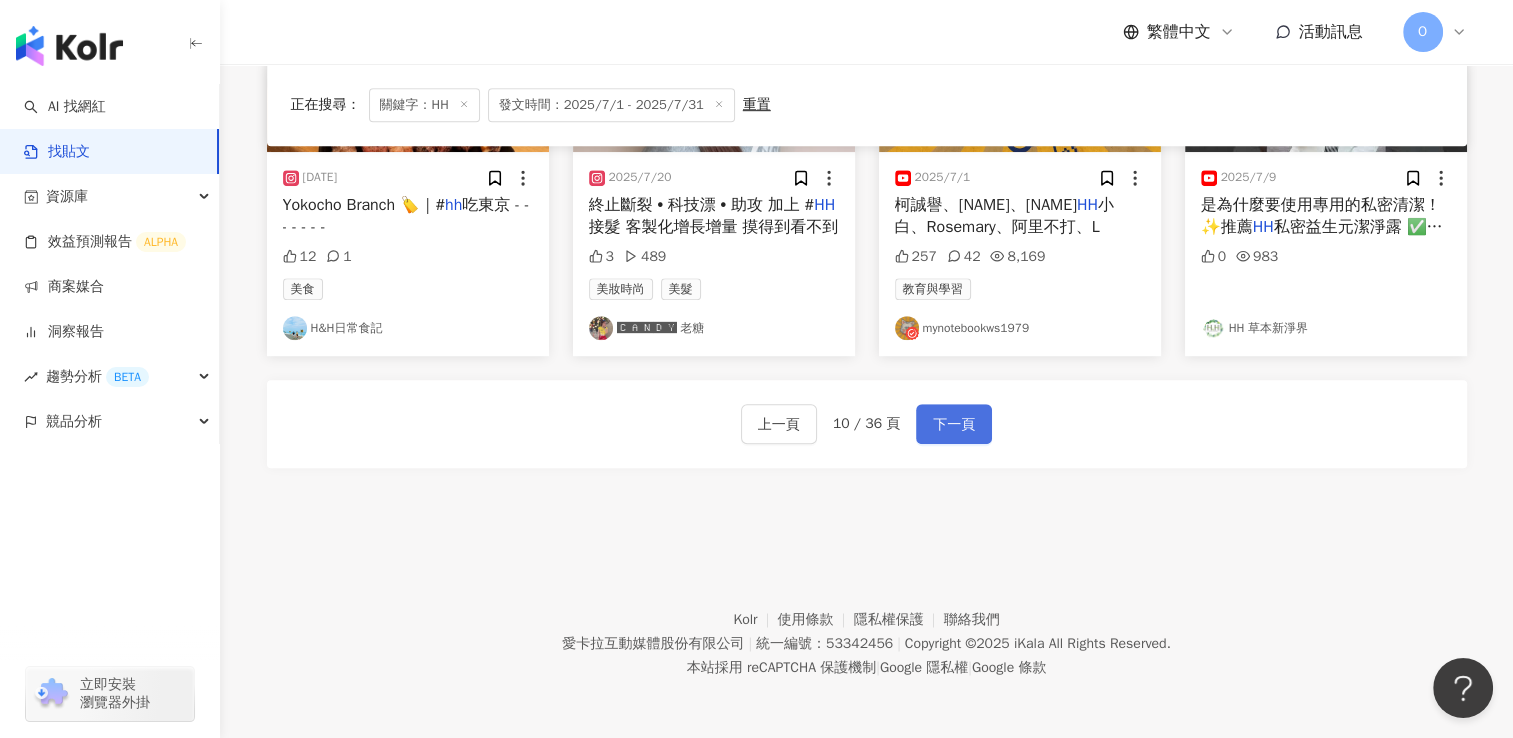 click on "下一頁" at bounding box center [954, 425] 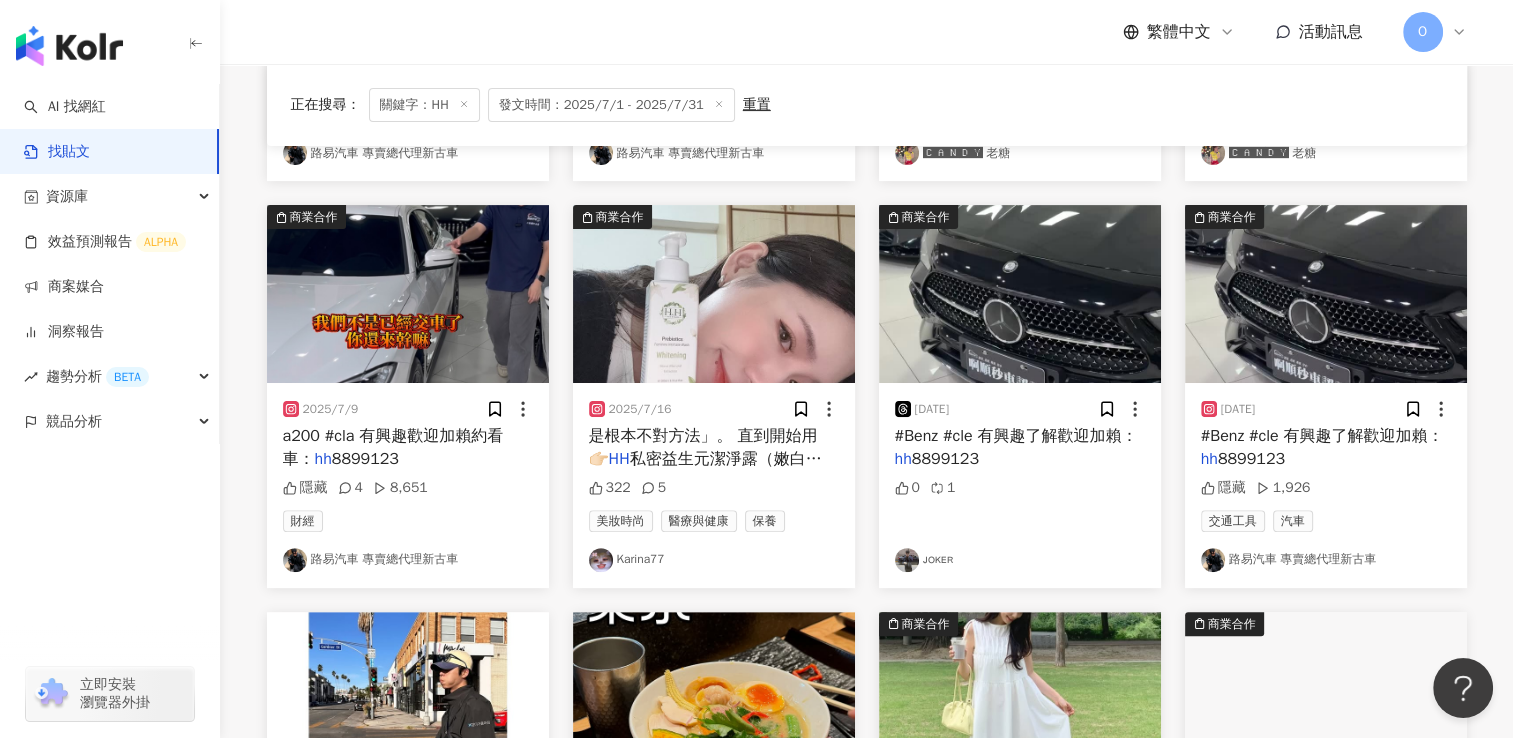 scroll, scrollTop: 600, scrollLeft: 0, axis: vertical 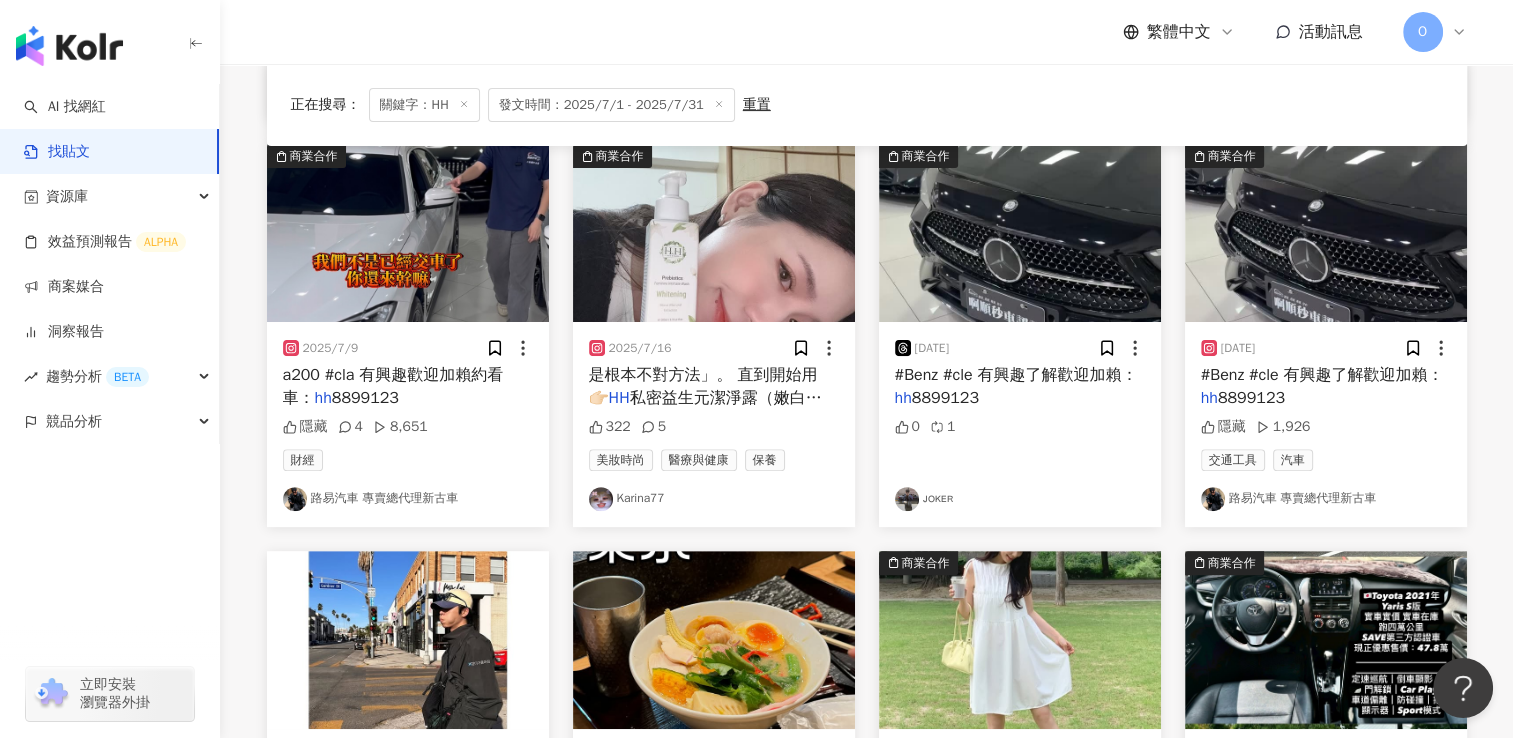 click on "是根本不對方法」。
直到開始用 👉🏻" at bounding box center [703, 386] 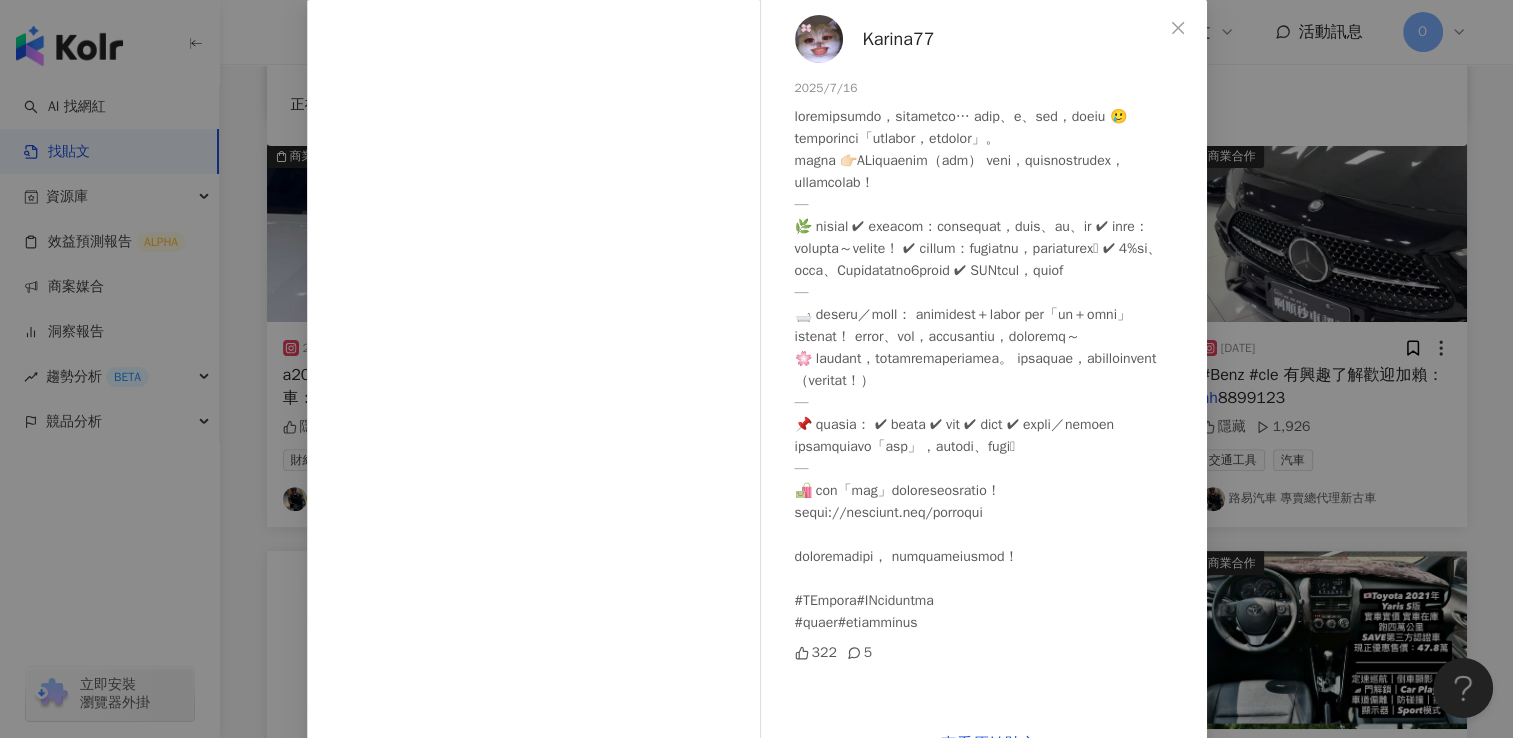 scroll, scrollTop: 160, scrollLeft: 0, axis: vertical 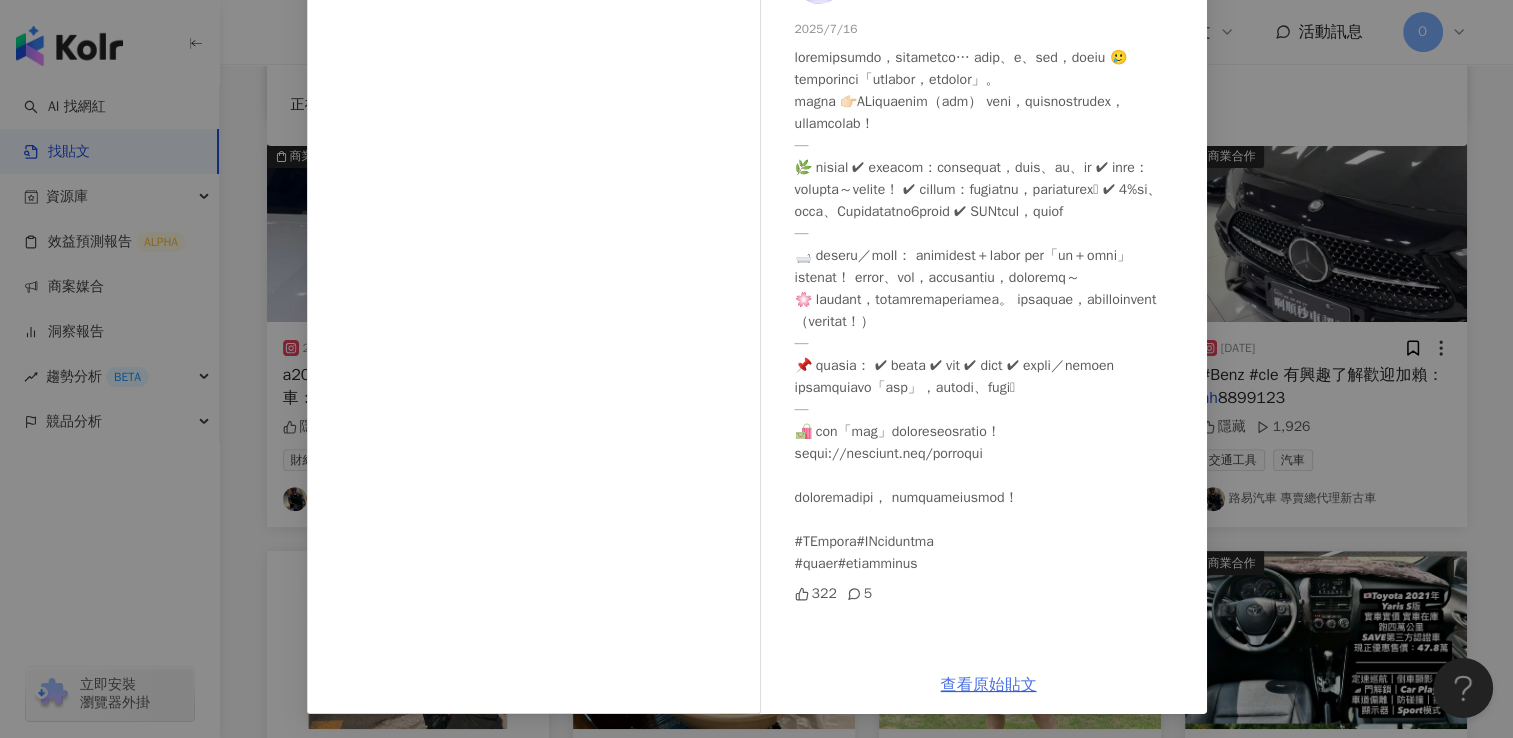 click on "查看原始貼文" at bounding box center [989, 685] 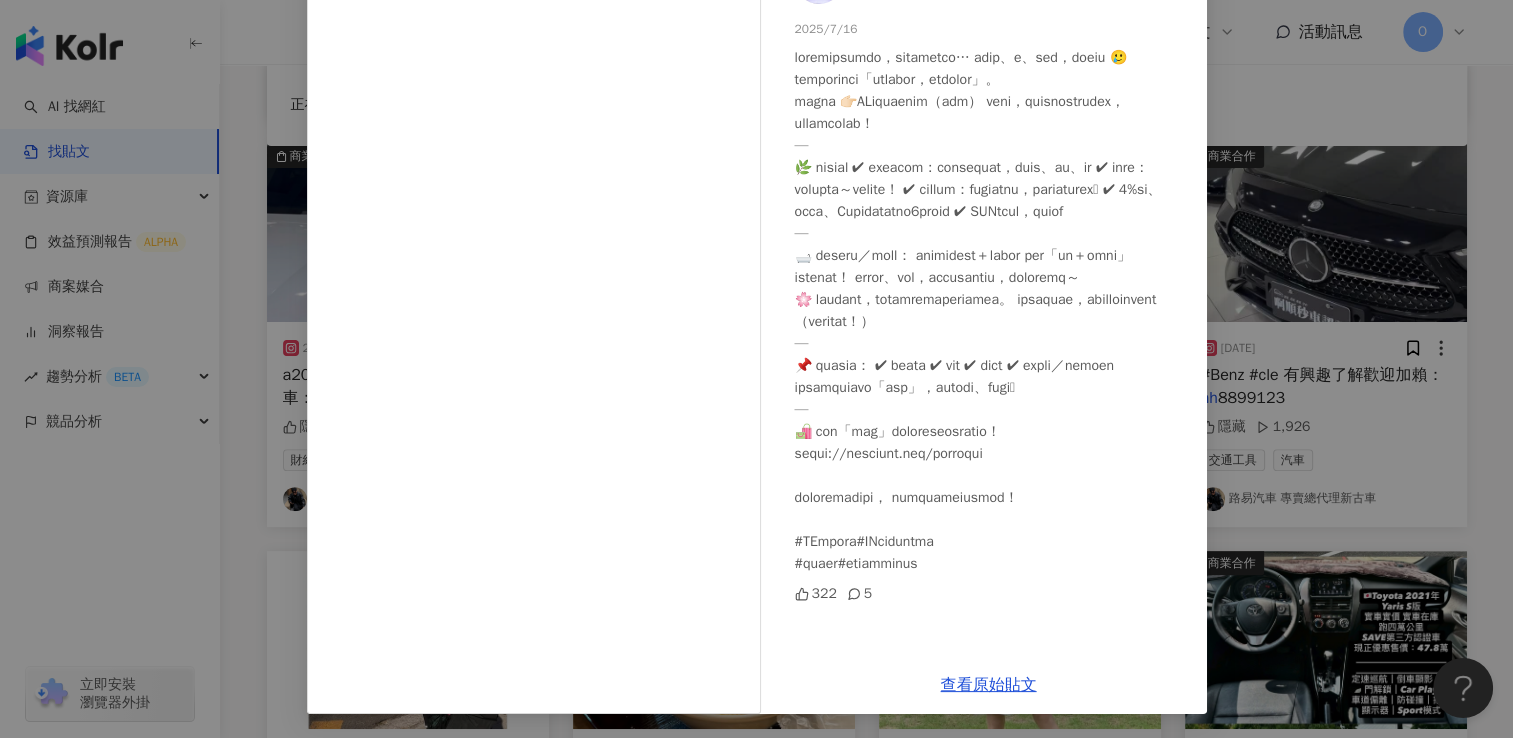 click on "Karina77 2025/7/16 322 5 查看原始貼文" at bounding box center [756, 369] 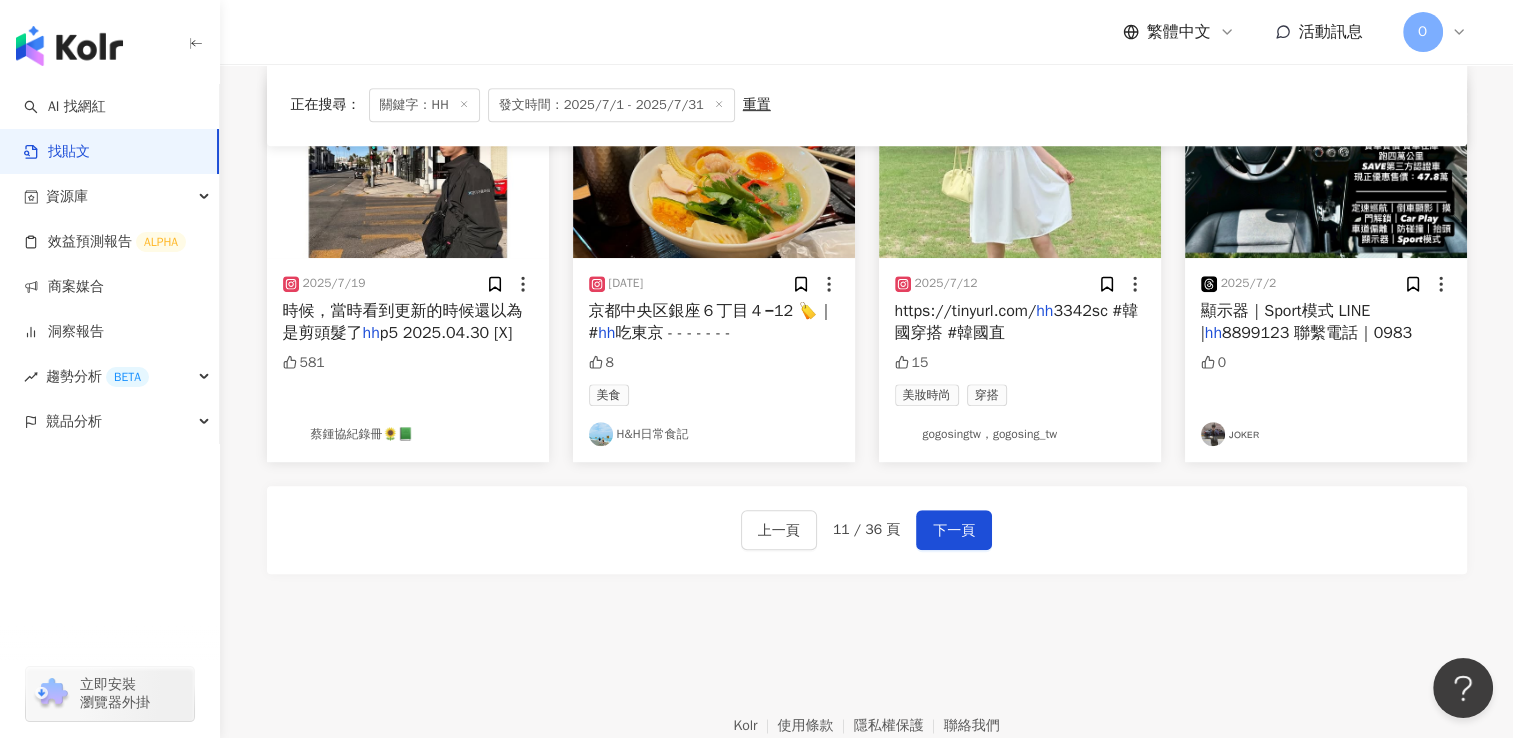 scroll, scrollTop: 1177, scrollLeft: 0, axis: vertical 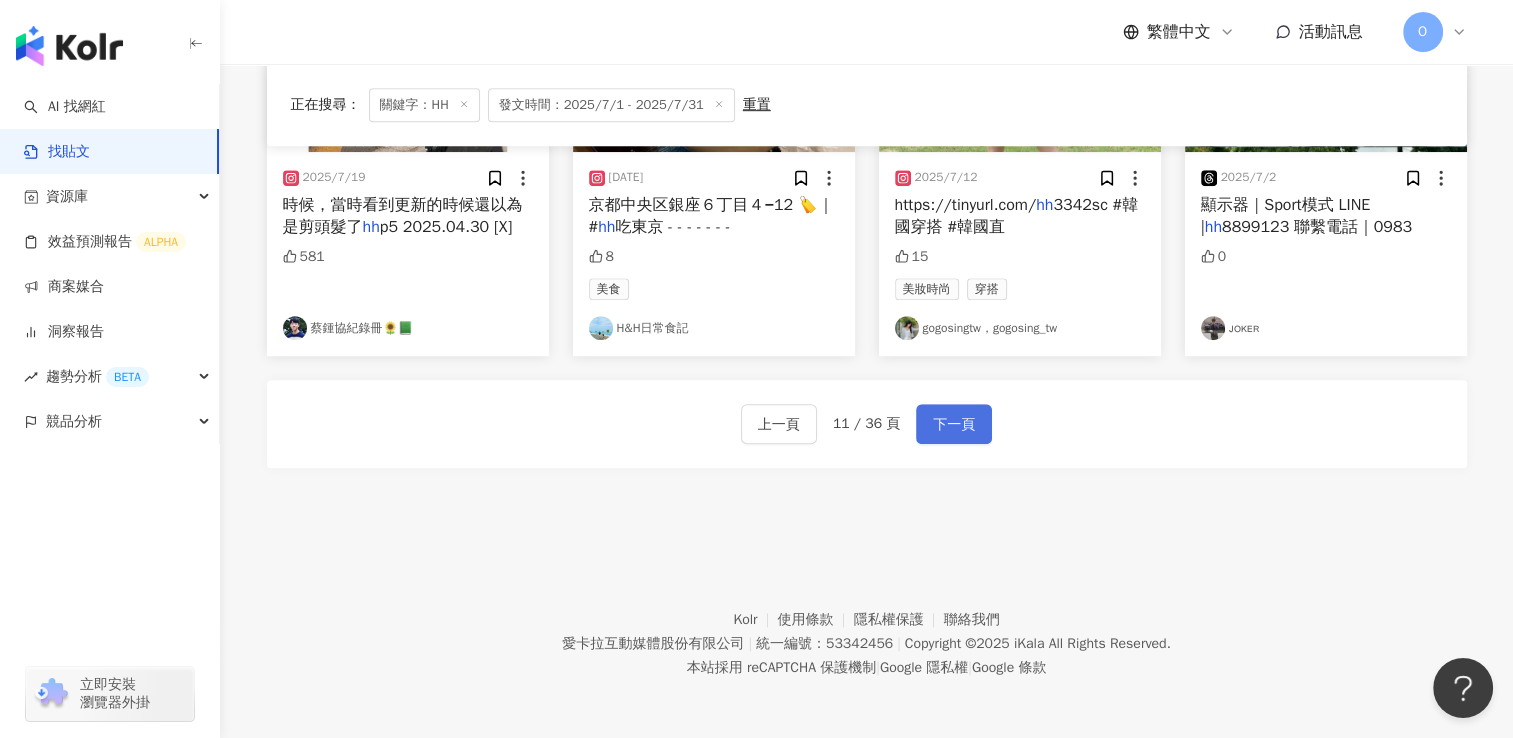 click on "下一頁" at bounding box center (954, 425) 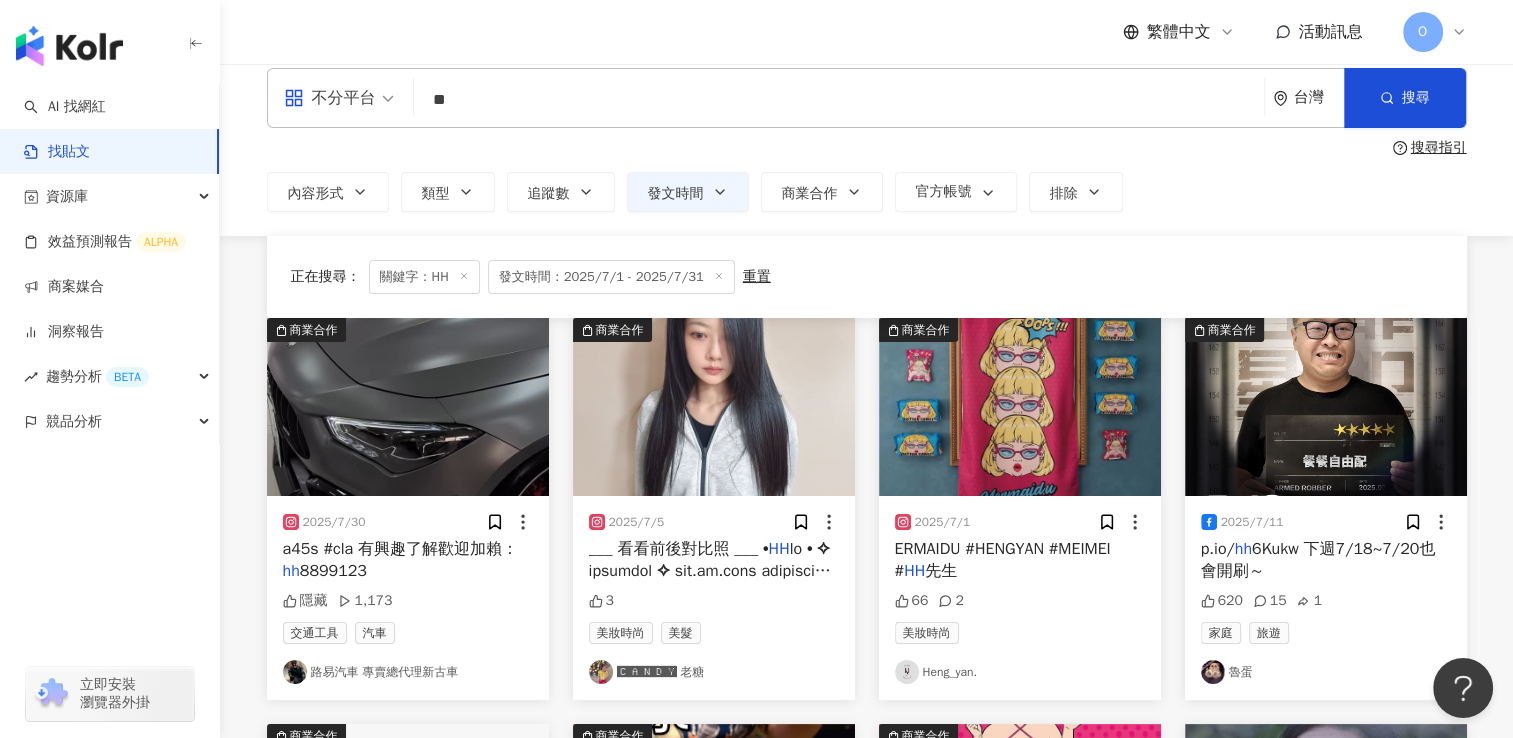 scroll, scrollTop: 0, scrollLeft: 0, axis: both 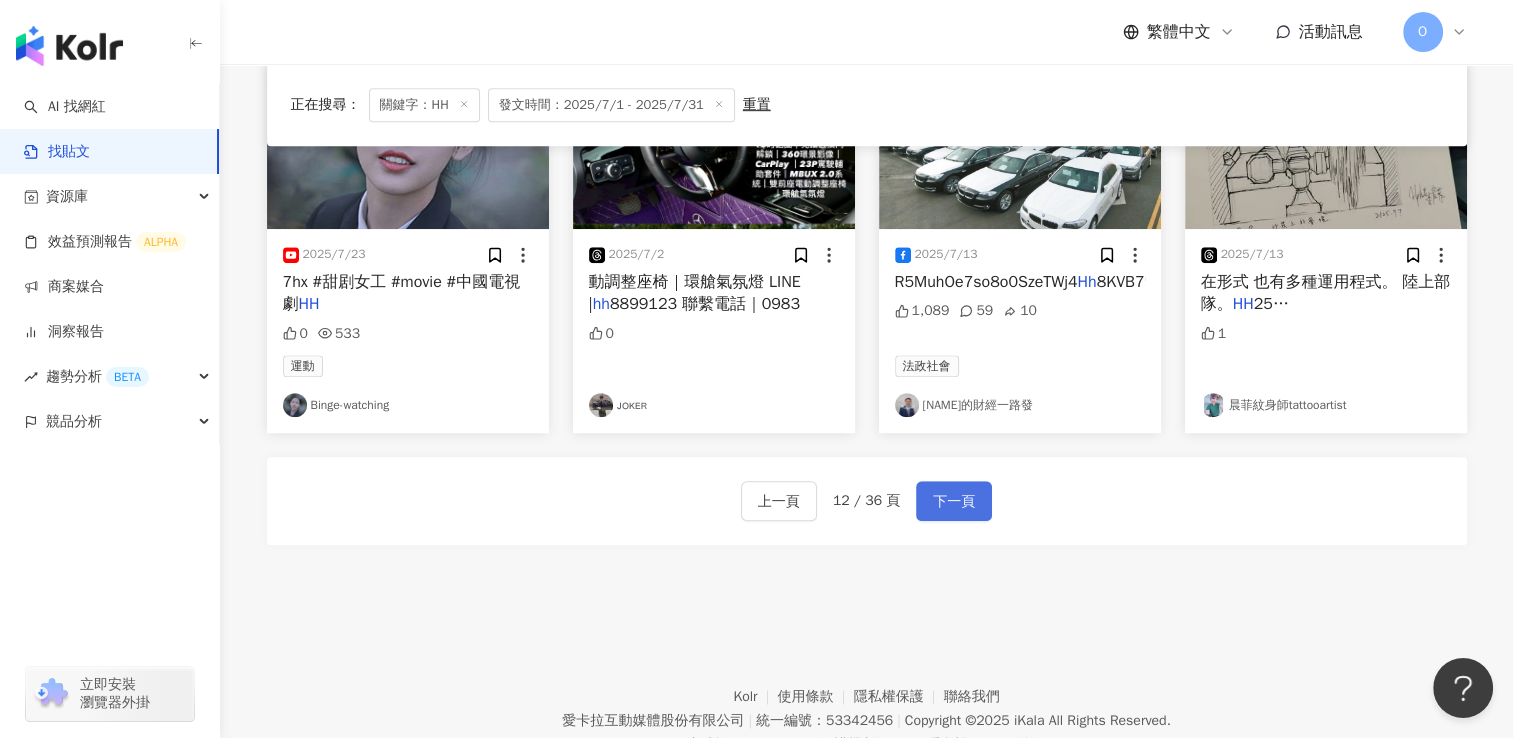 click on "下一頁" at bounding box center [954, 502] 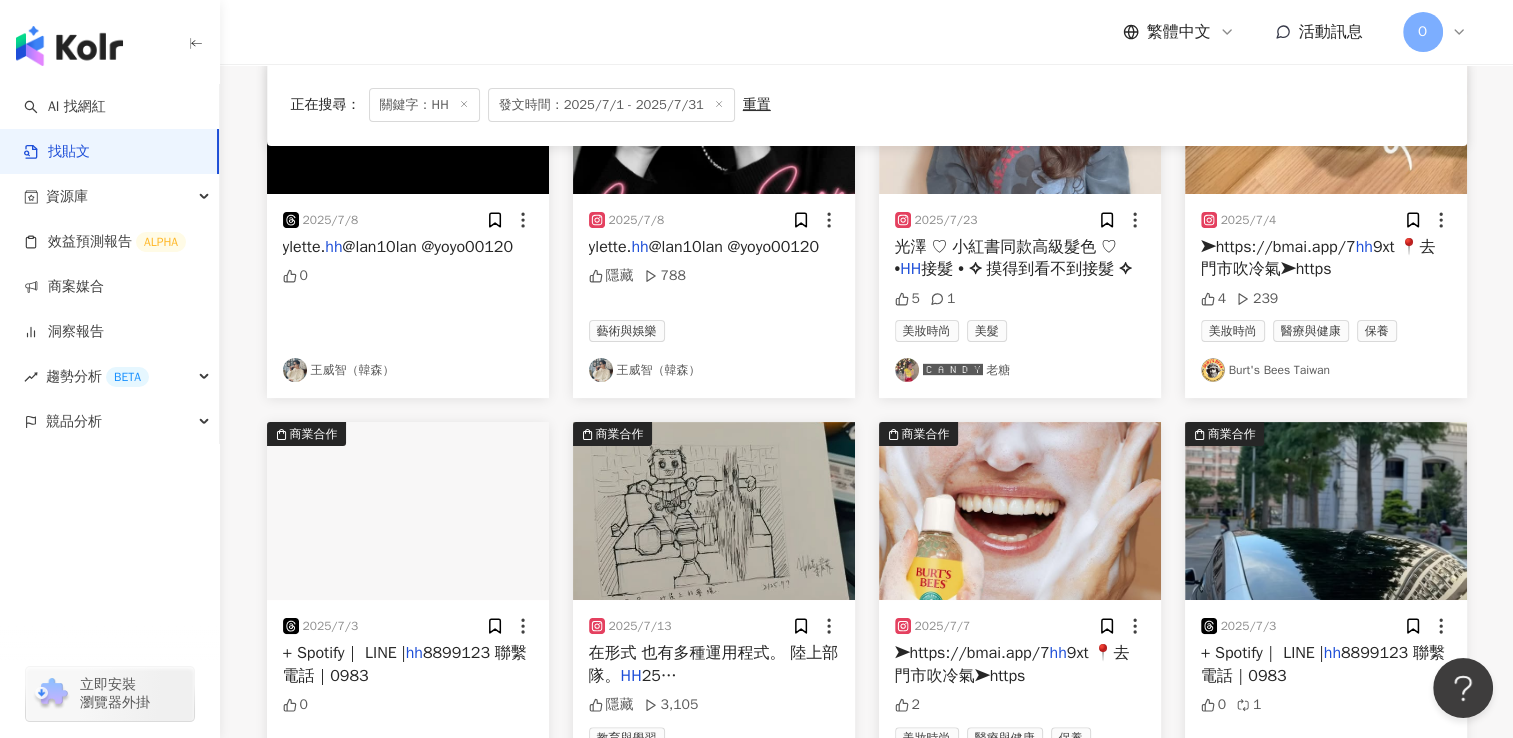 scroll, scrollTop: 400, scrollLeft: 0, axis: vertical 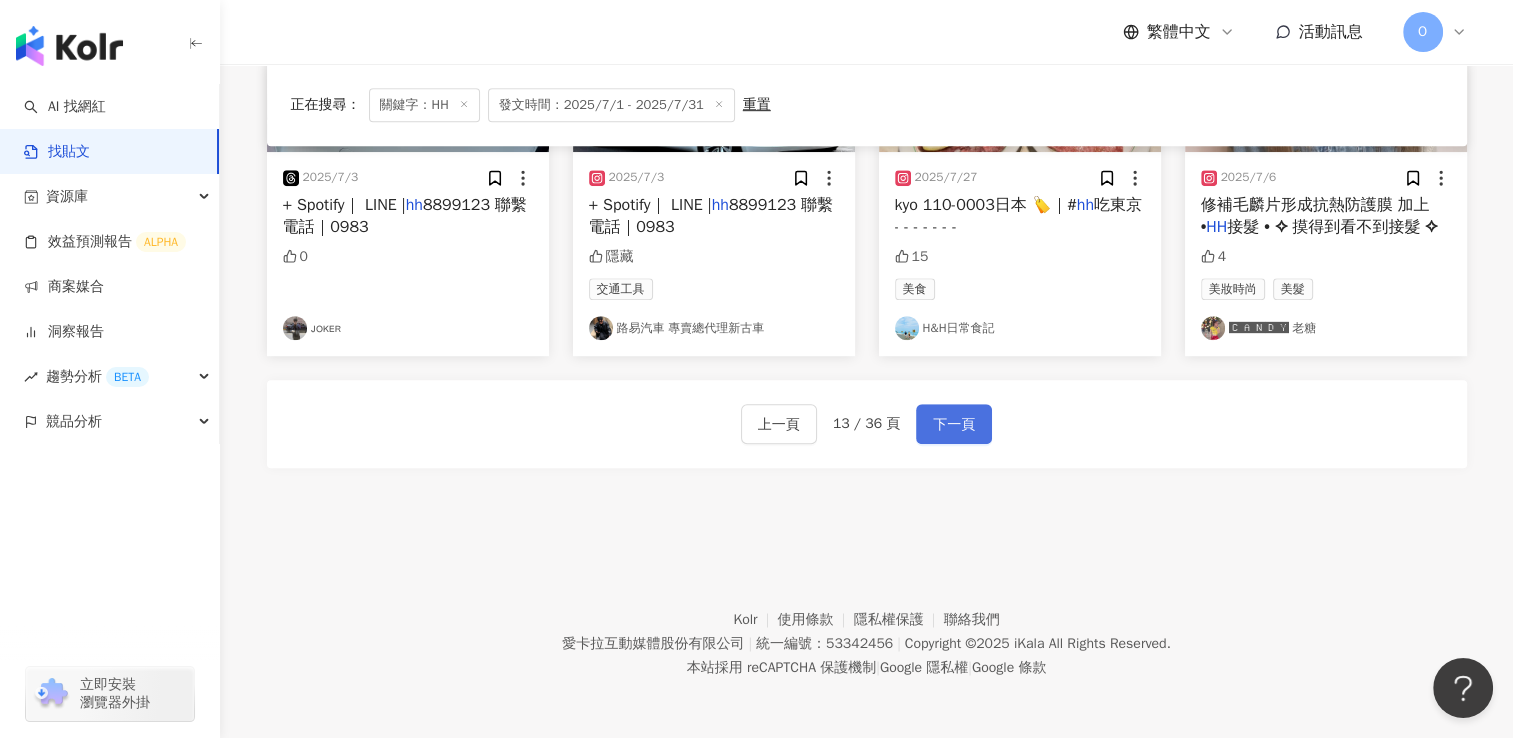 click on "下一頁" at bounding box center [954, 425] 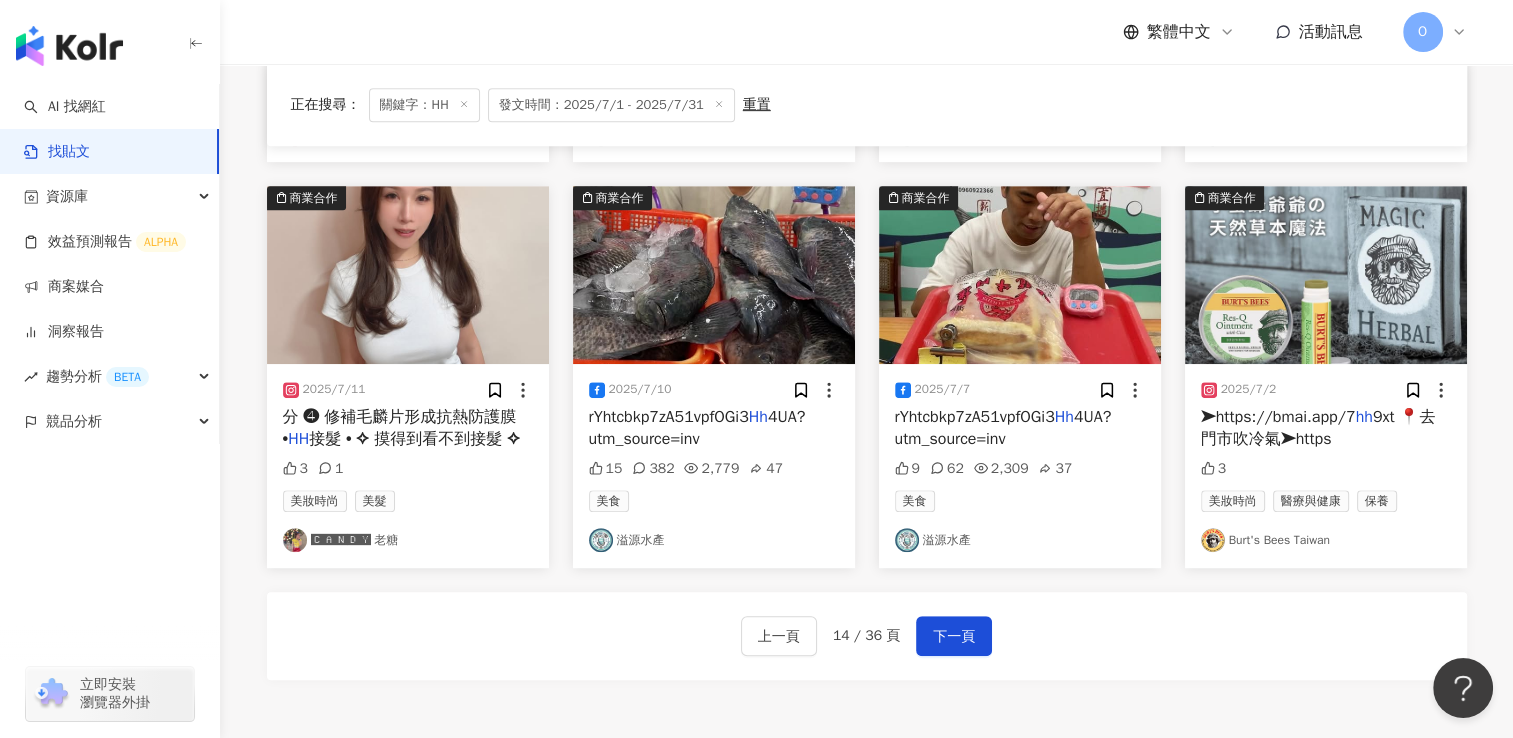 scroll, scrollTop: 1000, scrollLeft: 0, axis: vertical 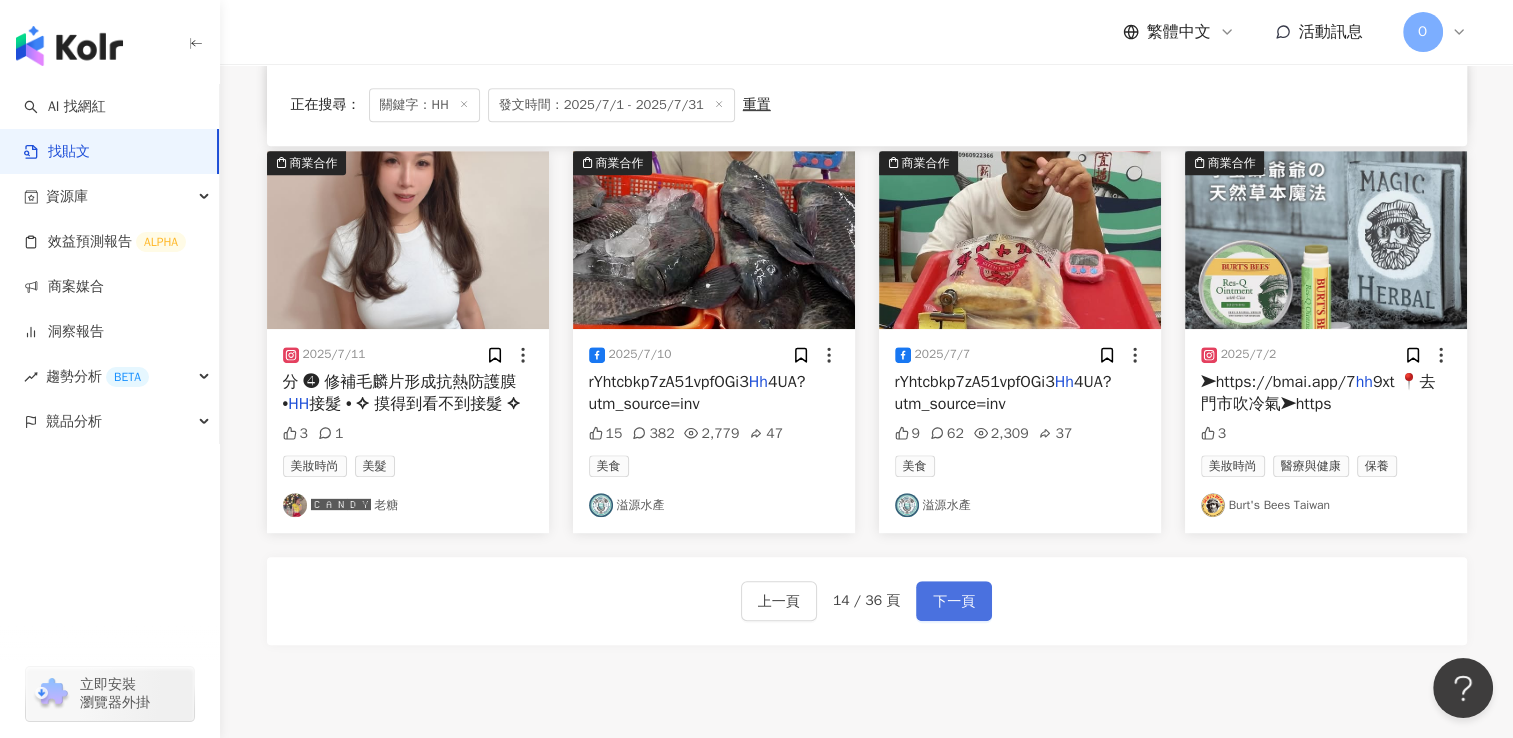 click on "下一頁" at bounding box center [954, 601] 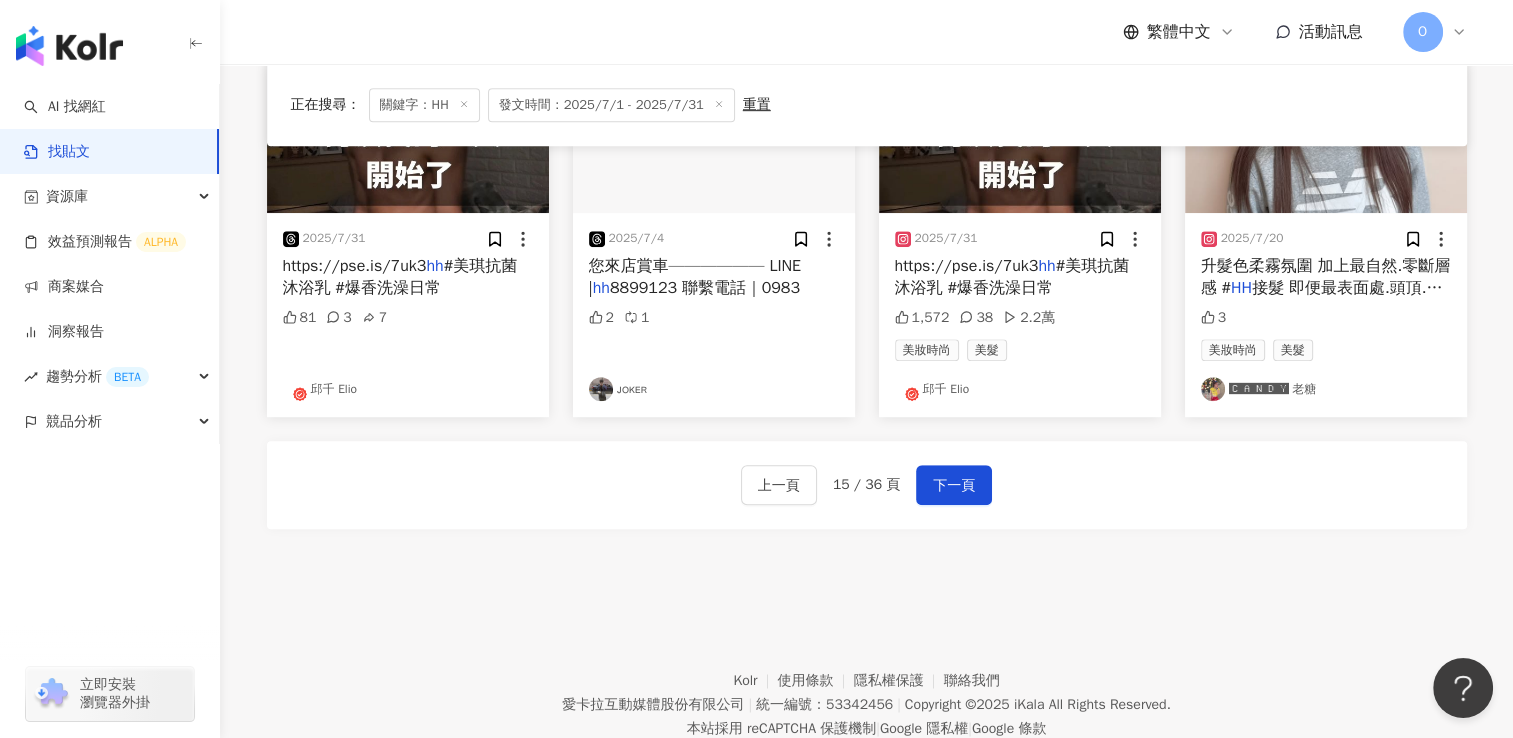 scroll, scrollTop: 1117, scrollLeft: 0, axis: vertical 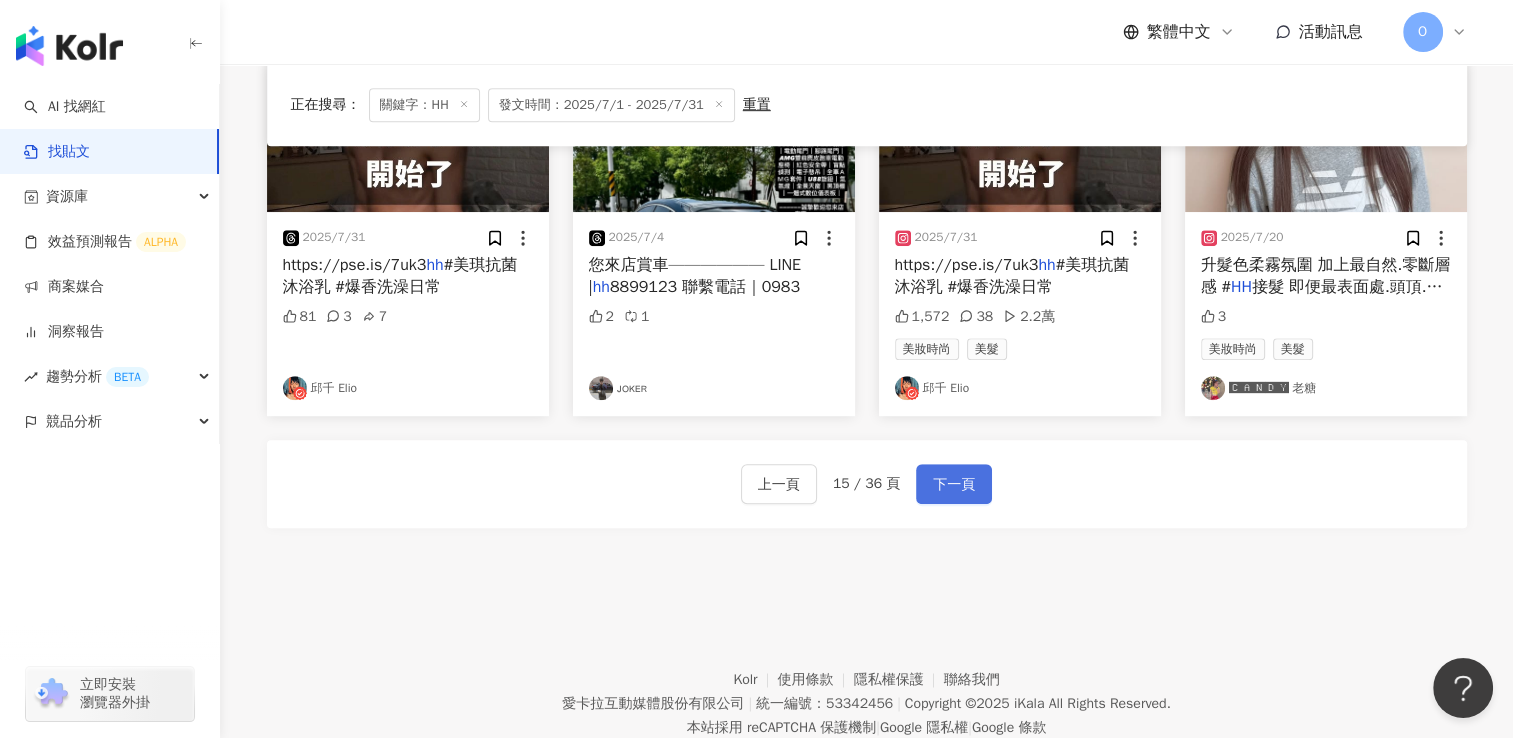 click on "下一頁" at bounding box center (954, 485) 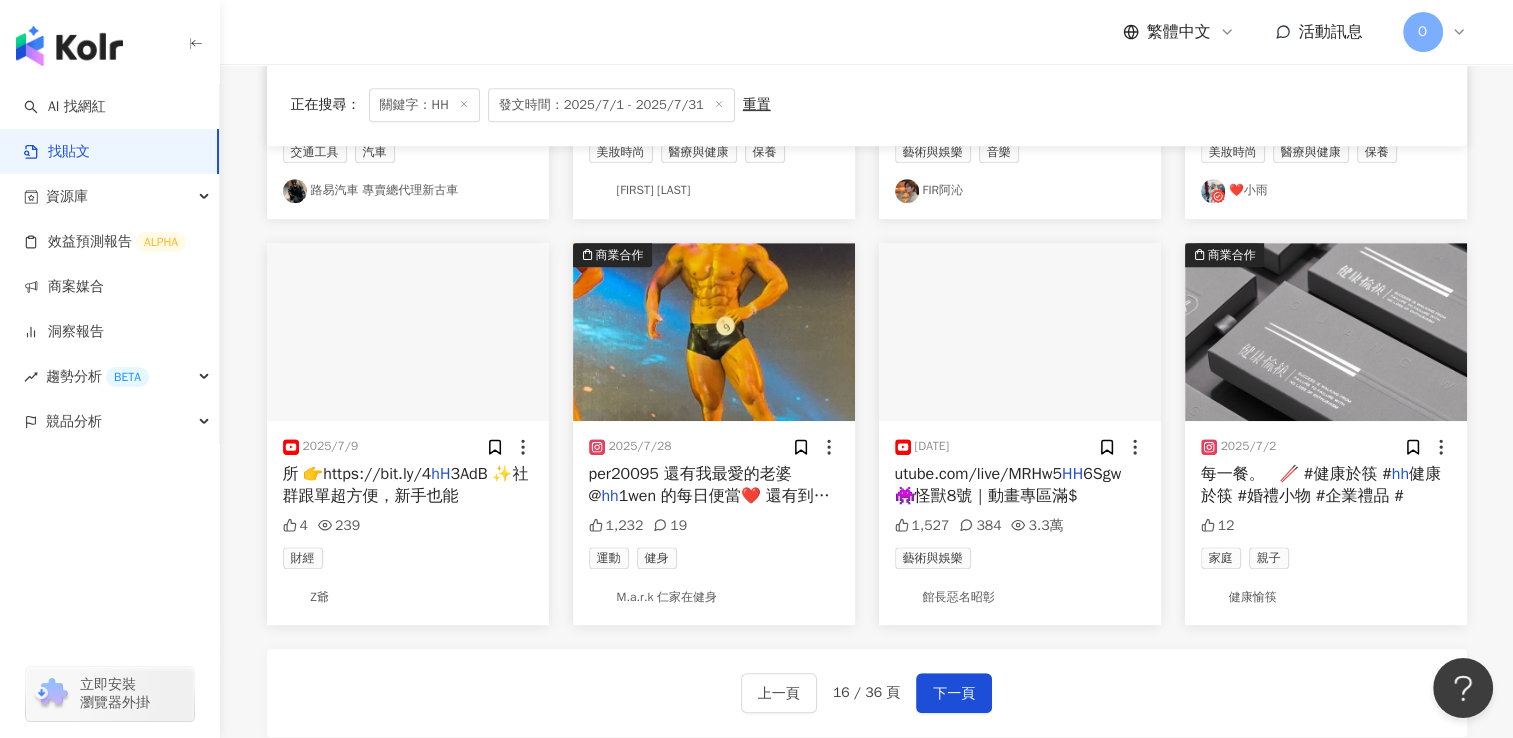 scroll, scrollTop: 900, scrollLeft: 0, axis: vertical 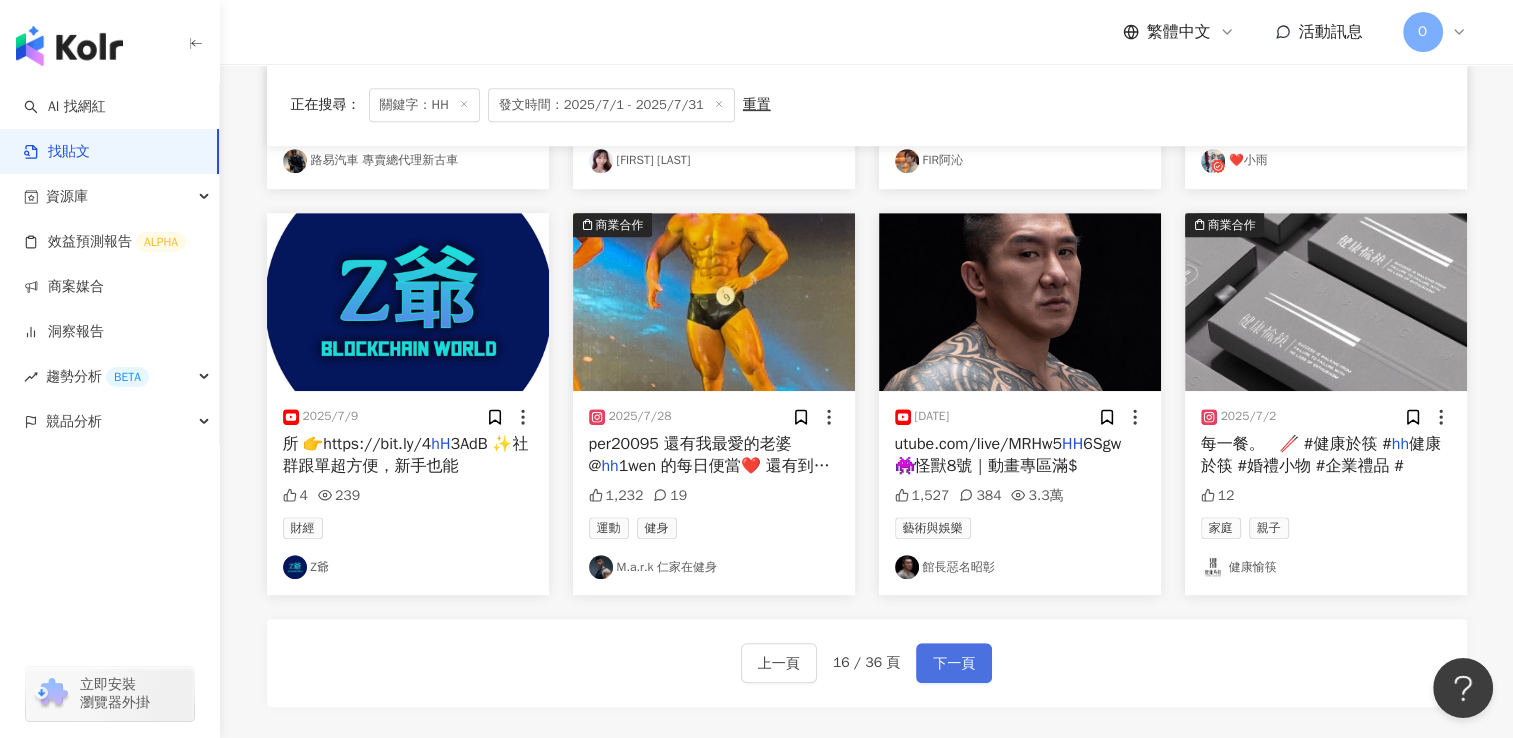 click on "下一頁" at bounding box center [954, 664] 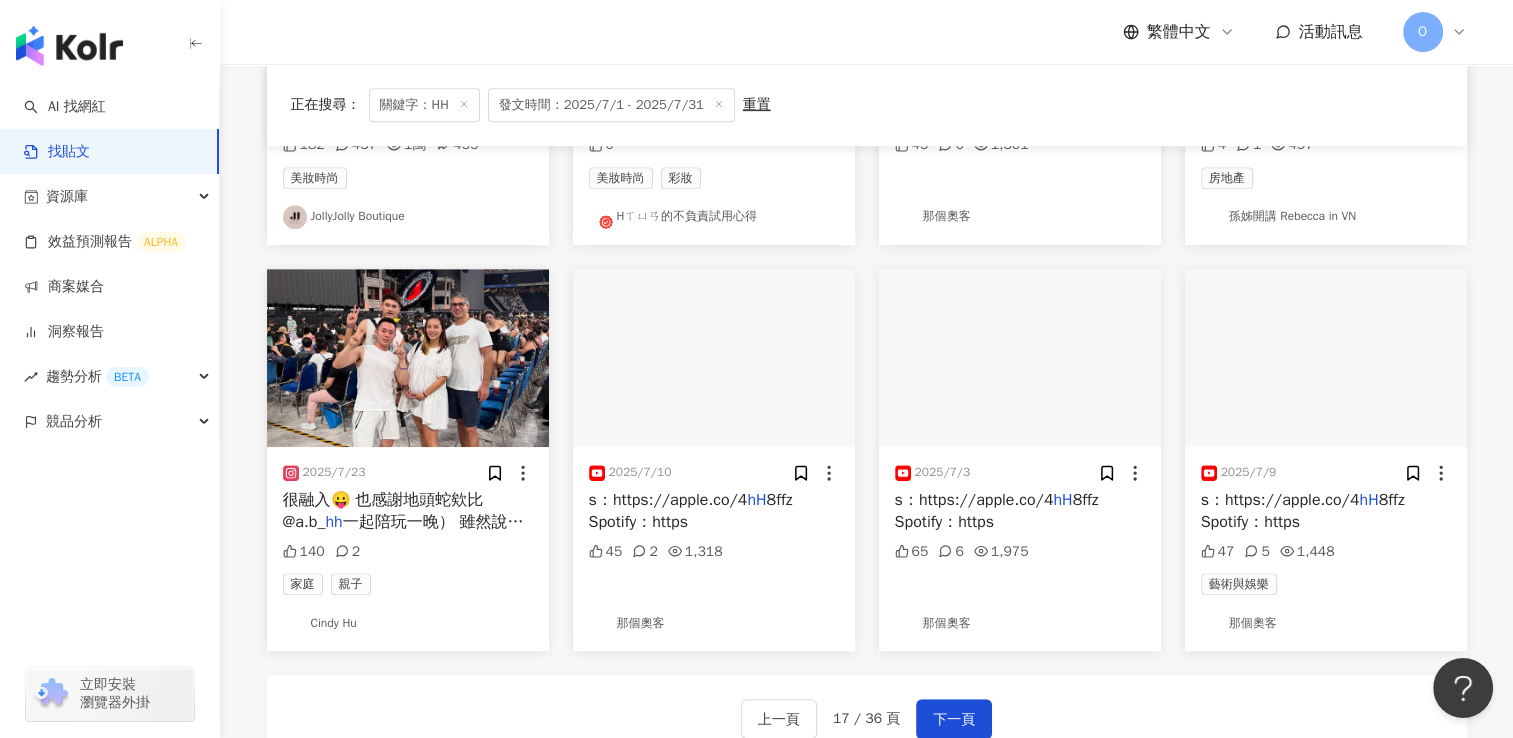 scroll, scrollTop: 0, scrollLeft: 0, axis: both 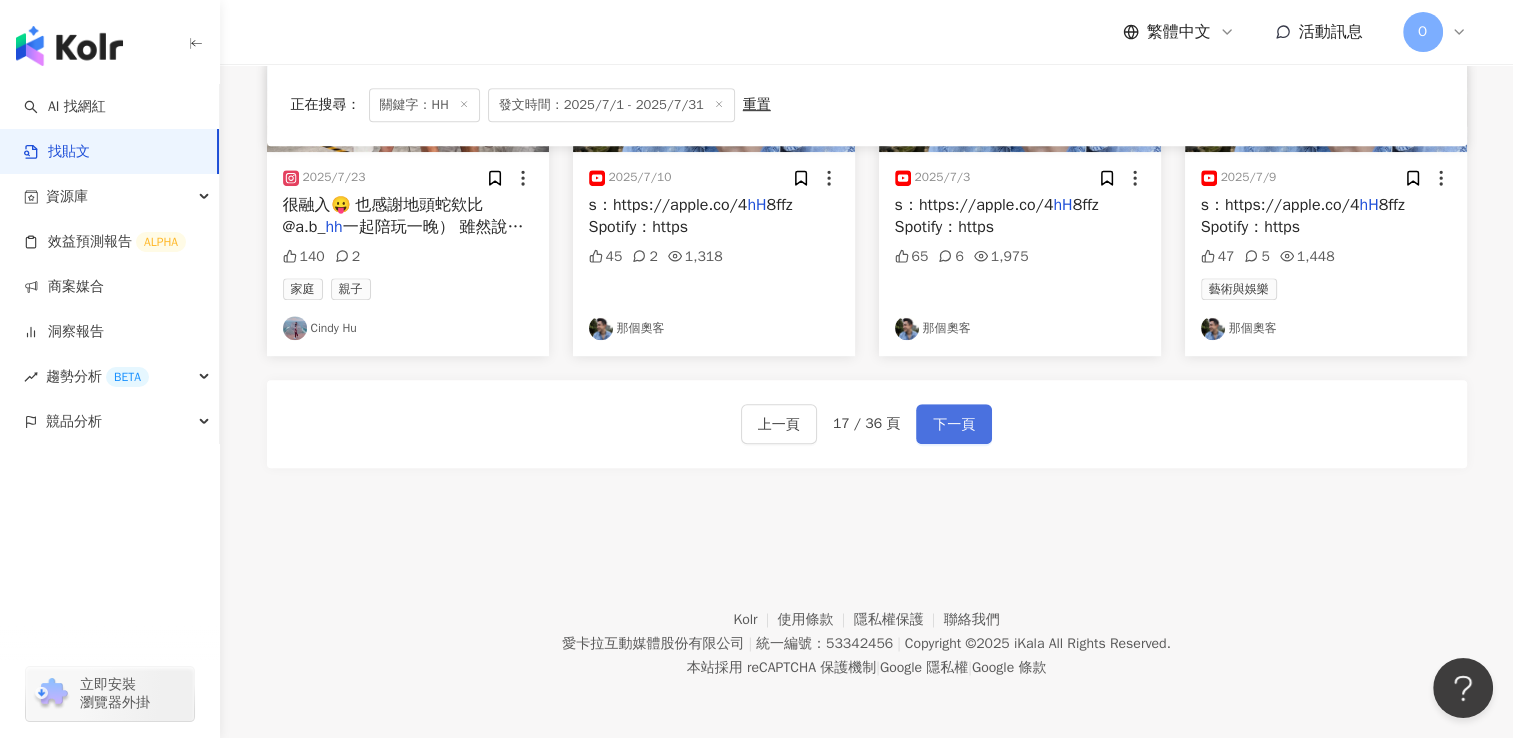 click on "下一頁" at bounding box center (954, 424) 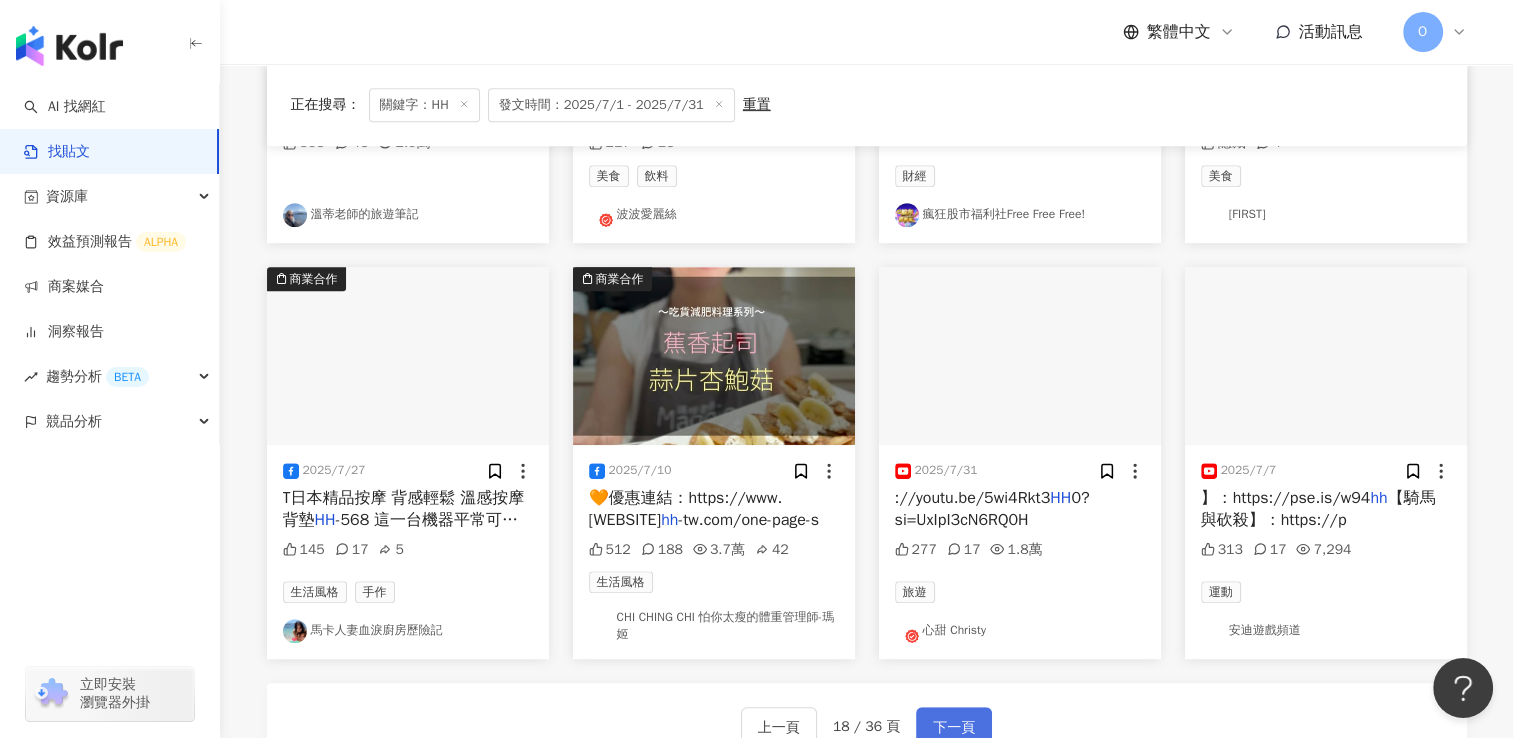 scroll, scrollTop: 887, scrollLeft: 0, axis: vertical 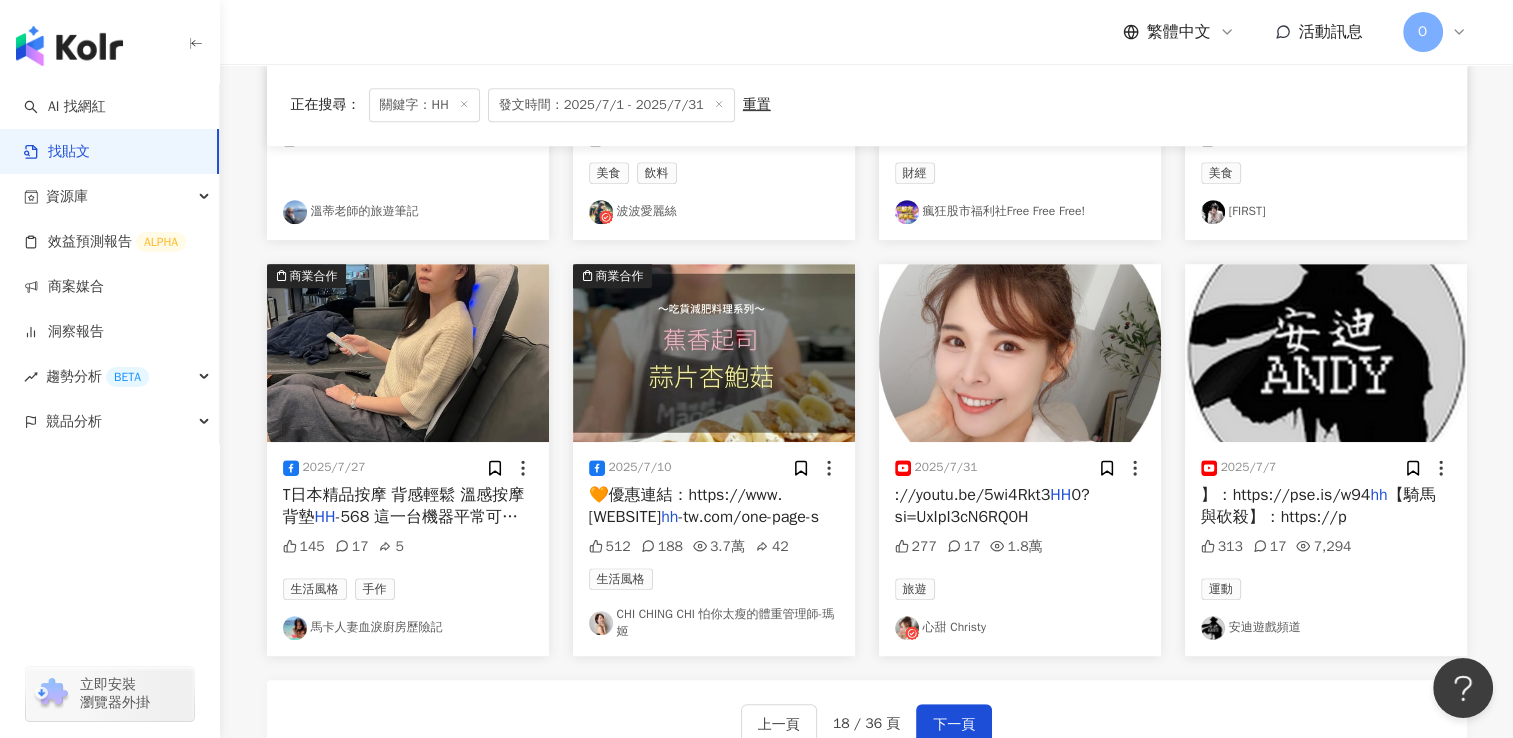 drag, startPoint x: 953, startPoint y: 712, endPoint x: 931, endPoint y: 615, distance: 99.46356 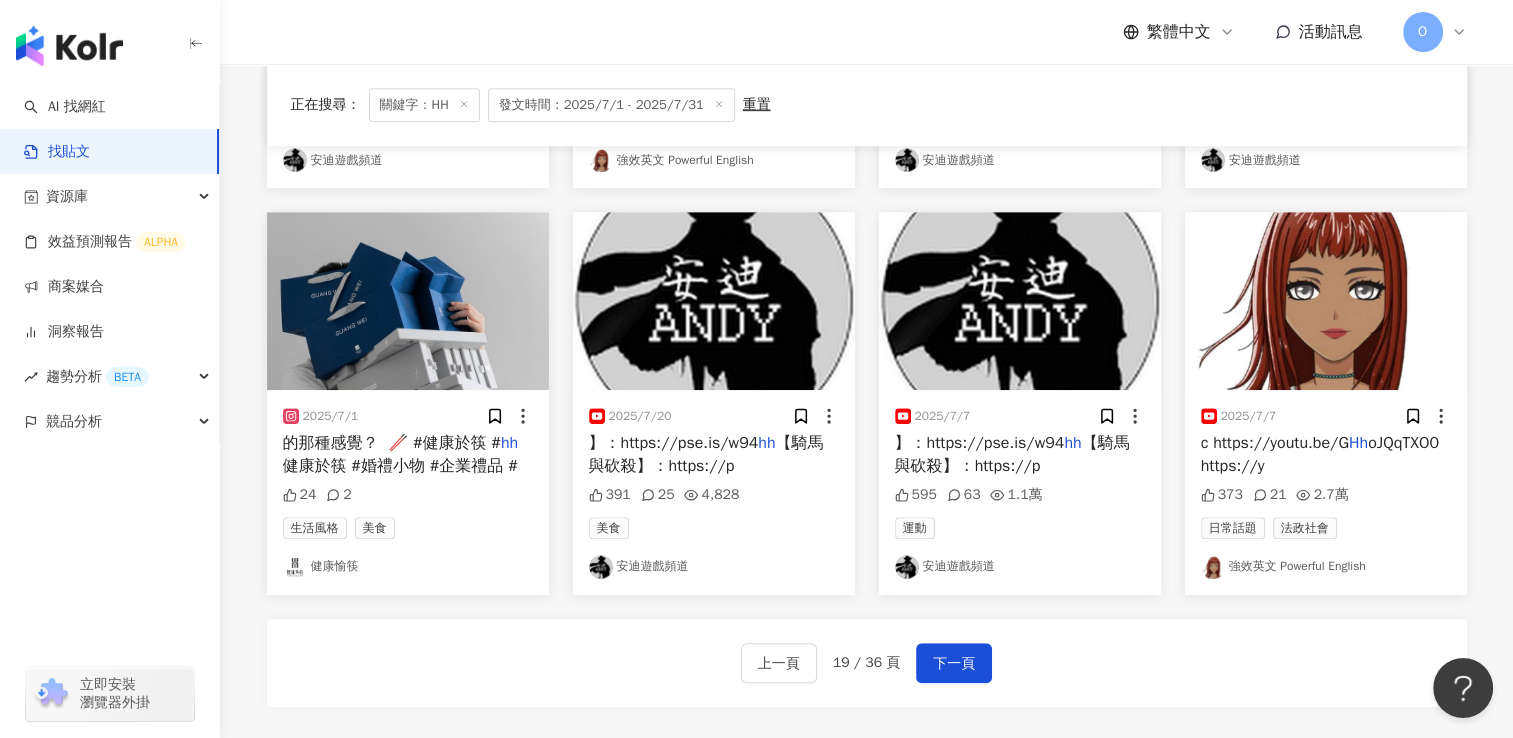 scroll, scrollTop: 1000, scrollLeft: 0, axis: vertical 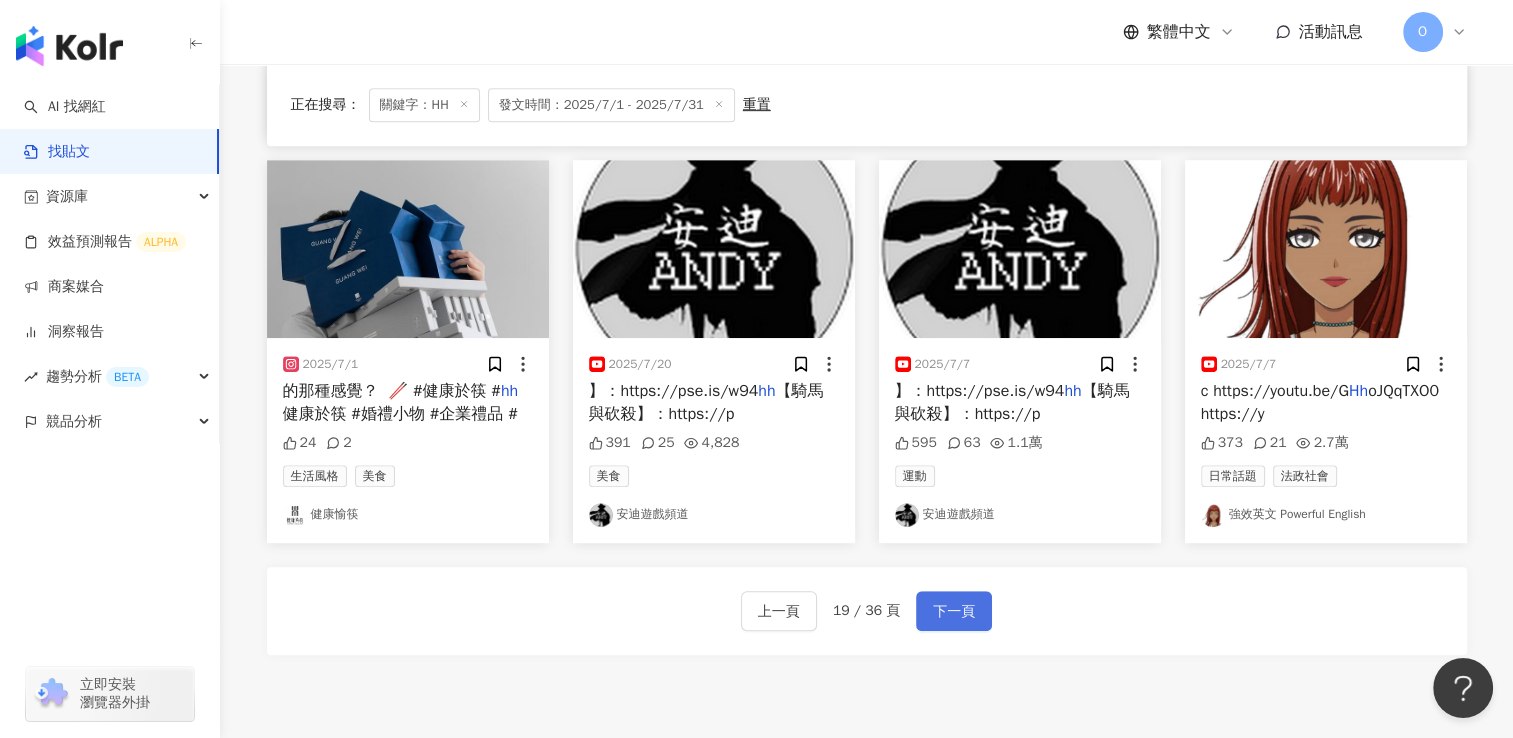 click on "下一頁" at bounding box center [954, 612] 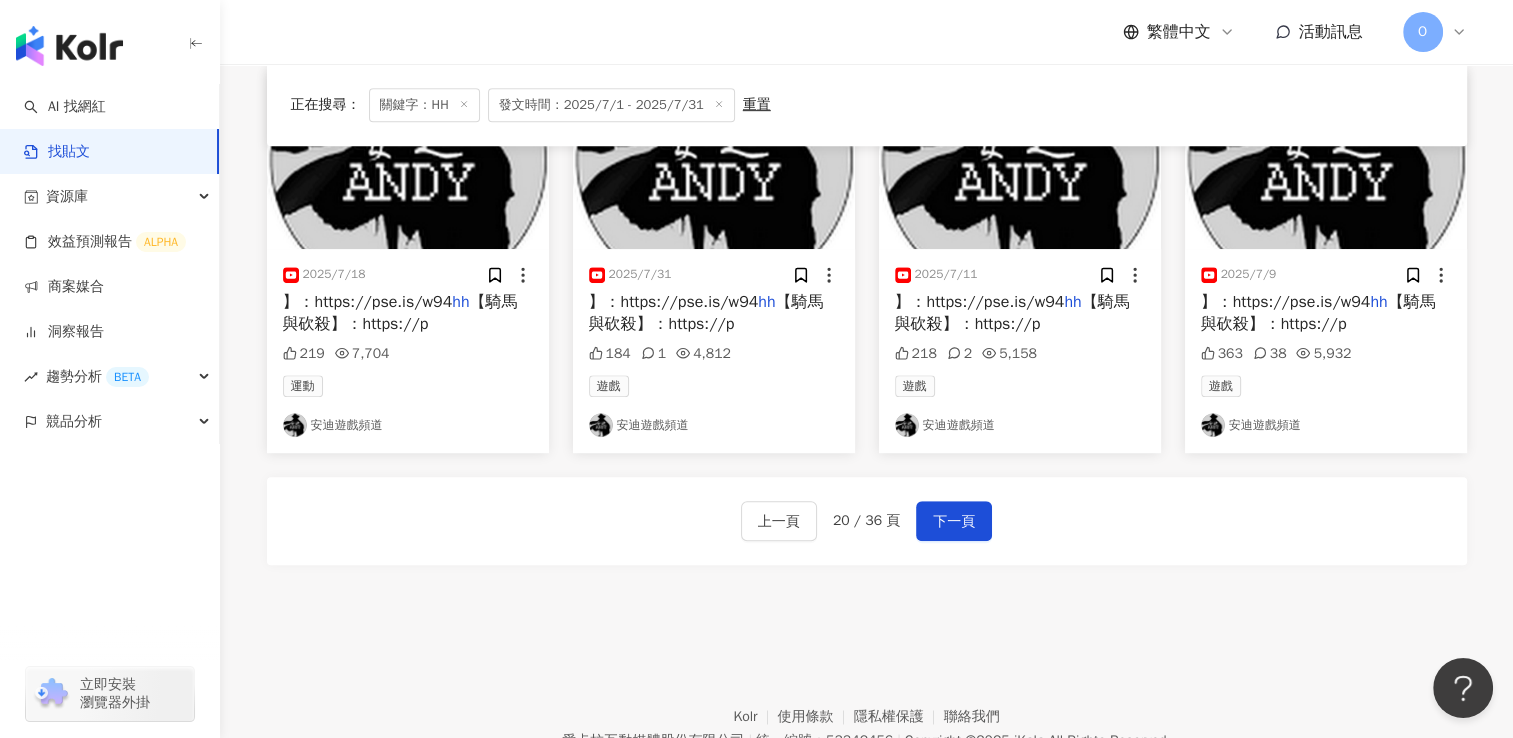 scroll, scrollTop: 1177, scrollLeft: 0, axis: vertical 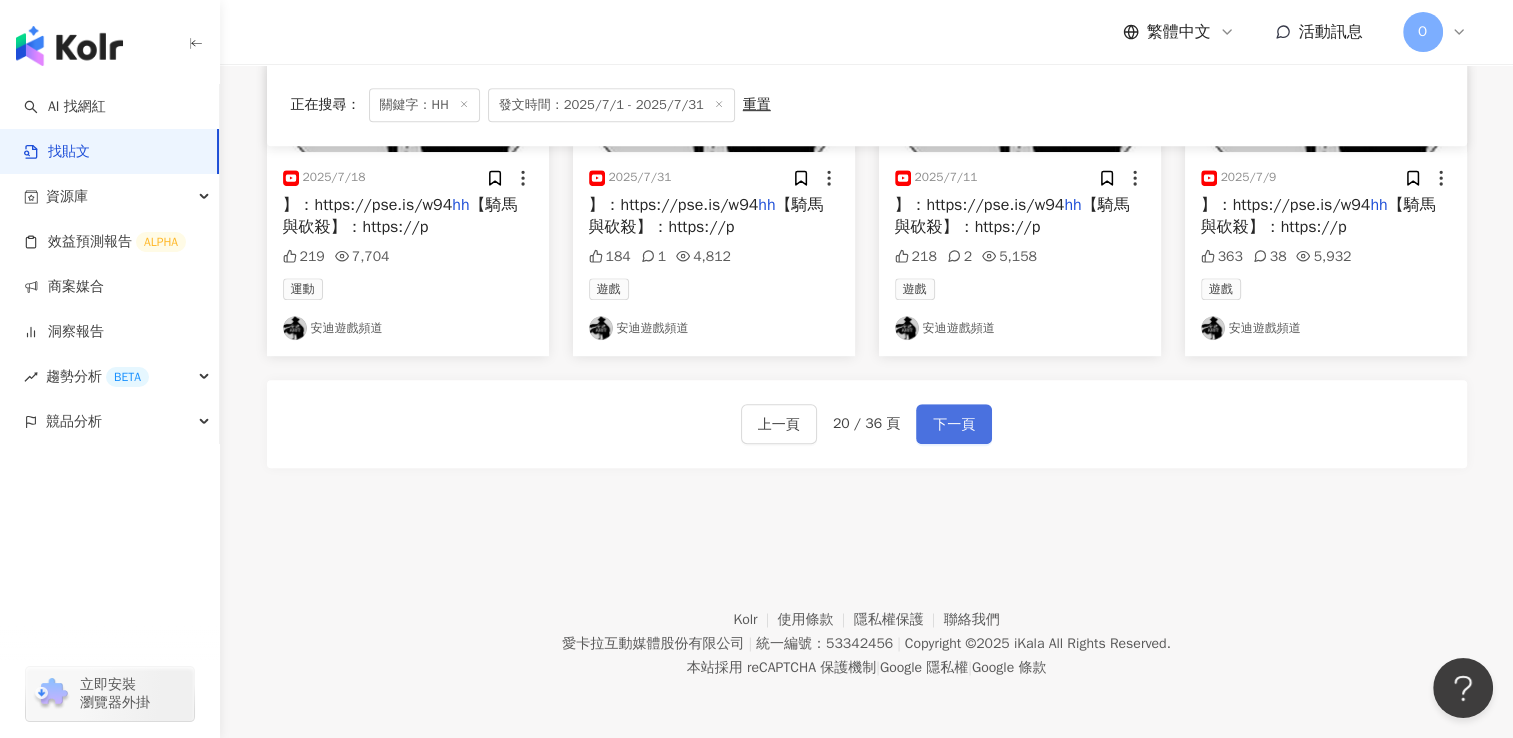 click on "下一頁" at bounding box center (954, 425) 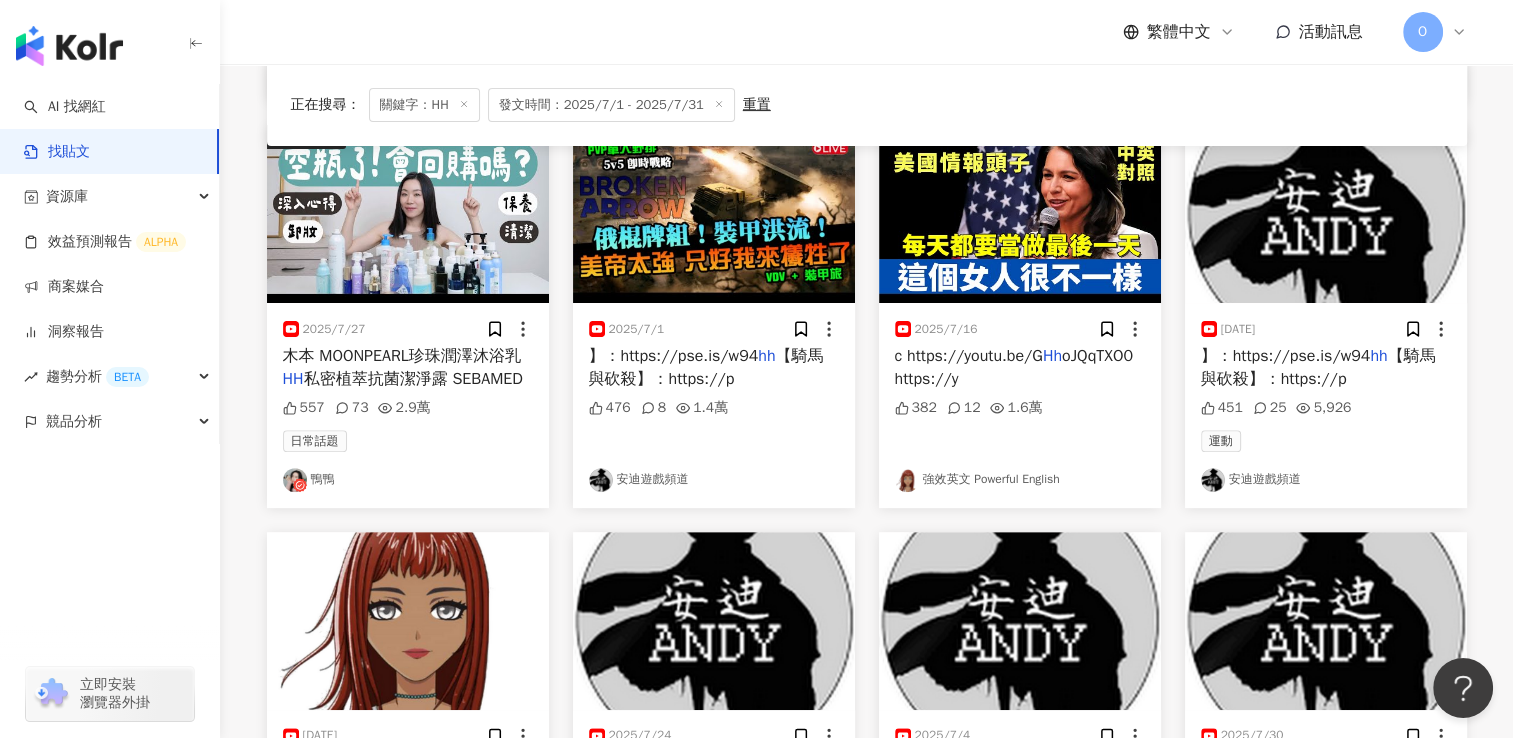 scroll, scrollTop: 700, scrollLeft: 0, axis: vertical 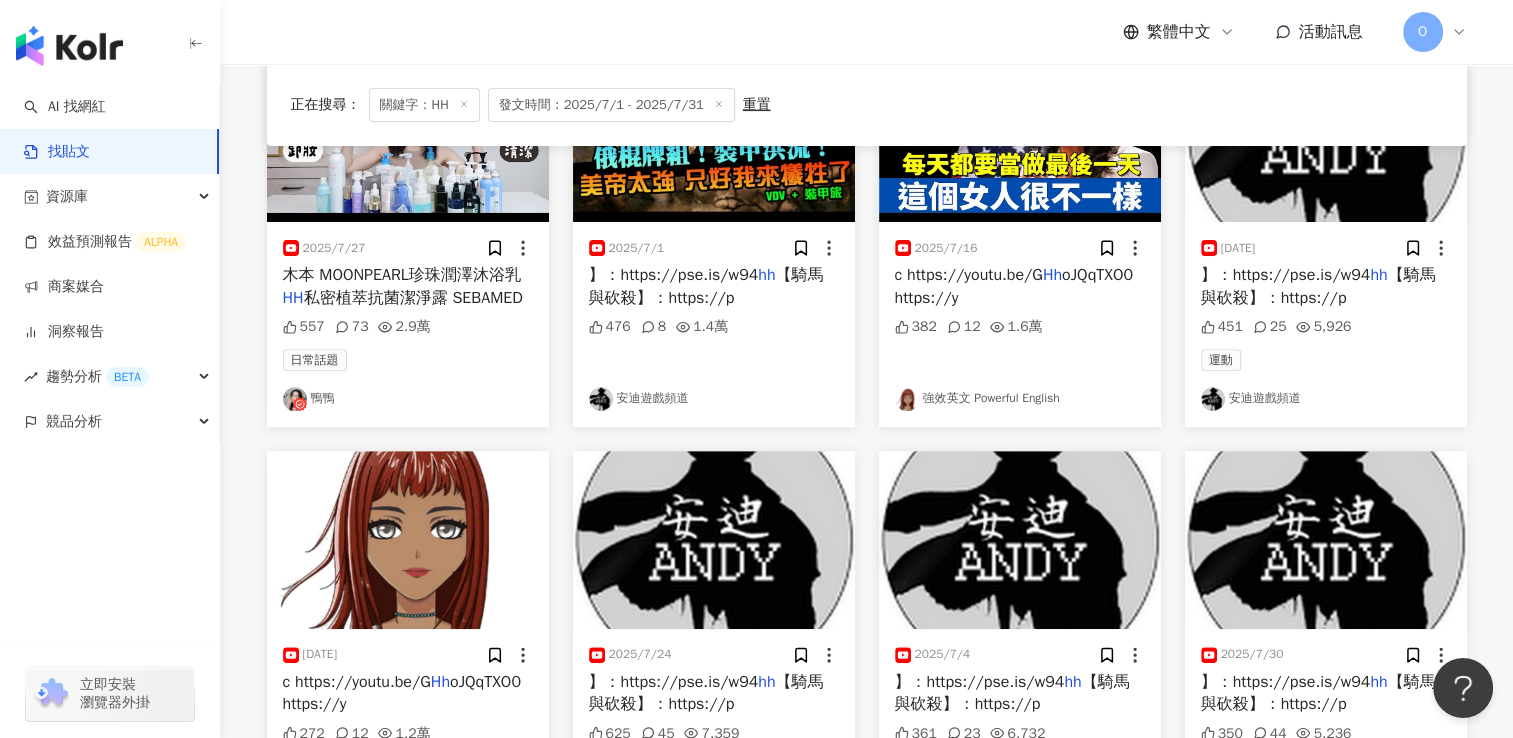 click on "木本 MOONPEARL珍珠潤澤沐浴乳
HH  私密植萃抗菌潔淨露
SEBAMED" at bounding box center [408, 286] 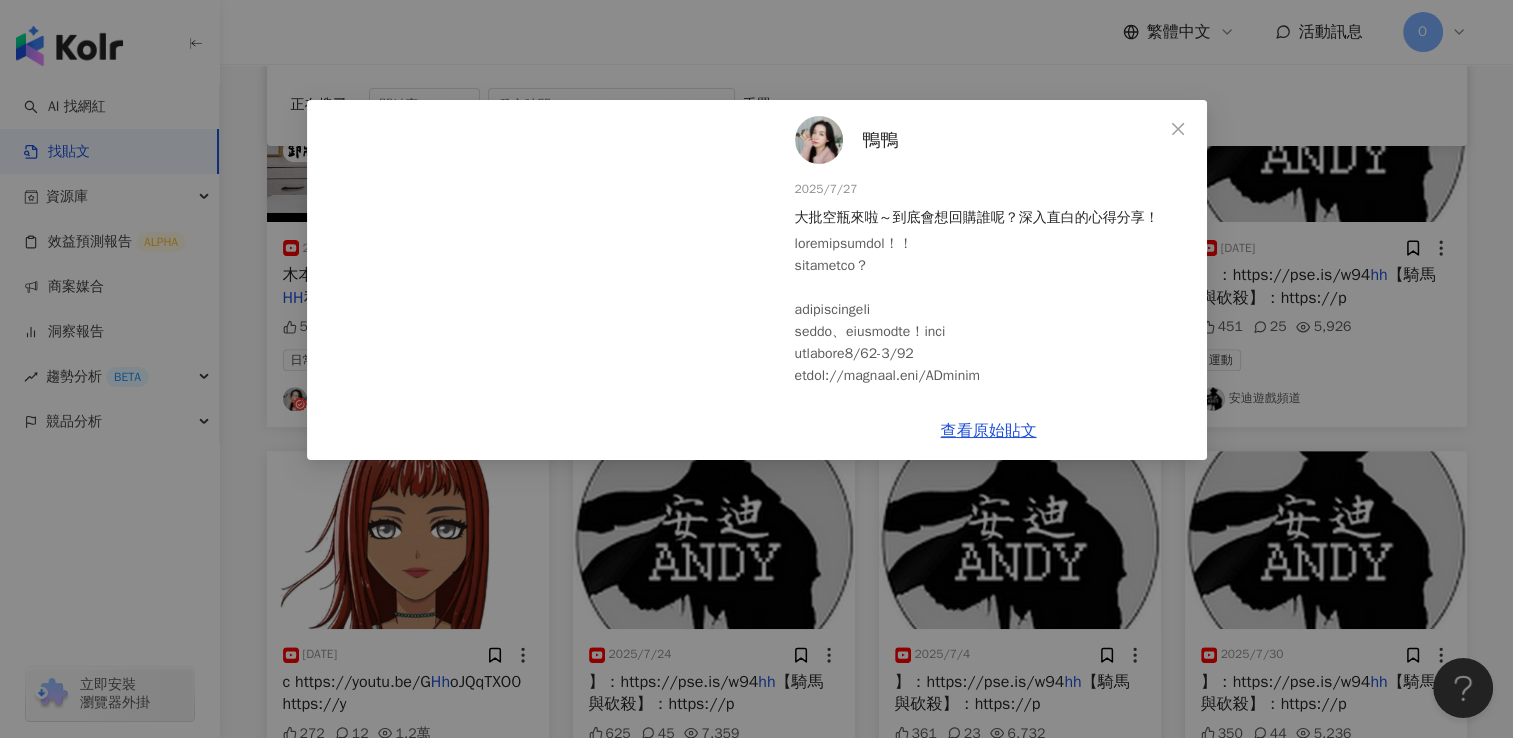 scroll, scrollTop: 0, scrollLeft: 0, axis: both 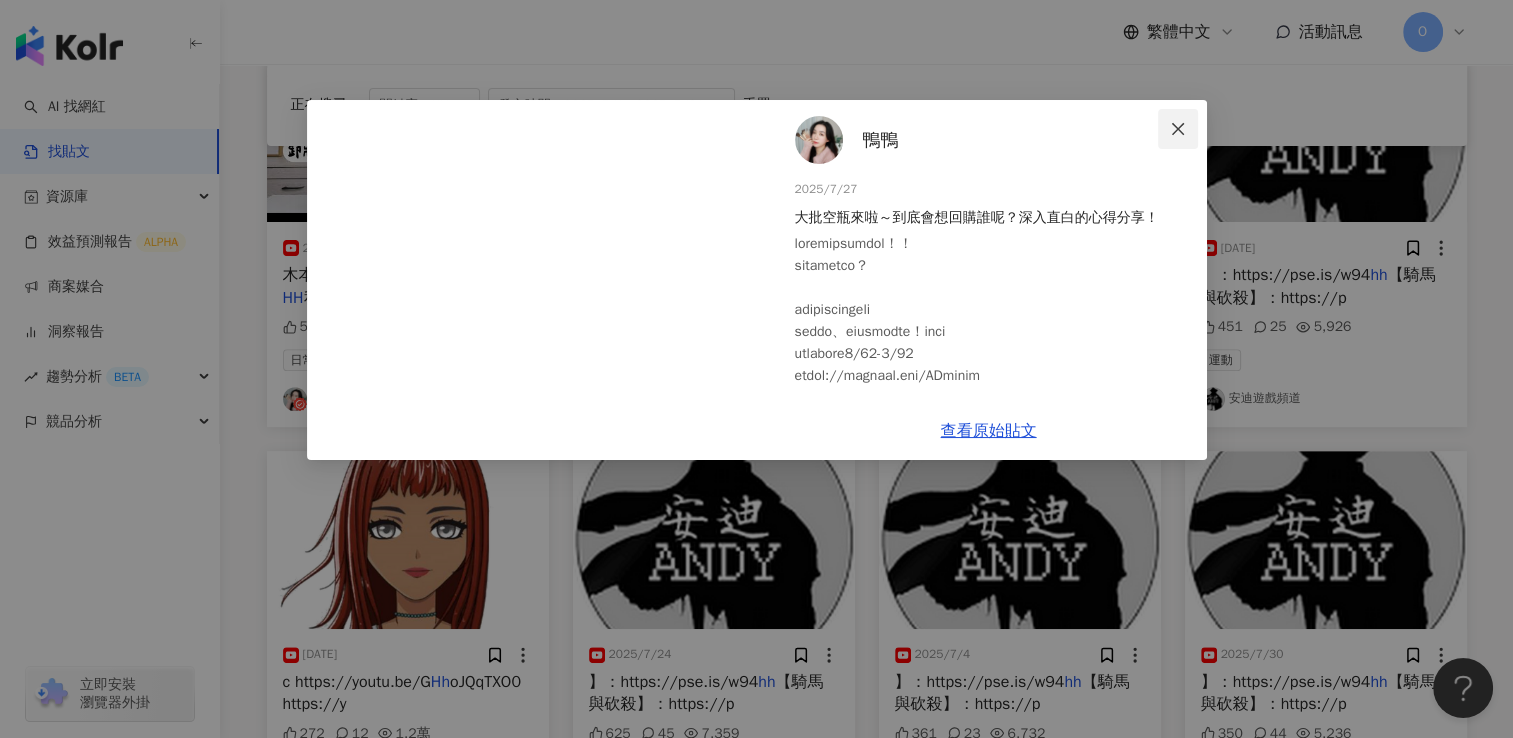click at bounding box center [1178, 129] 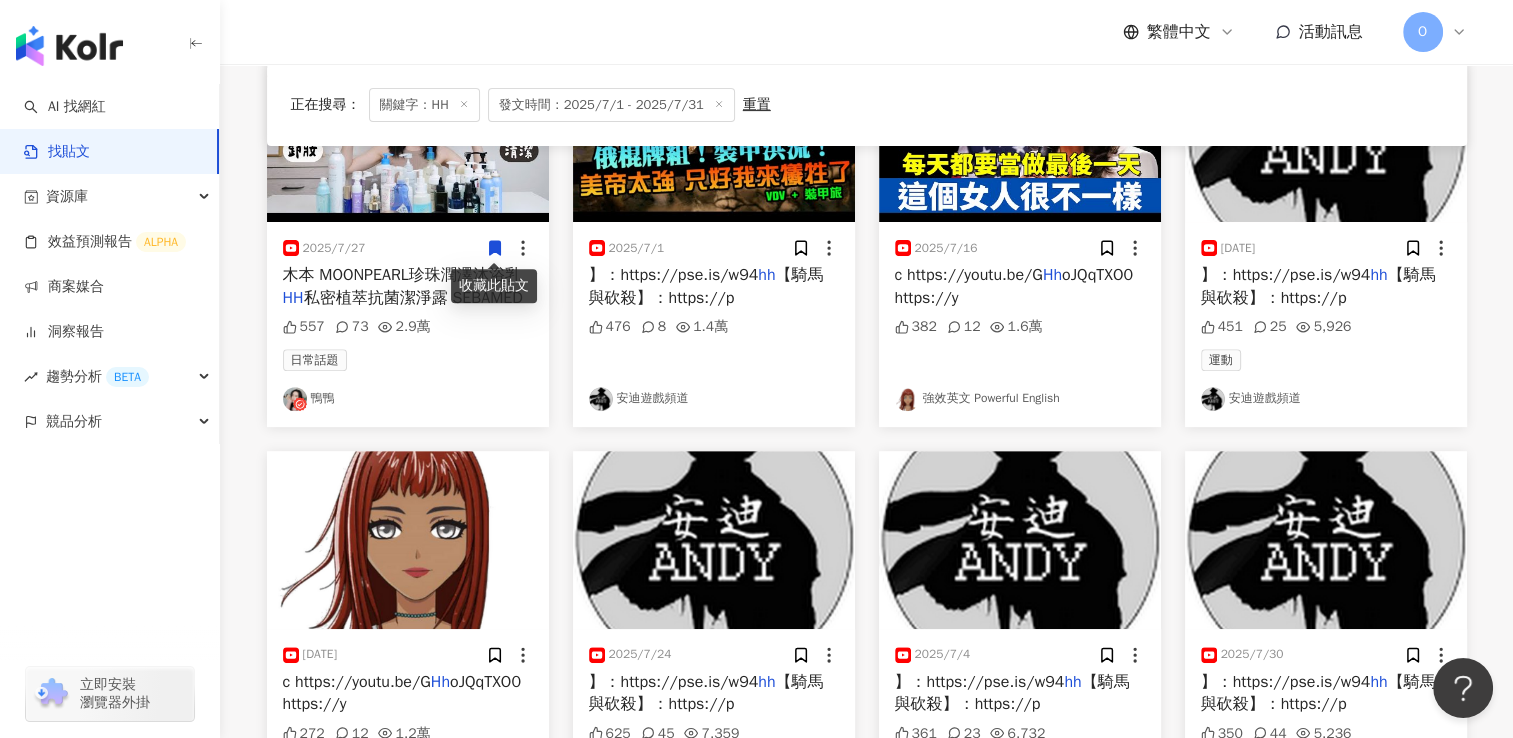 click on "2025/7/27 木本 MOONPEARL珍珠潤澤沐浴乳
HH  私密植萃抗菌潔淨露
SEBAMED 557 73 2.9萬 日常話題 鴨鴨" at bounding box center (408, 324) 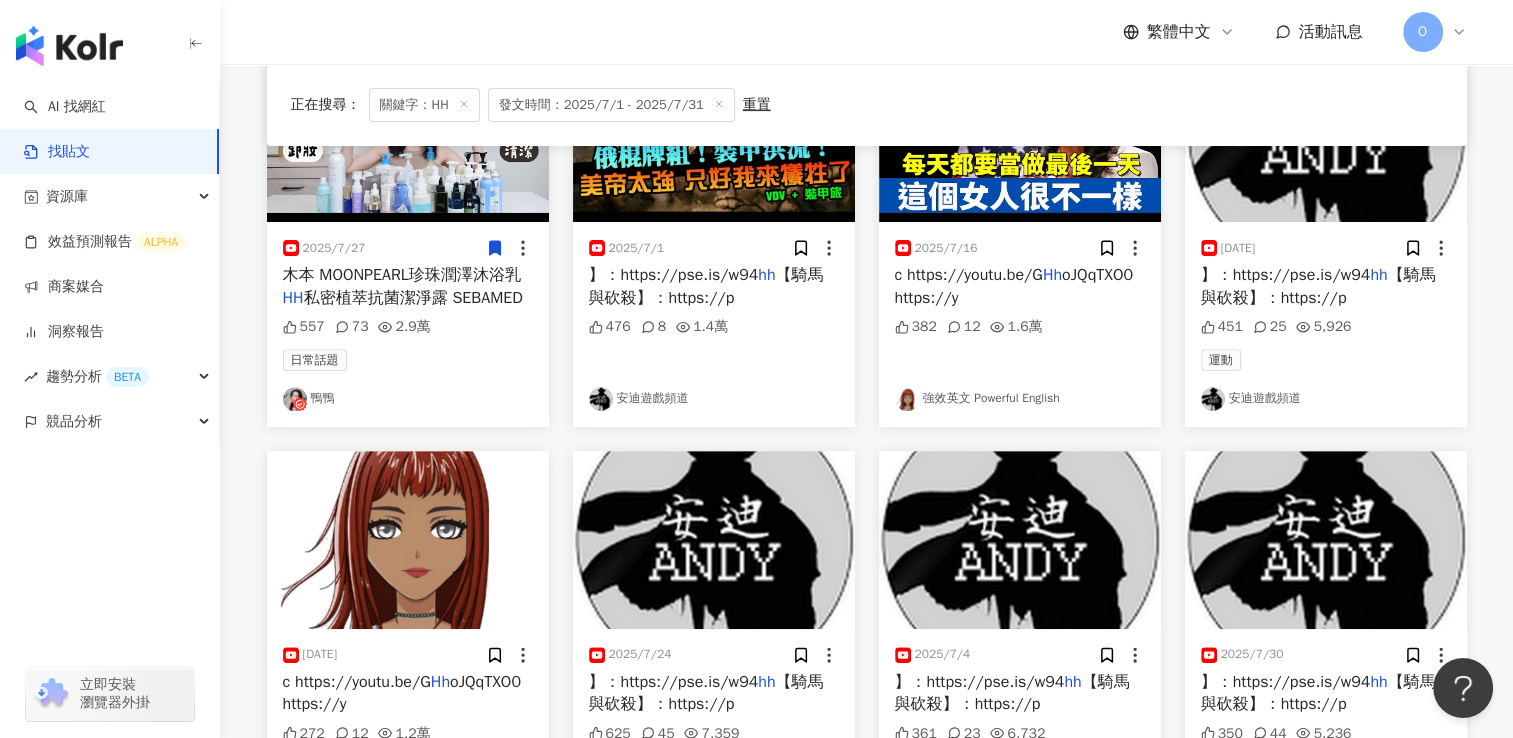 click on "私密植萃抗菌潔淨露
SEBAMED" at bounding box center [413, 298] 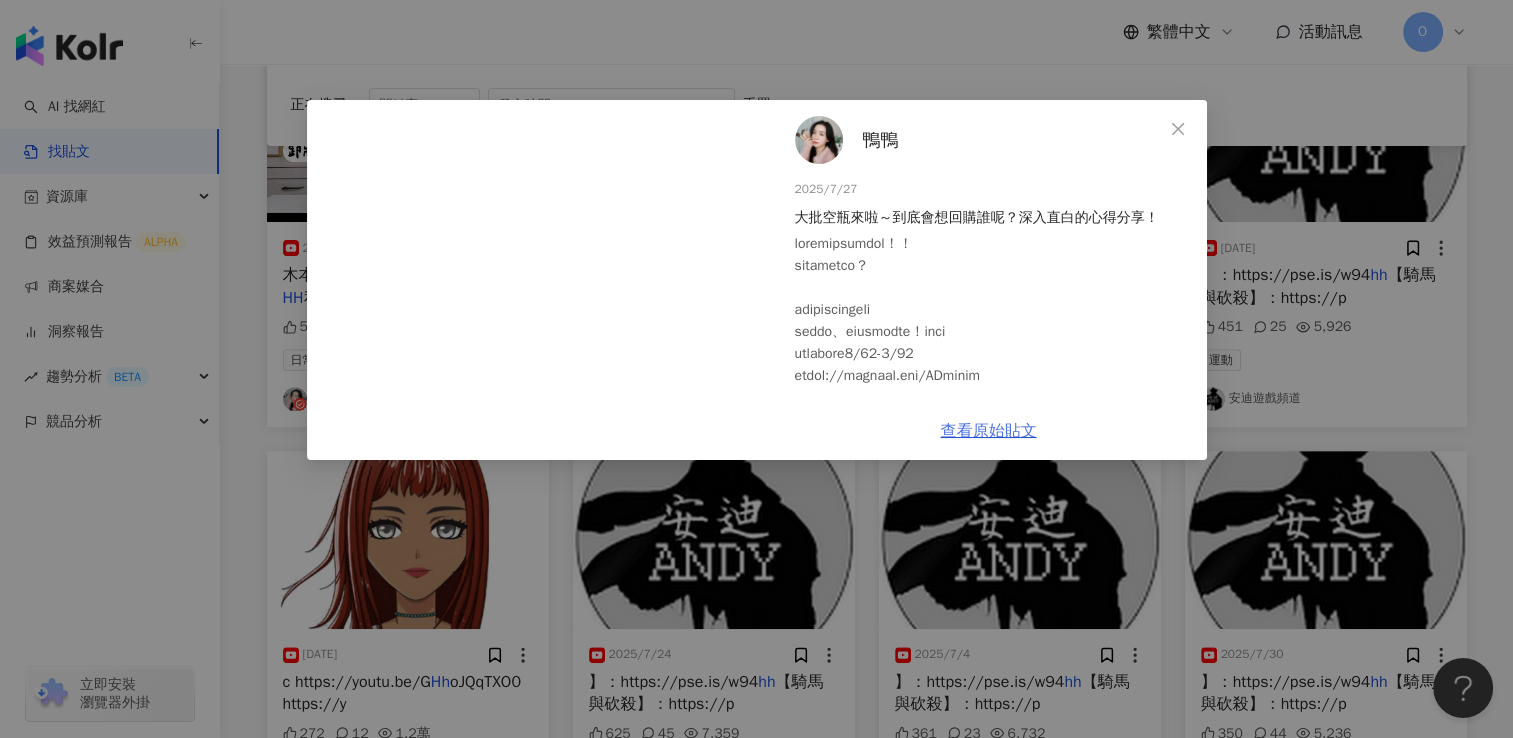 click on "查看原始貼文" at bounding box center [989, 431] 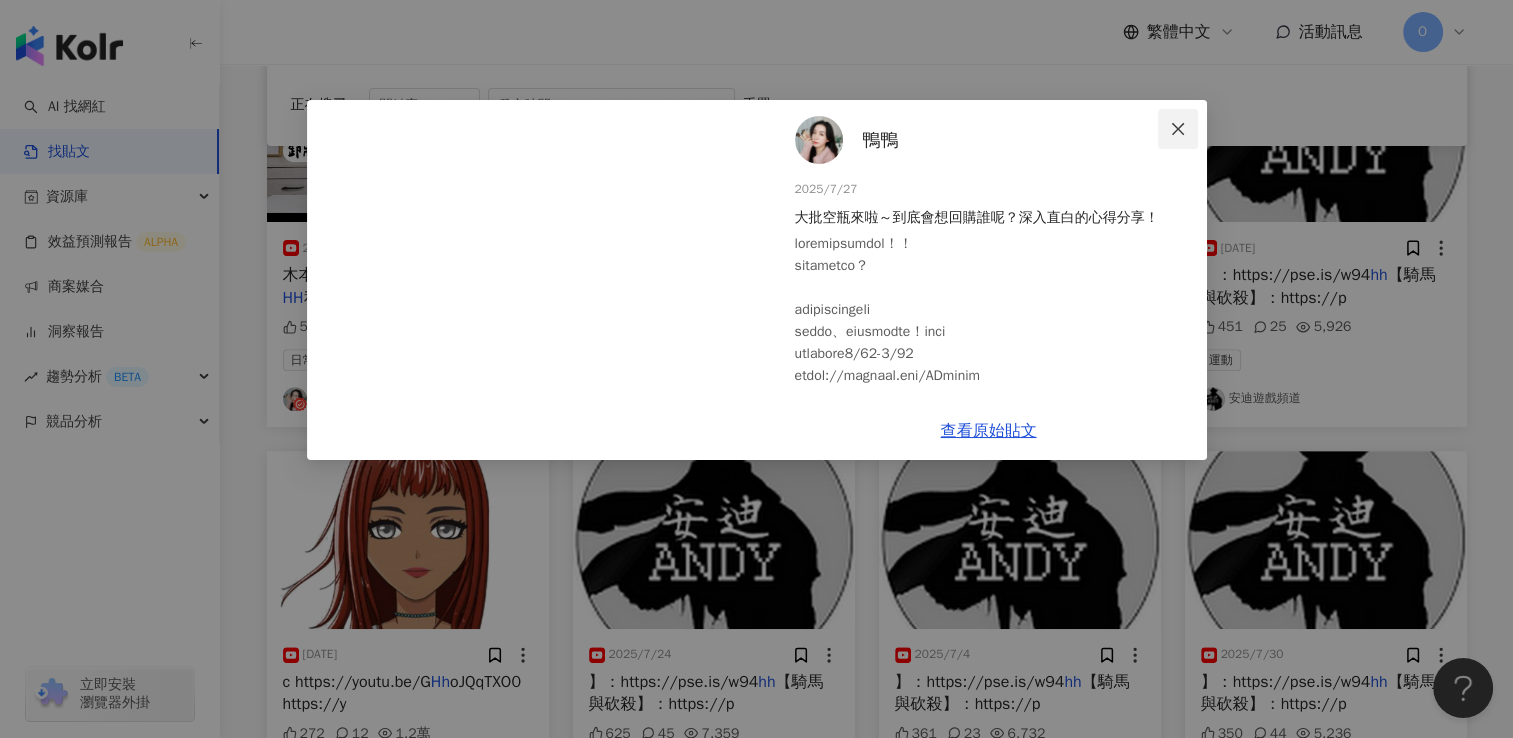 click 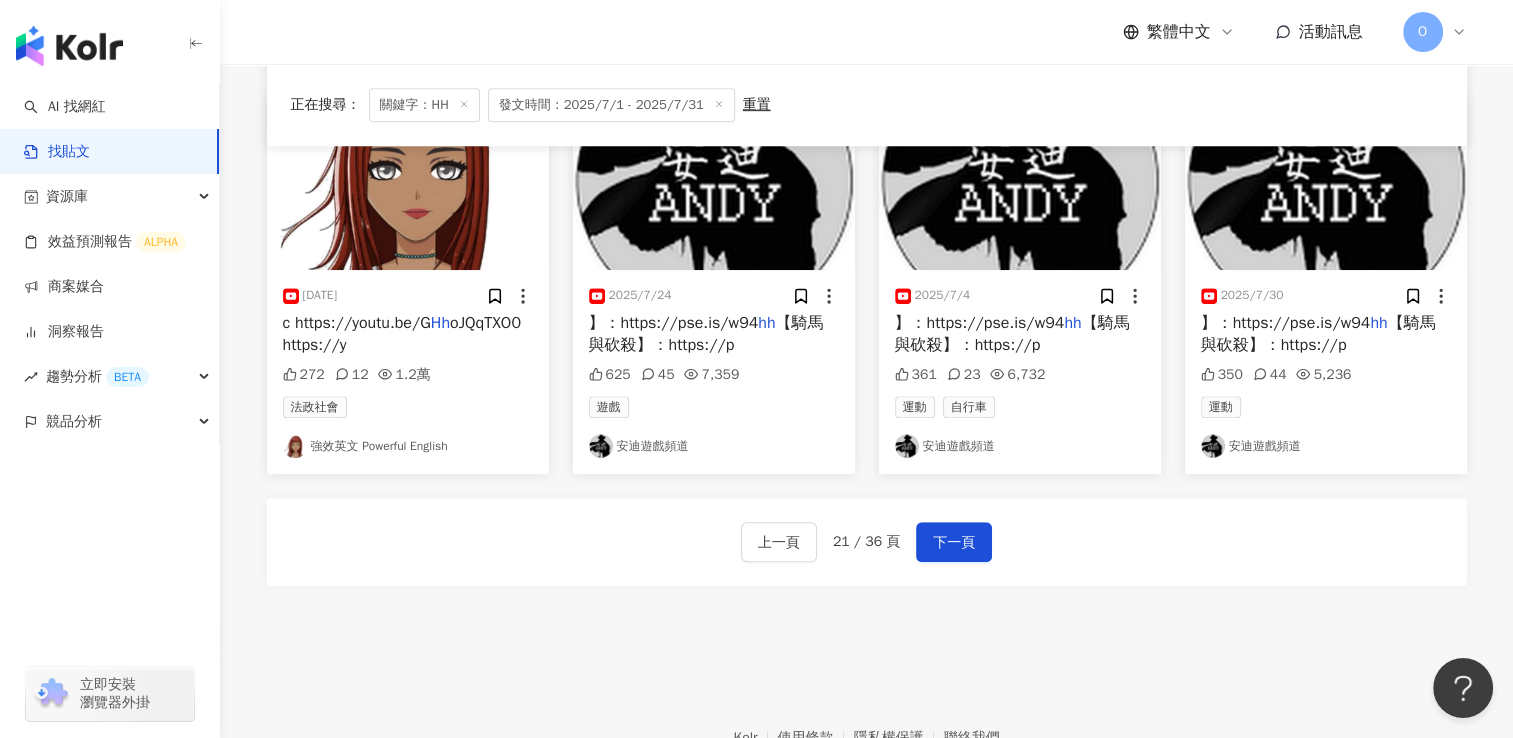 scroll, scrollTop: 1071, scrollLeft: 0, axis: vertical 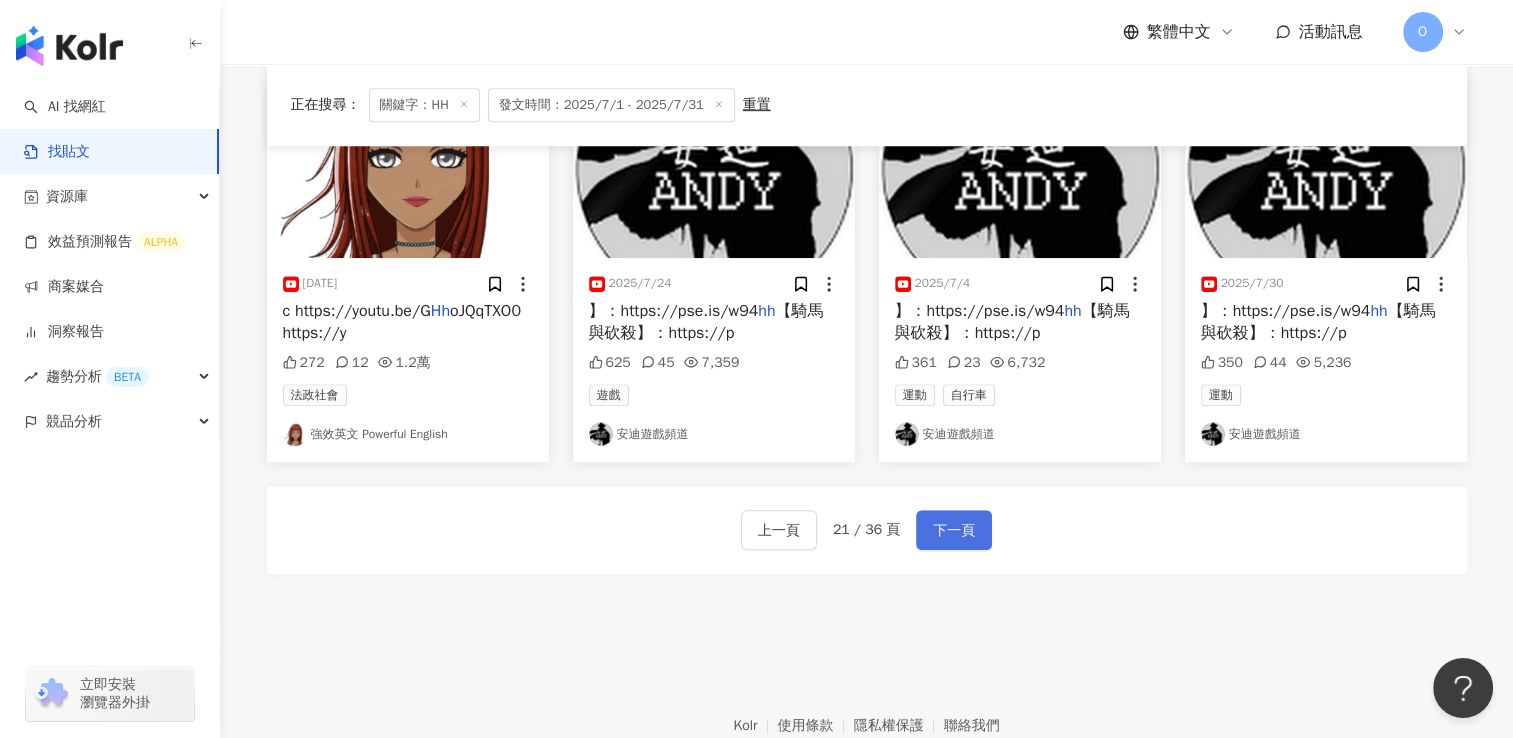 click on "下一頁" at bounding box center (954, 531) 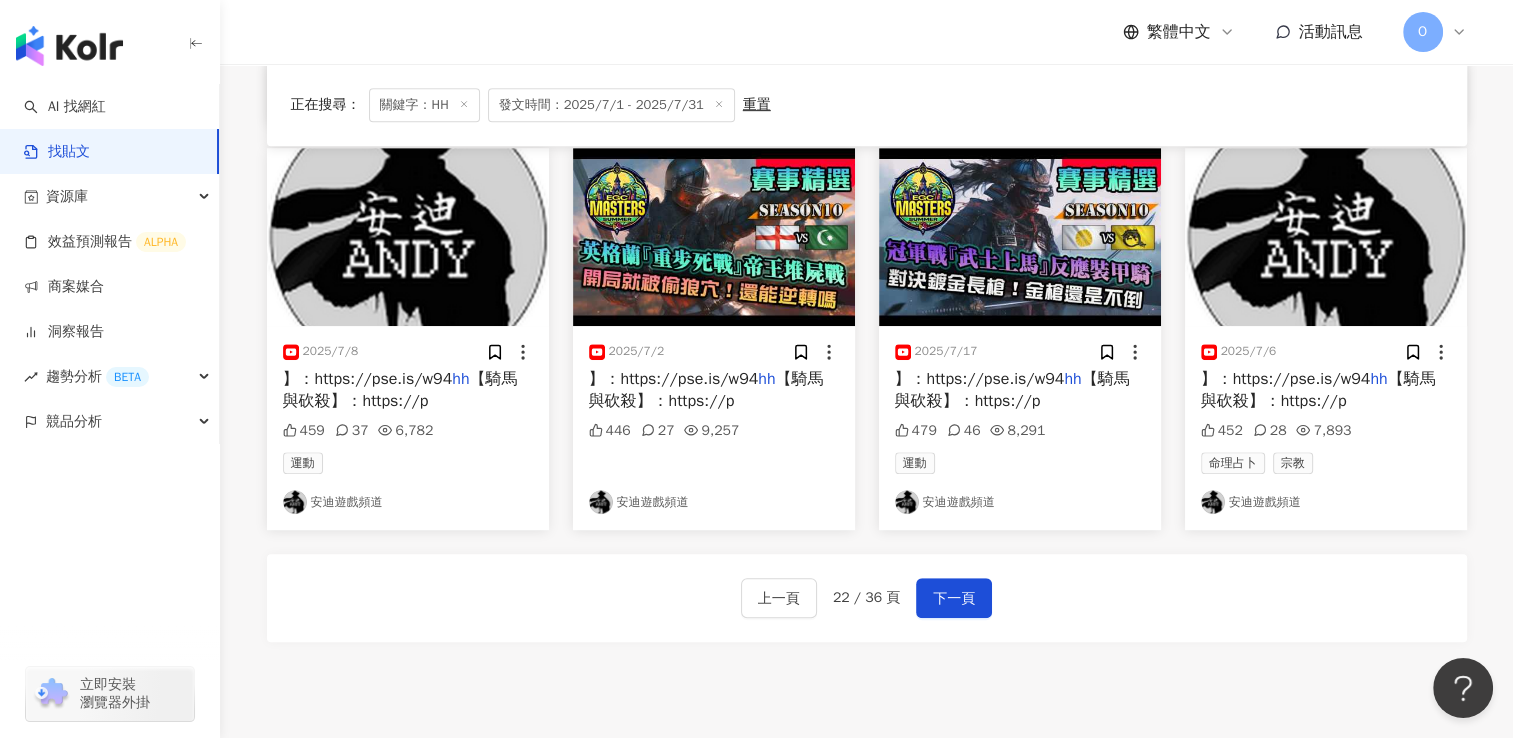 scroll, scrollTop: 1177, scrollLeft: 0, axis: vertical 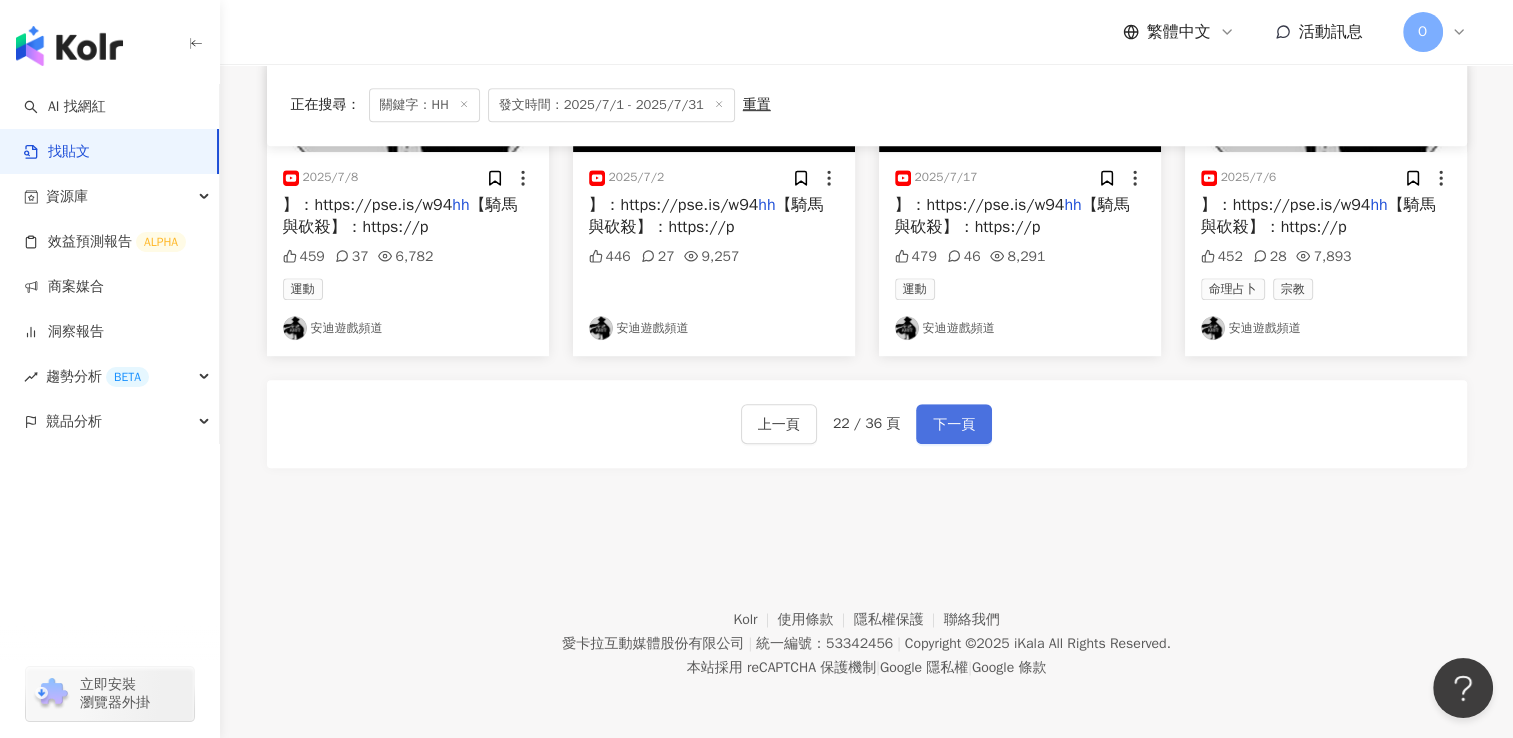 click on "下一頁" at bounding box center (954, 425) 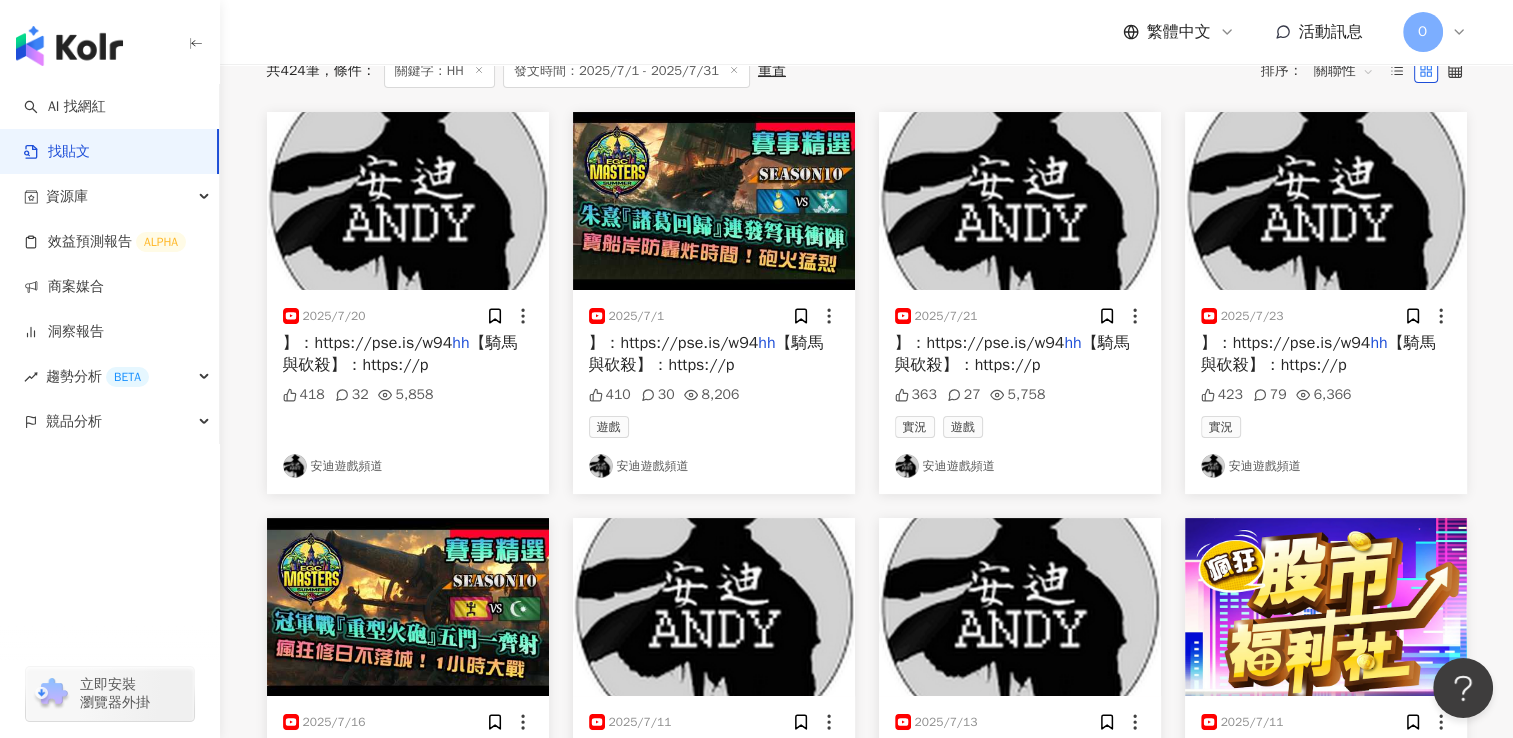 scroll, scrollTop: 0, scrollLeft: 0, axis: both 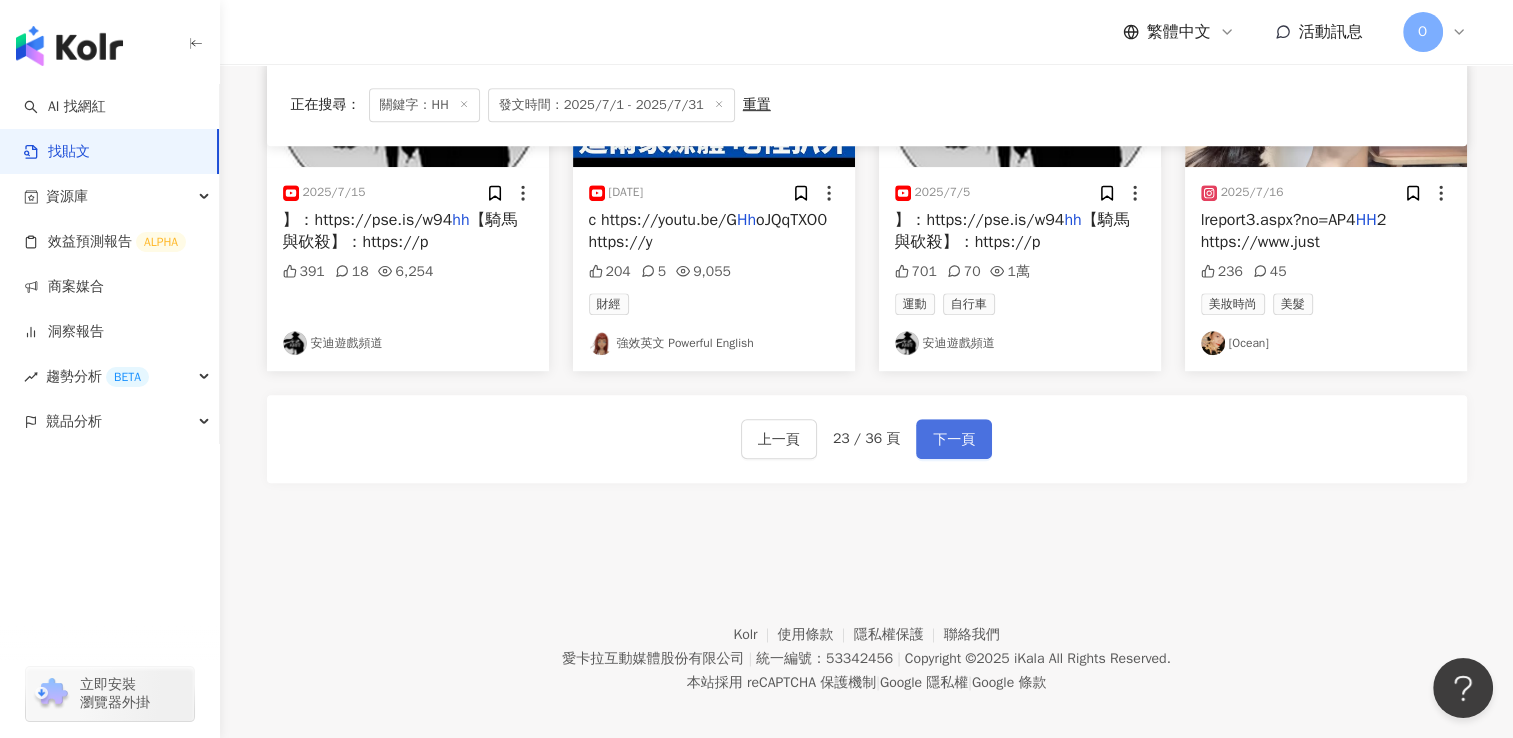 click on "下一頁" at bounding box center [954, 440] 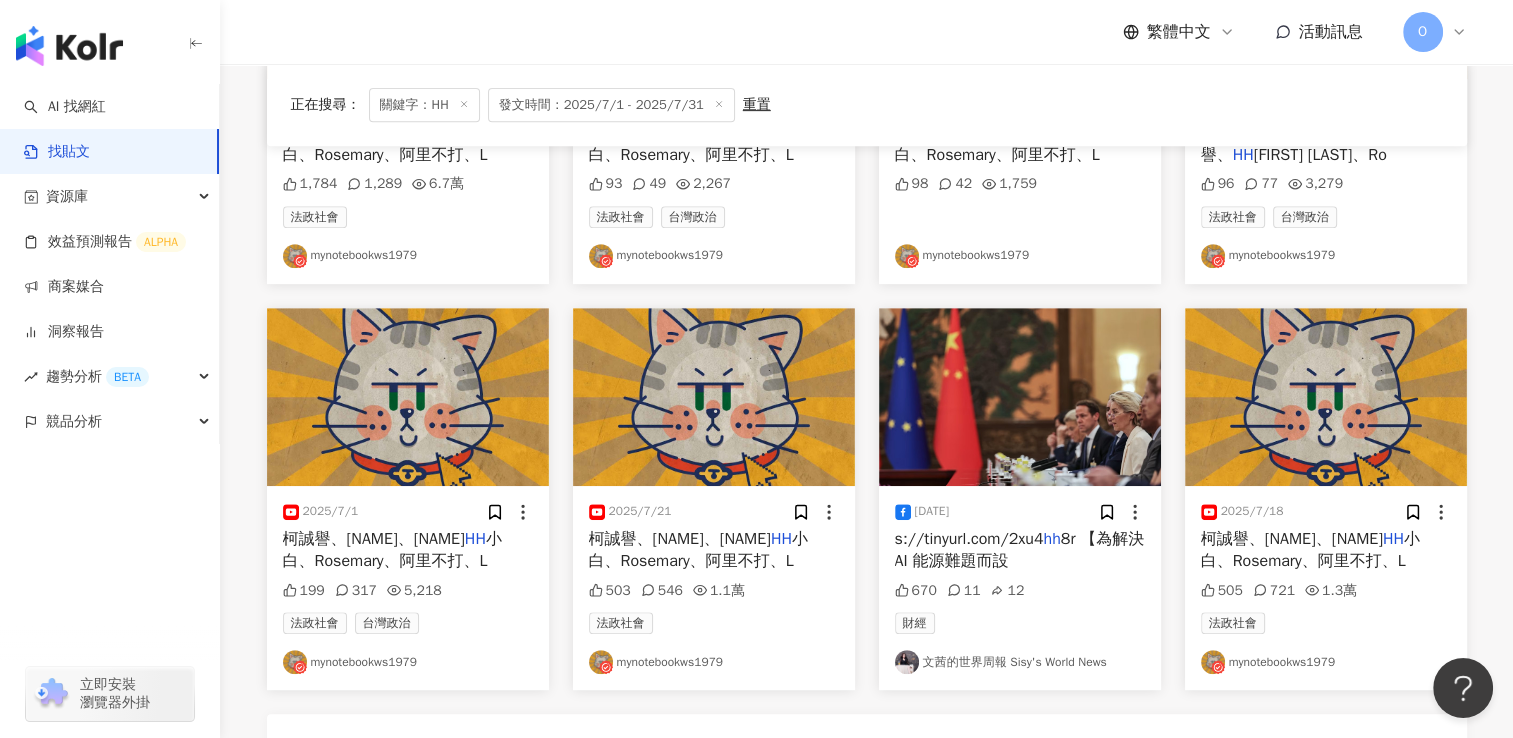 scroll, scrollTop: 1177, scrollLeft: 0, axis: vertical 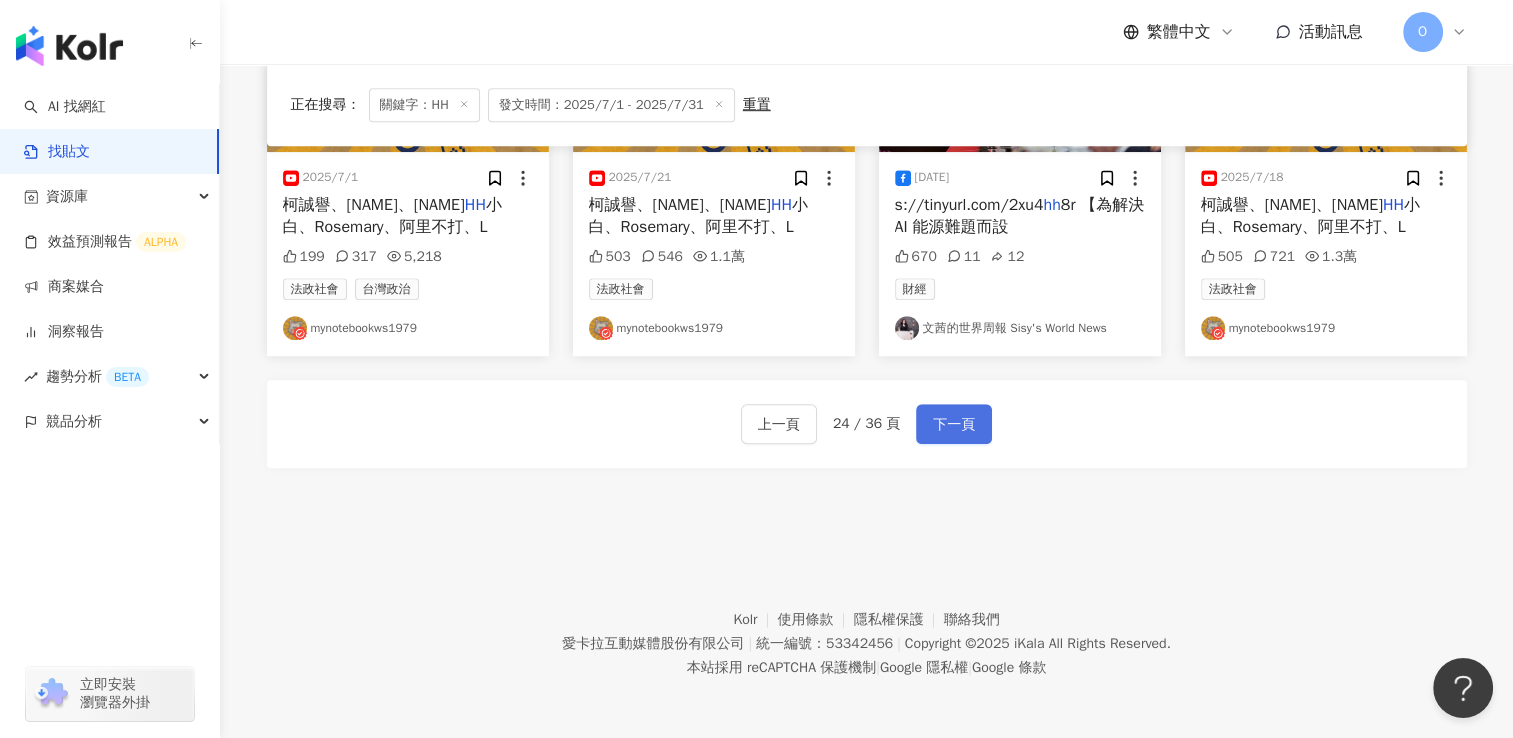 click on "下一頁" at bounding box center [954, 424] 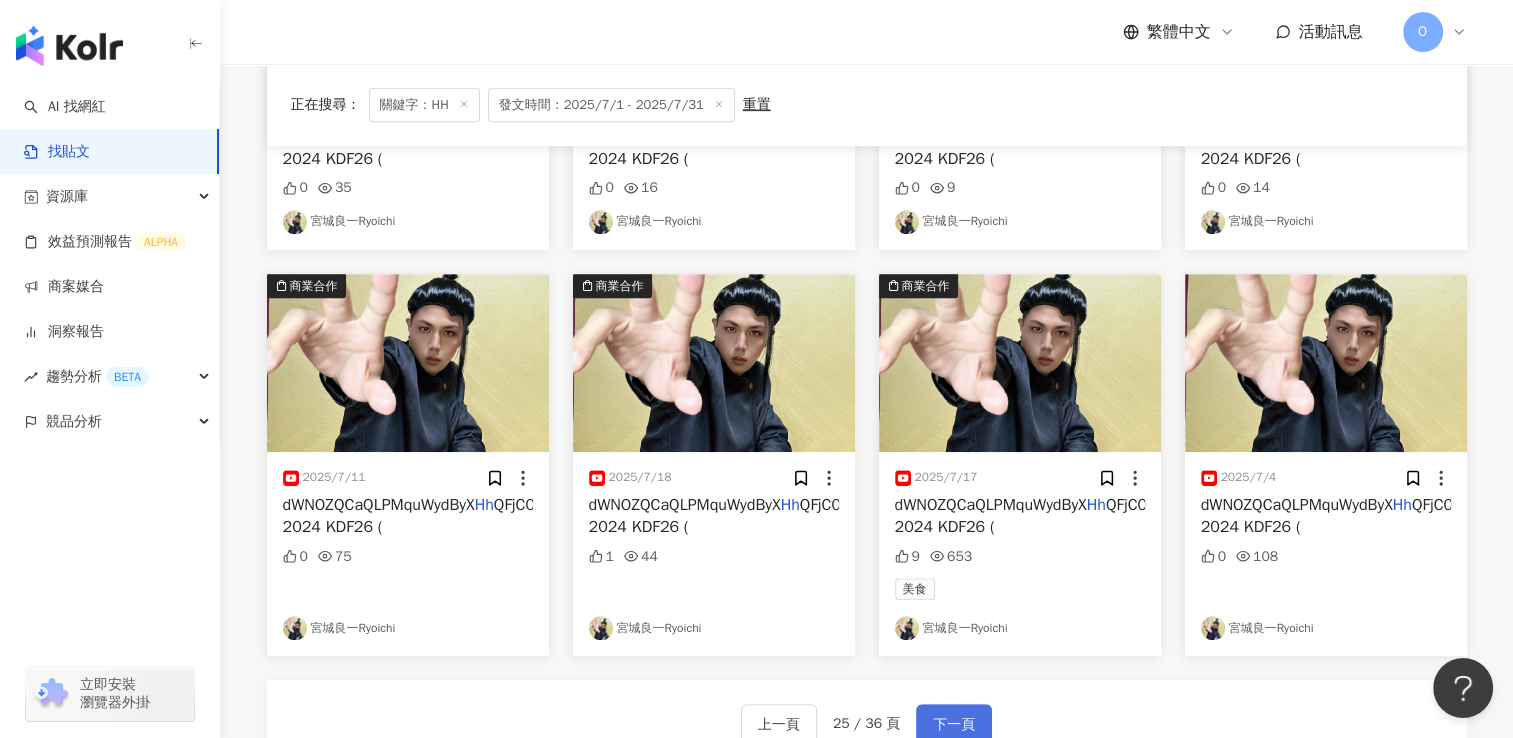 scroll, scrollTop: 1140, scrollLeft: 0, axis: vertical 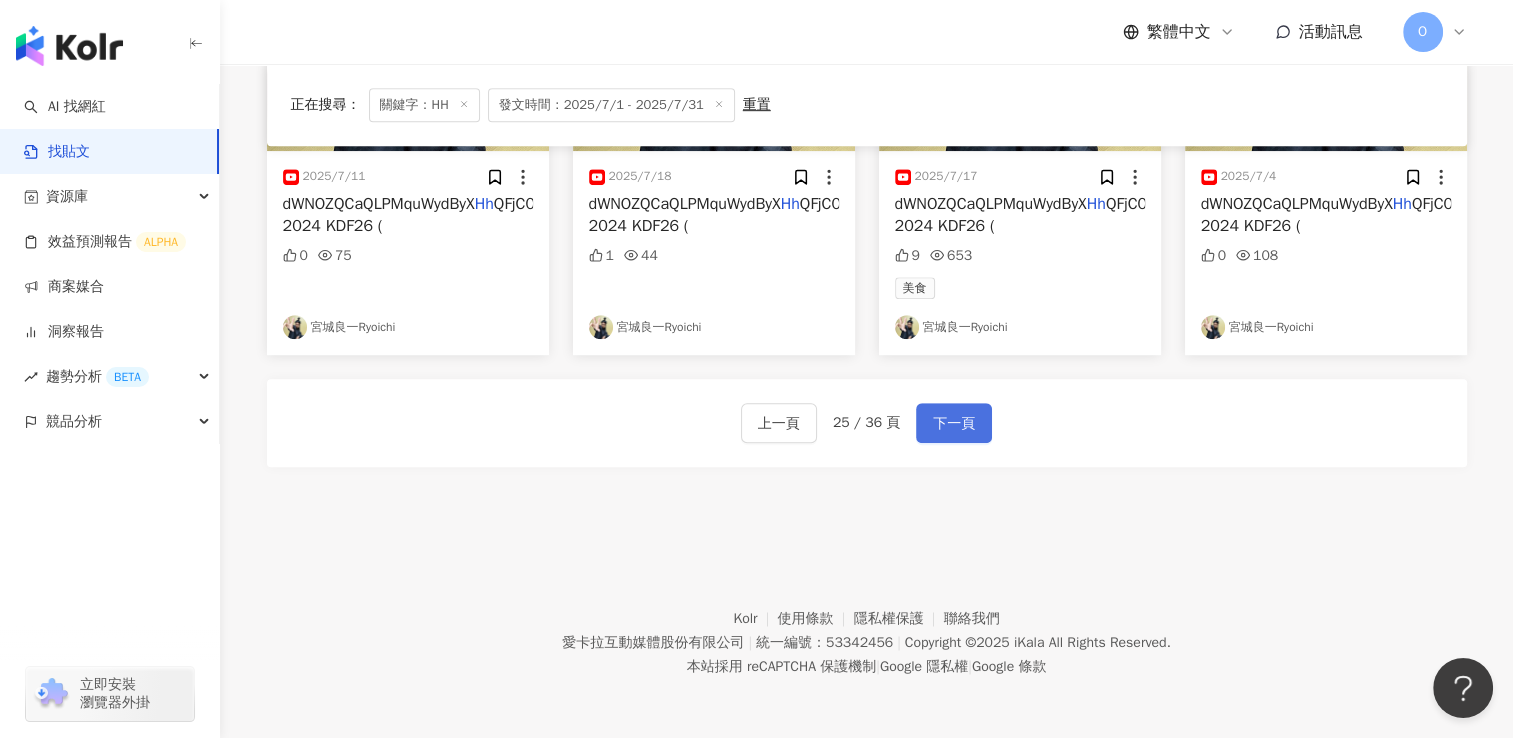 click on "下一頁" at bounding box center [954, 423] 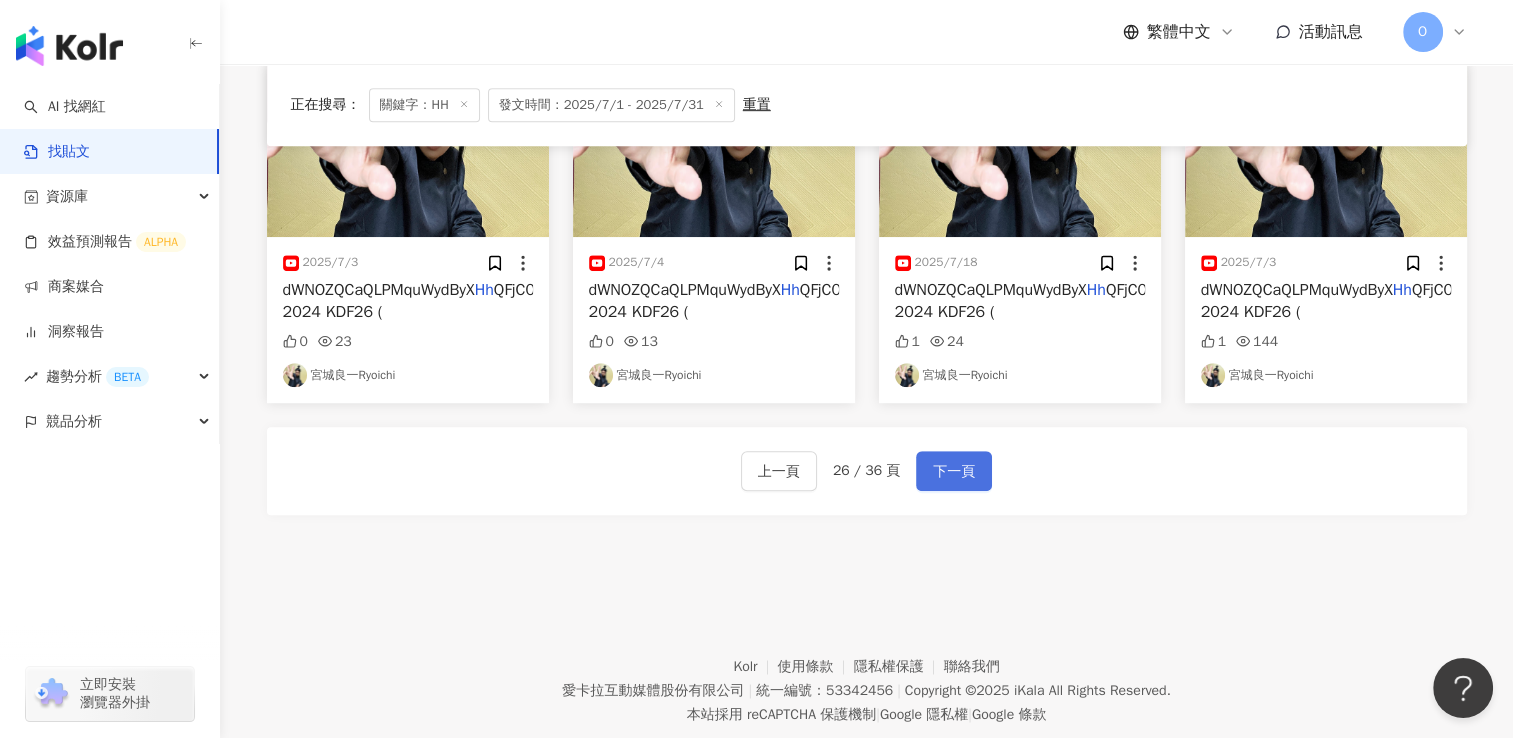 scroll, scrollTop: 1140, scrollLeft: 0, axis: vertical 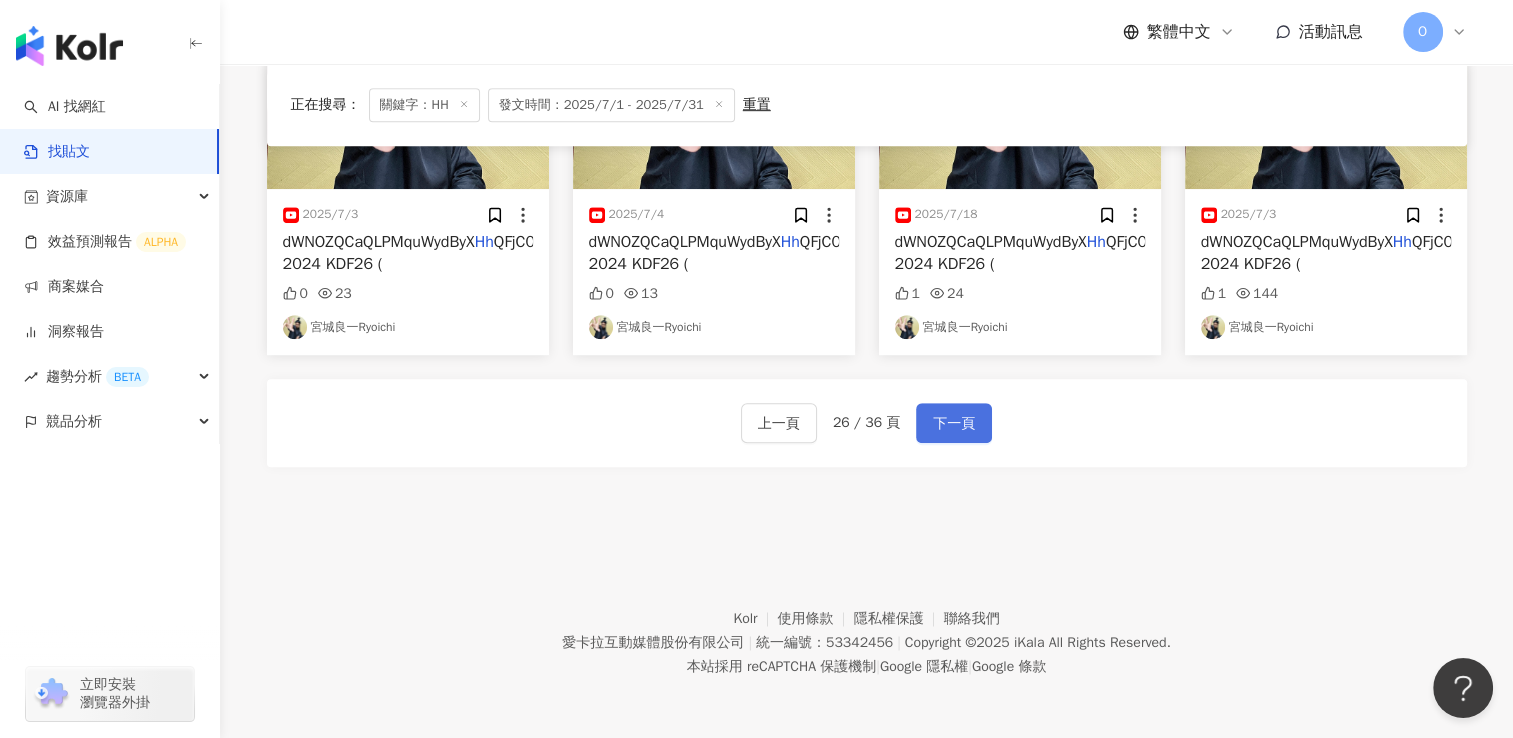 click on "下一頁" at bounding box center [954, 423] 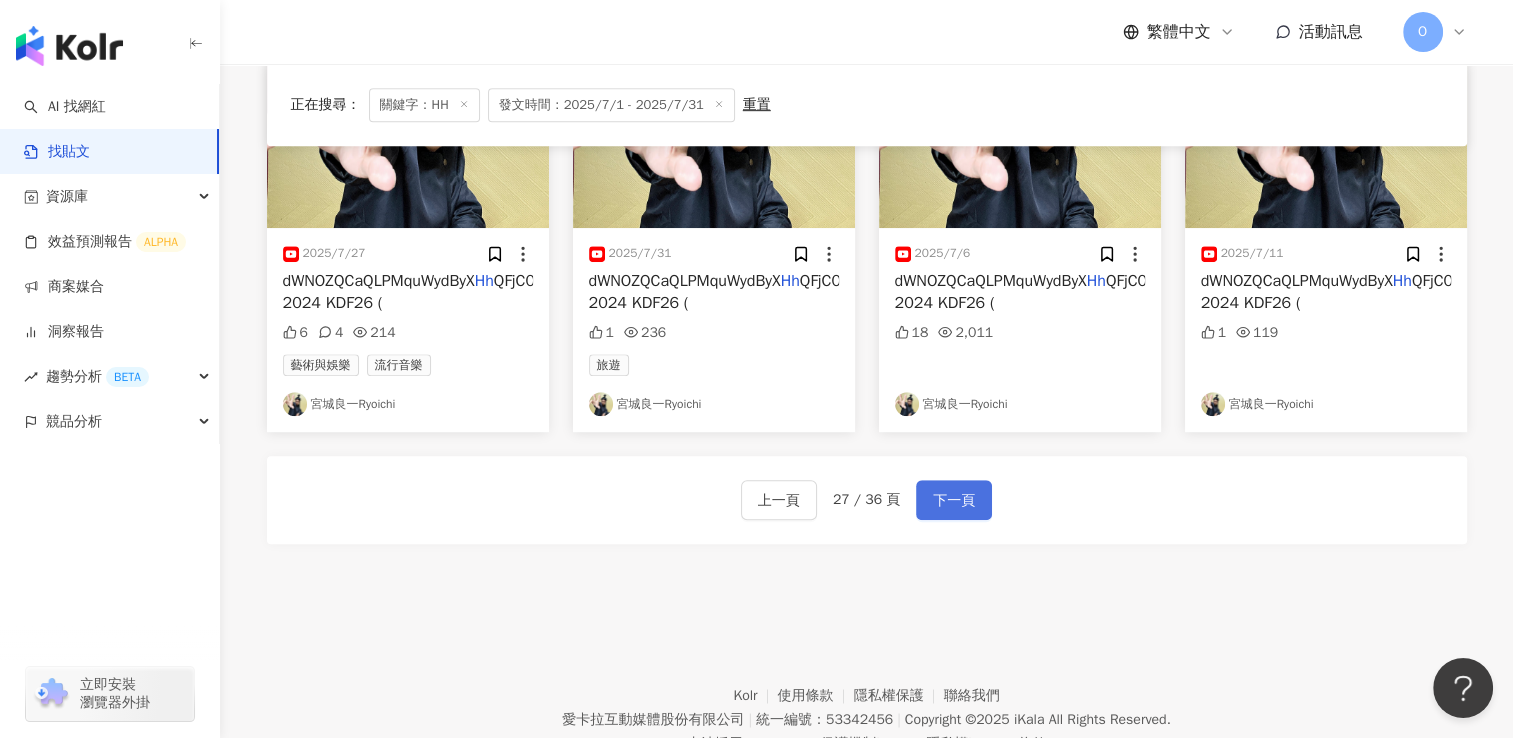 scroll, scrollTop: 1177, scrollLeft: 0, axis: vertical 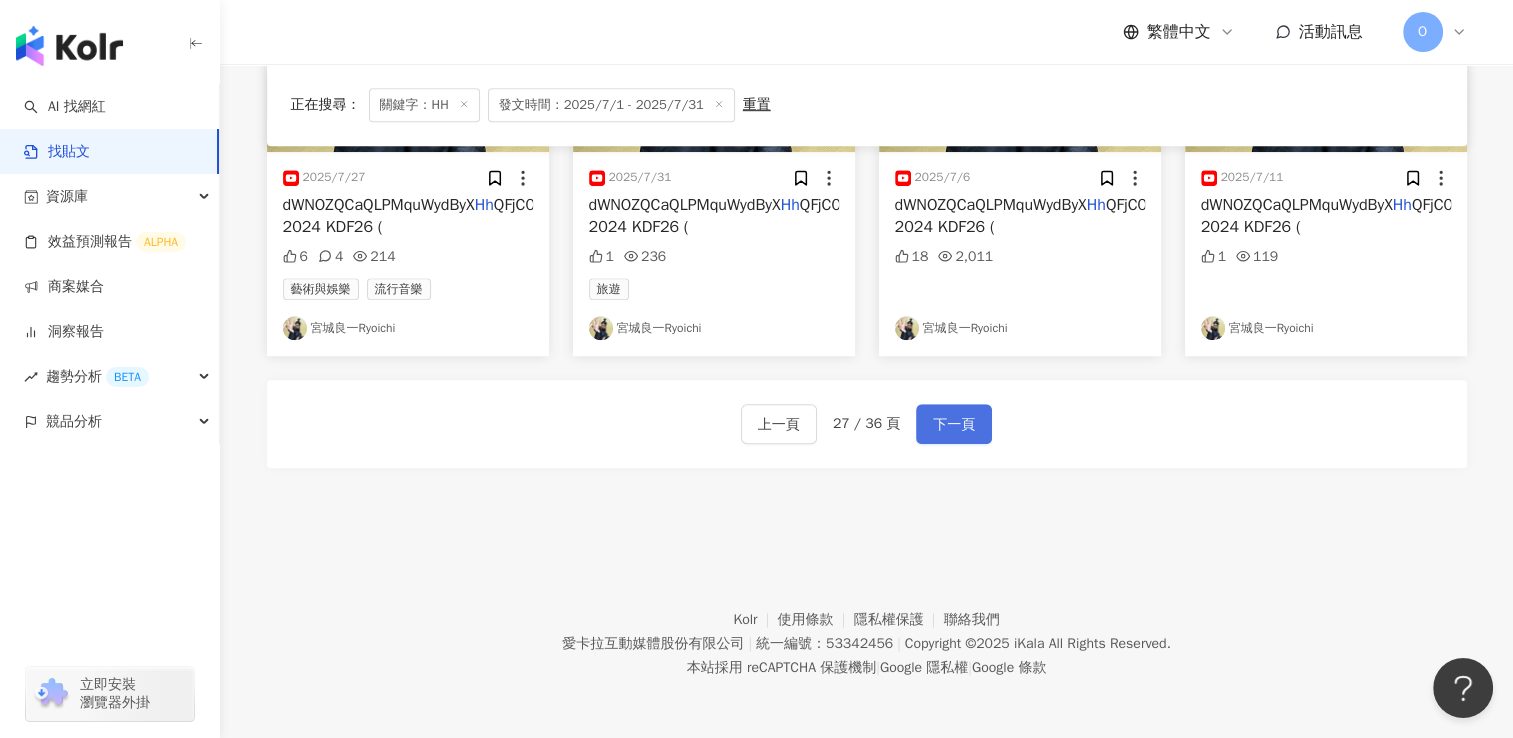 click on "下一頁" at bounding box center [954, 424] 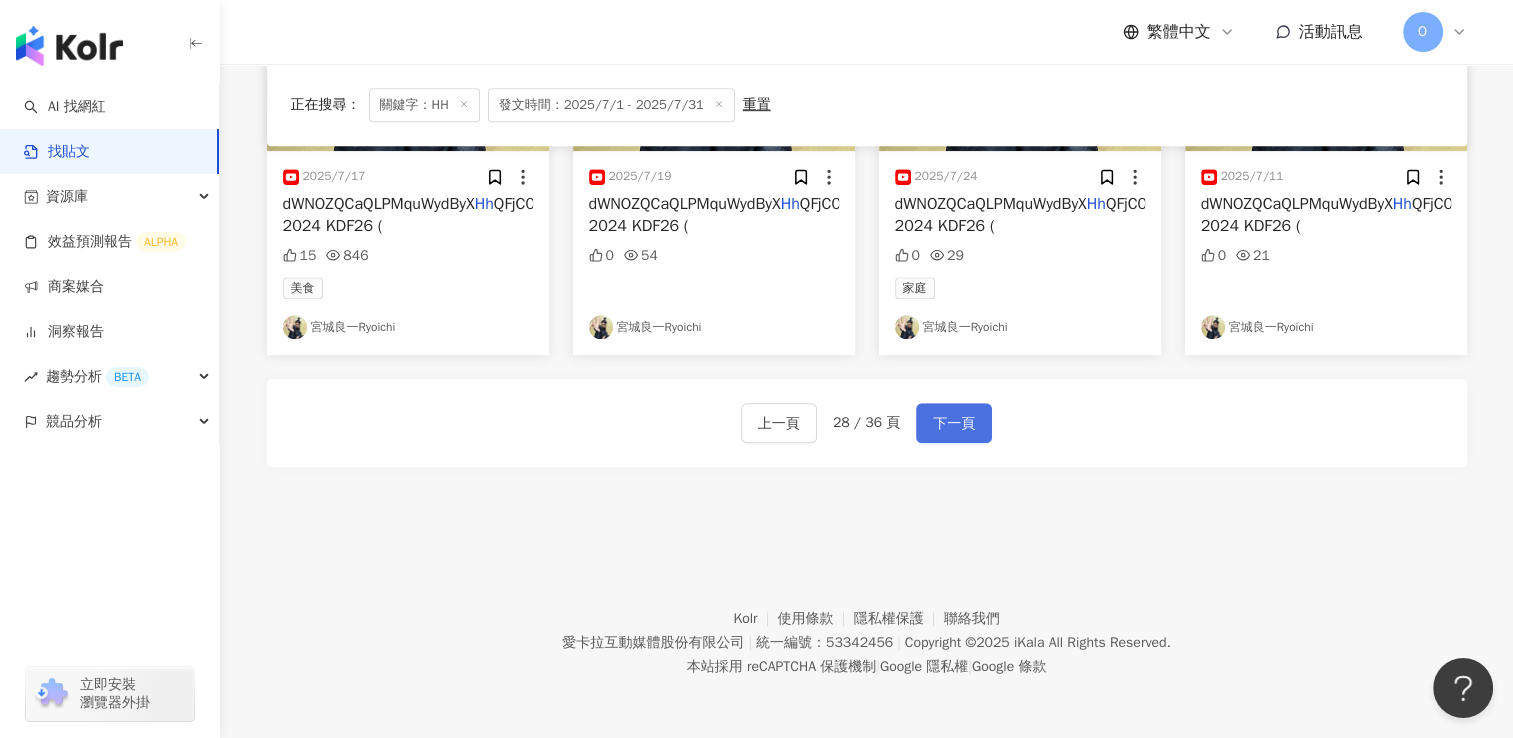 scroll, scrollTop: 1041, scrollLeft: 0, axis: vertical 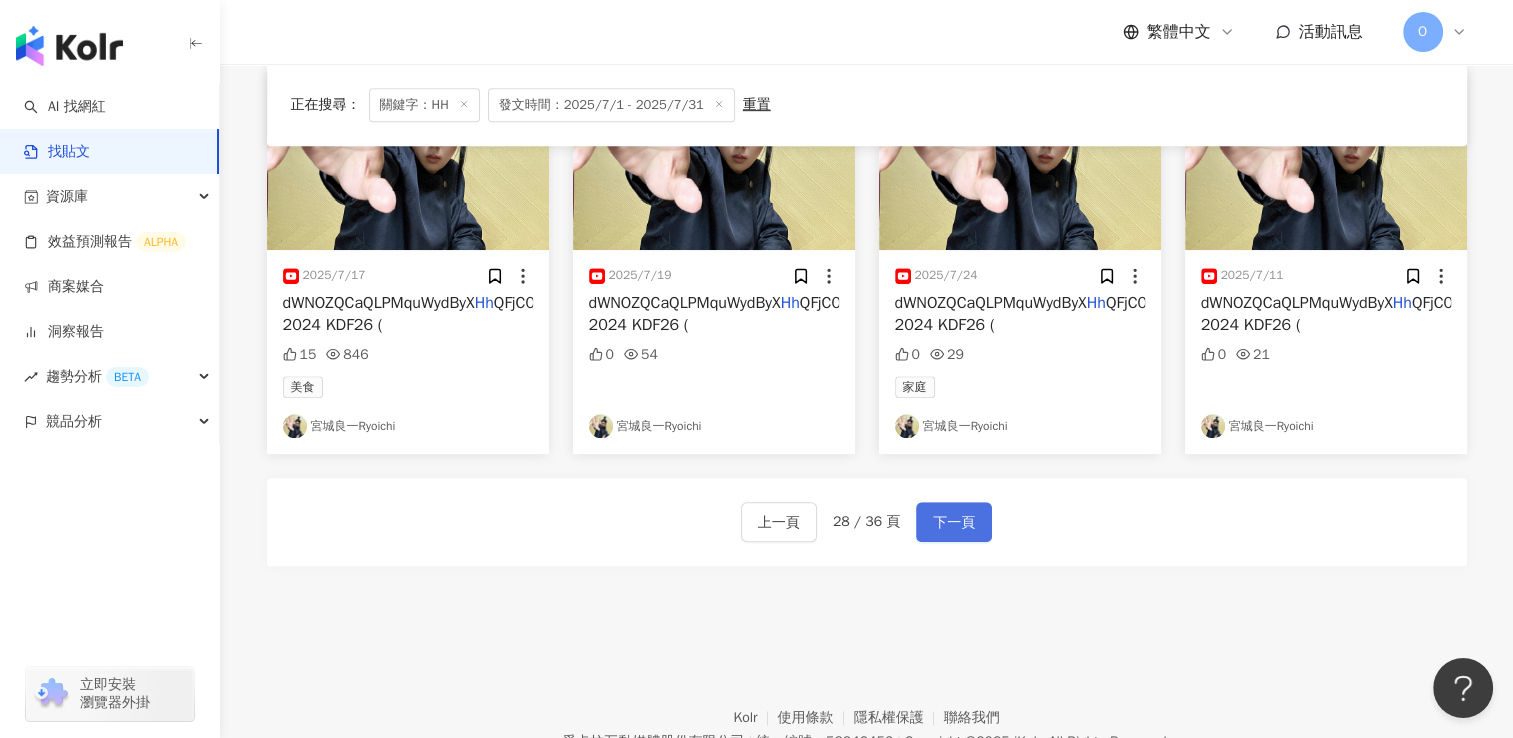 click on "下一頁" at bounding box center (954, 523) 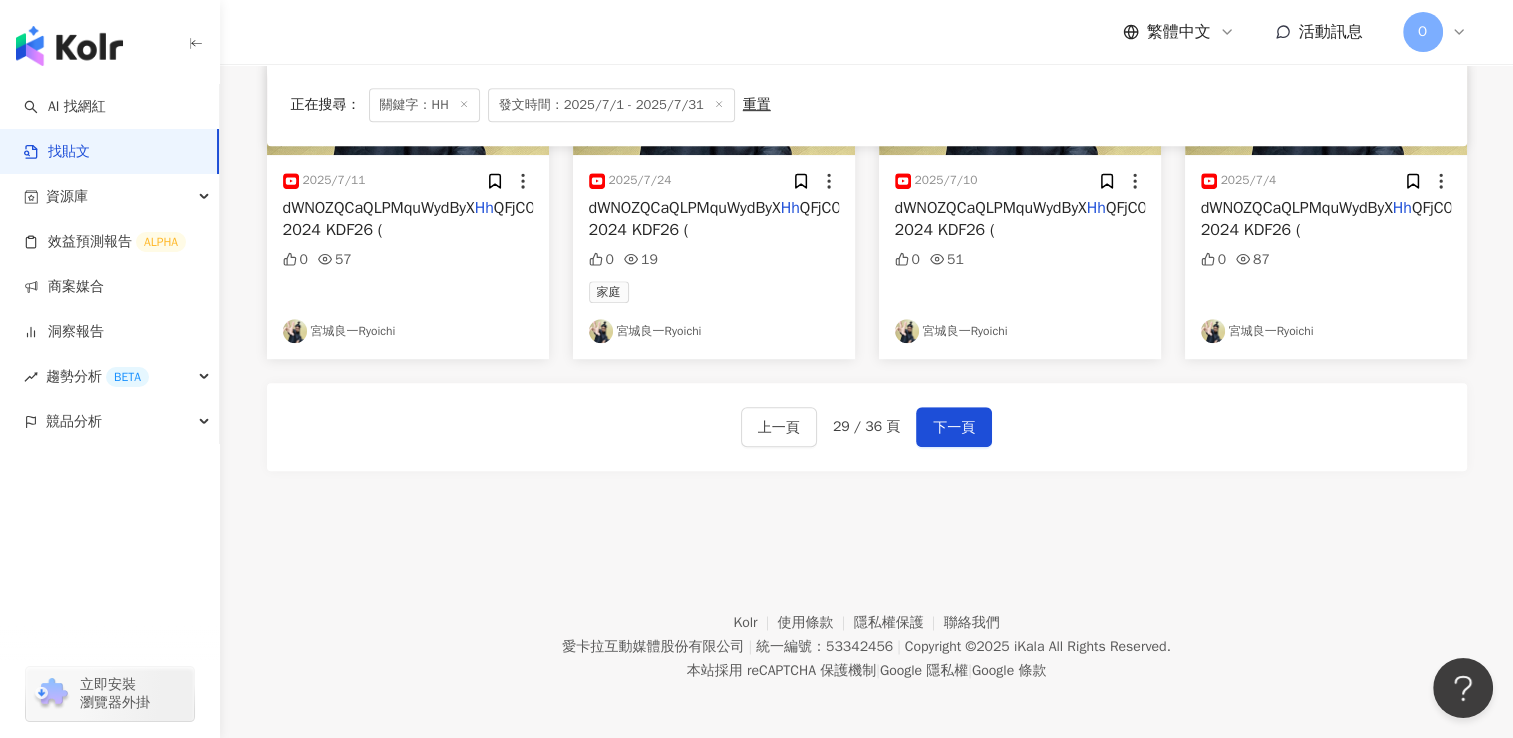 scroll, scrollTop: 1177, scrollLeft: 0, axis: vertical 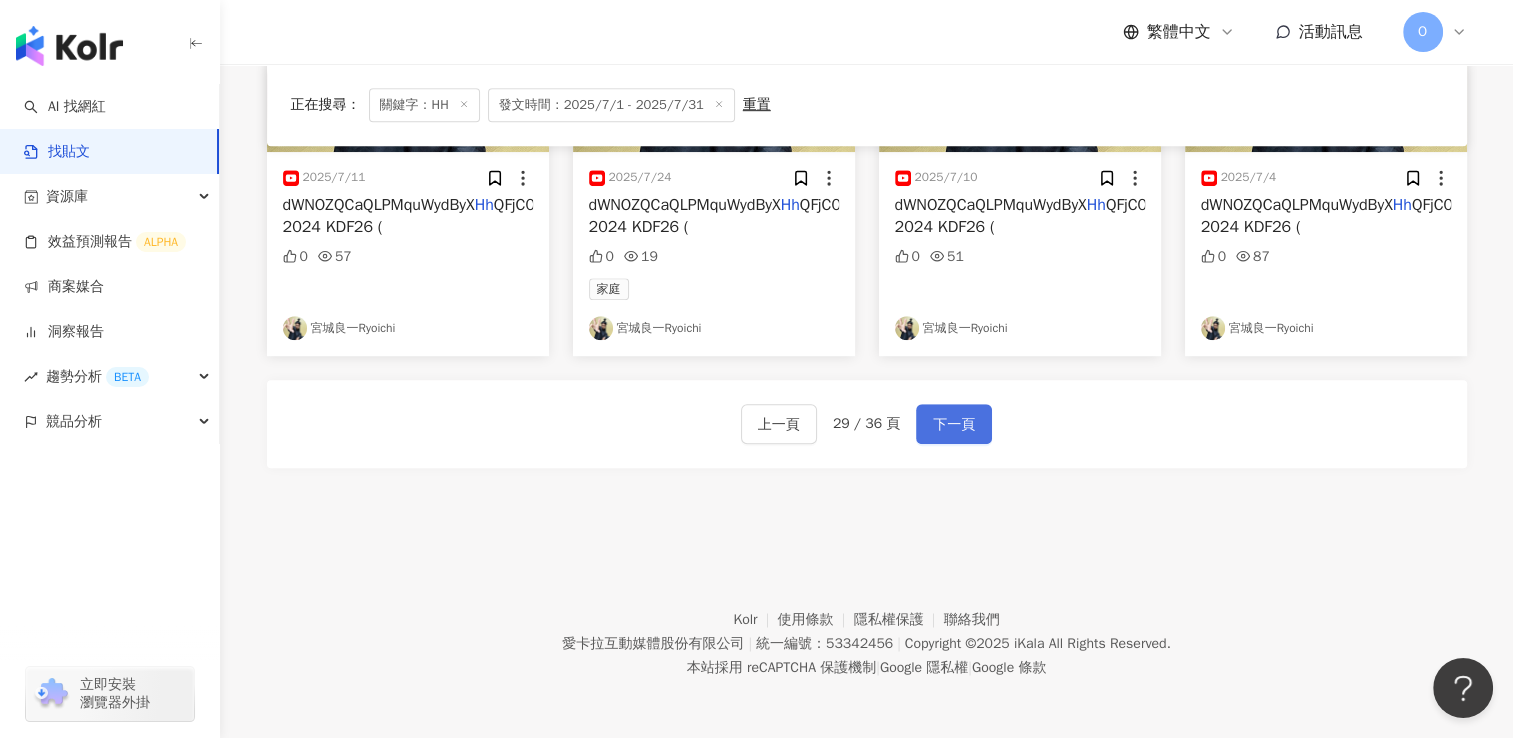 click on "下一頁" at bounding box center (954, 425) 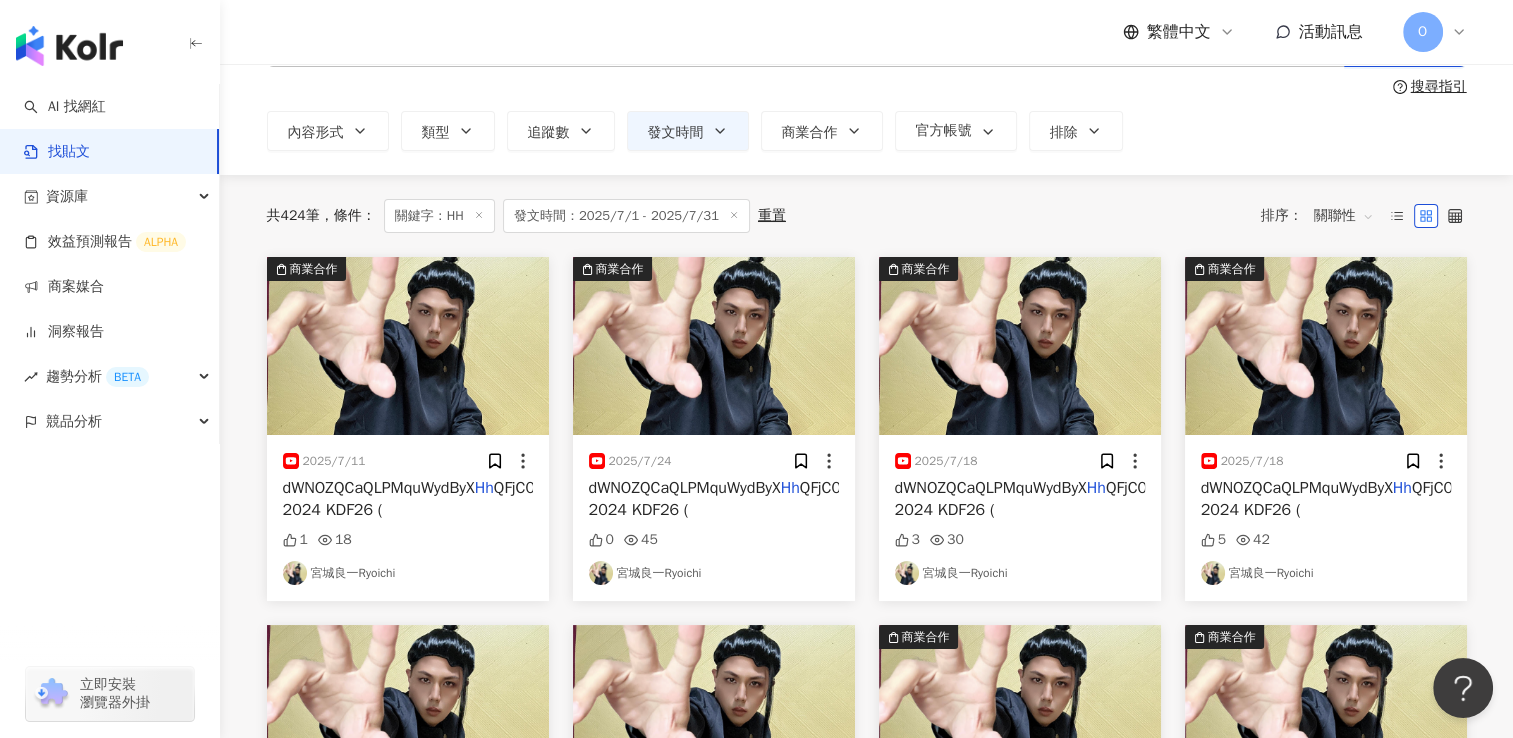 scroll, scrollTop: 0, scrollLeft: 0, axis: both 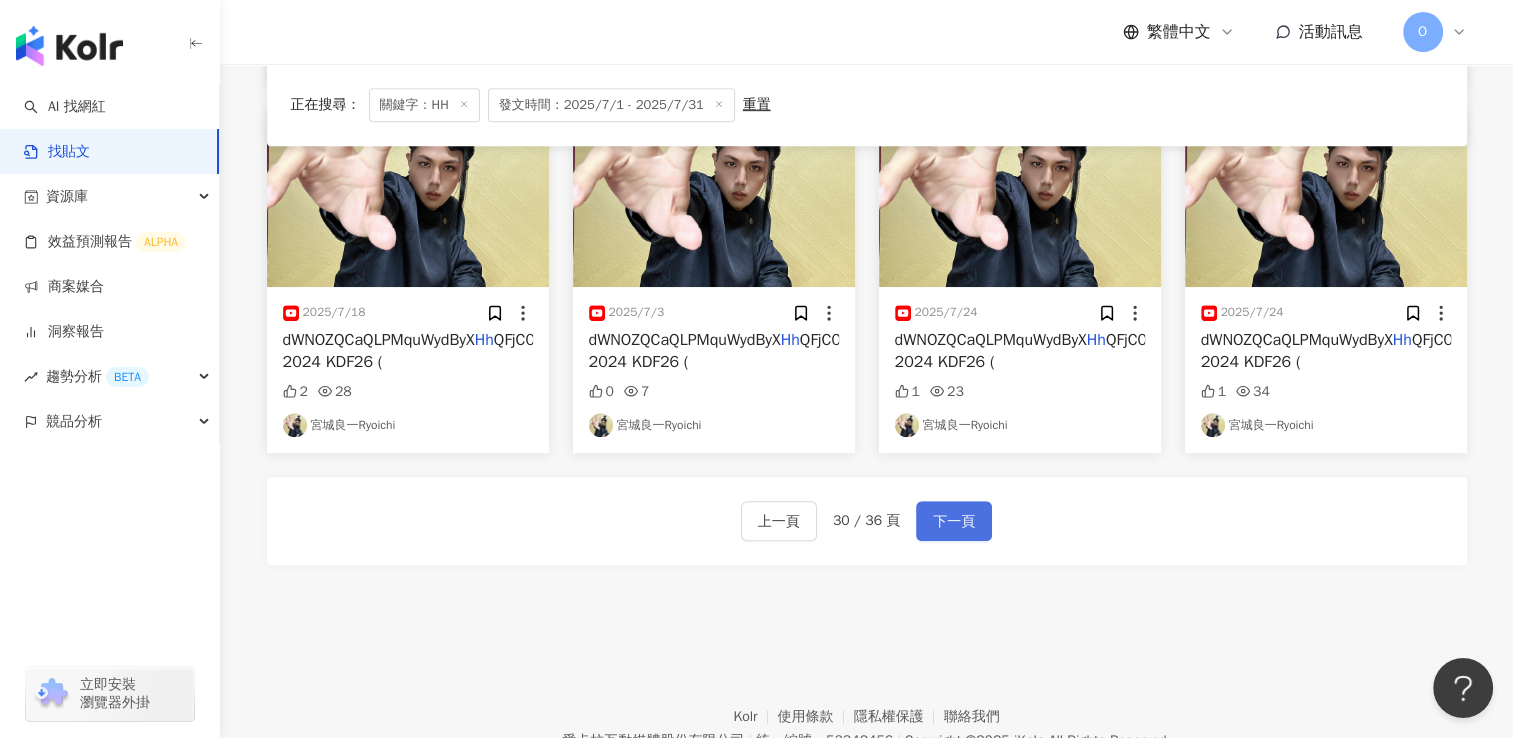 click on "下一頁" at bounding box center [954, 521] 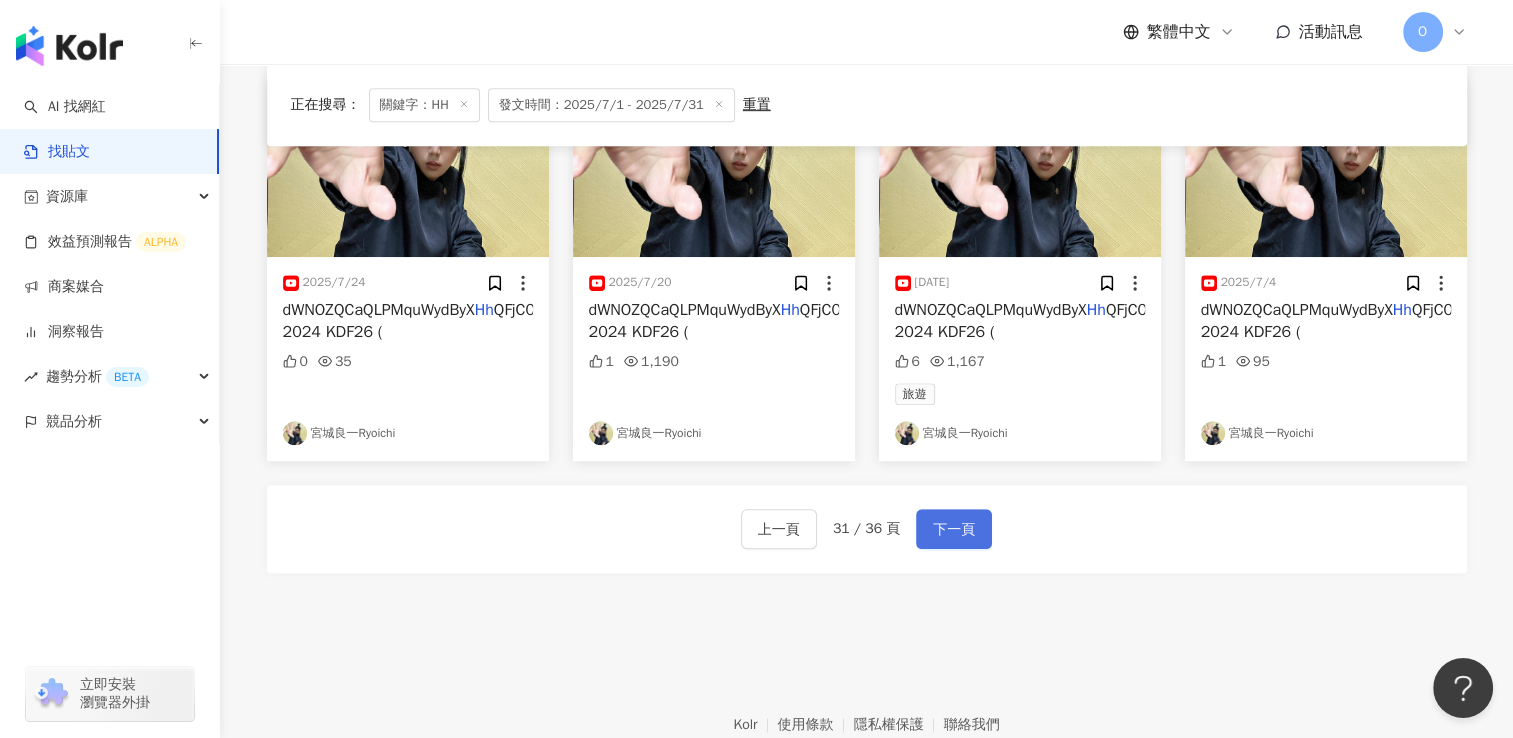 scroll, scrollTop: 1140, scrollLeft: 0, axis: vertical 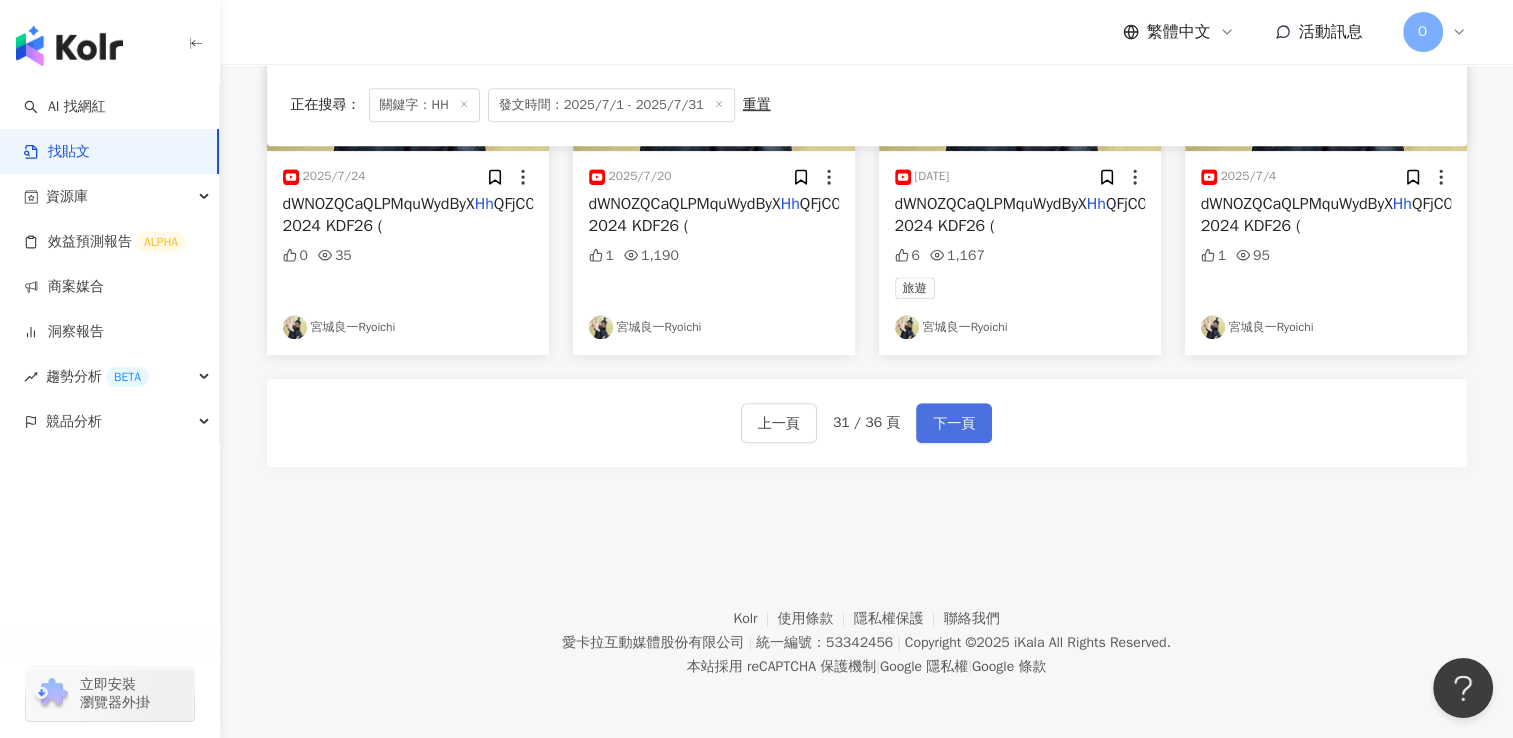 click on "下一頁" at bounding box center (954, 424) 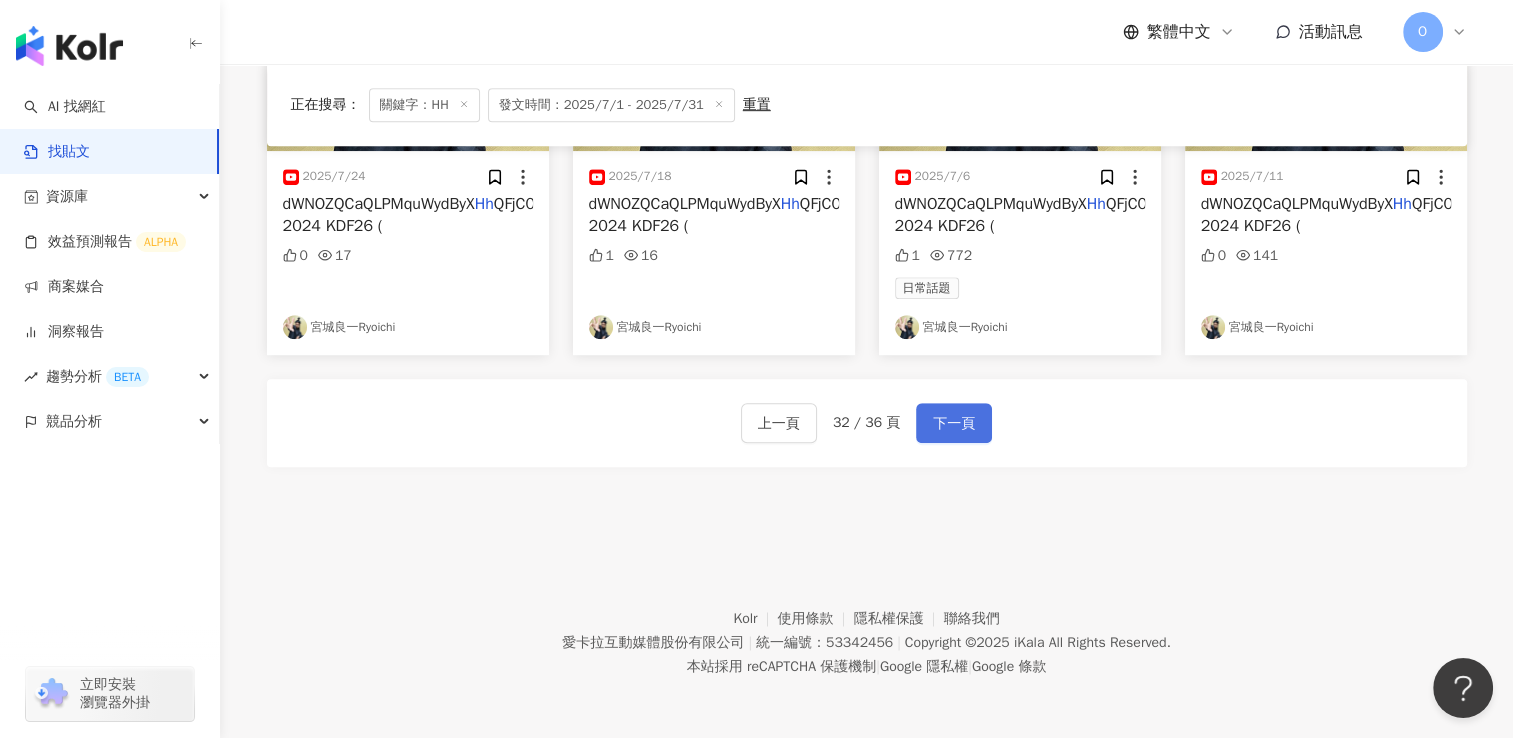 click on "下一頁" at bounding box center (954, 424) 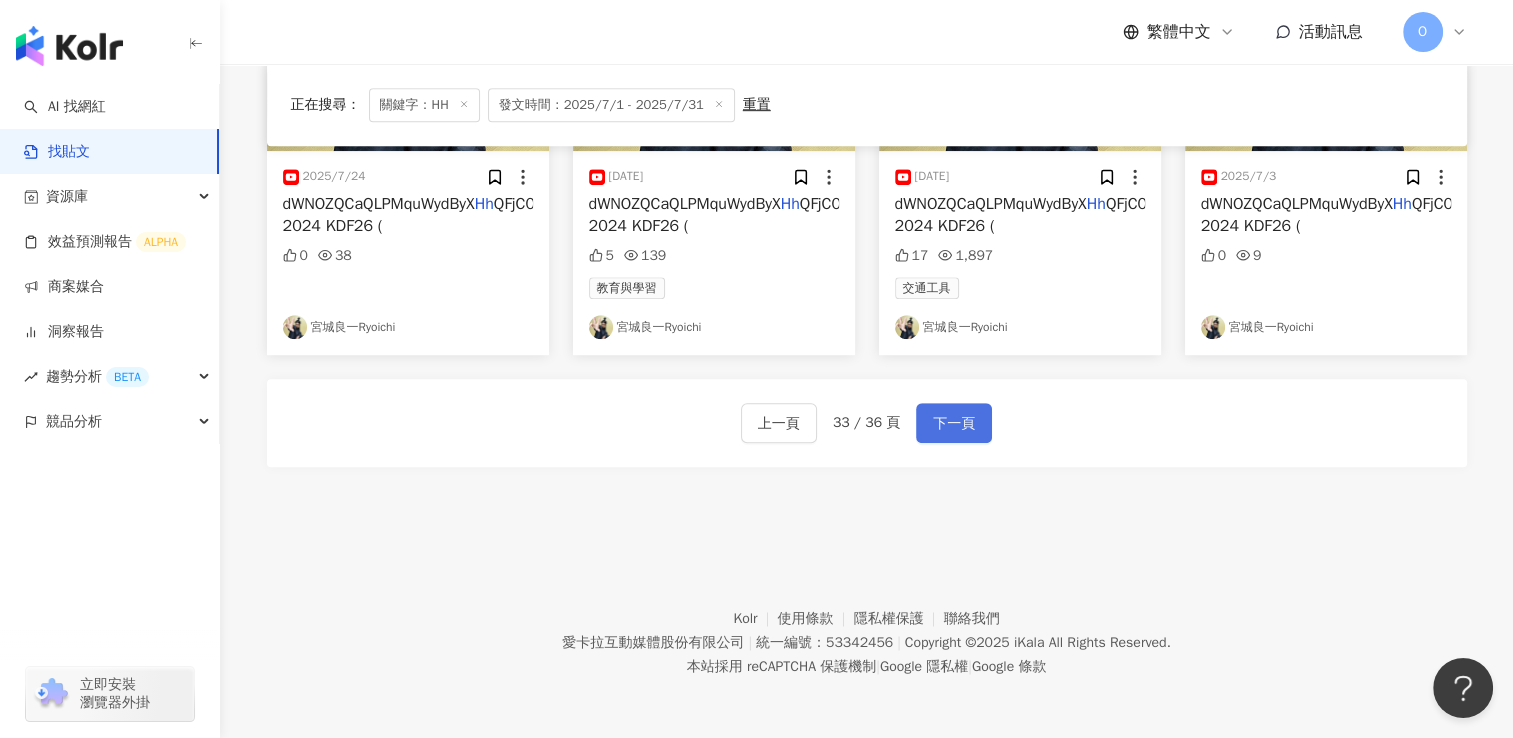 click on "下一頁" at bounding box center (954, 424) 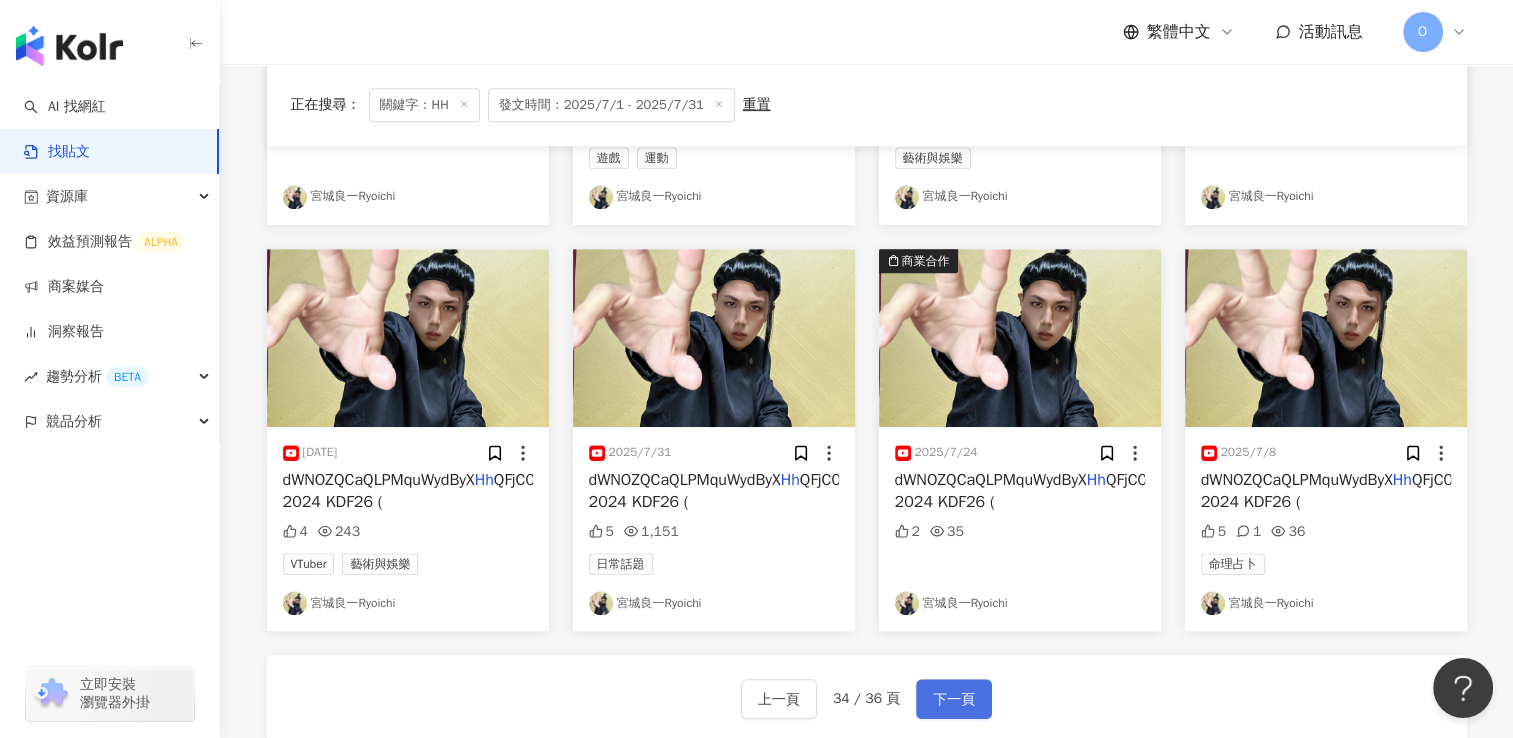 scroll, scrollTop: 1140, scrollLeft: 0, axis: vertical 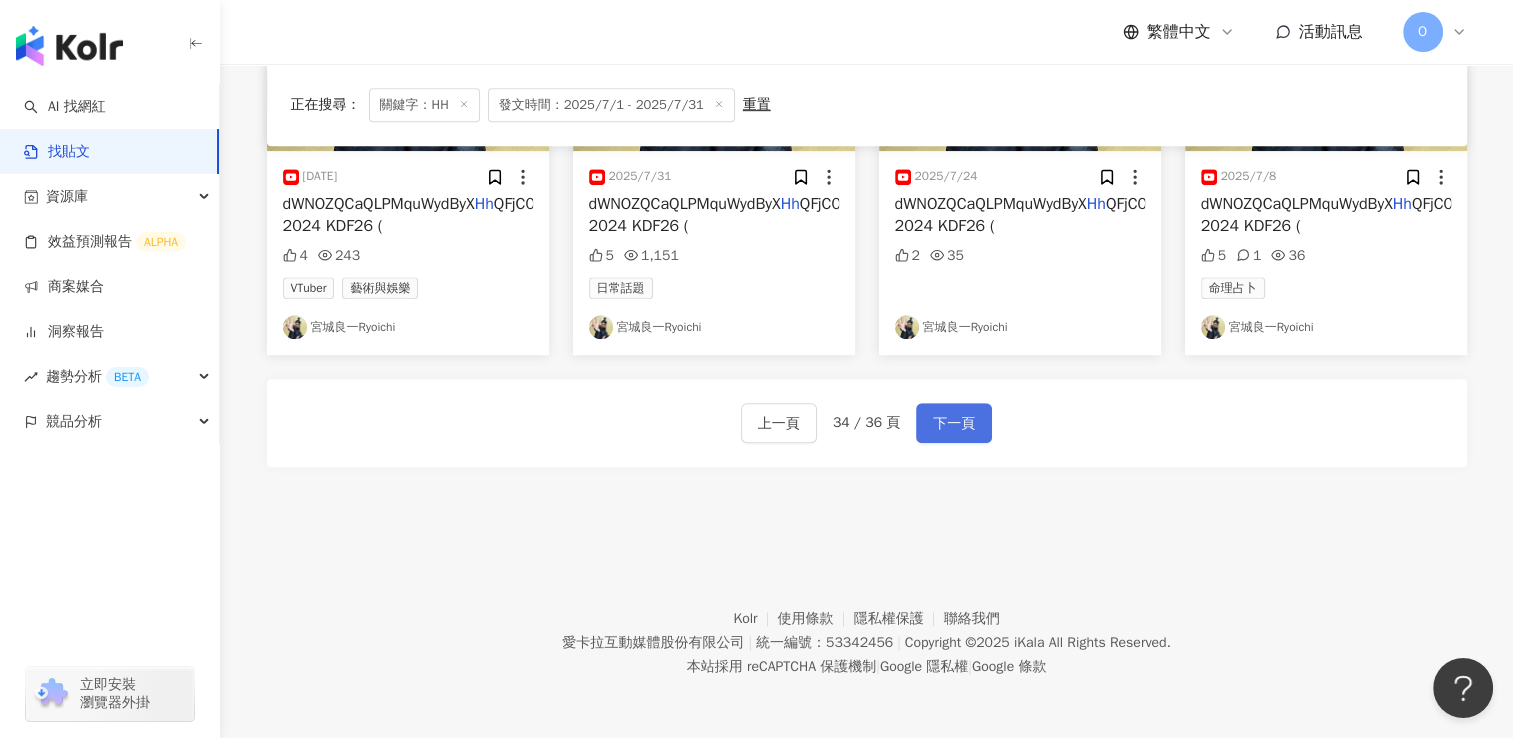 click on "下一頁" at bounding box center (954, 424) 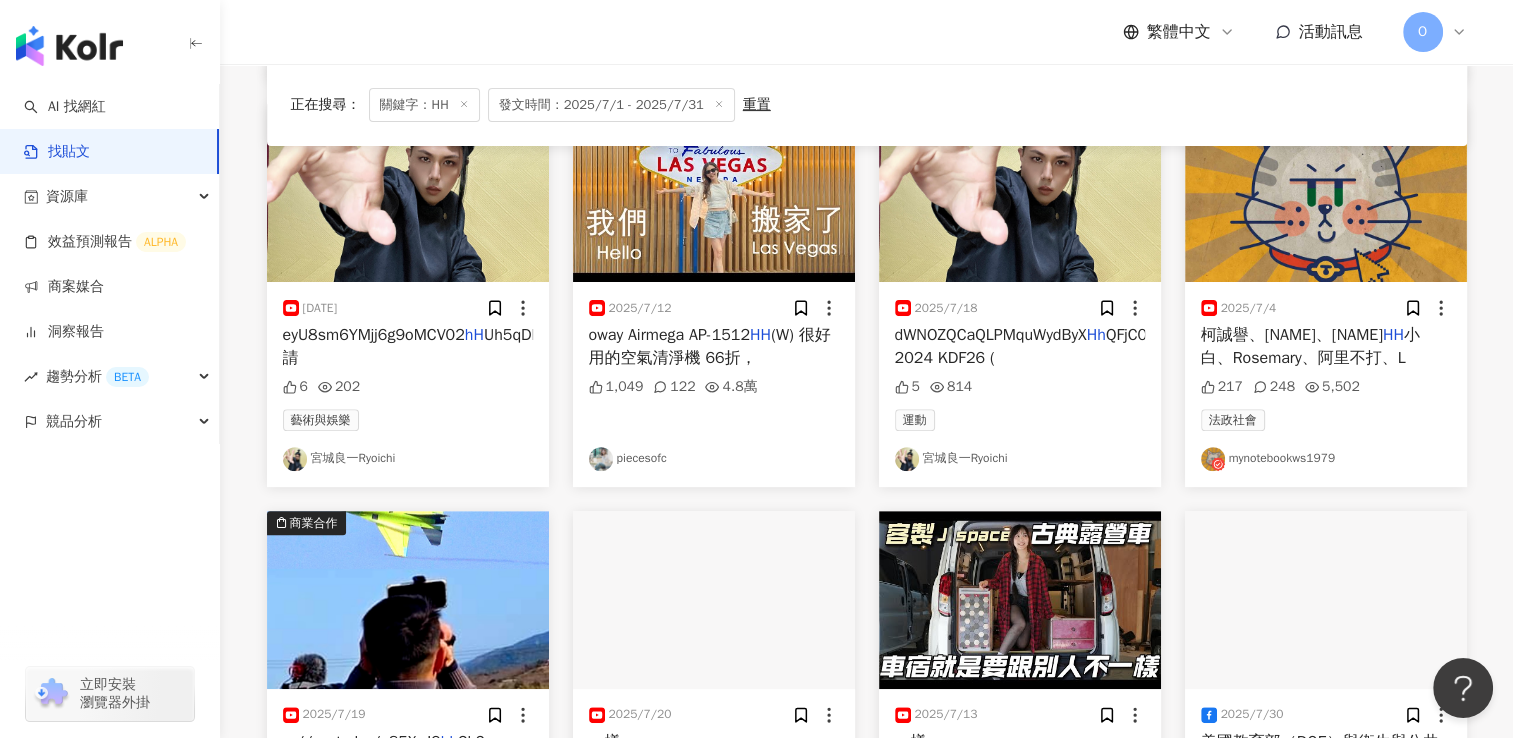 scroll, scrollTop: 145, scrollLeft: 0, axis: vertical 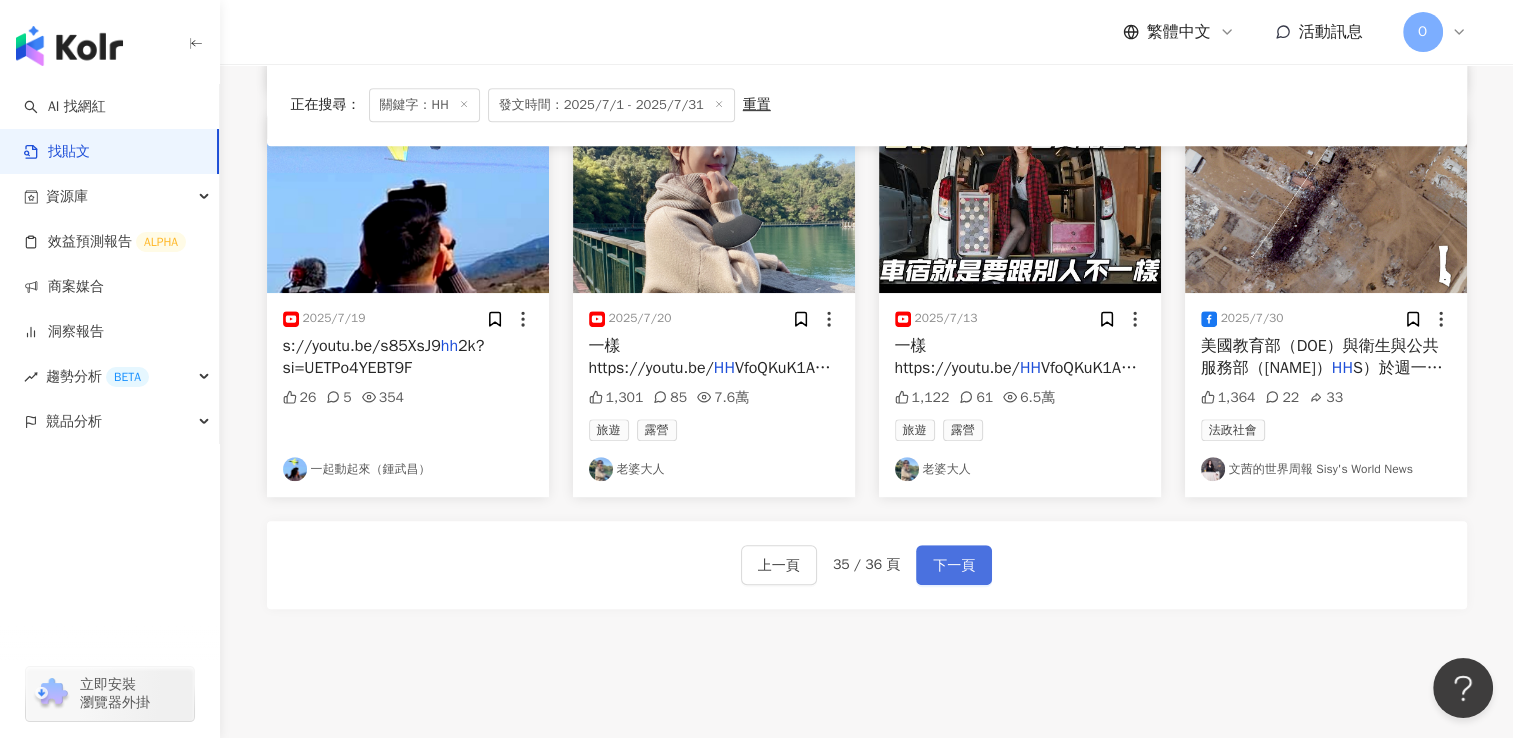 click on "下一頁" at bounding box center [954, 566] 